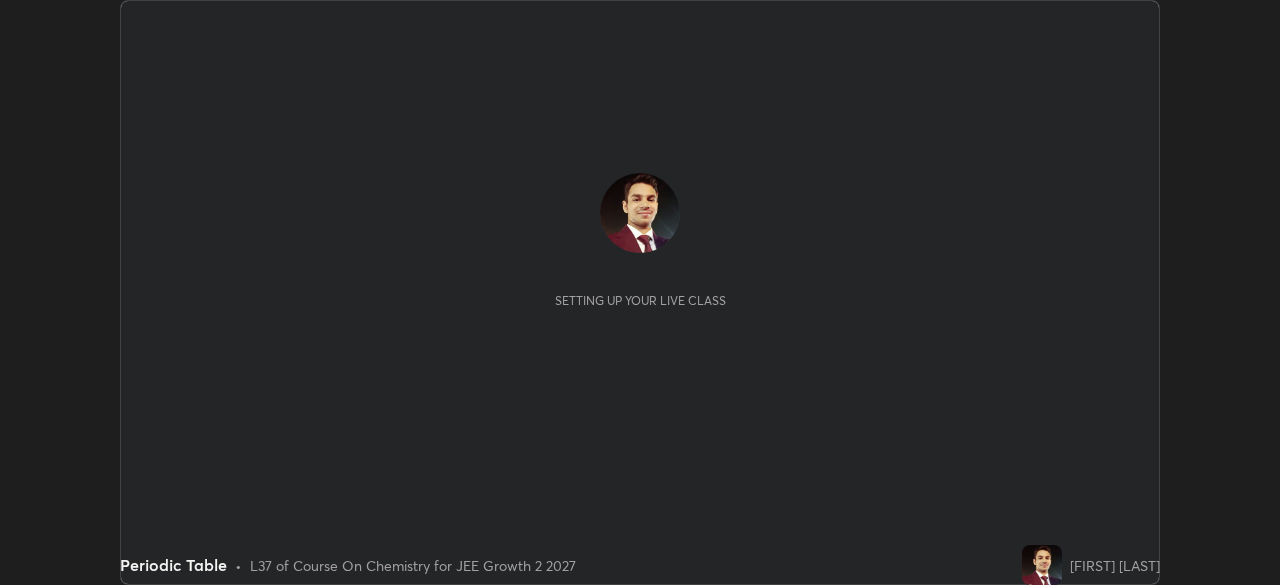 scroll, scrollTop: 0, scrollLeft: 0, axis: both 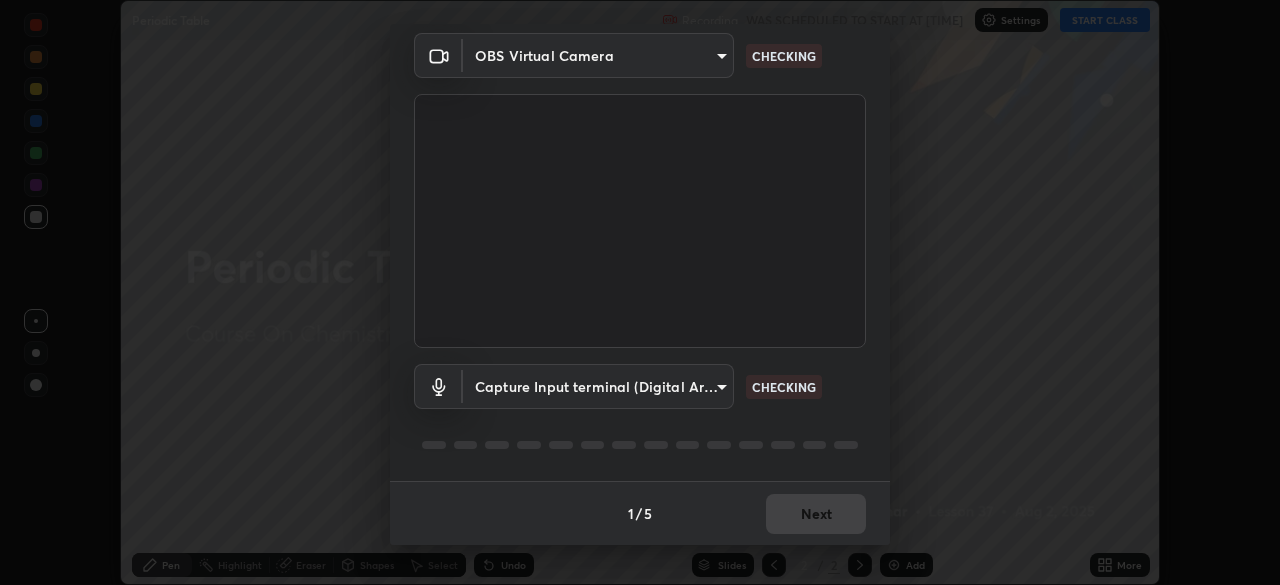 type on "45a9c953fc560ff4a06357cd143dcd85fc71fb1e664dcff5325b0048f3aa7c7e" 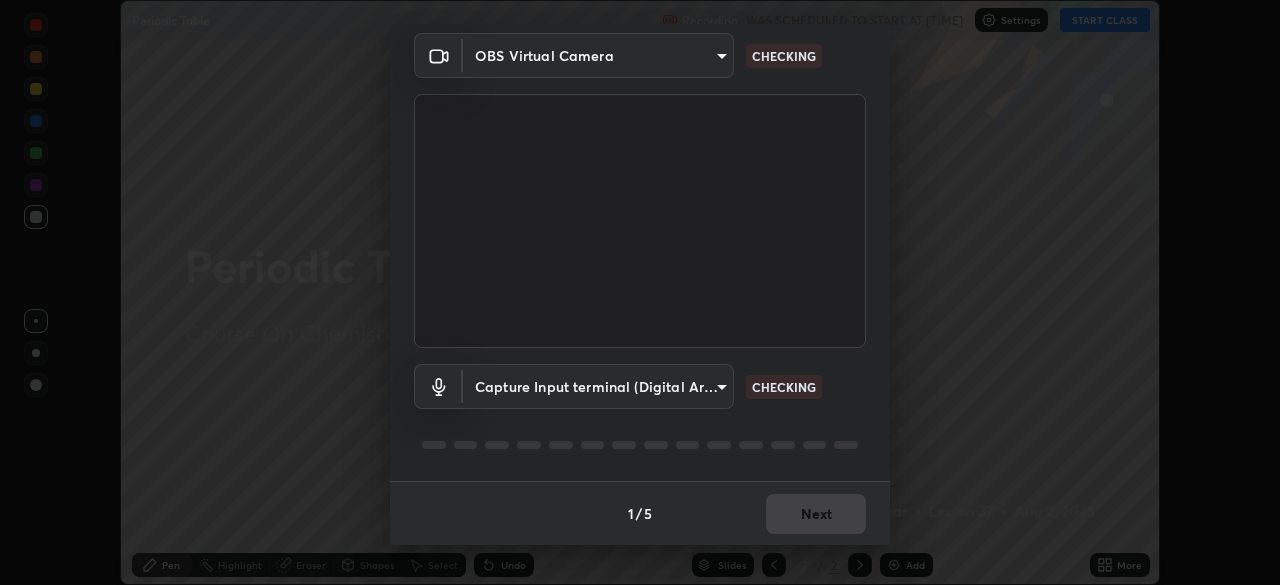 click on "Erase all Periodic Table Recording WAS SCHEDULED TO START AT [TIME] Settings START CLASS Setting up your live class Periodic Table • L37 of Course On Chemistry for JEE Growth 2 2027 [FIRST] [LAST] Pen Highlight Eraser Shapes Select Undo Slides 2 / 2 Add More No doubts shared Encourage your learners to ask a doubt for better clarity Report an issue Reason for reporting Buffering Chat not working Audio - Video sync issue Educator video quality low ​ Attach an image Report Media settings OBS Virtual Camera [HASH] CHECKING Capture Input terminal (Digital Array MIC) [HASH] CHECKING 1 / 5 Next" at bounding box center (640, 292) 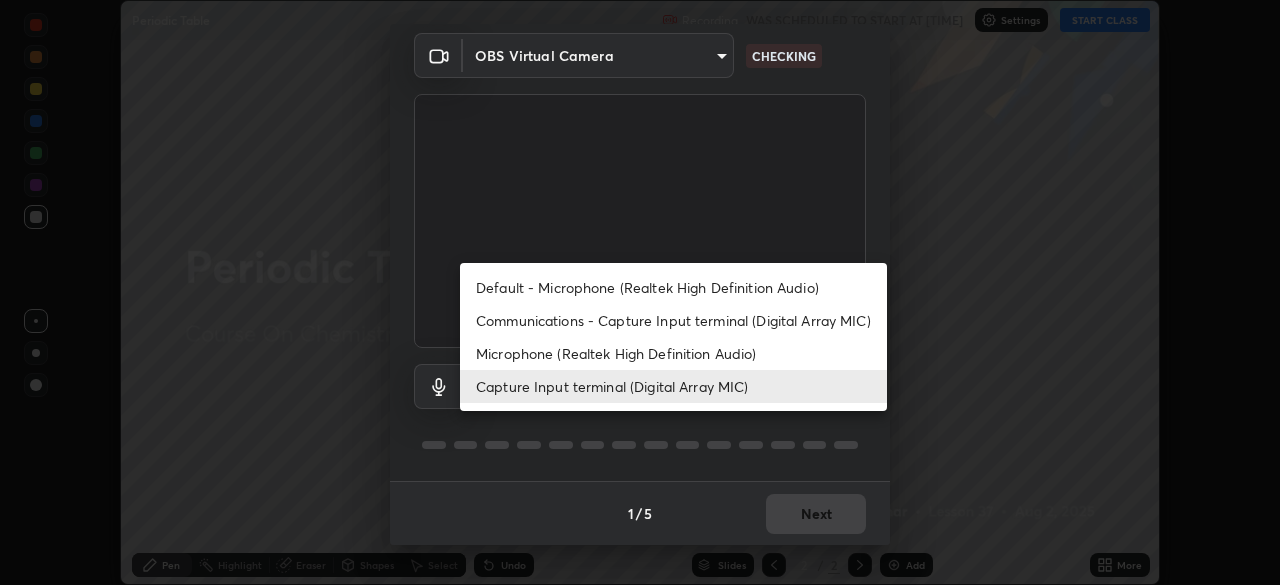 click on "Default - Microphone (Realtek High Definition Audio)" at bounding box center [673, 287] 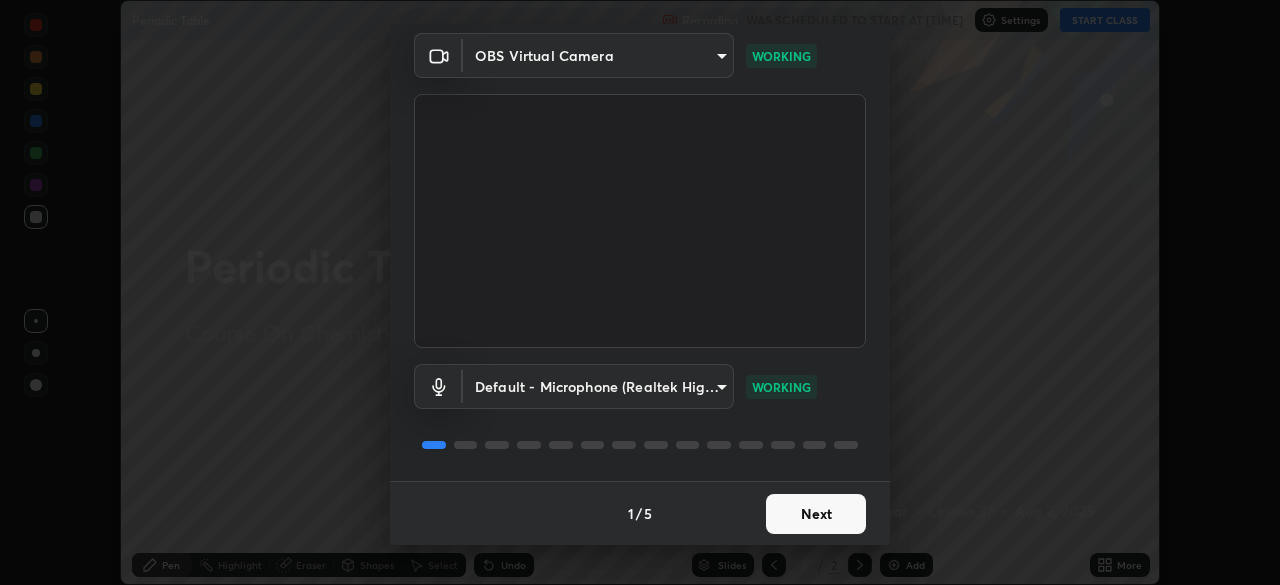 click on "Next" at bounding box center [816, 514] 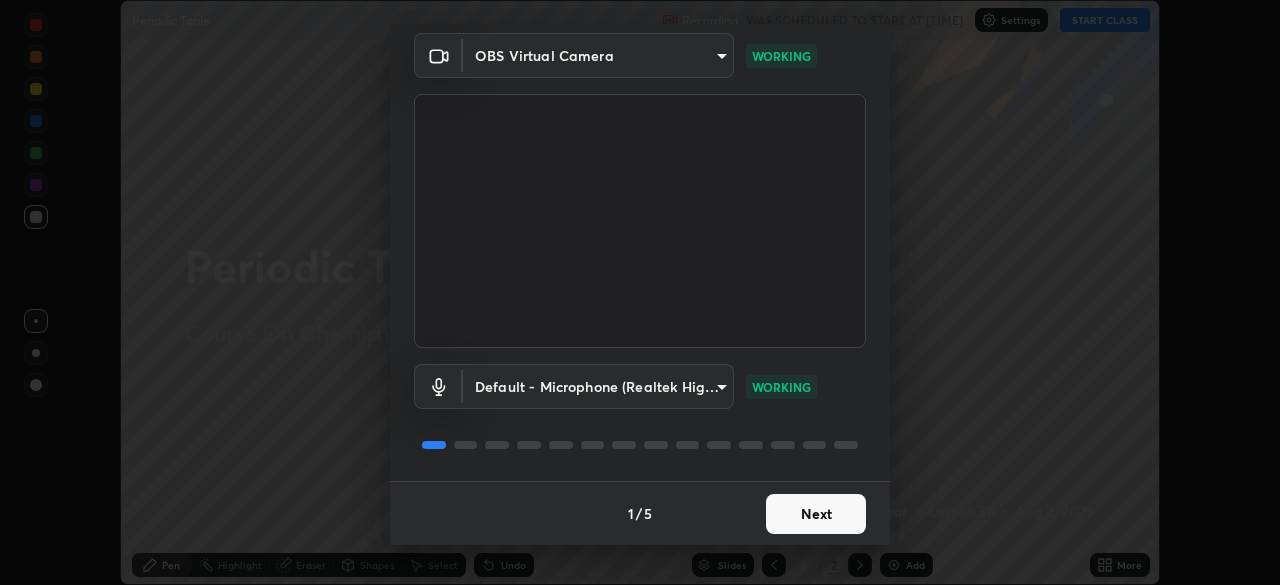 scroll, scrollTop: 0, scrollLeft: 0, axis: both 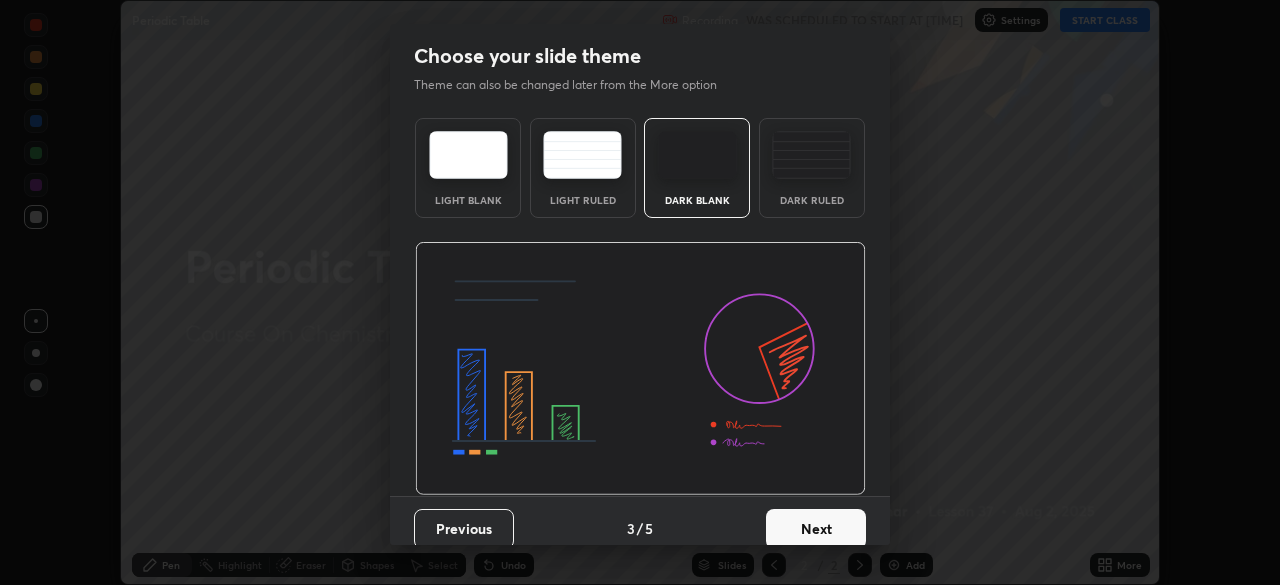 click on "Next" at bounding box center [816, 529] 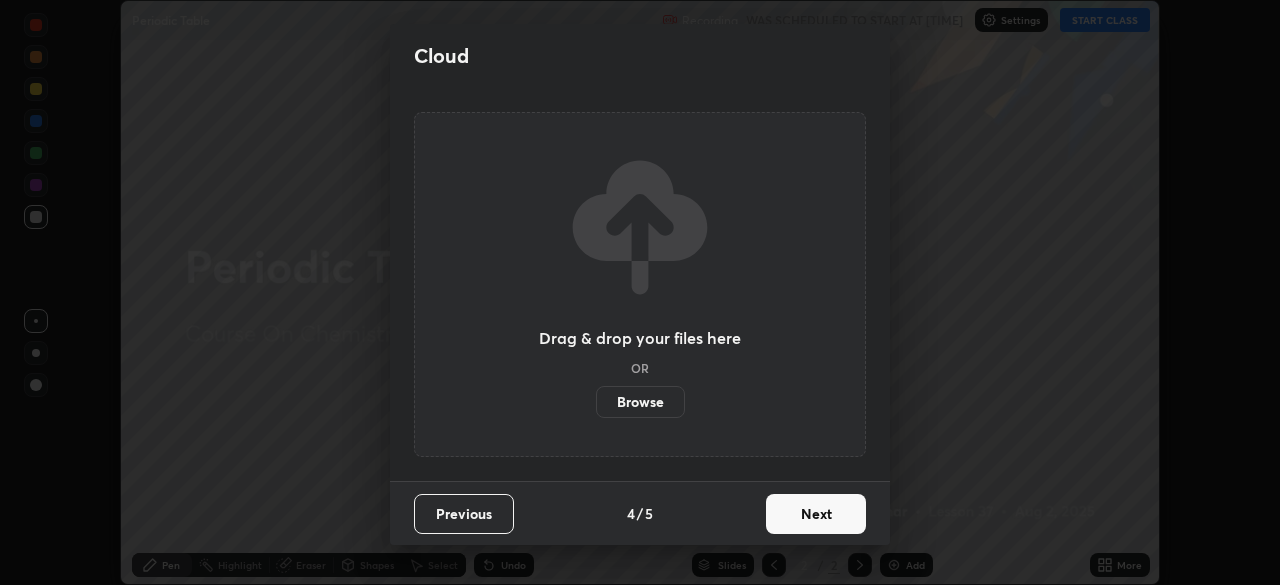 click on "Next" at bounding box center [816, 514] 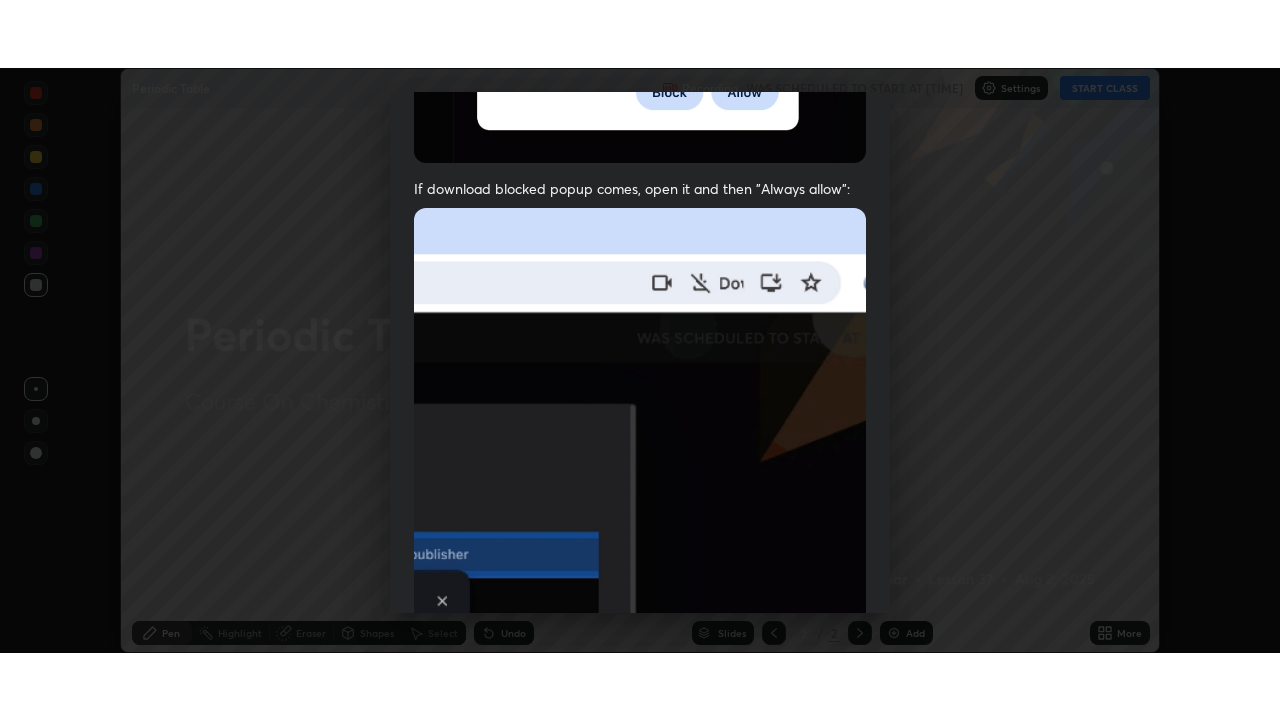 scroll, scrollTop: 479, scrollLeft: 0, axis: vertical 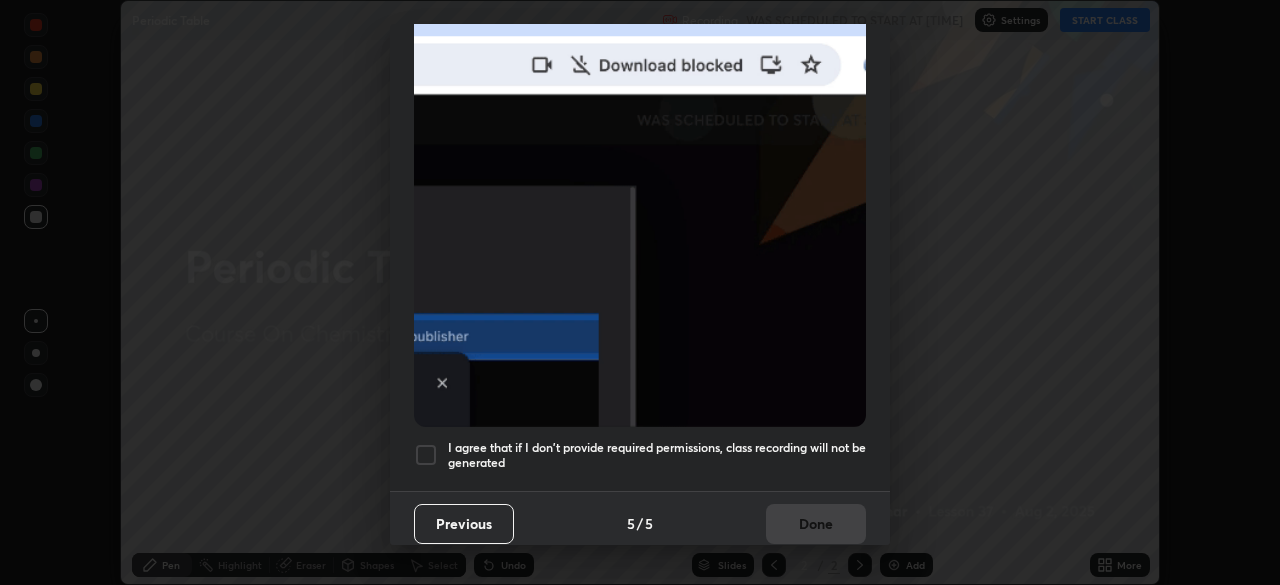 click on "I agree that if I don't provide required permissions, class recording will not be generated" at bounding box center [657, 455] 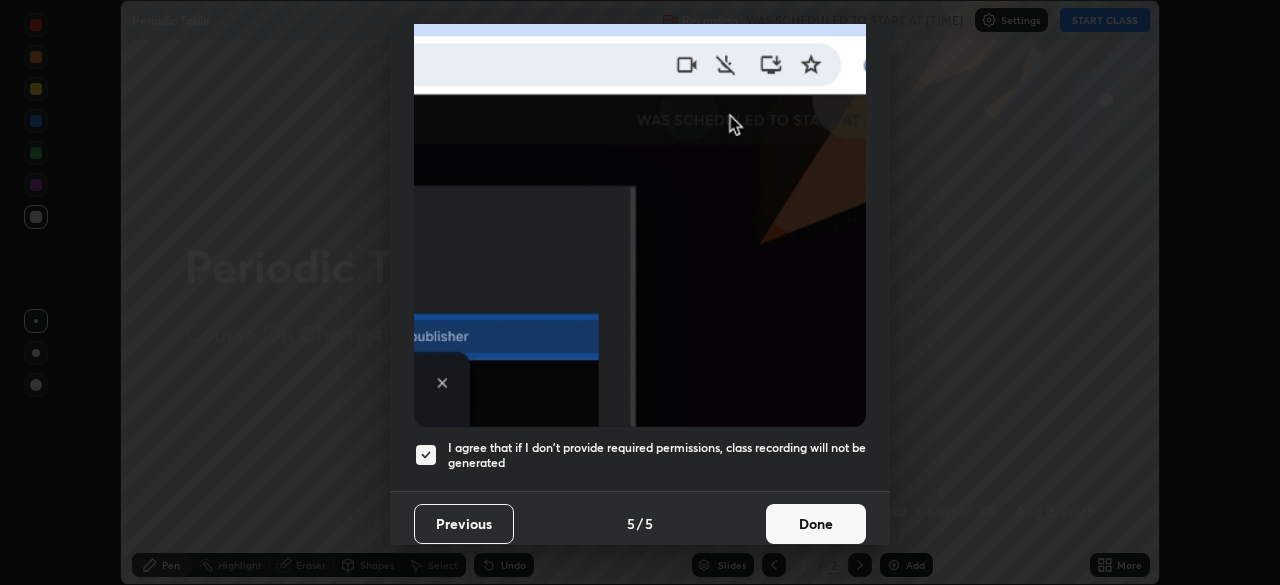 click on "Done" at bounding box center (816, 524) 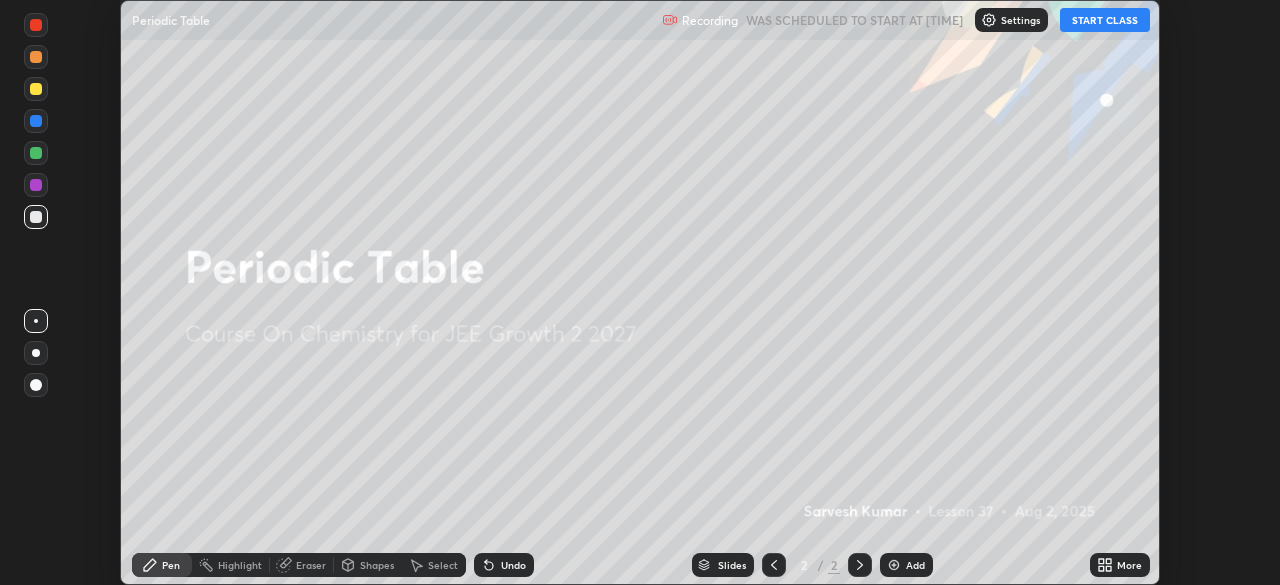 click 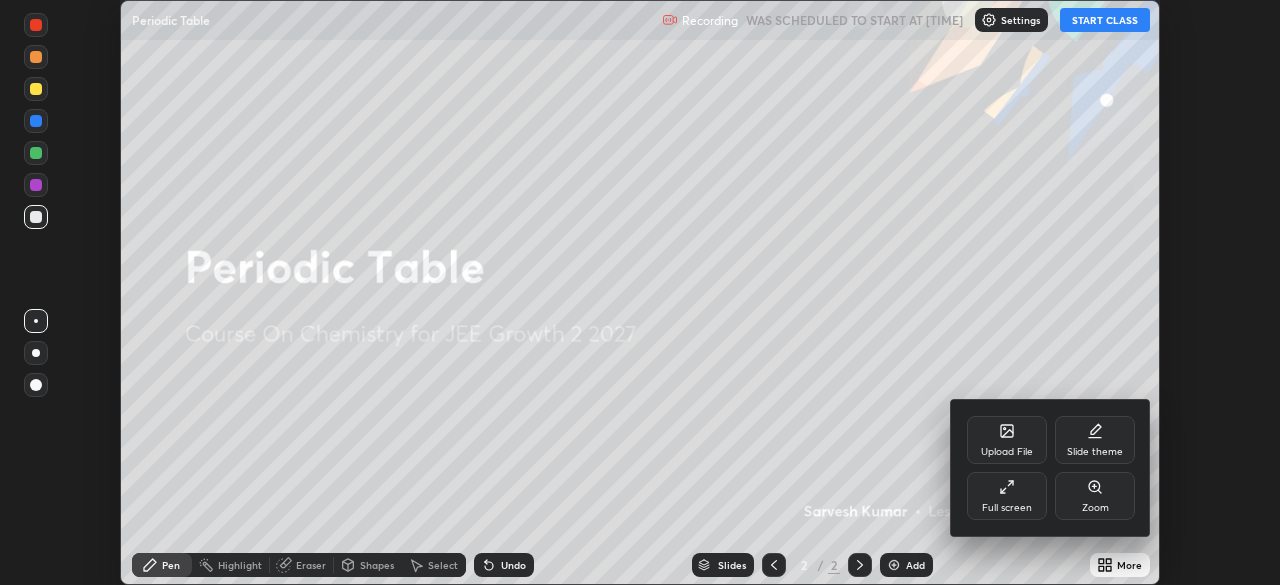 click on "Full screen" at bounding box center [1007, 508] 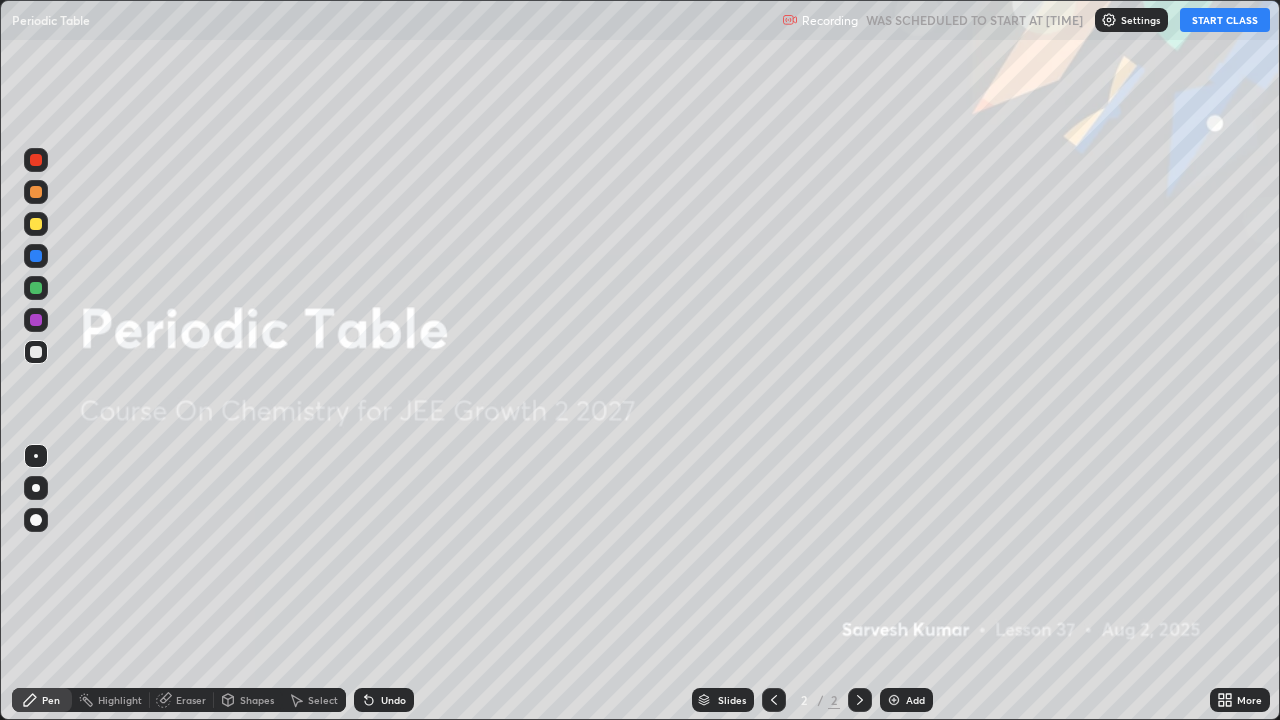 scroll, scrollTop: 99280, scrollLeft: 98720, axis: both 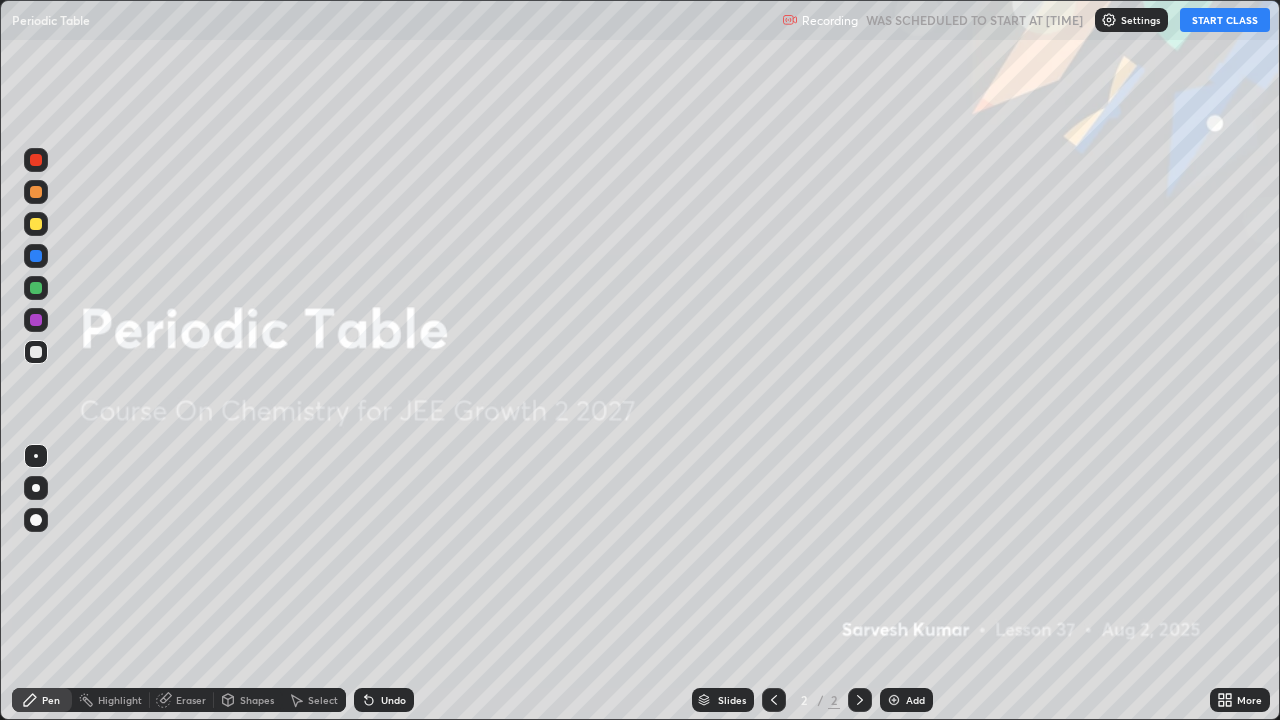 click on "START CLASS" at bounding box center [1225, 20] 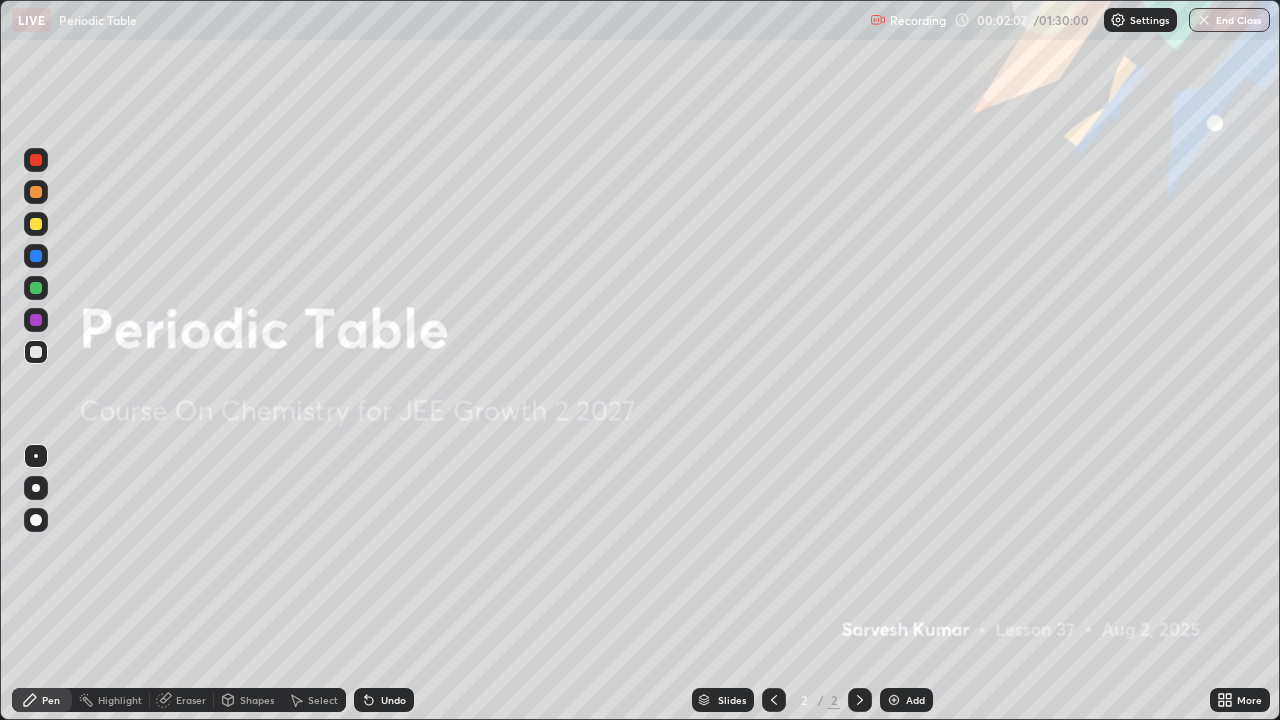 click 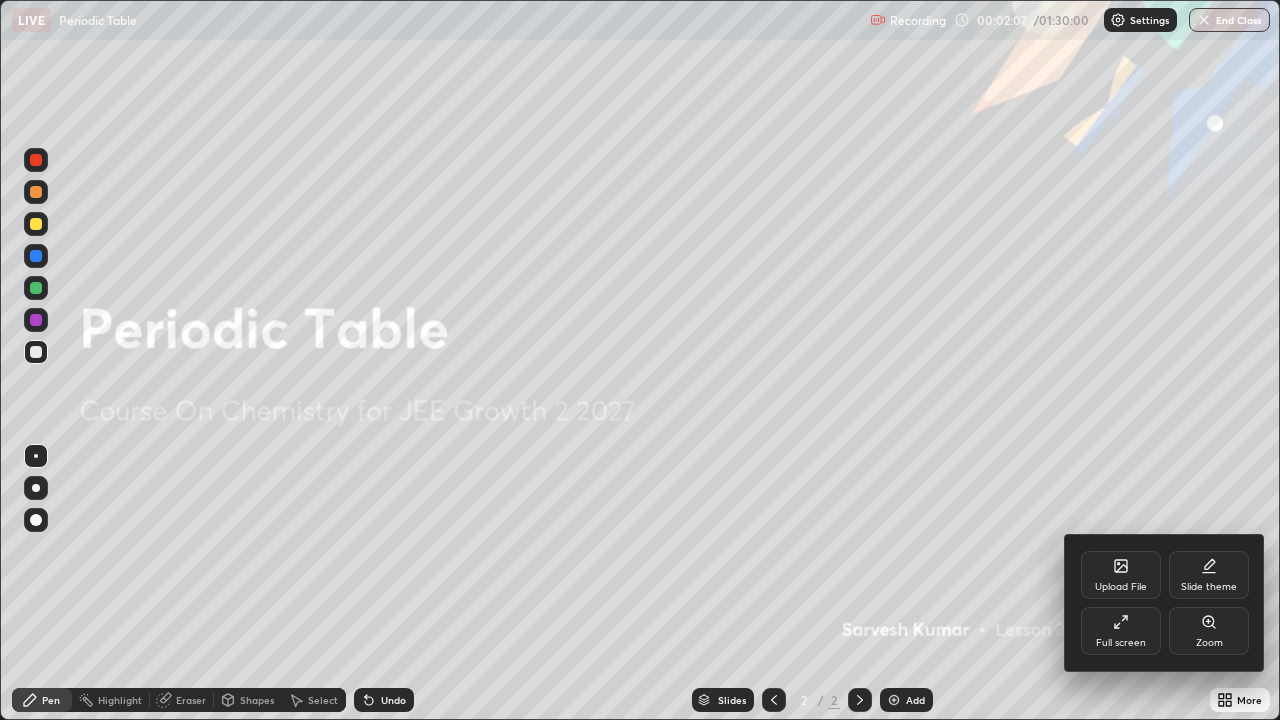 click on "Upload File" at bounding box center [1121, 575] 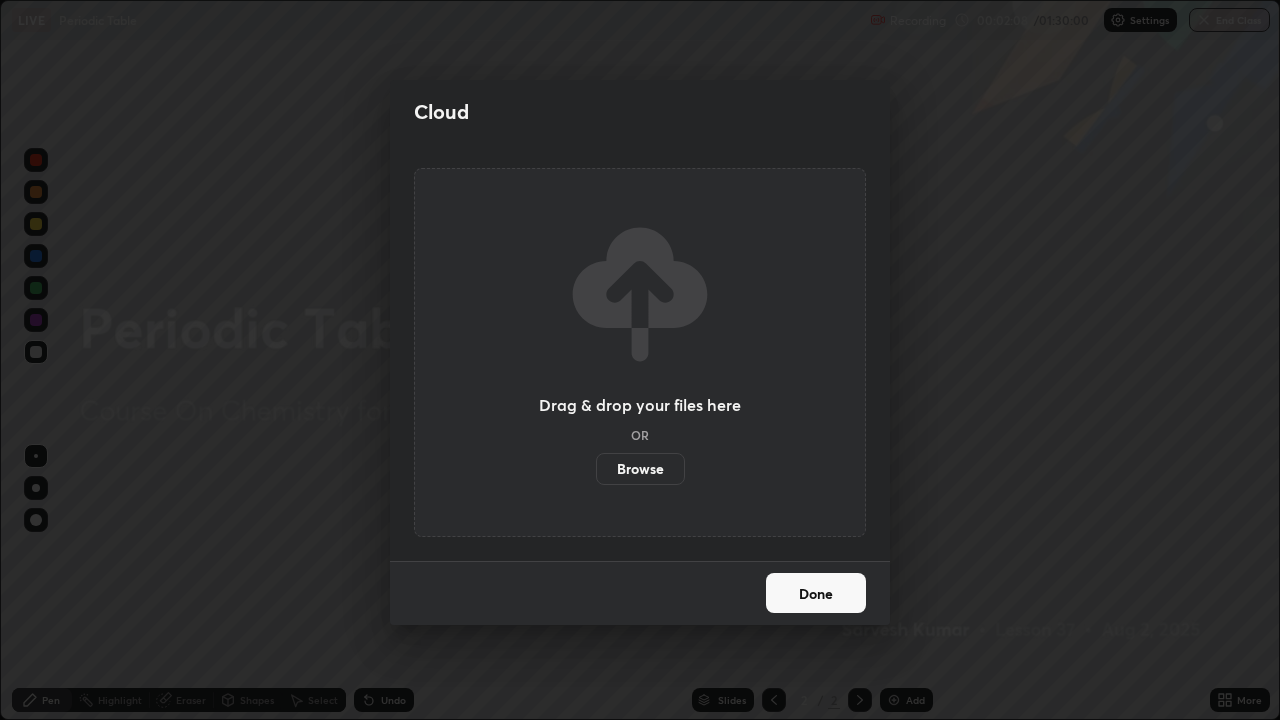 click on "Browse" at bounding box center [640, 469] 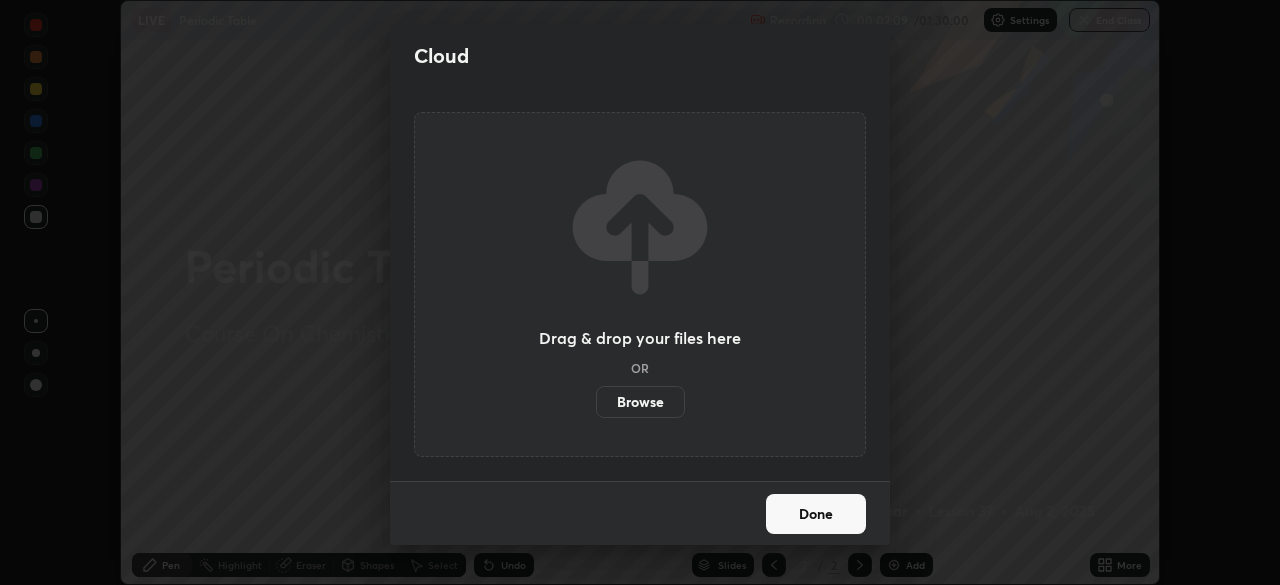 scroll, scrollTop: 585, scrollLeft: 1280, axis: both 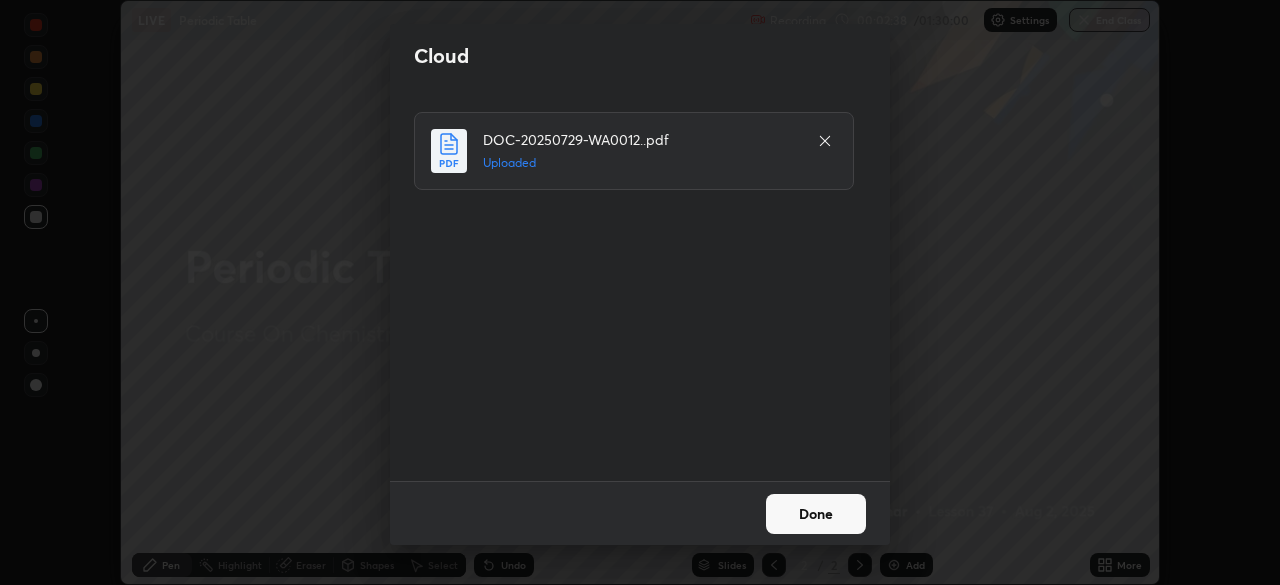 click on "Done" at bounding box center (816, 514) 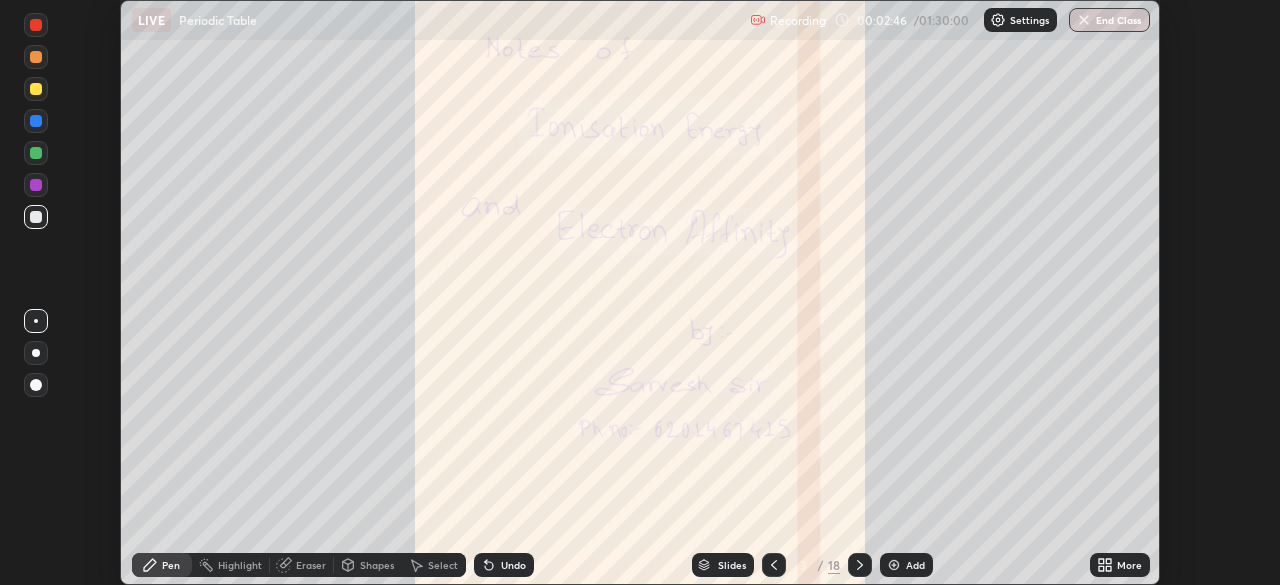 click on "More" at bounding box center (1120, 565) 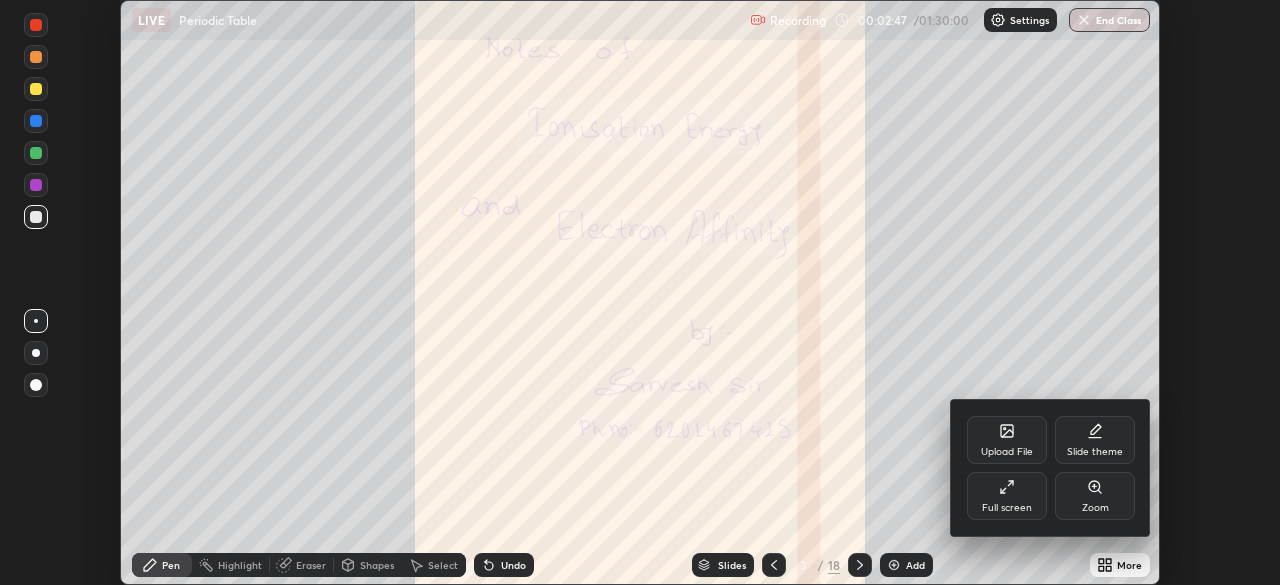 click at bounding box center (640, 292) 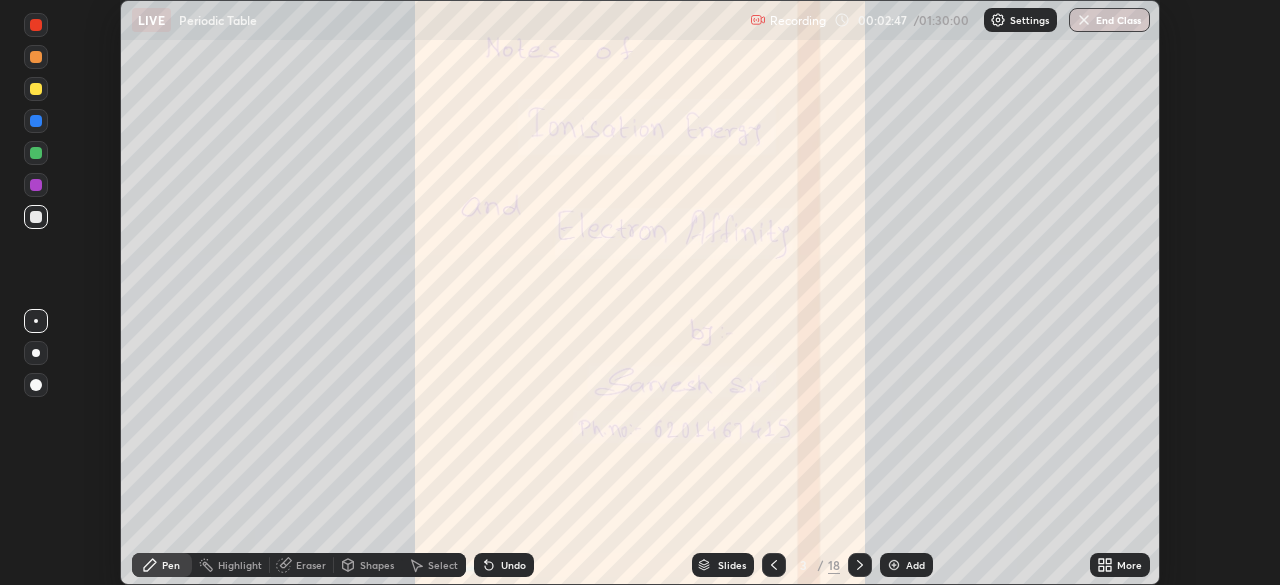 click 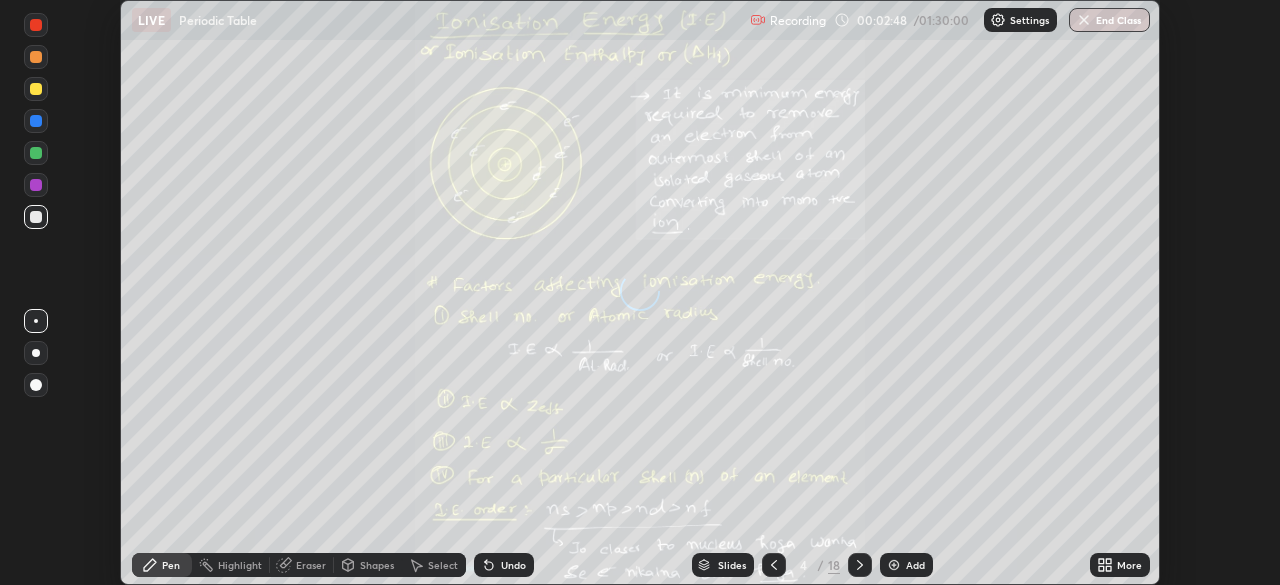 click 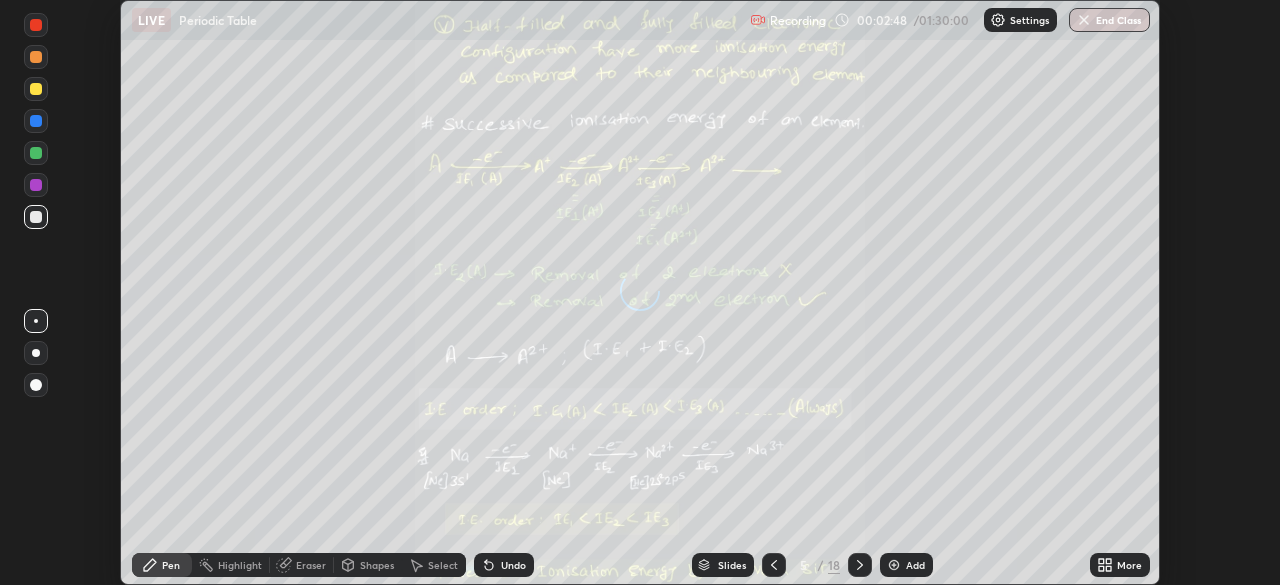 click 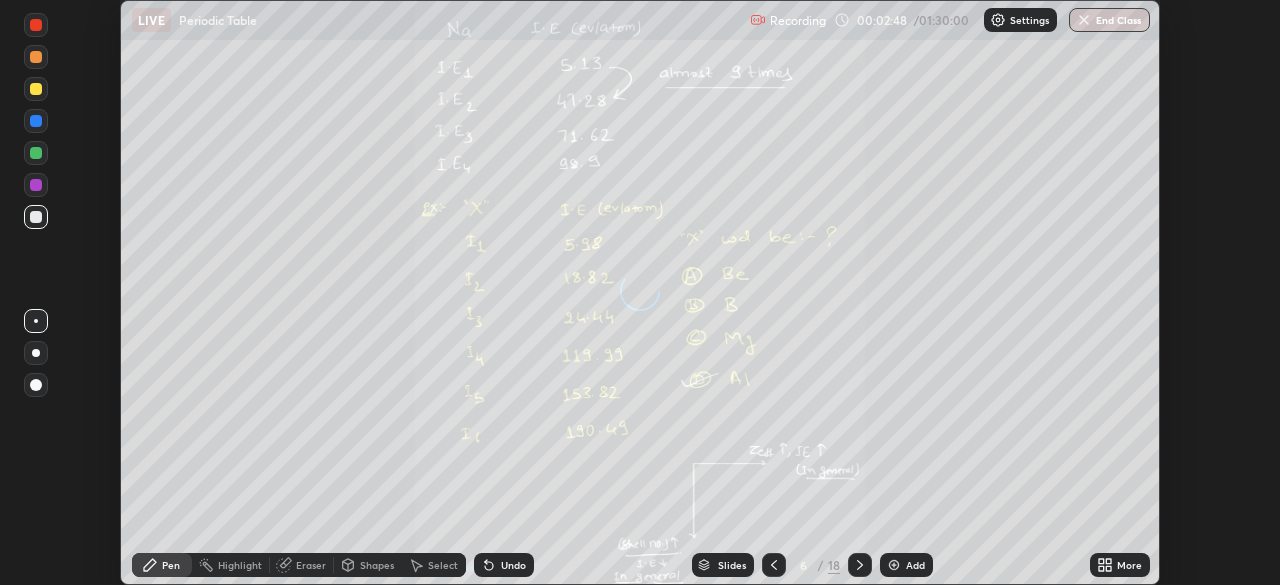 click 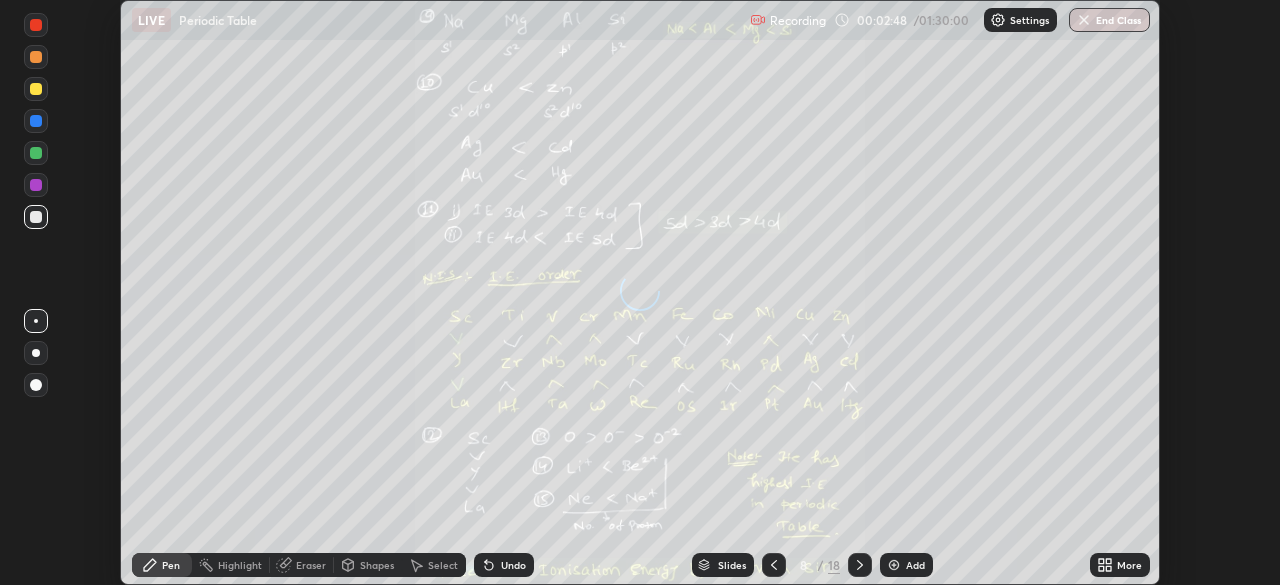 click 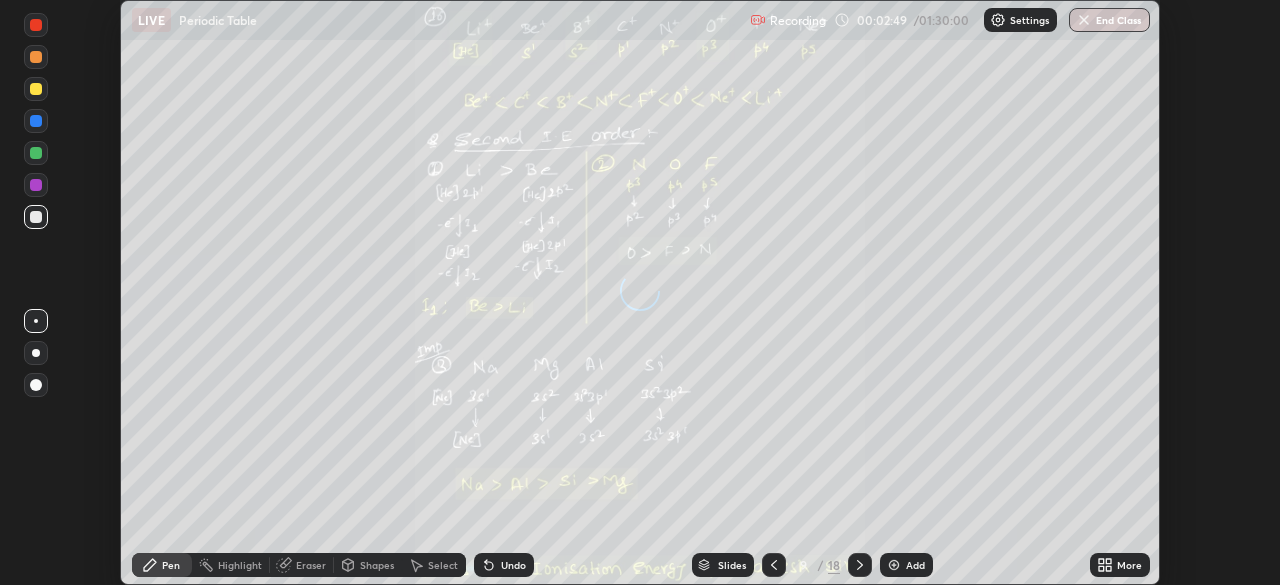 click 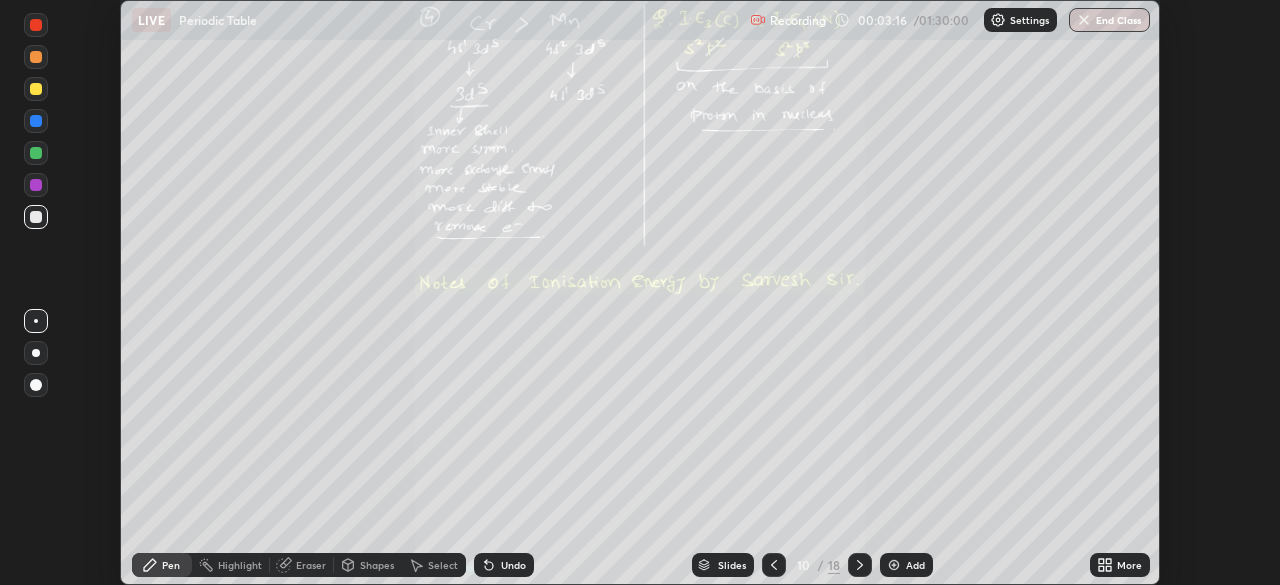 click on "More" at bounding box center [1129, 565] 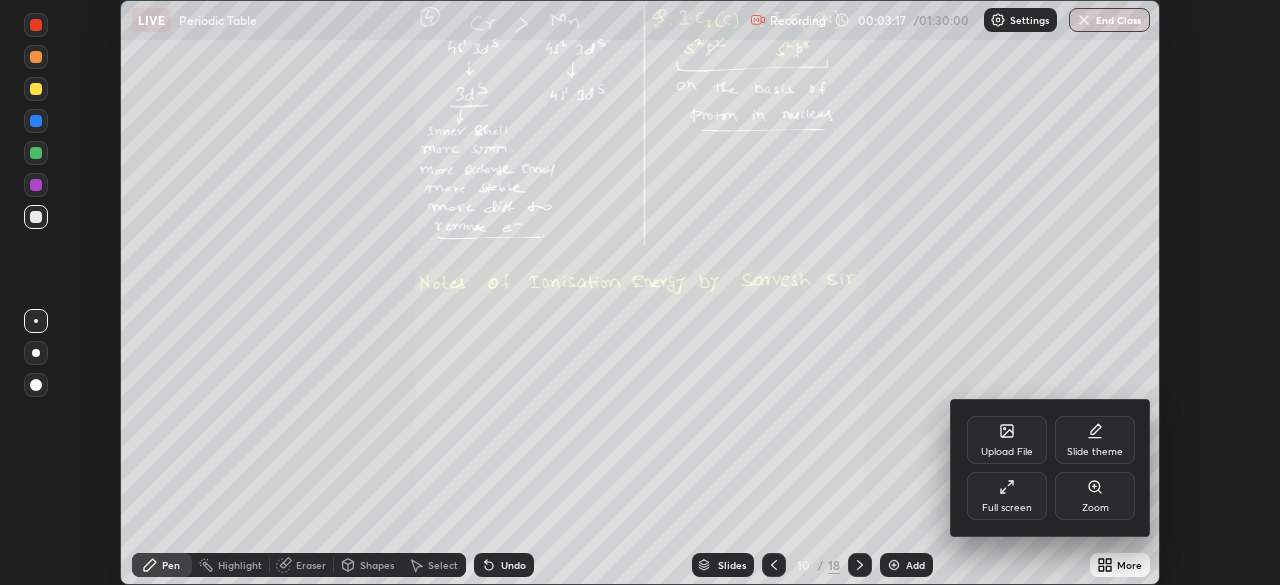 click on "Full screen" at bounding box center (1007, 508) 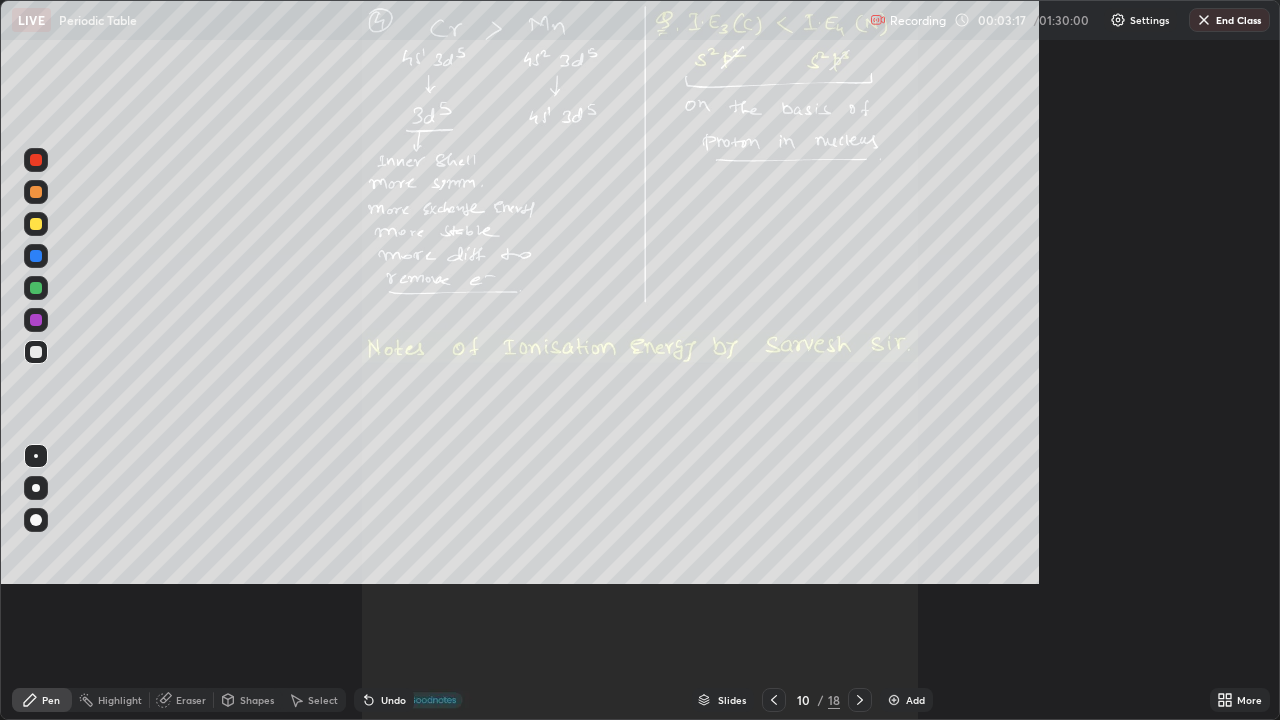 scroll, scrollTop: 99280, scrollLeft: 98720, axis: both 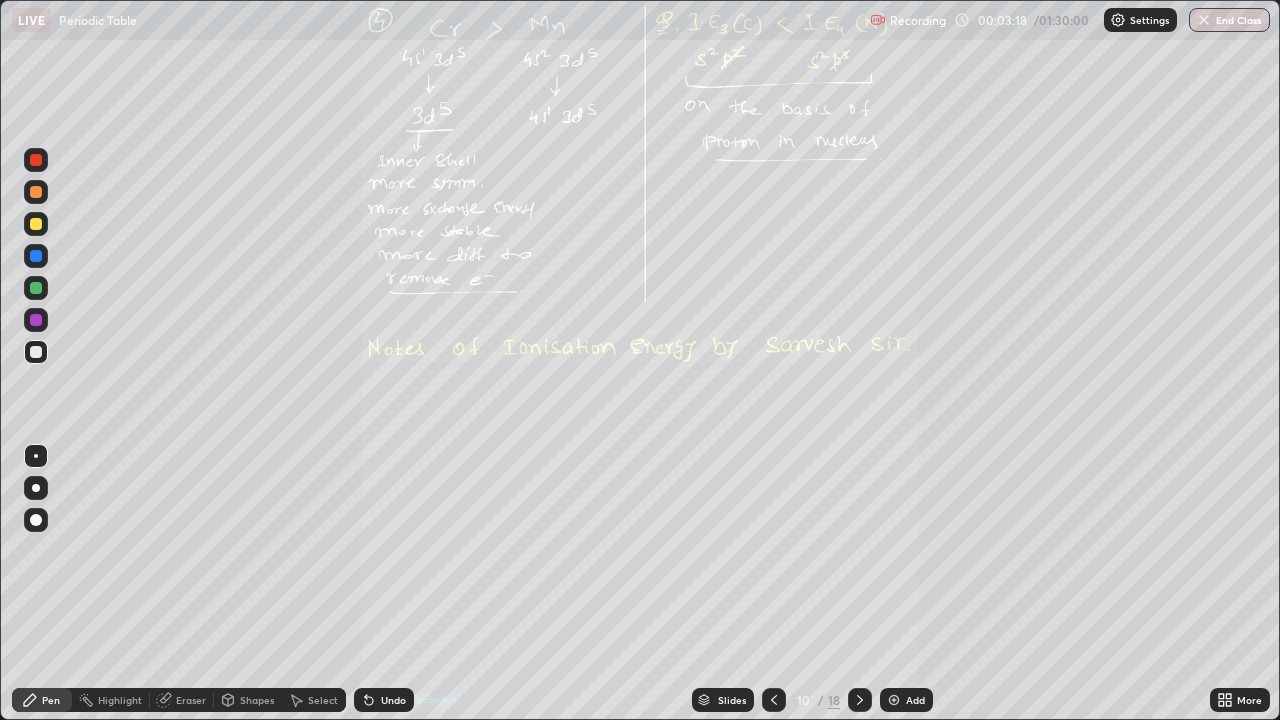 click on "Slides" at bounding box center (723, 700) 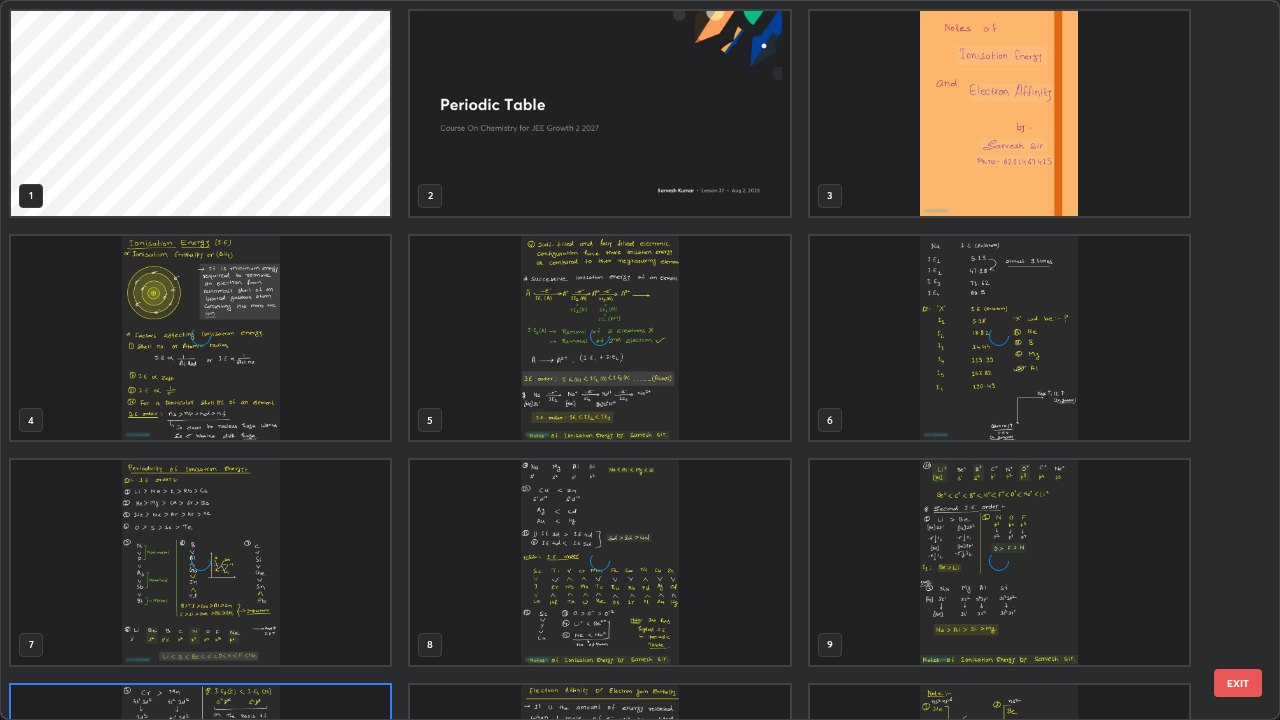 scroll, scrollTop: 180, scrollLeft: 0, axis: vertical 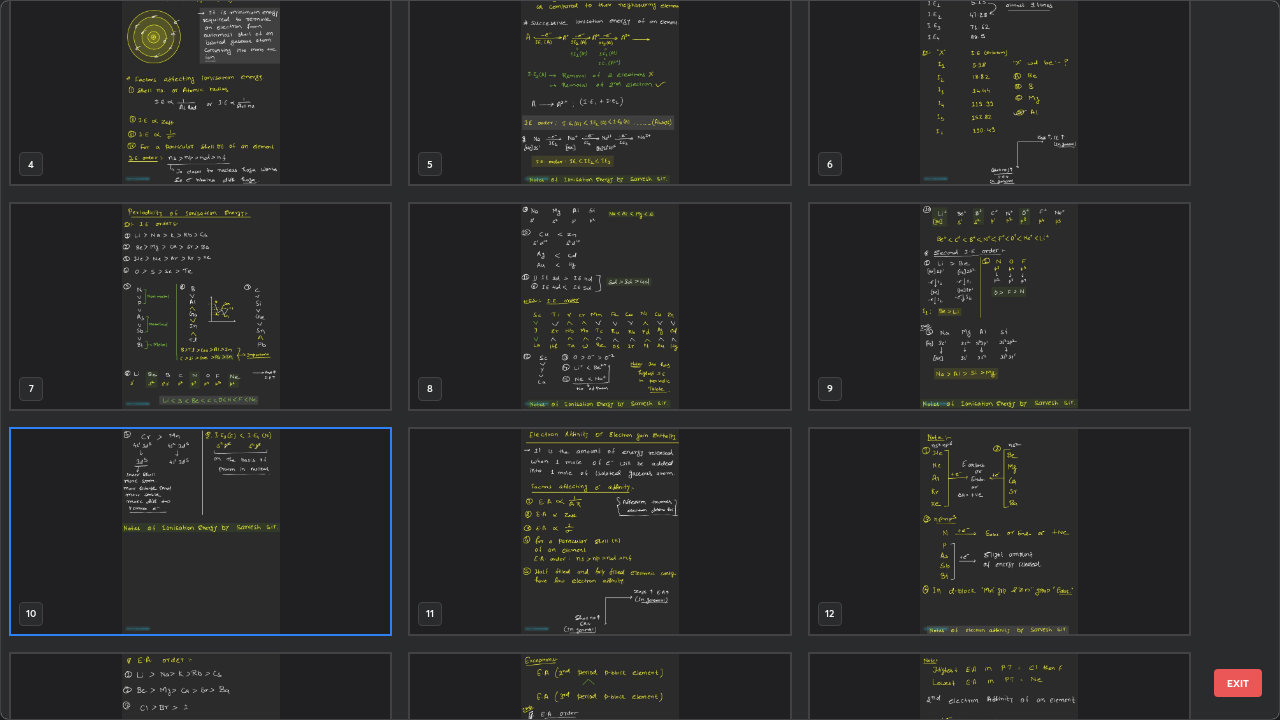 click at bounding box center [599, 531] 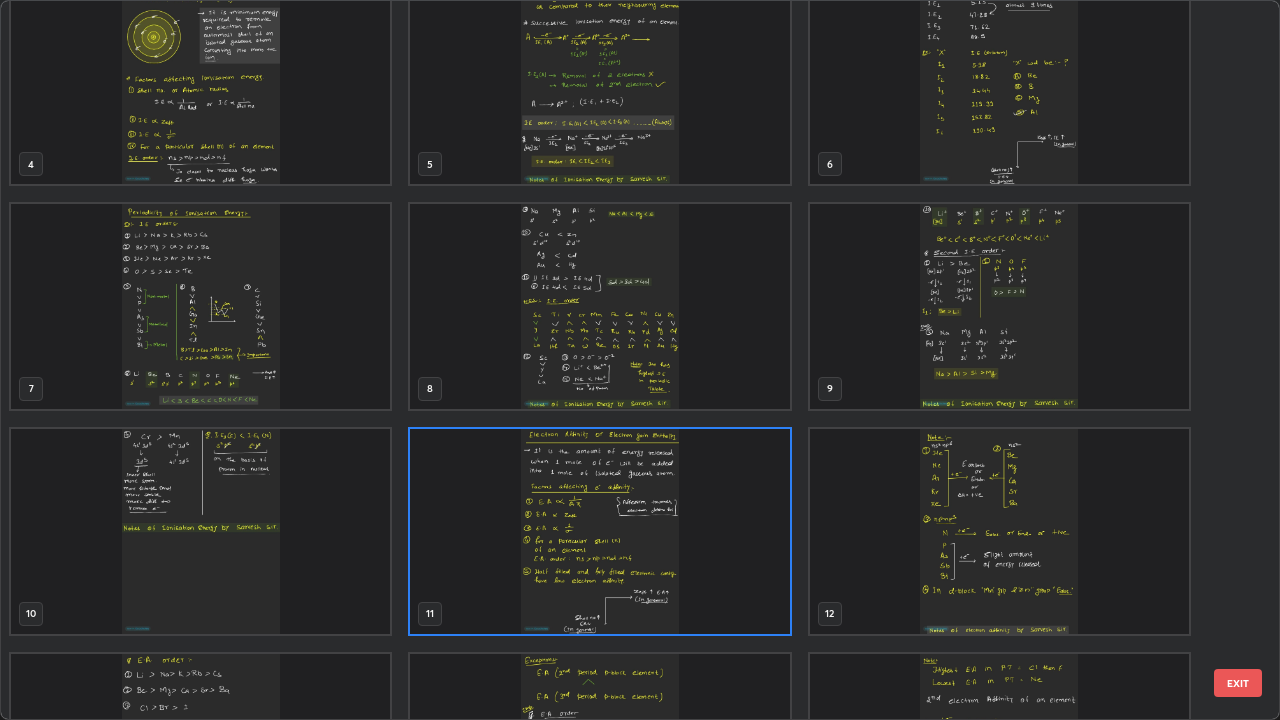 click at bounding box center (599, 531) 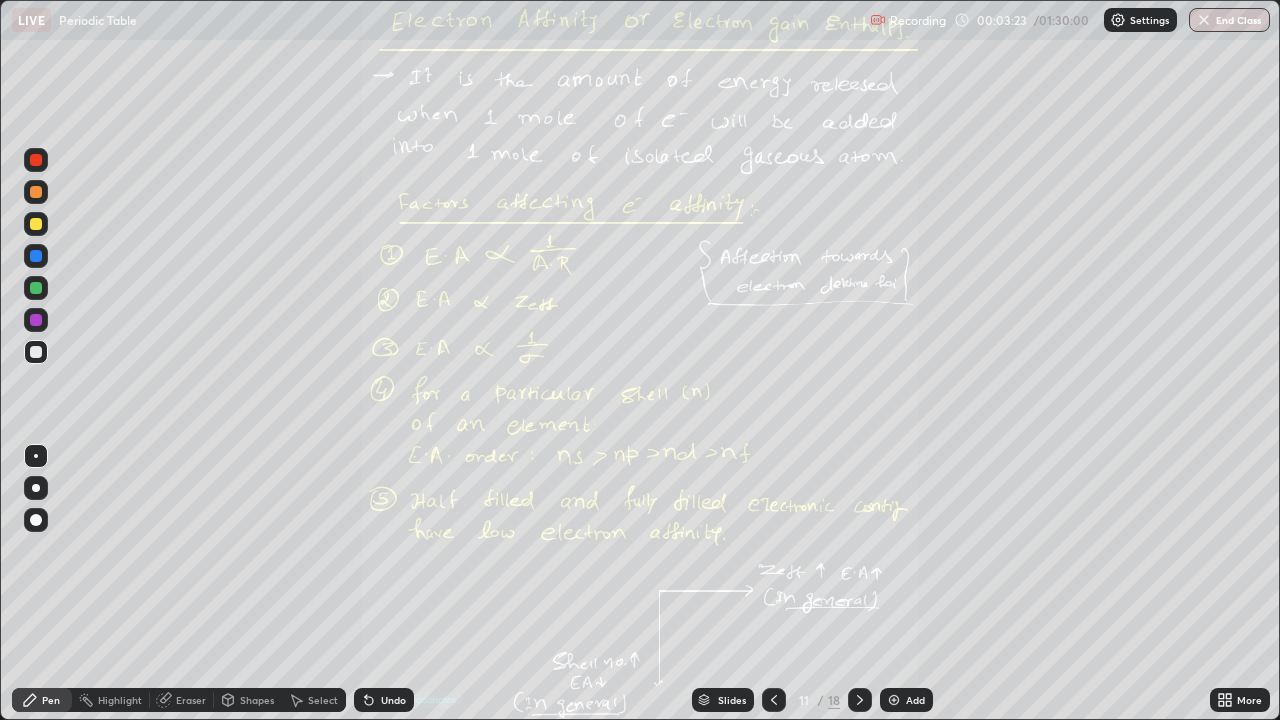 click on "Add" at bounding box center [906, 700] 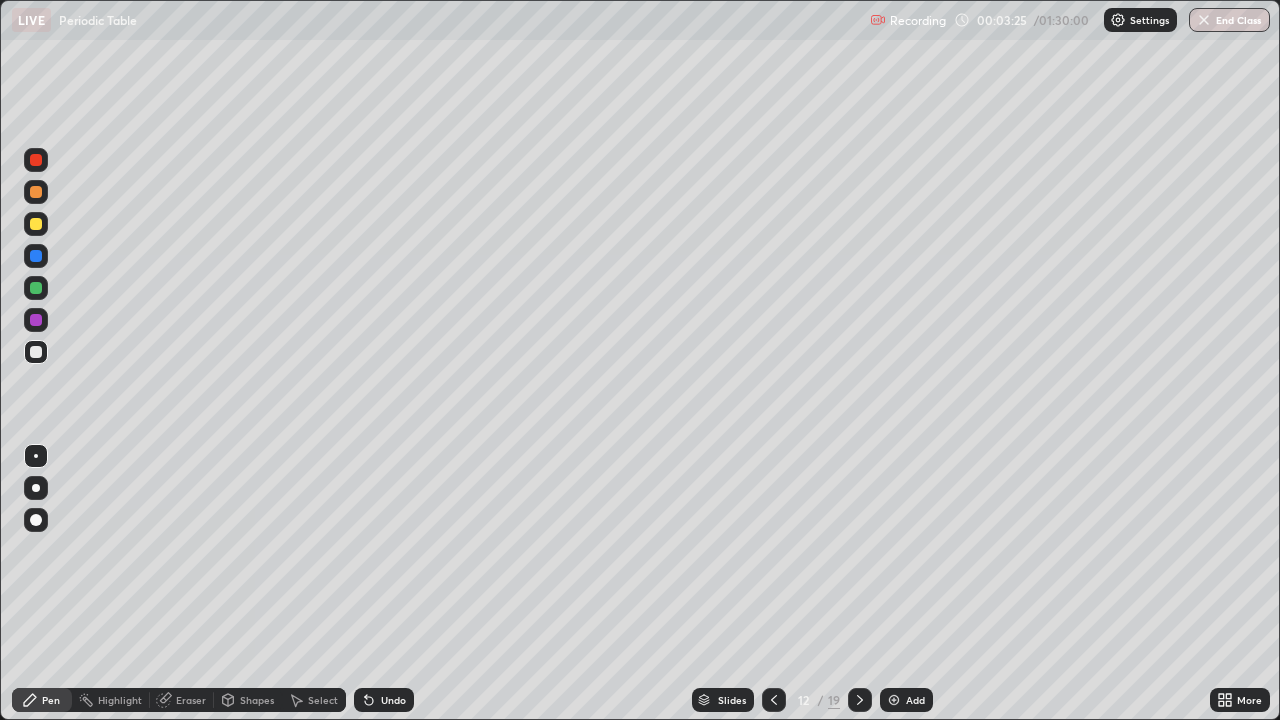 click on "Shapes" at bounding box center (257, 700) 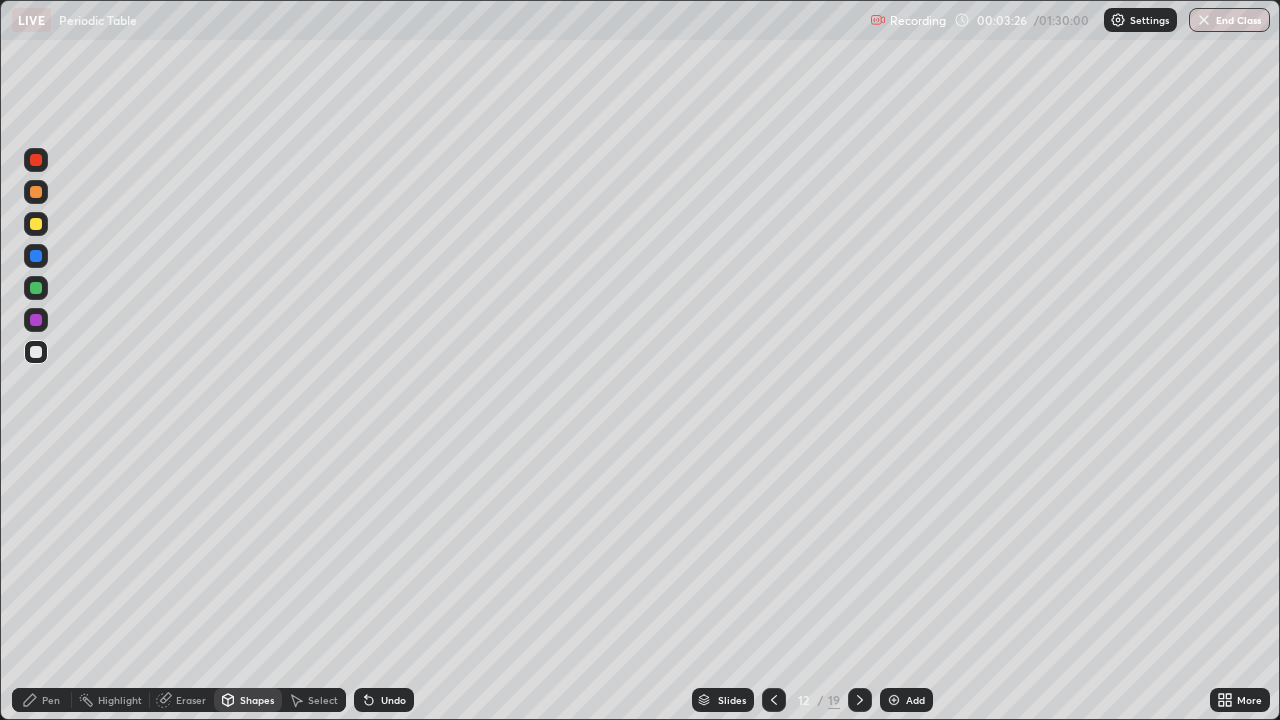 click on "Pen" at bounding box center [51, 700] 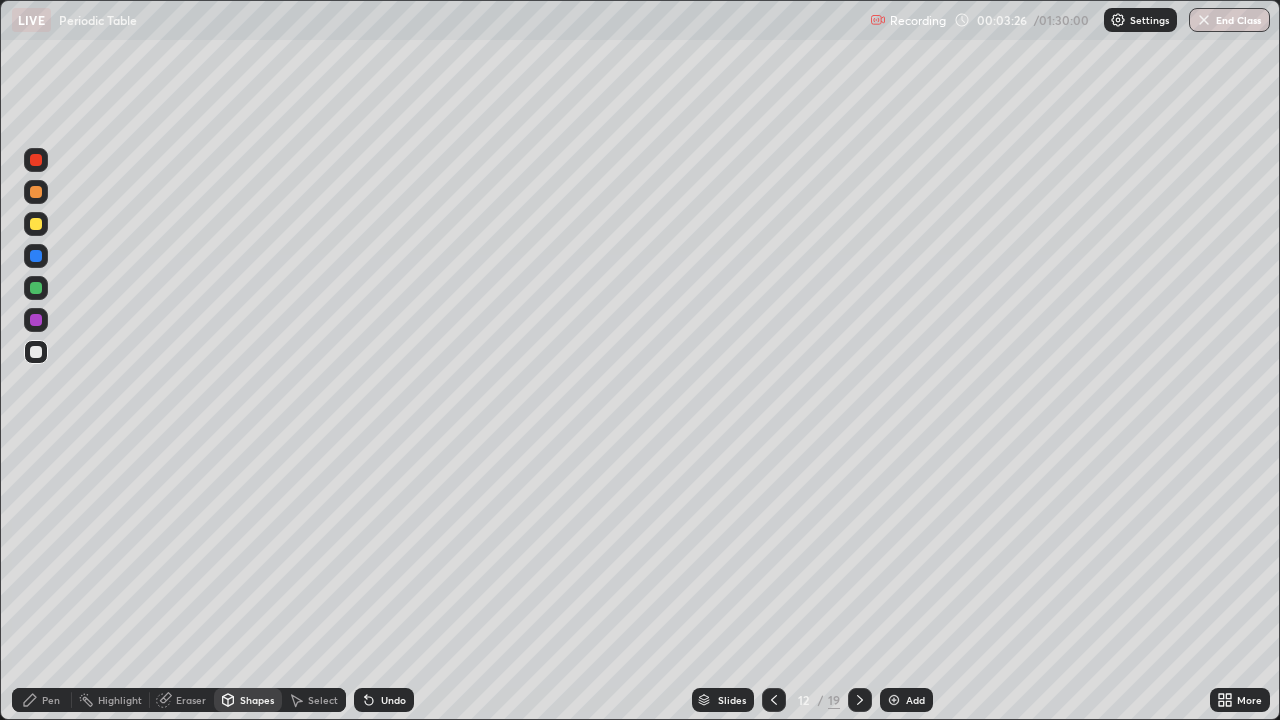 click on "Pen" at bounding box center (51, 700) 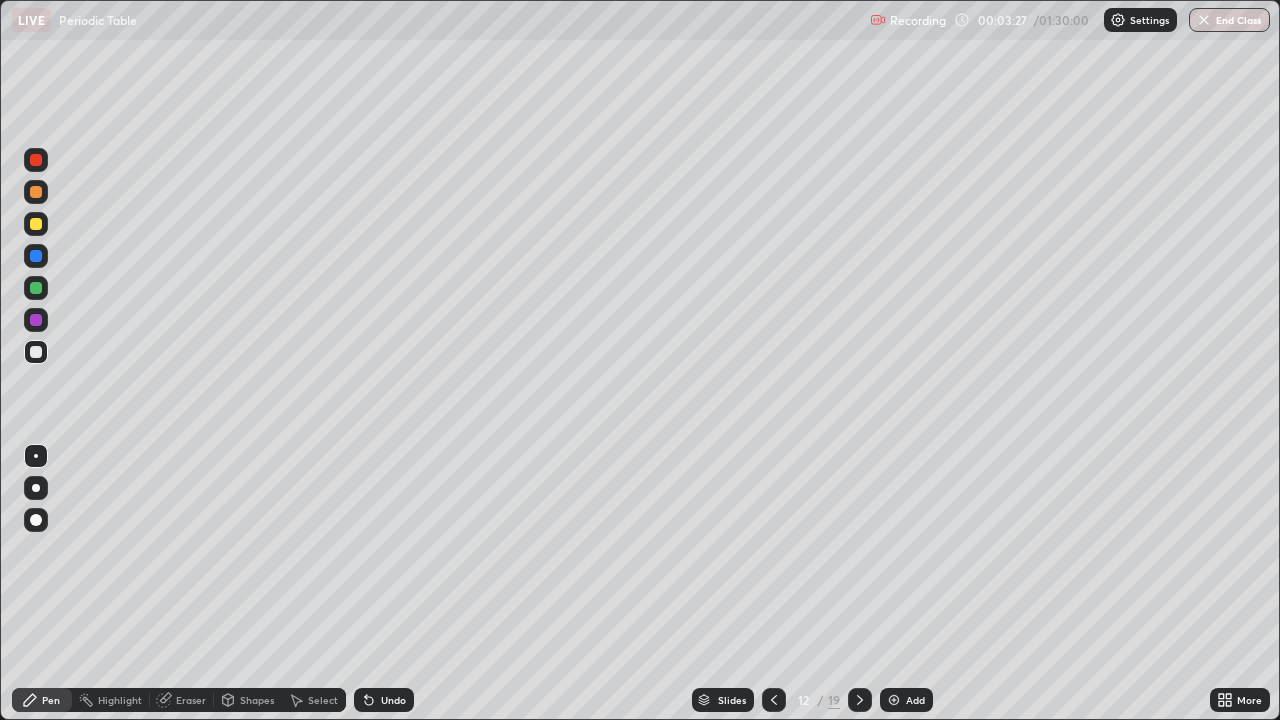 click at bounding box center (36, 224) 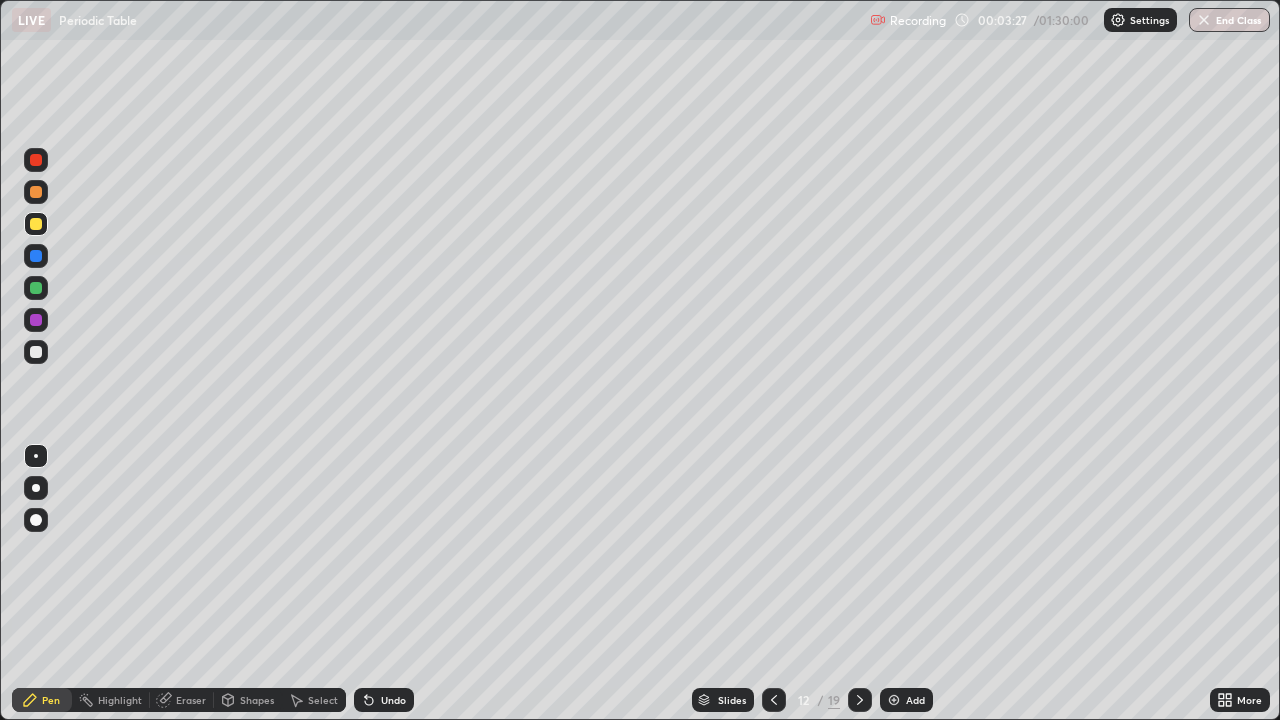 click at bounding box center [36, 192] 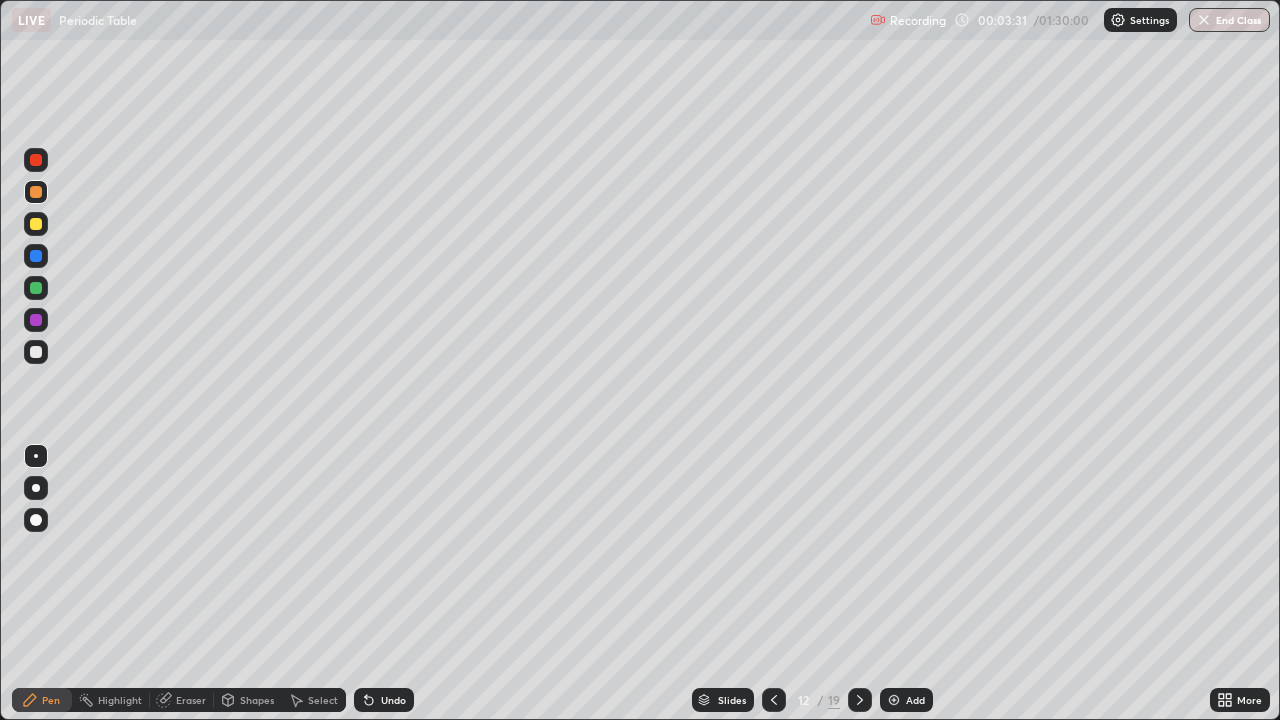 click on "Shapes" at bounding box center [248, 700] 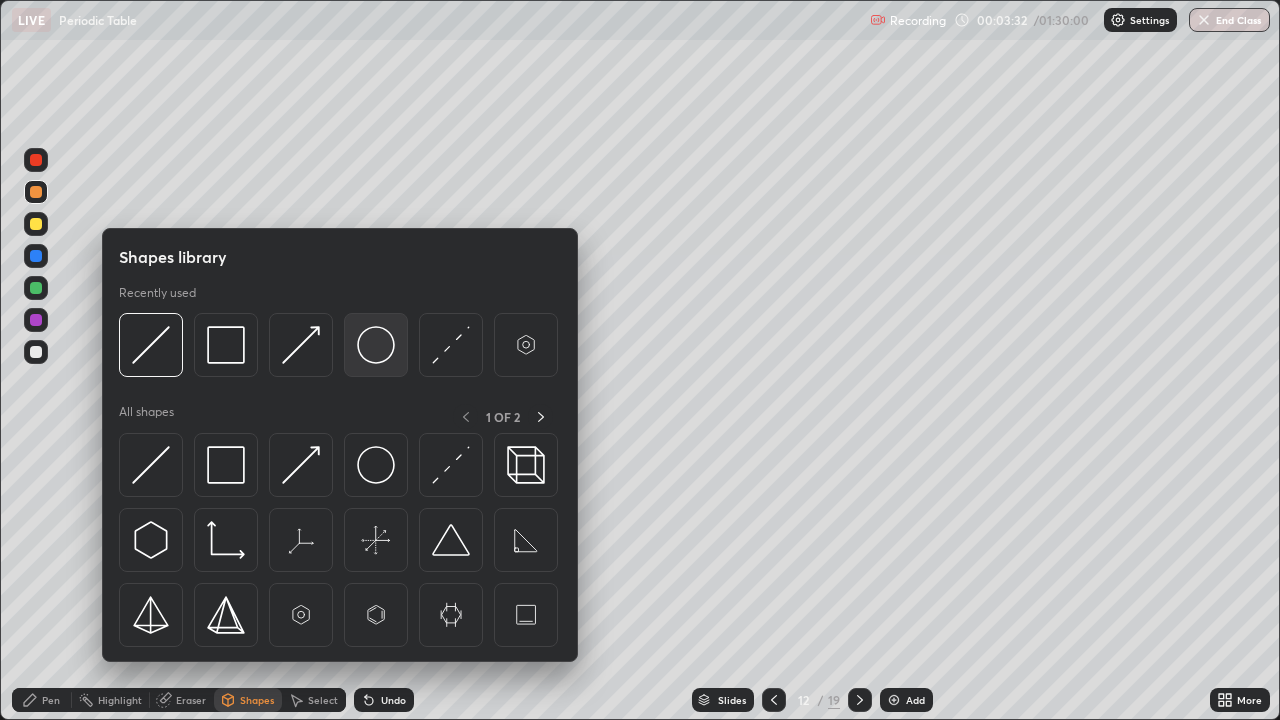 click at bounding box center [376, 345] 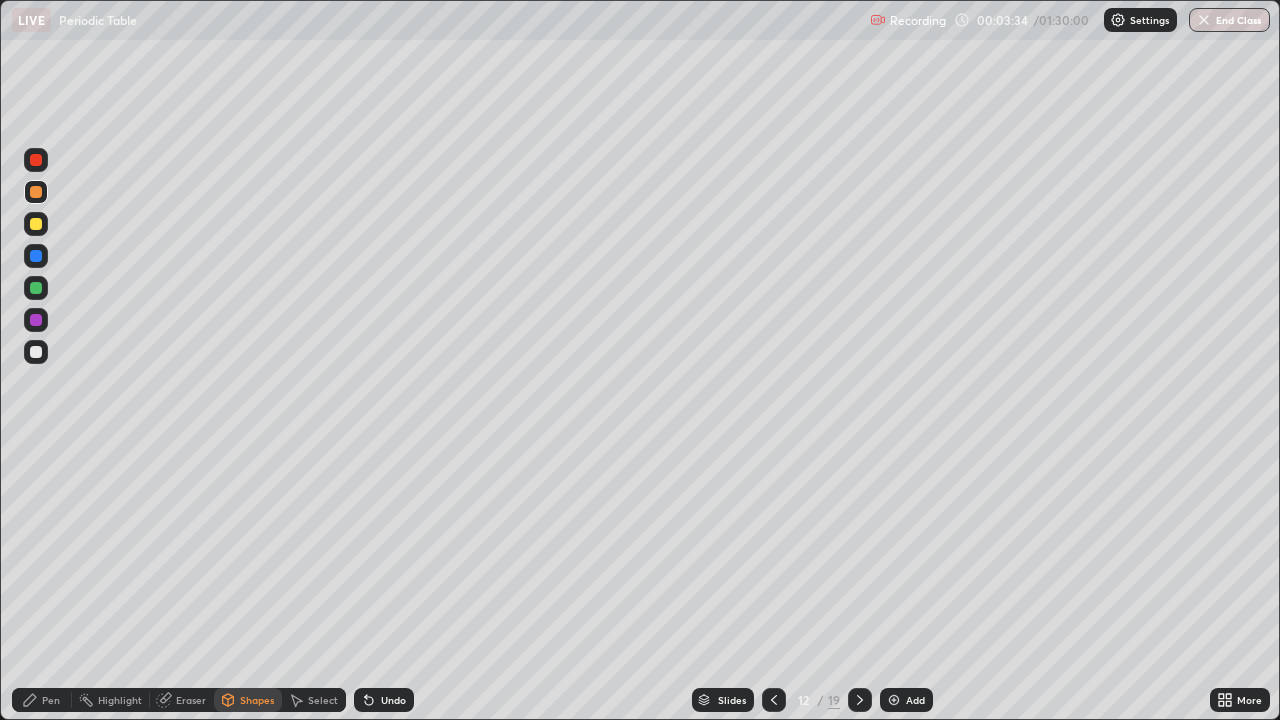 click on "Select" at bounding box center (314, 700) 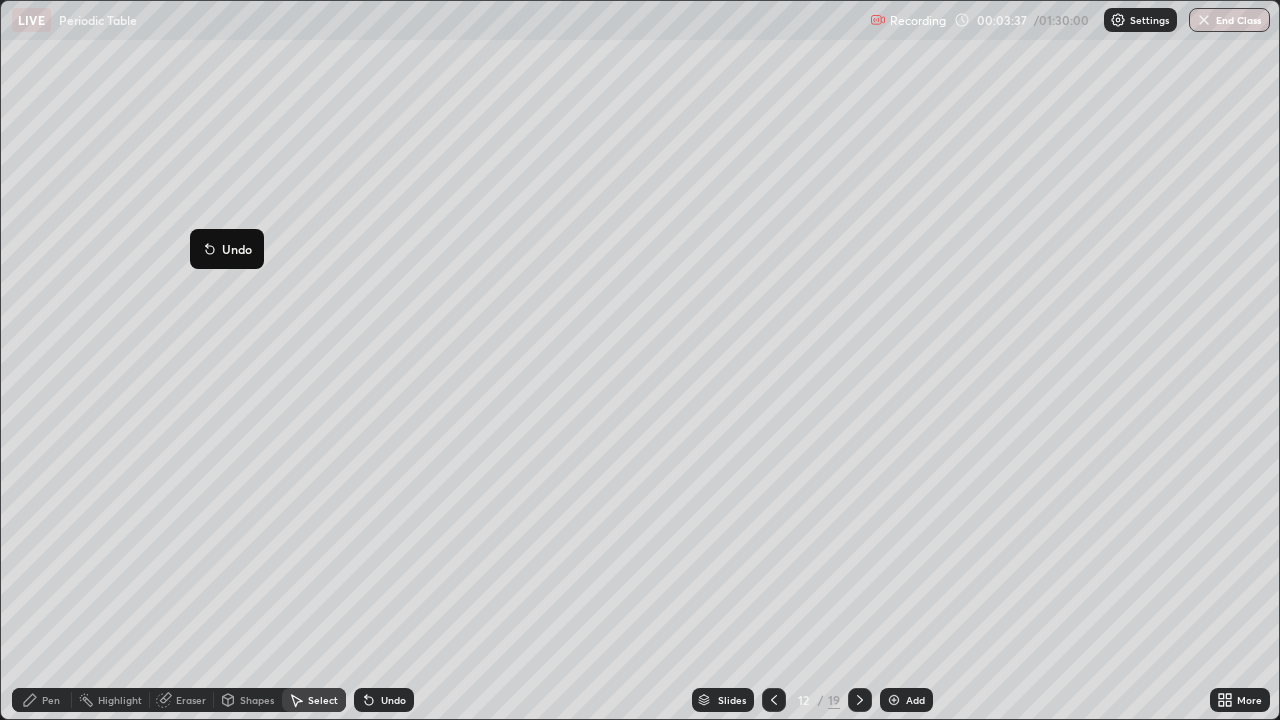 click on "0 ° Undo Copy Duplicate Duplicate to new slide Delete" at bounding box center [640, 360] 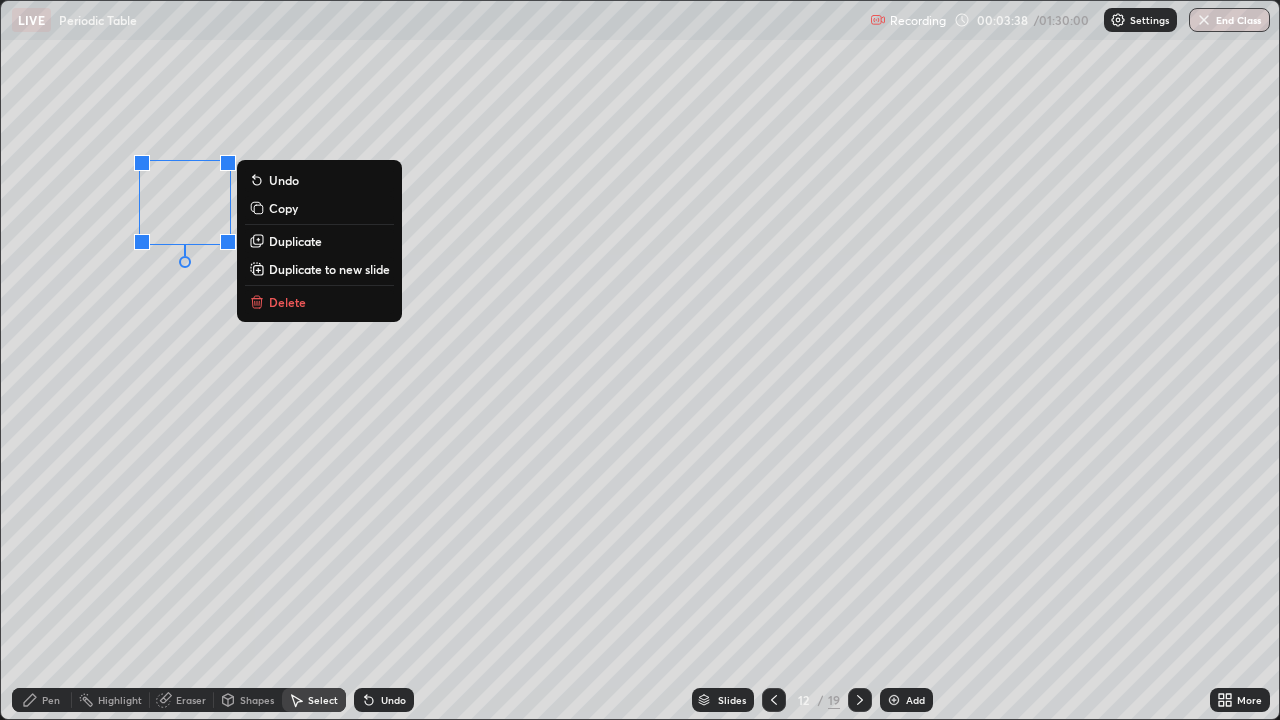 click on "Duplicate" at bounding box center (295, 241) 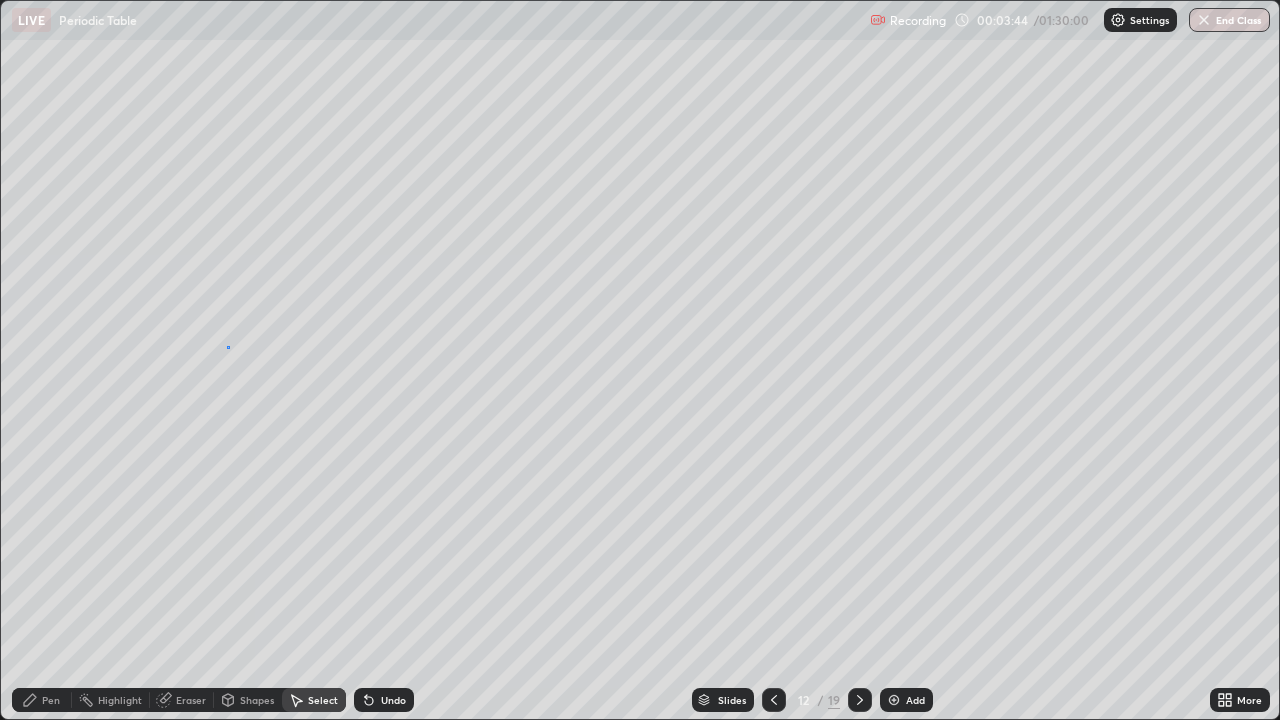click on "0 ° Undo Copy Duplicate Duplicate to new slide Delete" at bounding box center [640, 360] 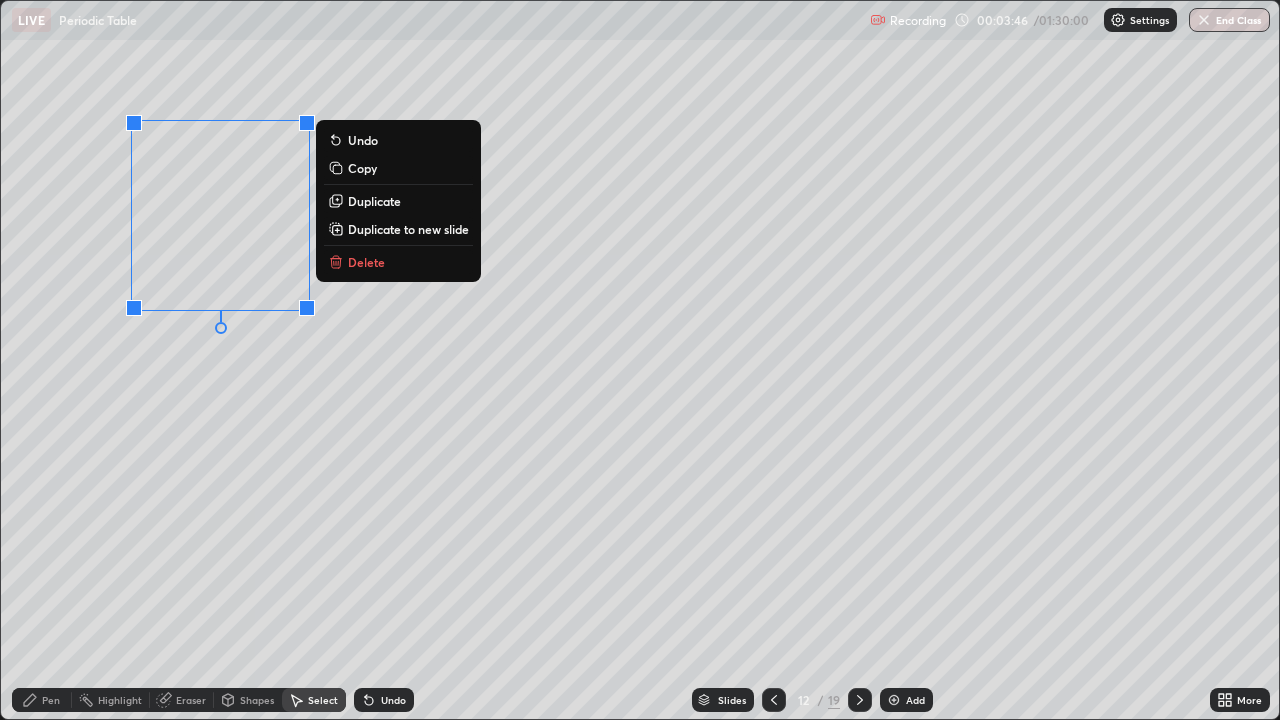 click 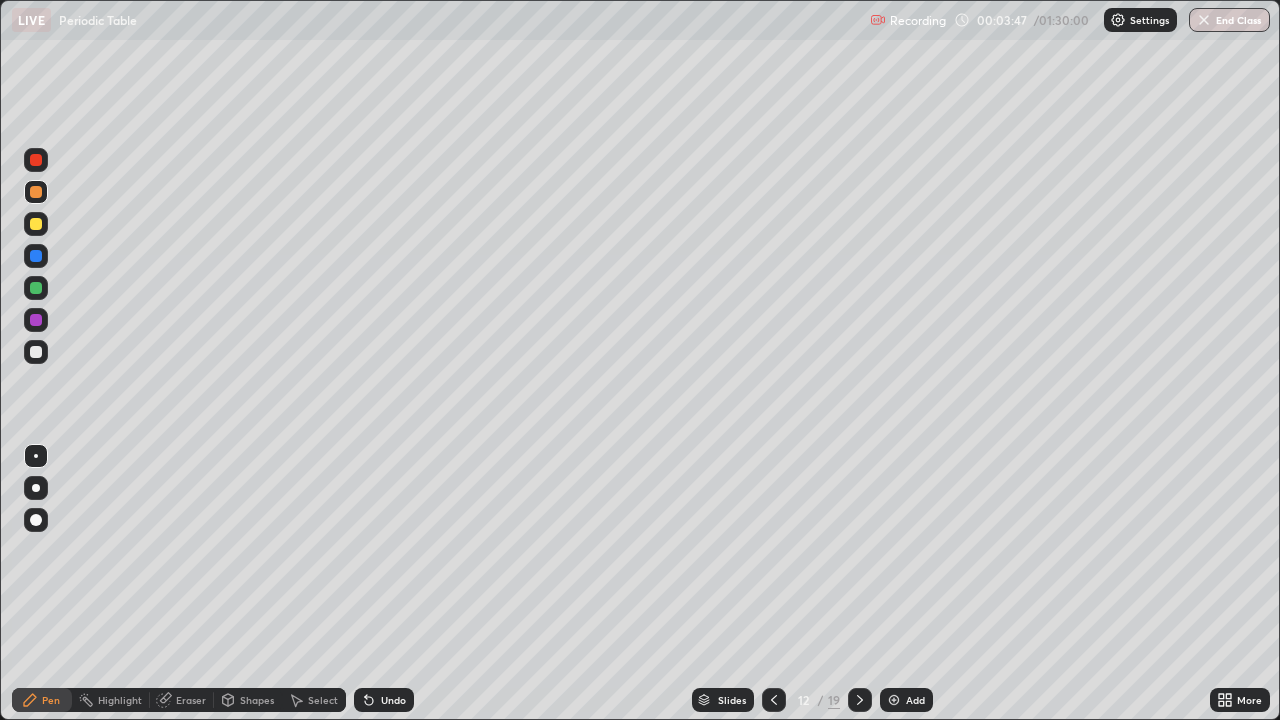 click at bounding box center (36, 352) 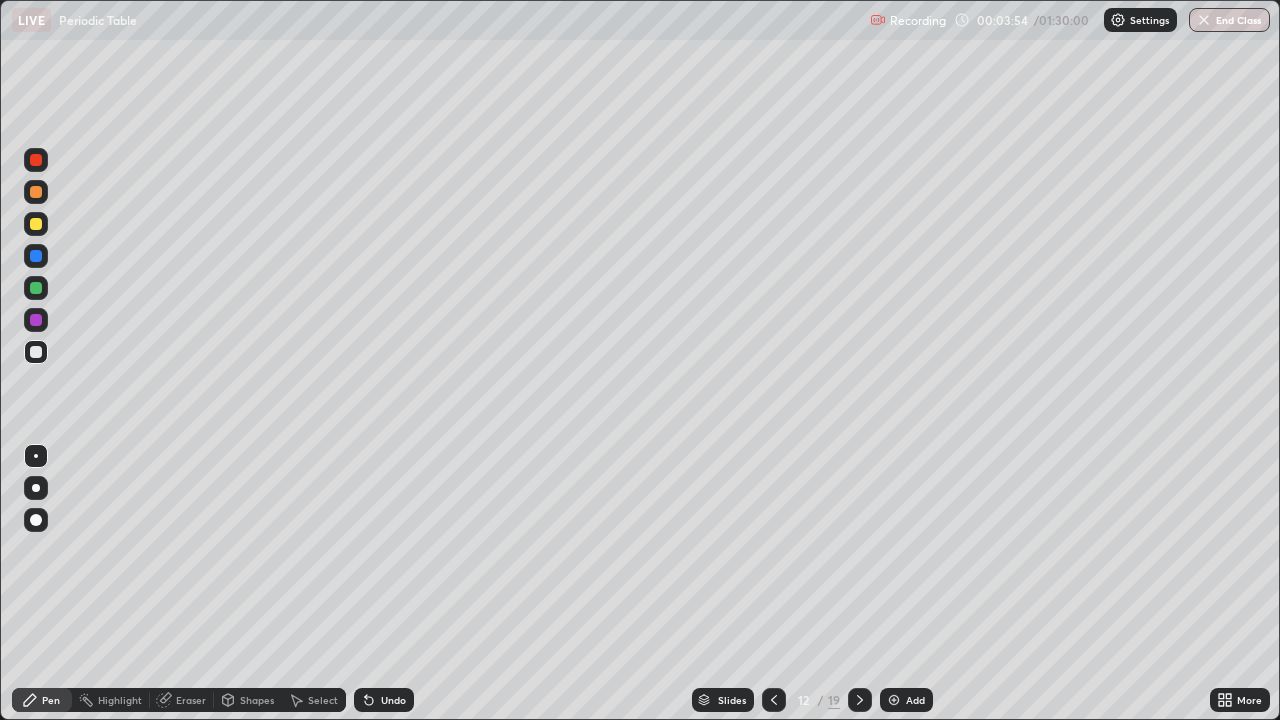 click on "Undo" at bounding box center [380, 700] 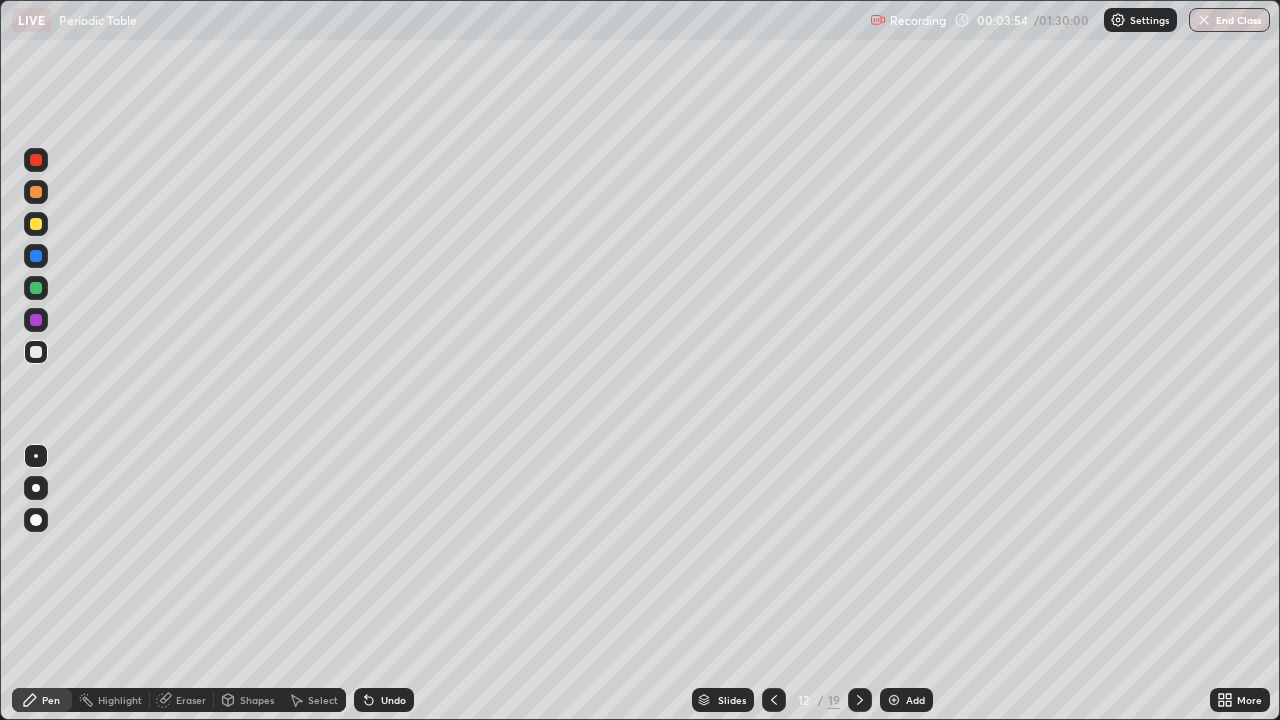 click on "Undo" at bounding box center (393, 700) 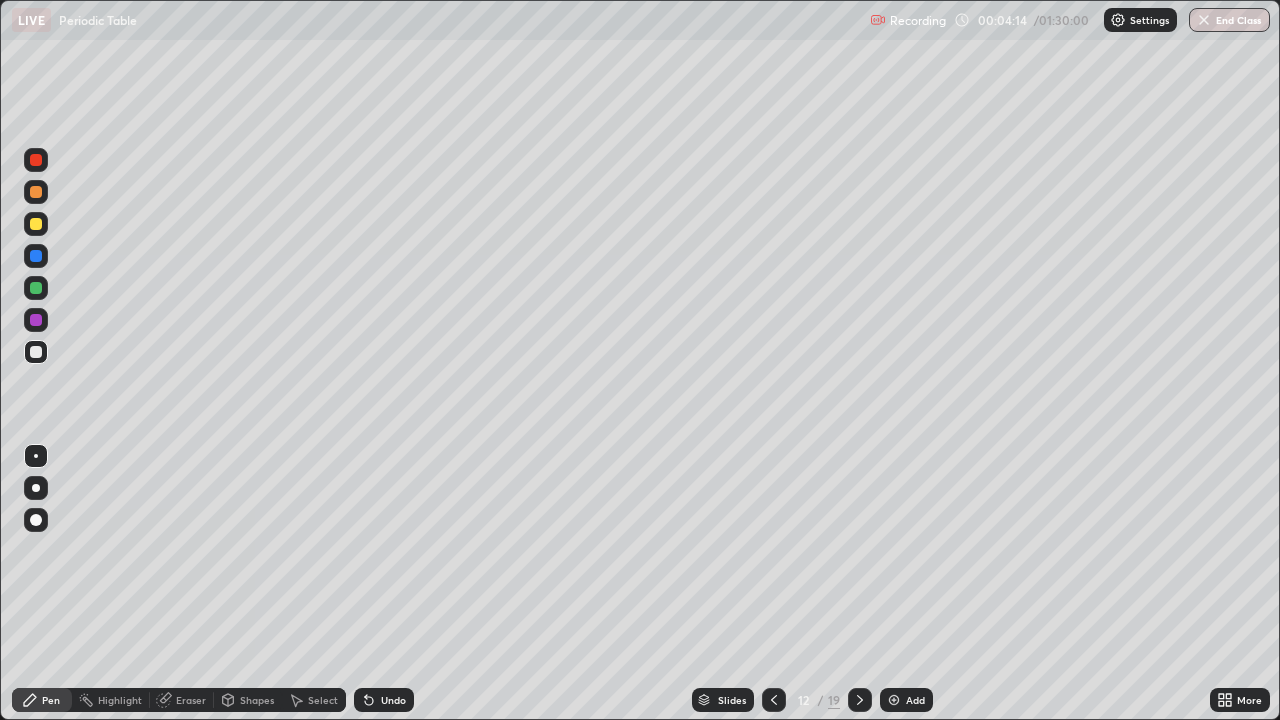 click 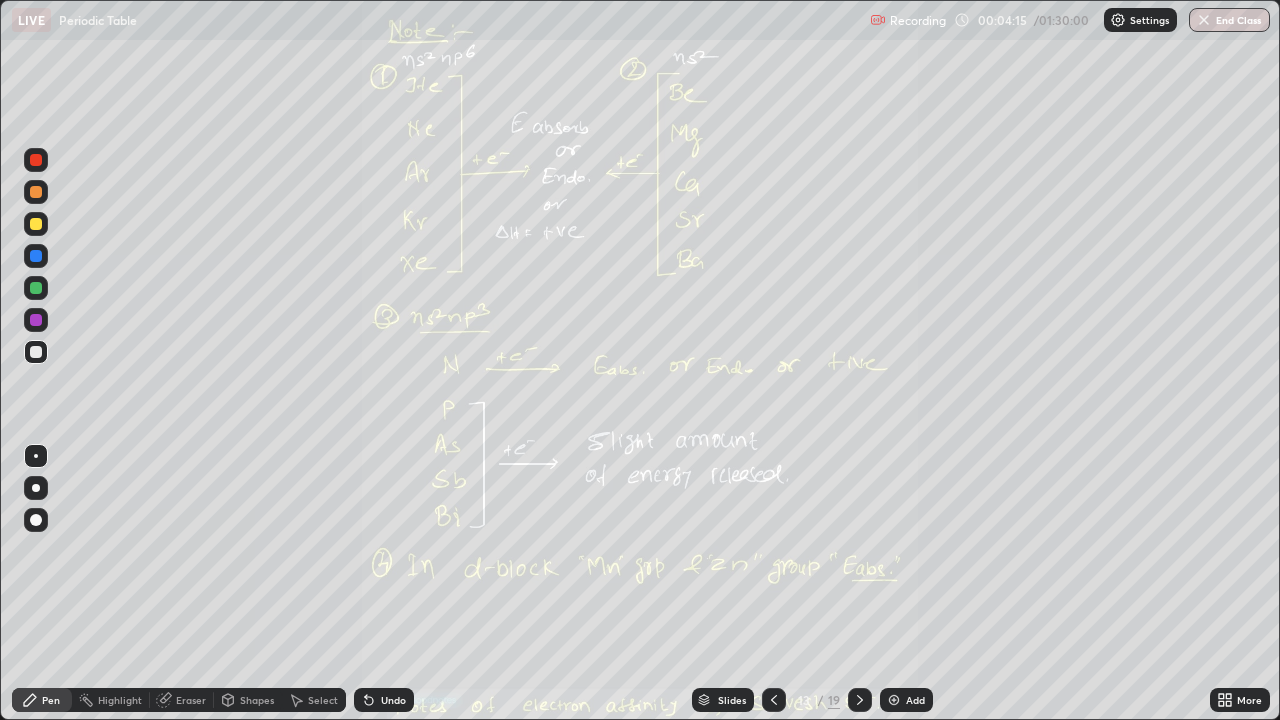 click 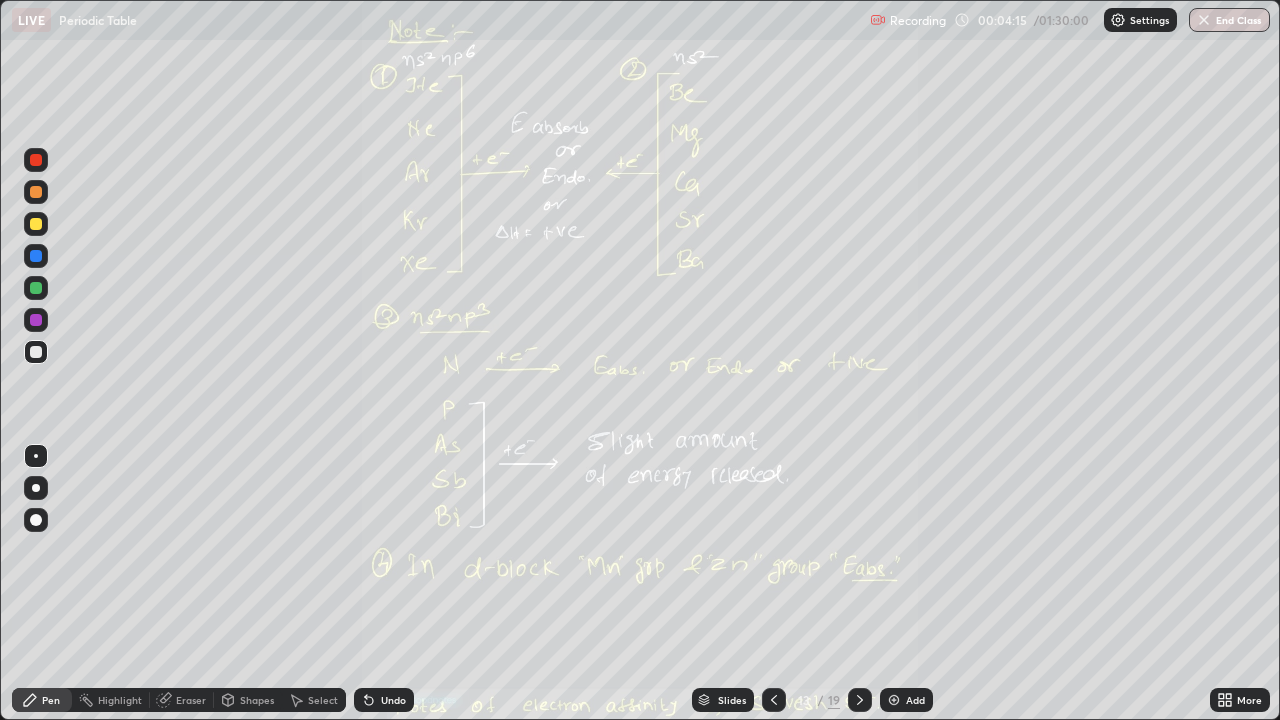 click 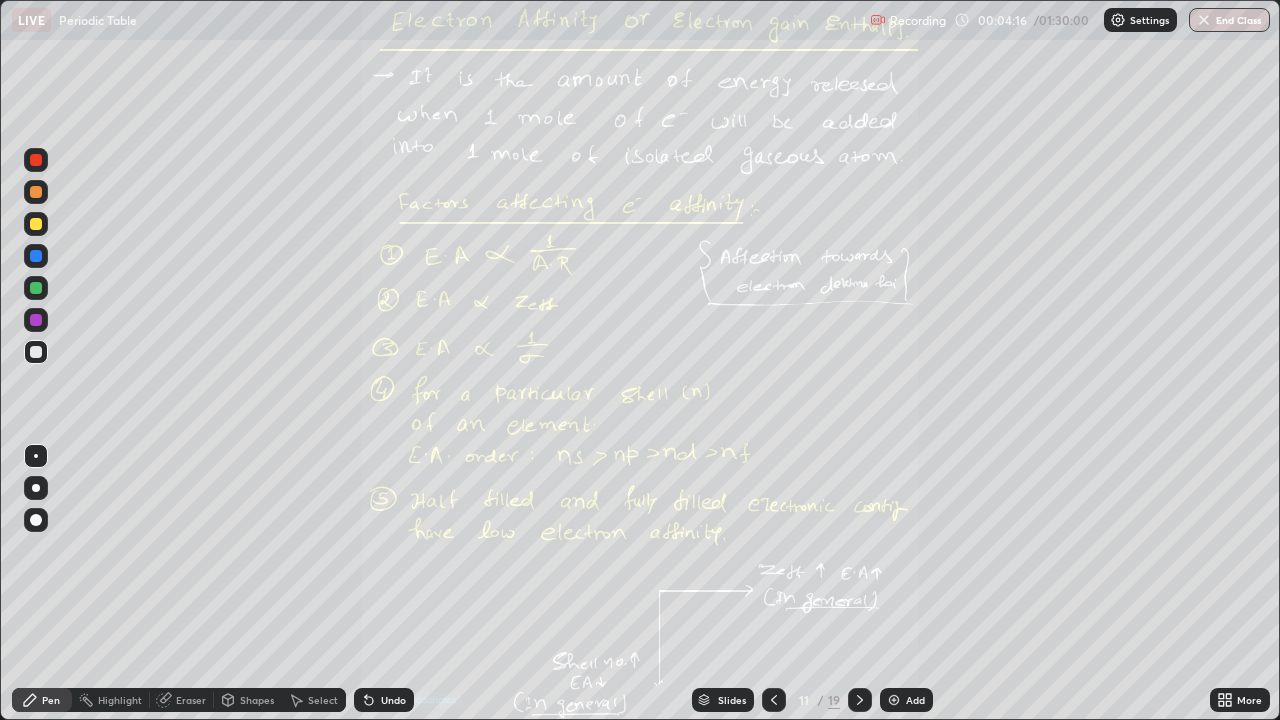 click on "More" at bounding box center [1240, 700] 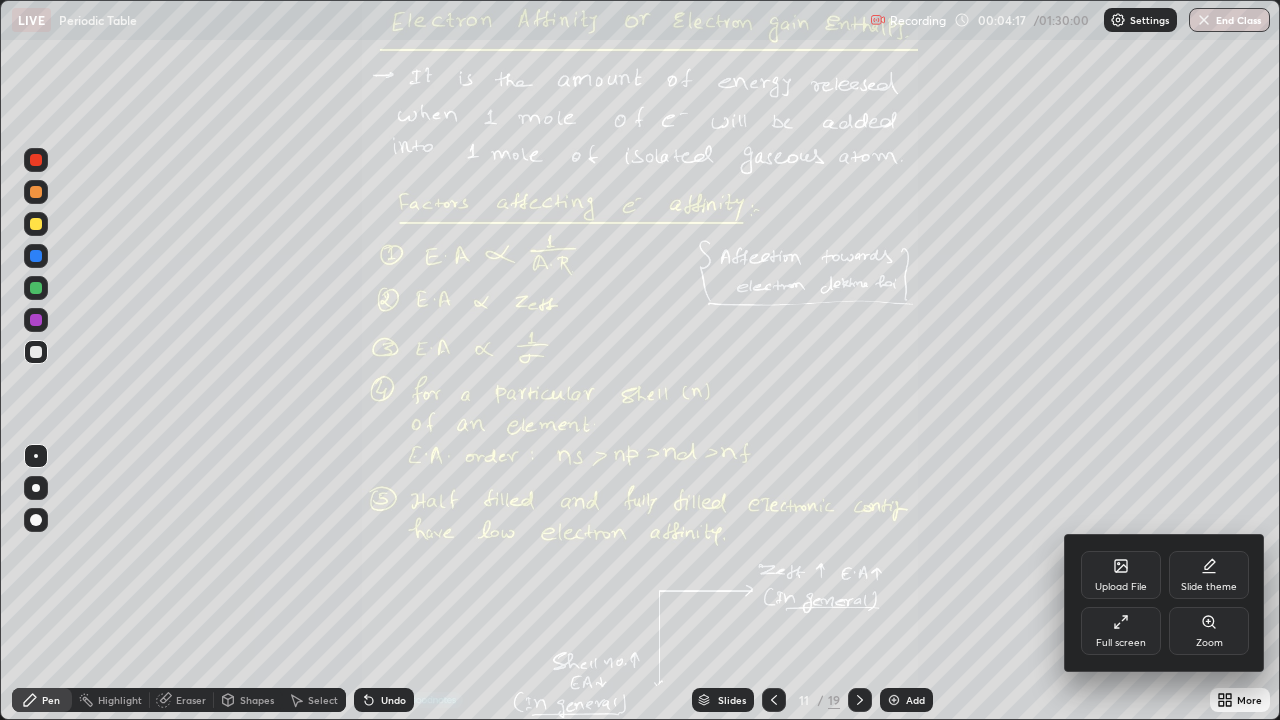 click on "Zoom" at bounding box center [1209, 631] 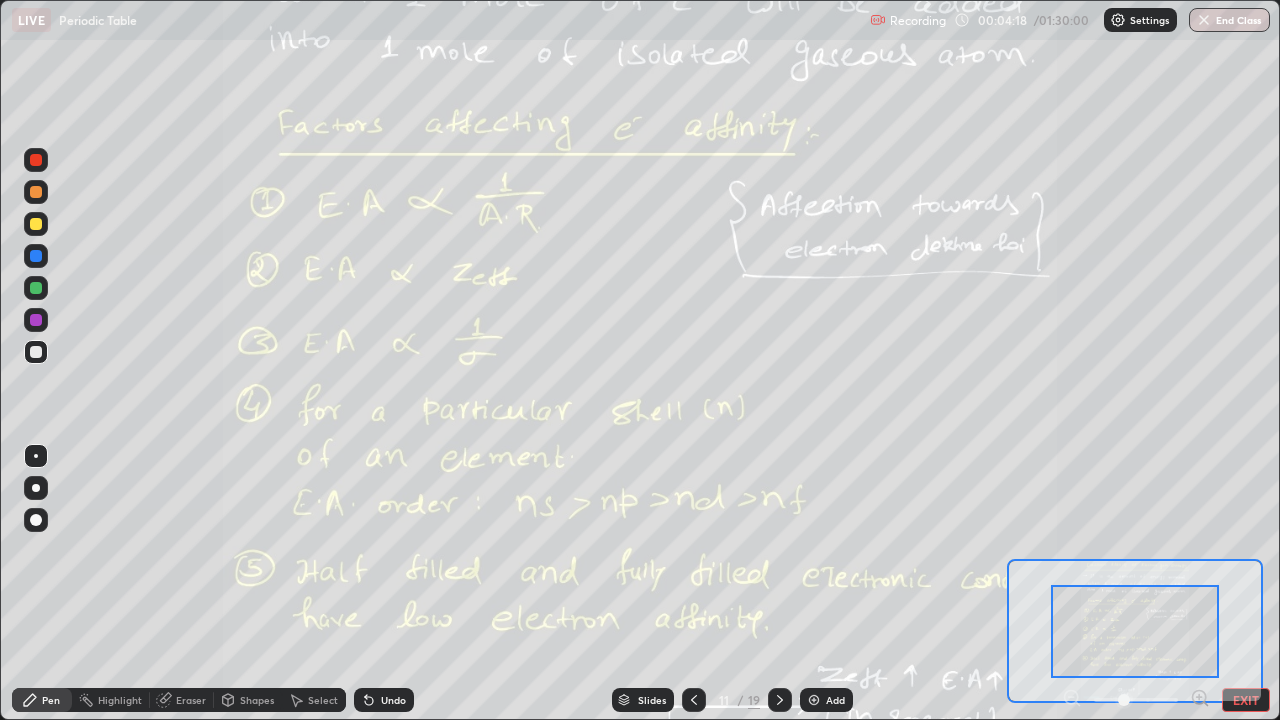 click 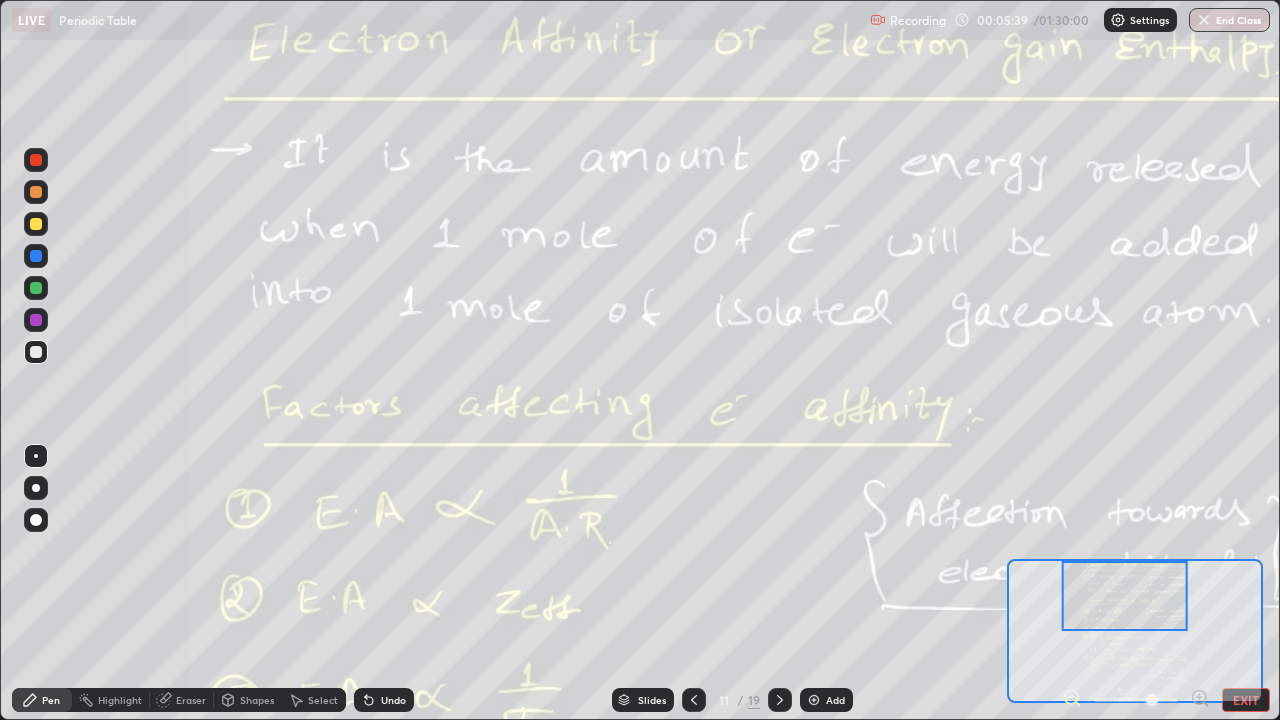 click at bounding box center (36, 192) 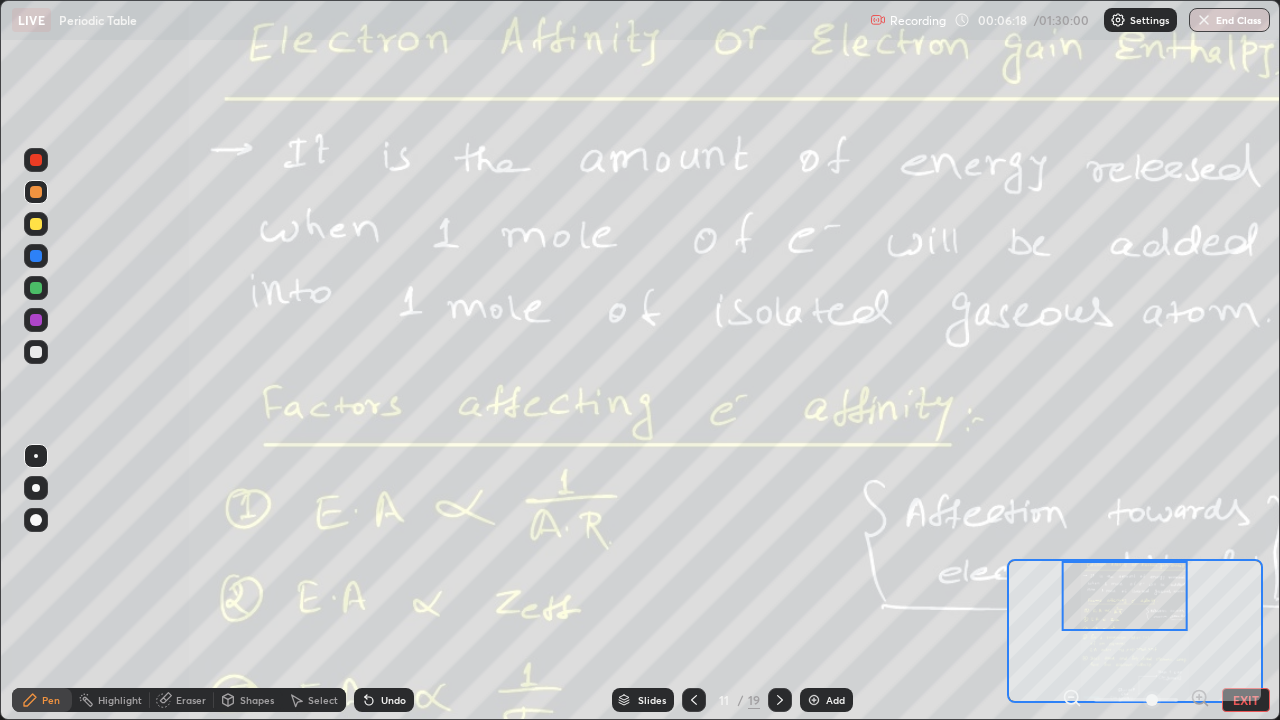 click at bounding box center [36, 352] 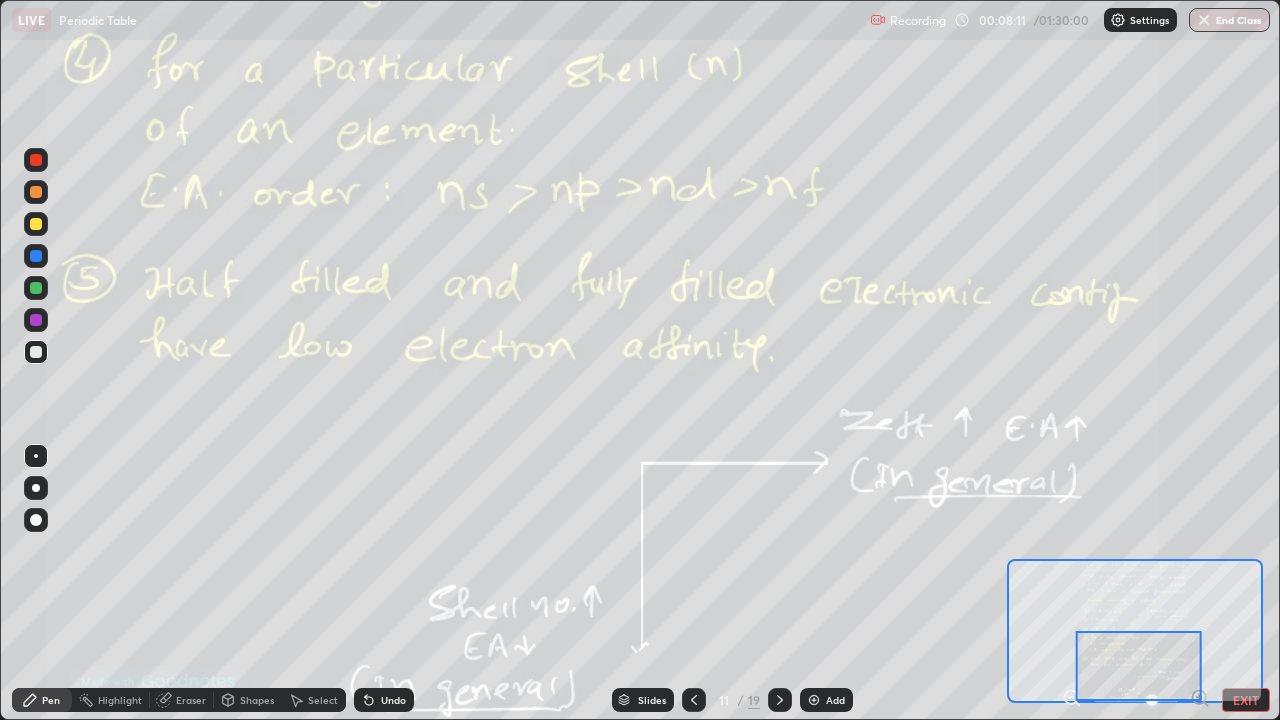 click 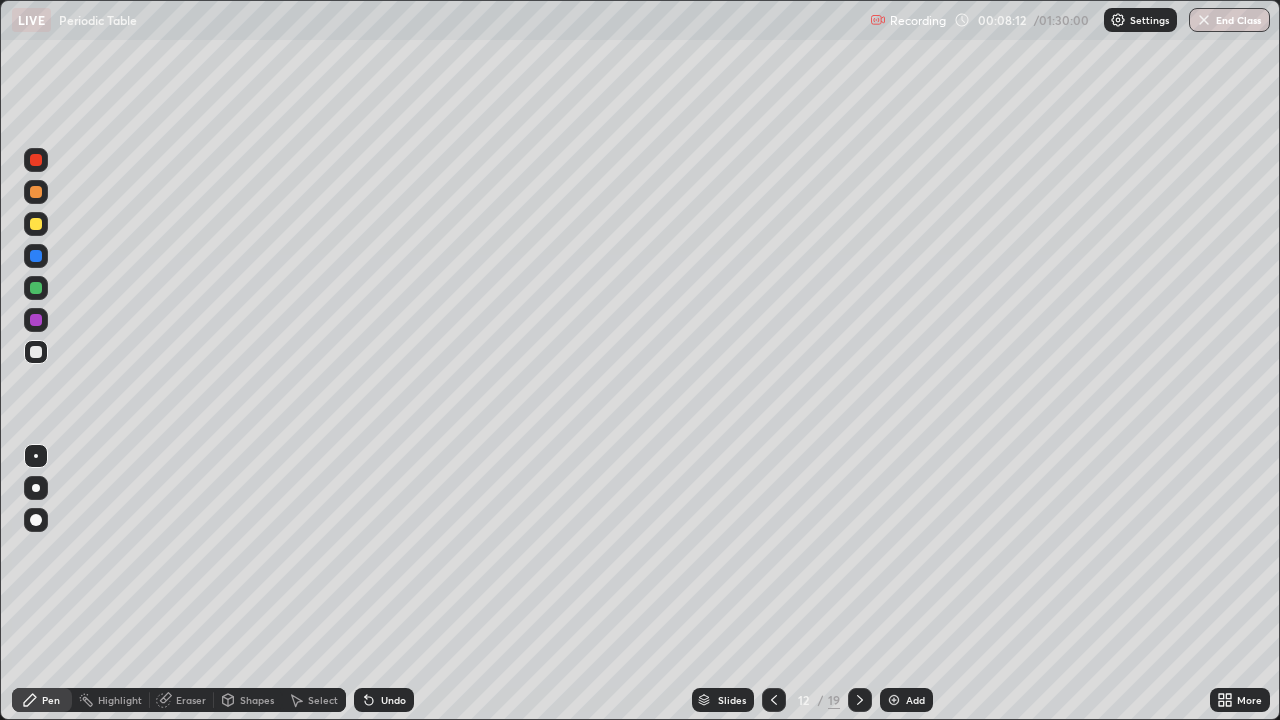 click 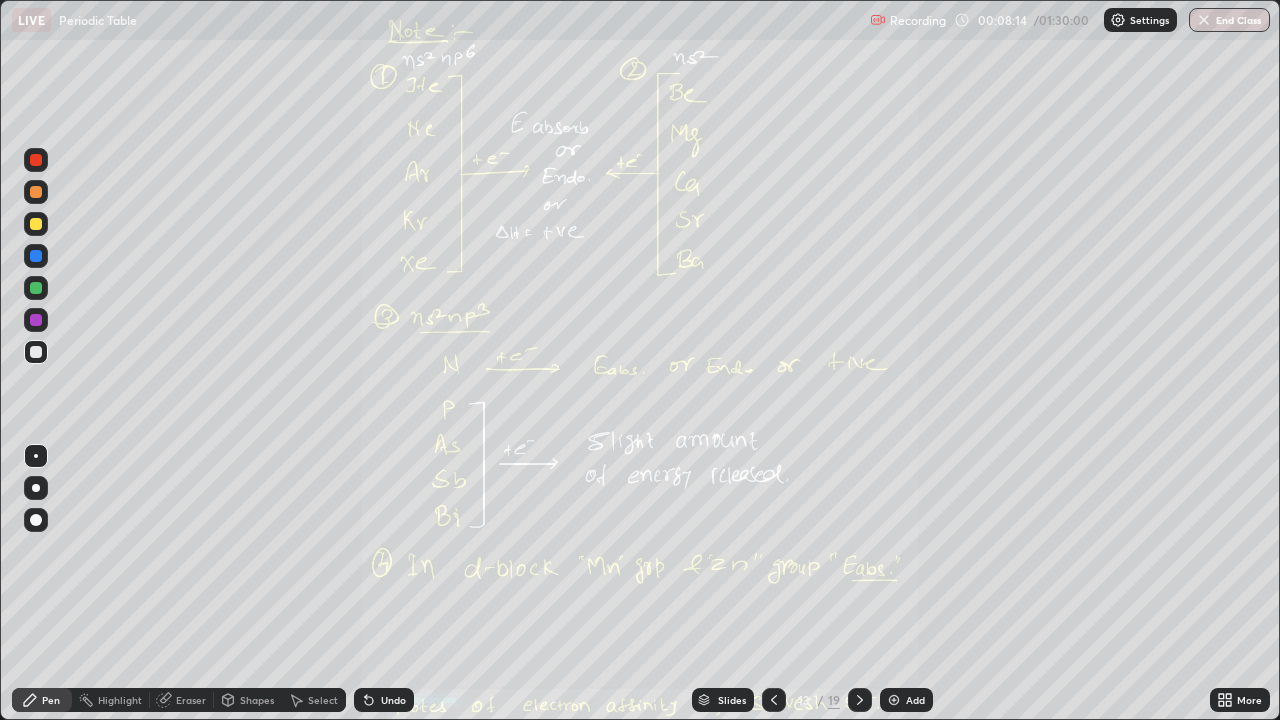 click on "Select" at bounding box center [323, 700] 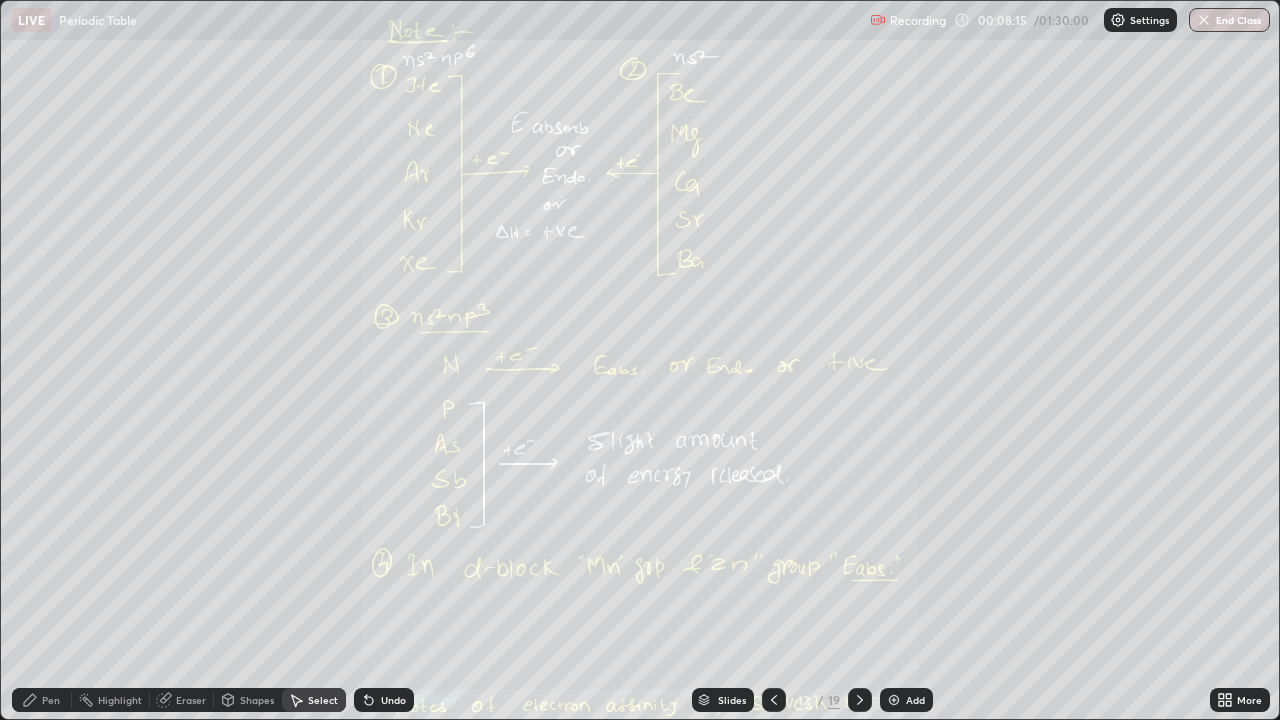 click on "Select" at bounding box center (323, 700) 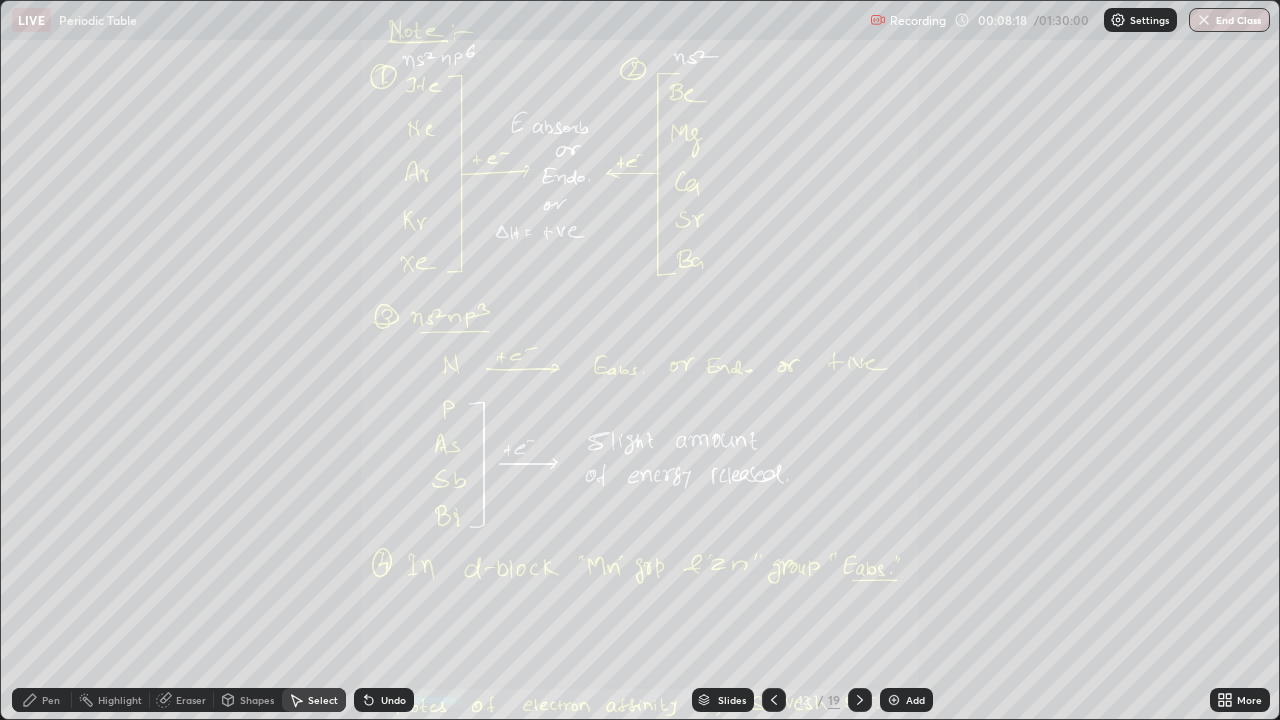 click 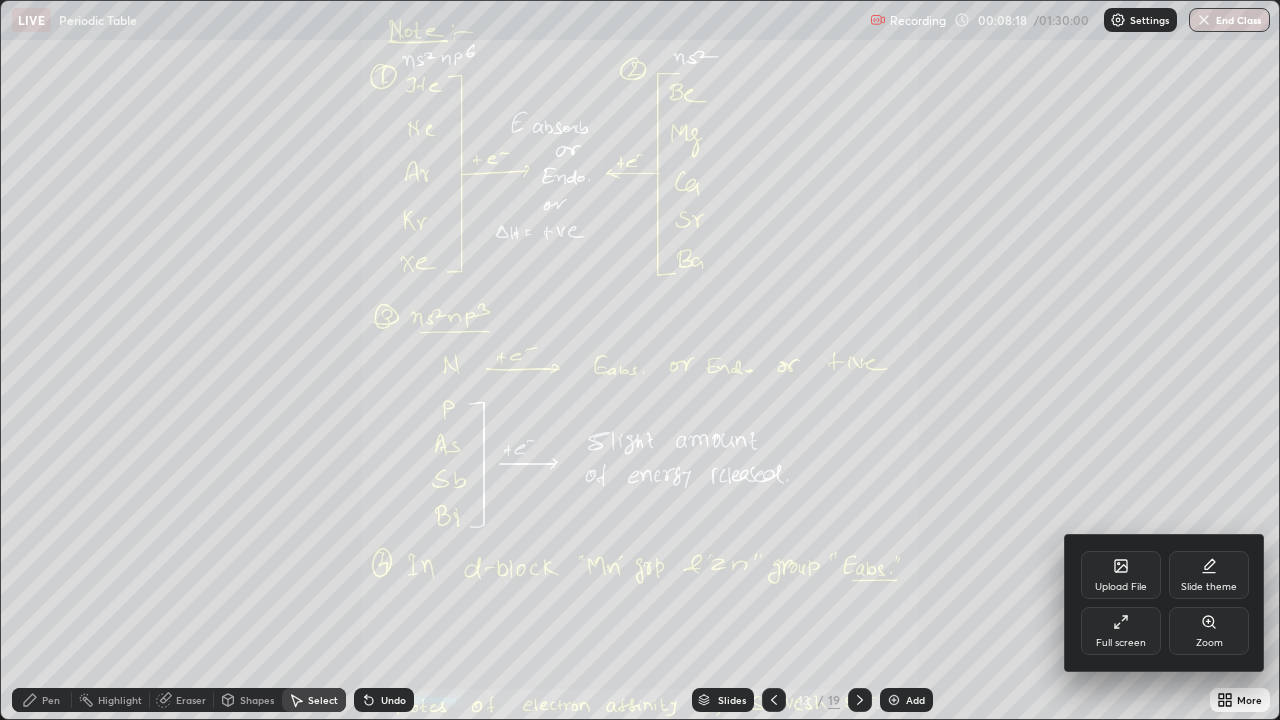 click on "Zoom" at bounding box center (1209, 643) 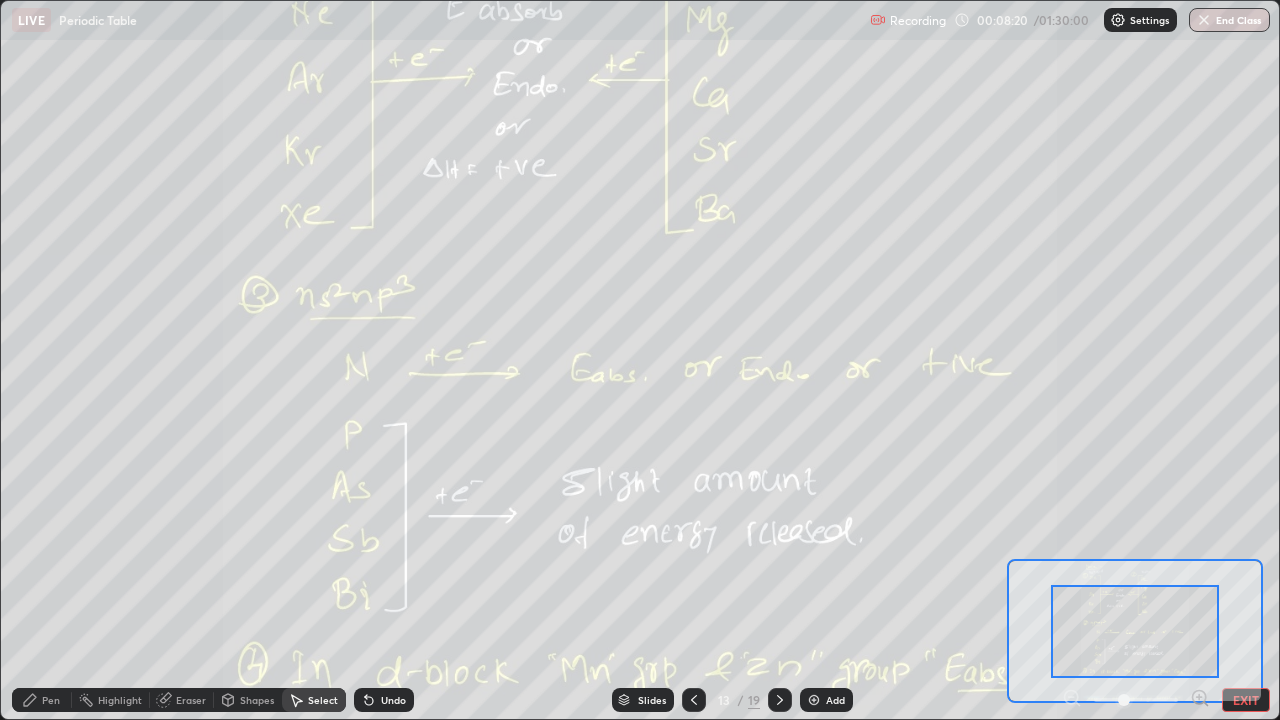 click 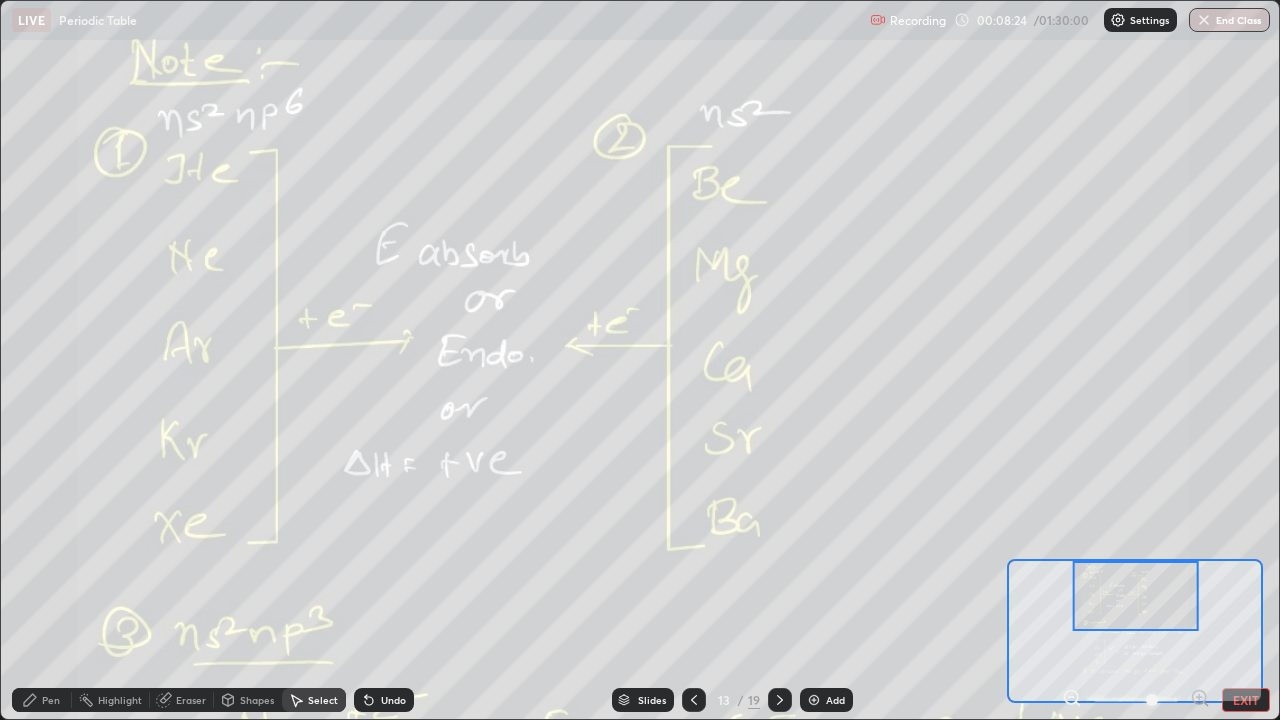 click on "Pen" at bounding box center [51, 700] 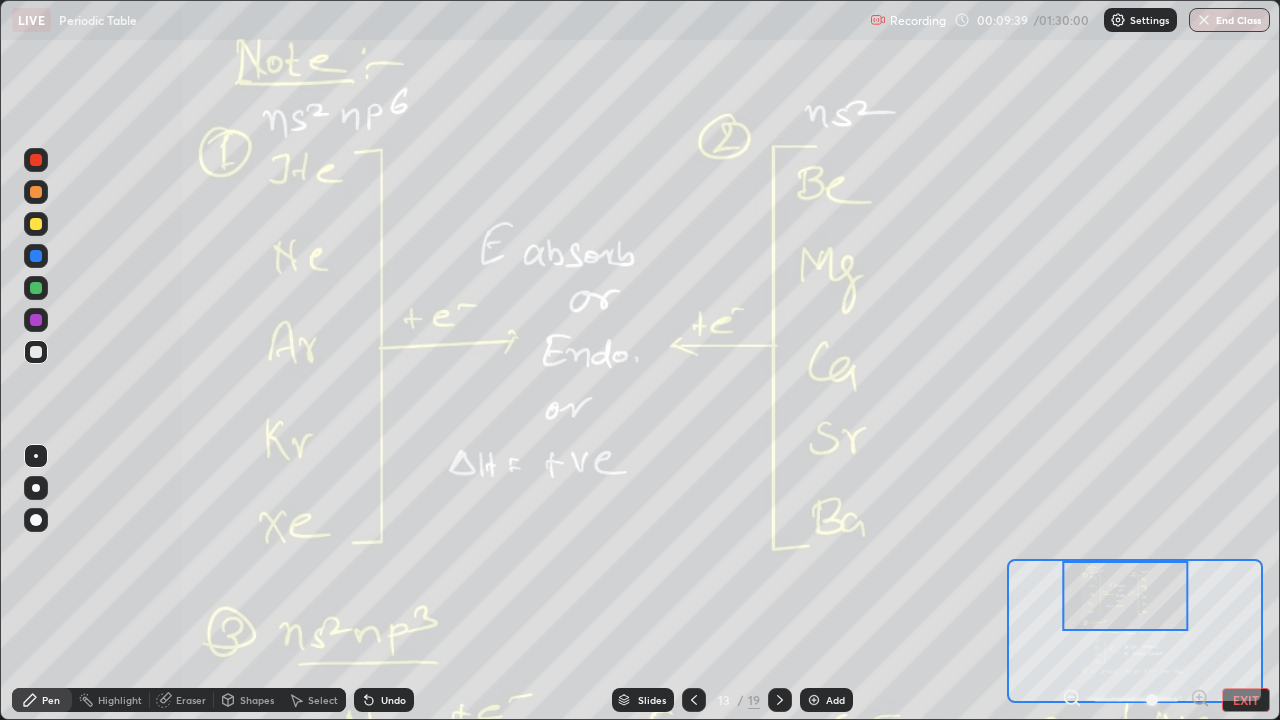click 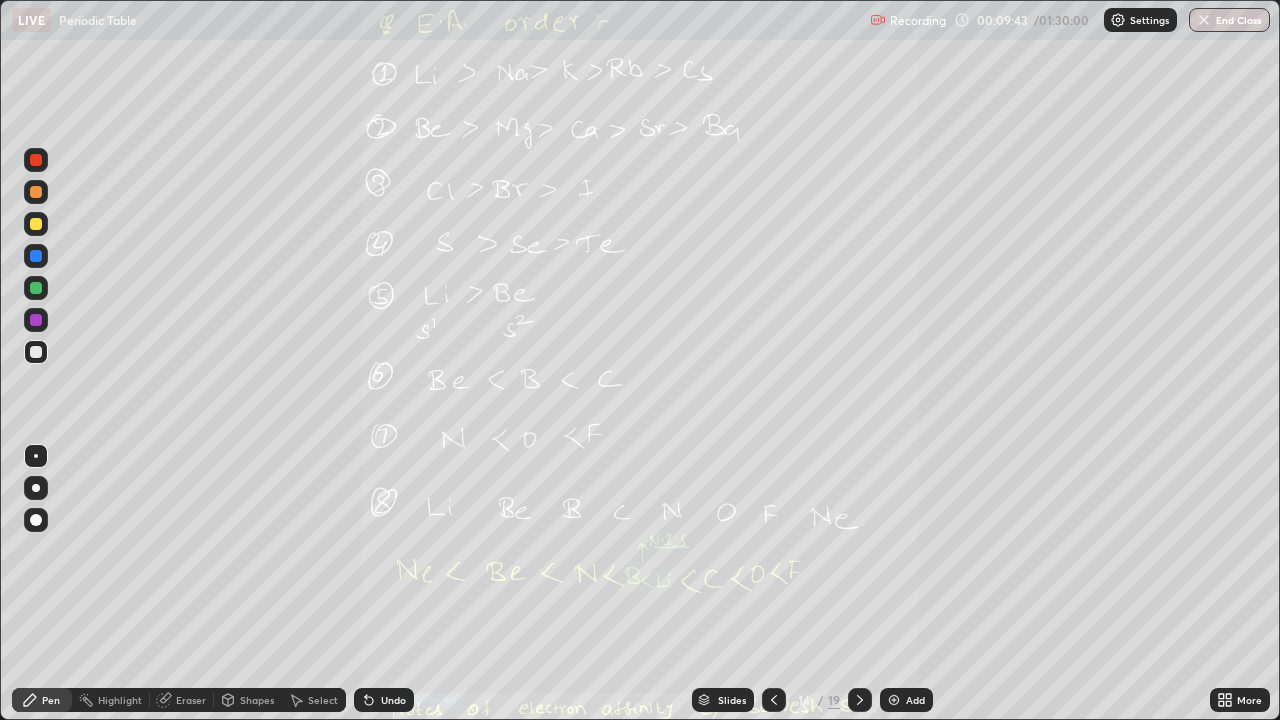 click at bounding box center [36, 352] 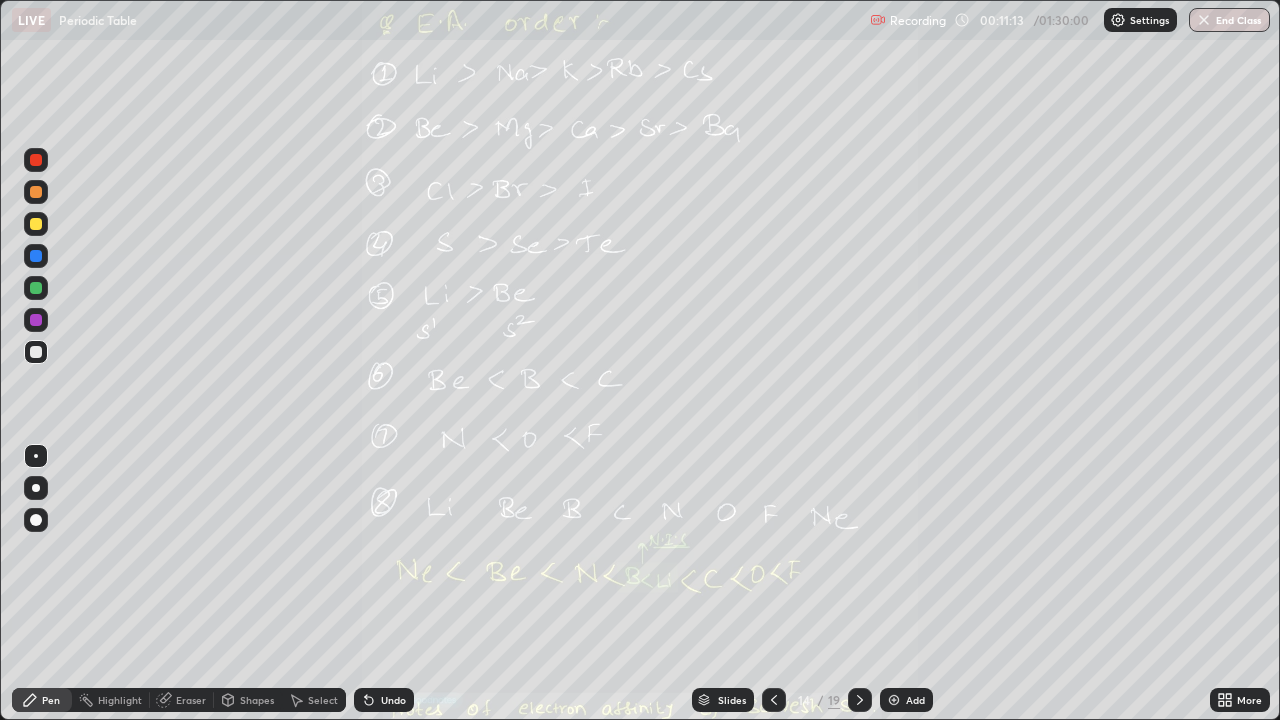 click on "Eraser" at bounding box center (191, 700) 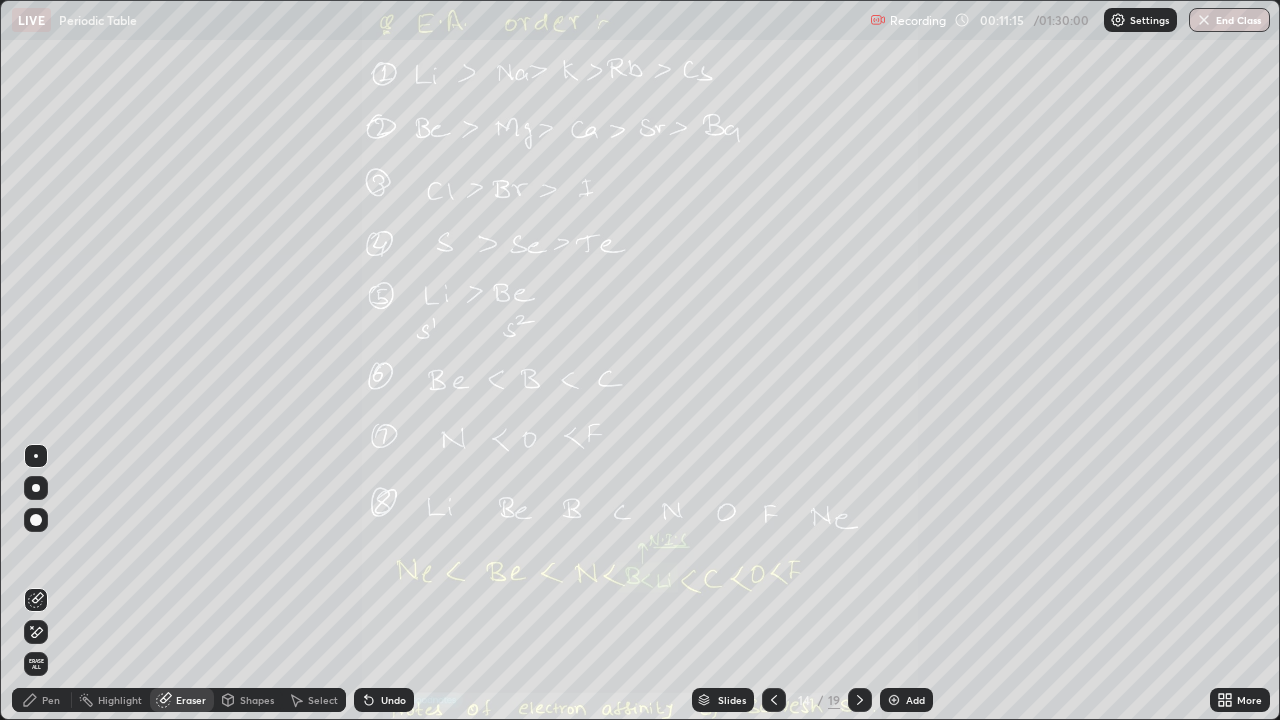 click on "Erase all" at bounding box center (36, 664) 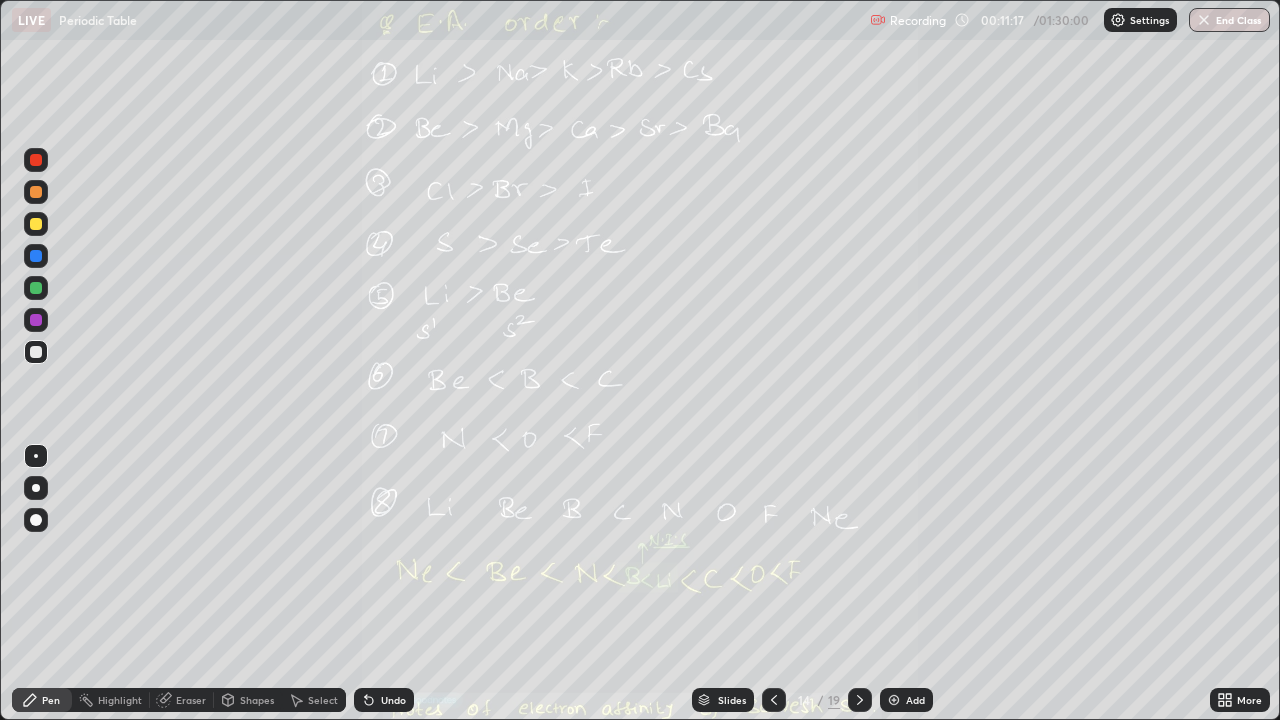 click 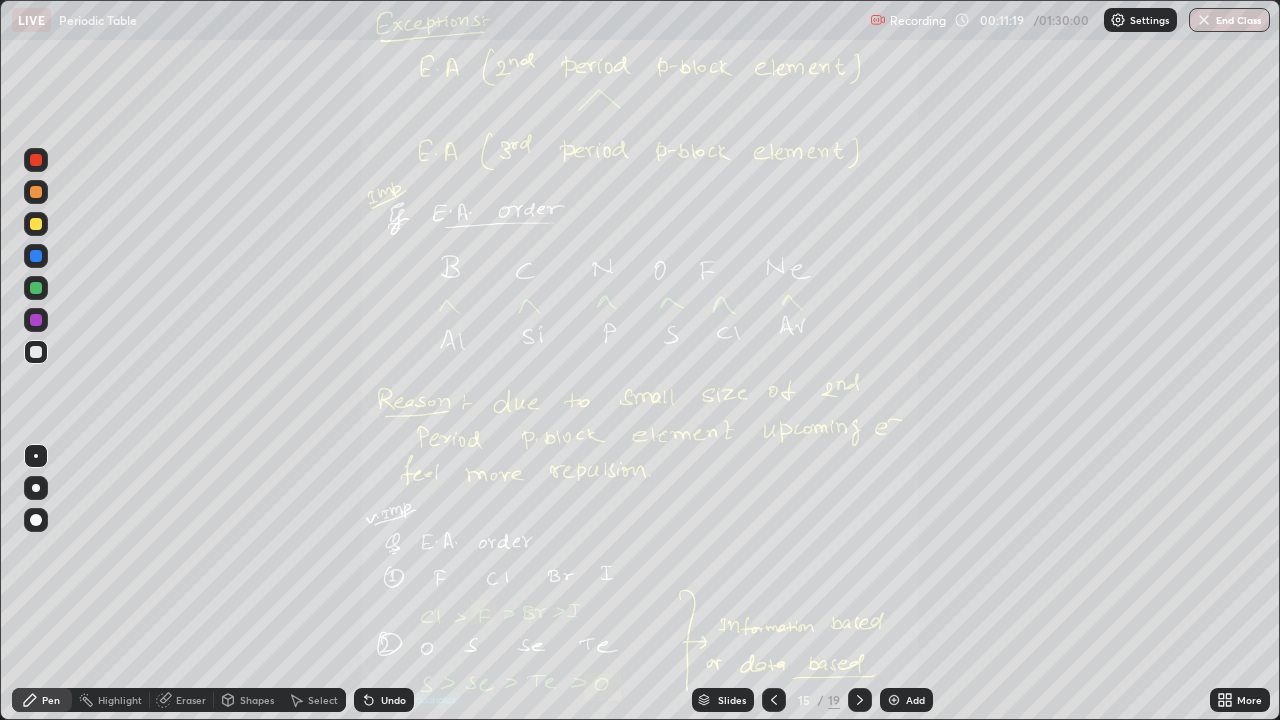 click 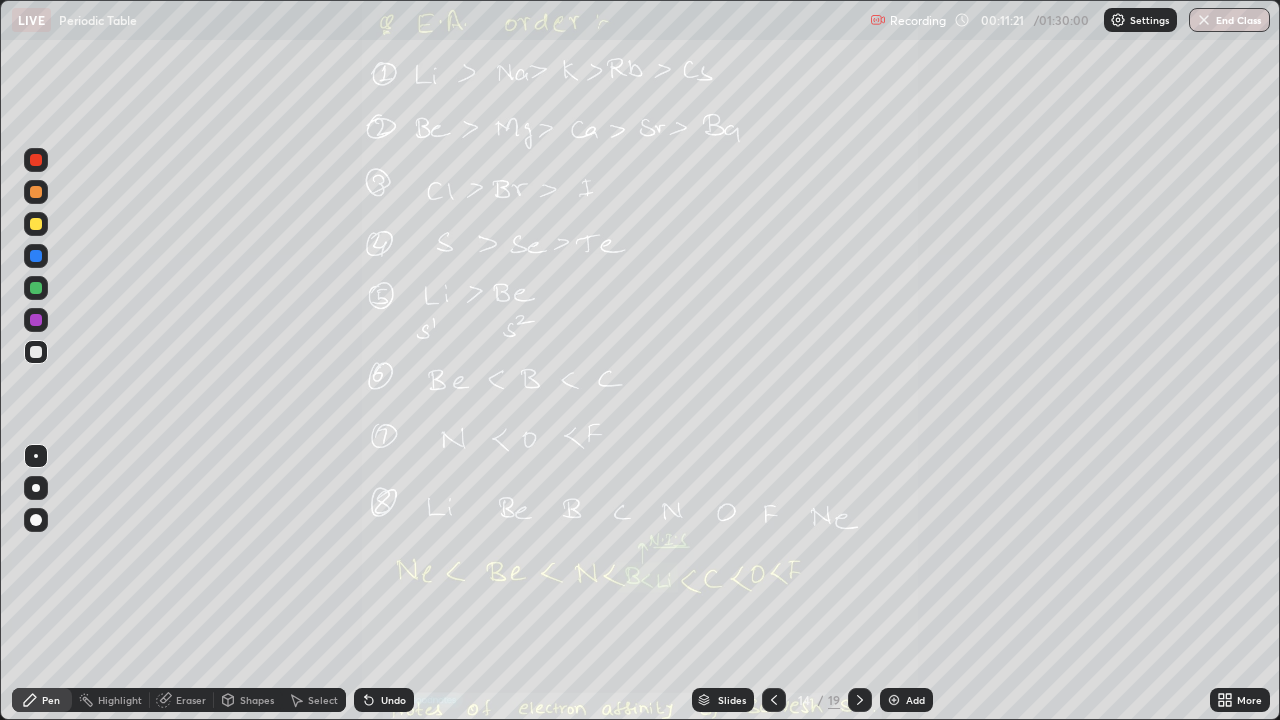click on "Add" at bounding box center [906, 700] 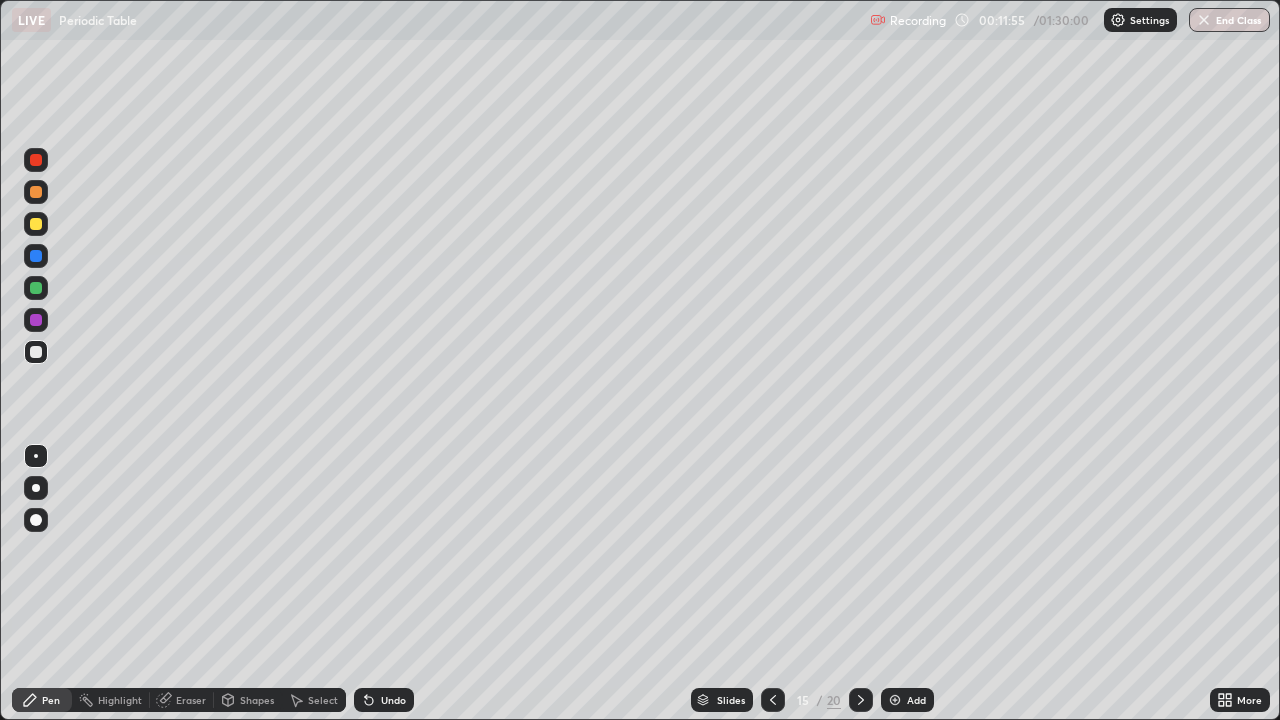 click at bounding box center [36, 224] 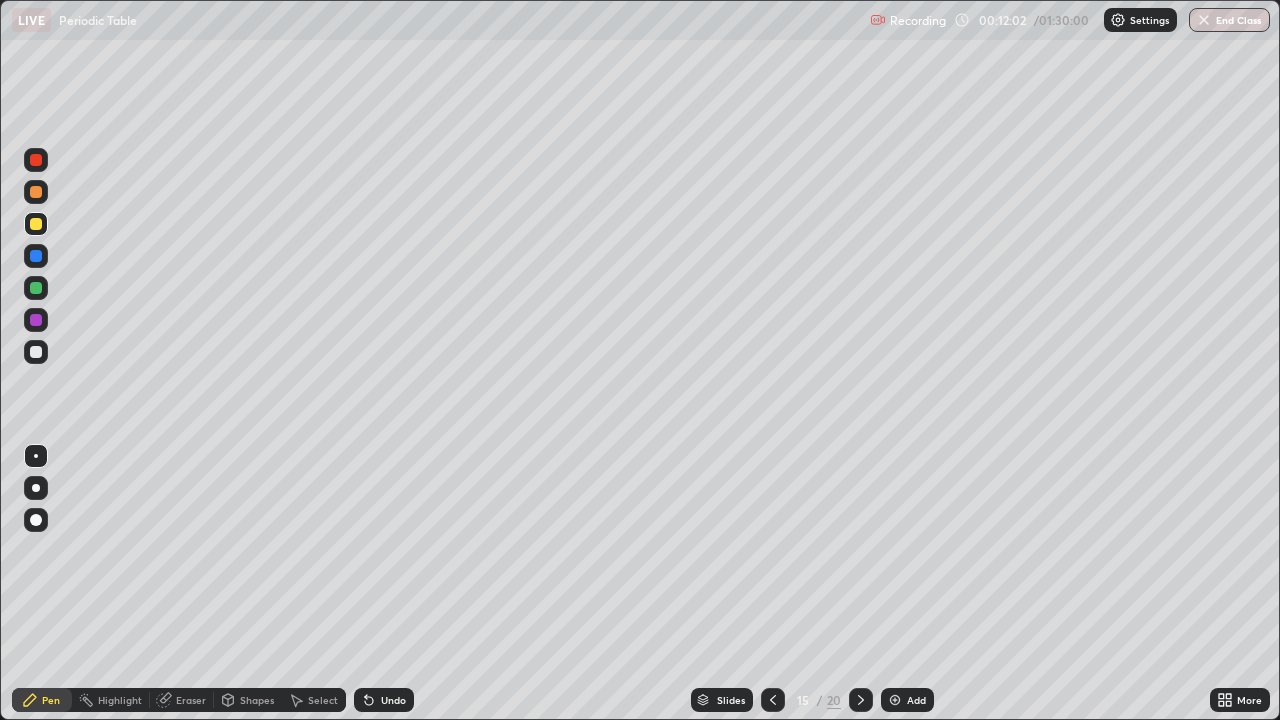 click on "More" at bounding box center [1240, 700] 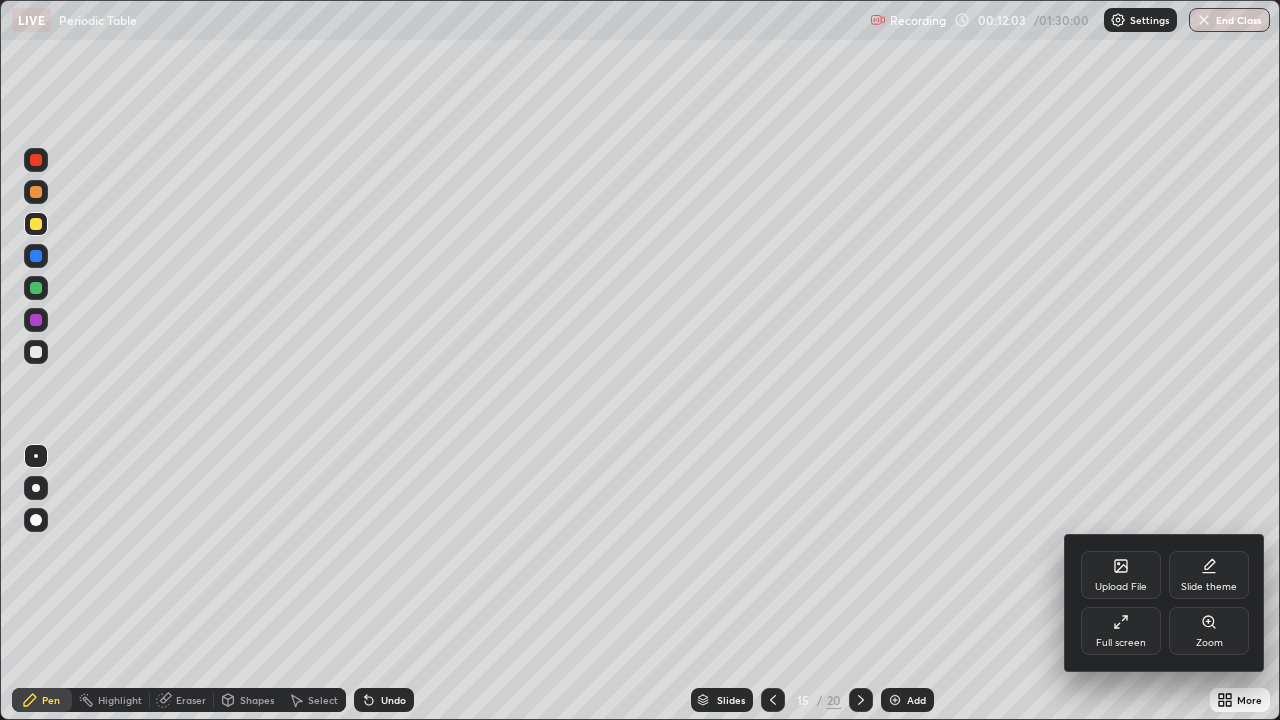 click 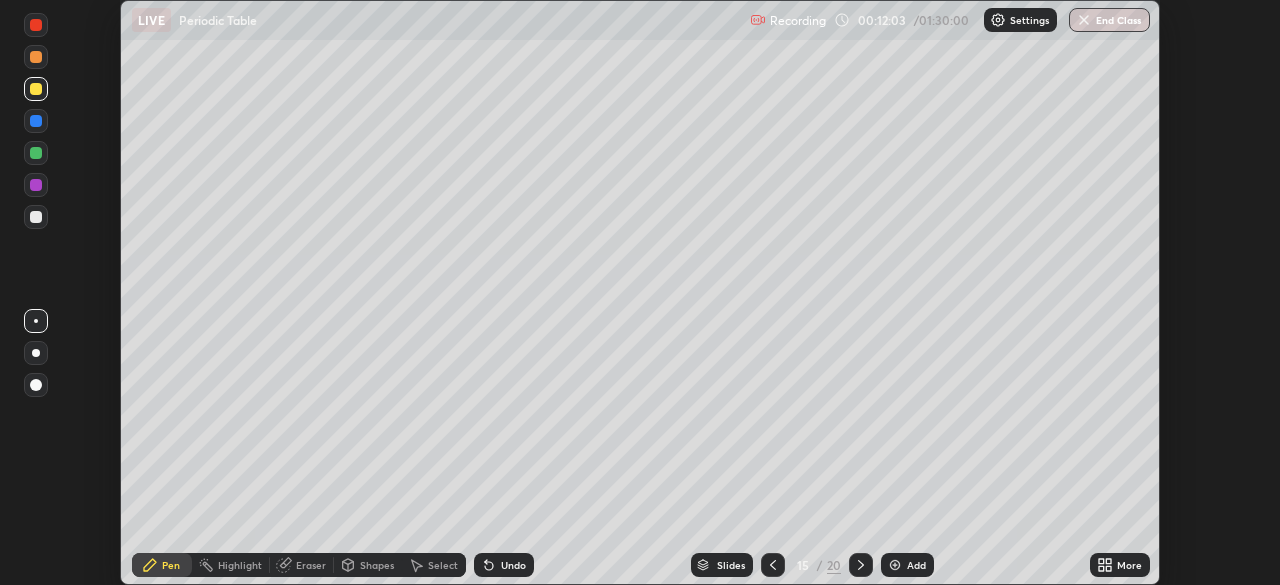 scroll, scrollTop: 585, scrollLeft: 1280, axis: both 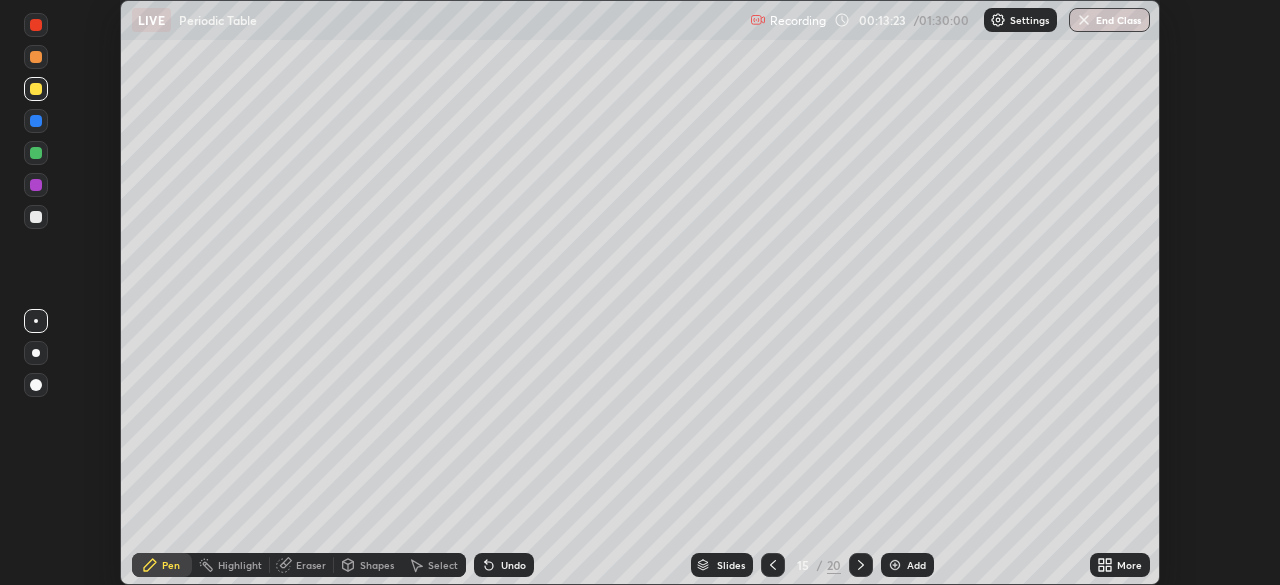 click at bounding box center [861, 565] 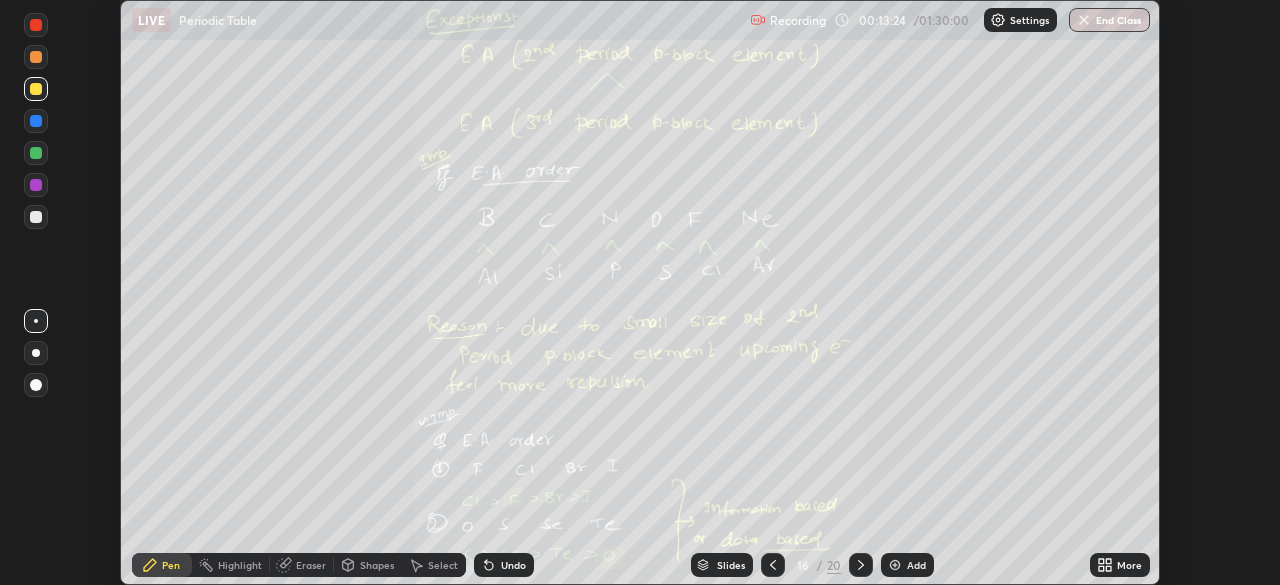 click 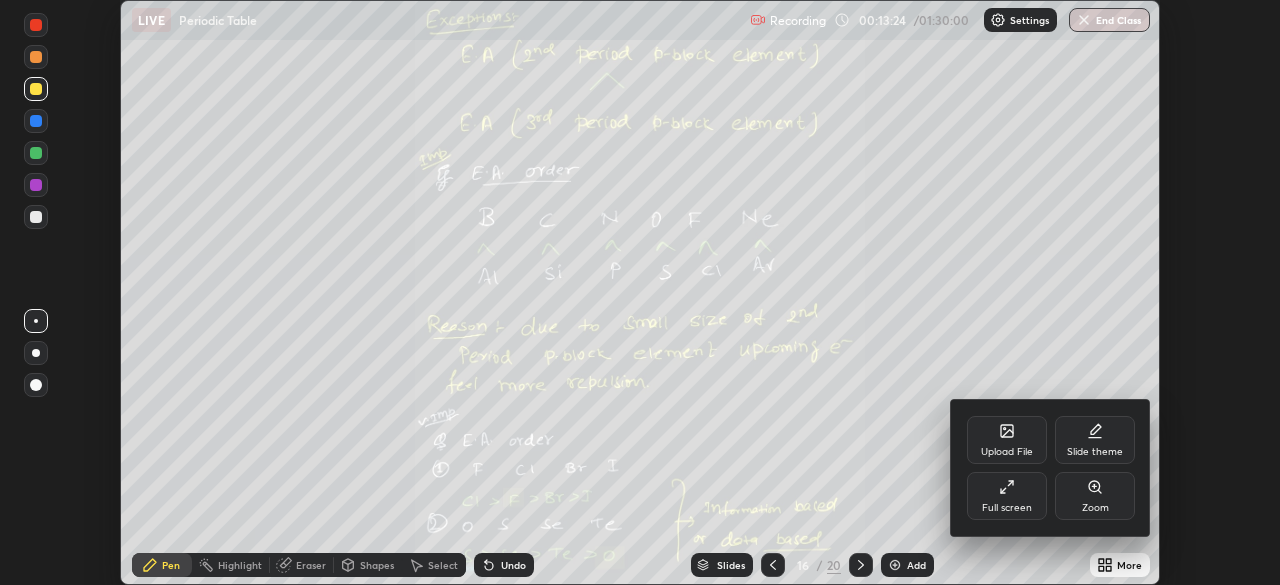 click at bounding box center [640, 292] 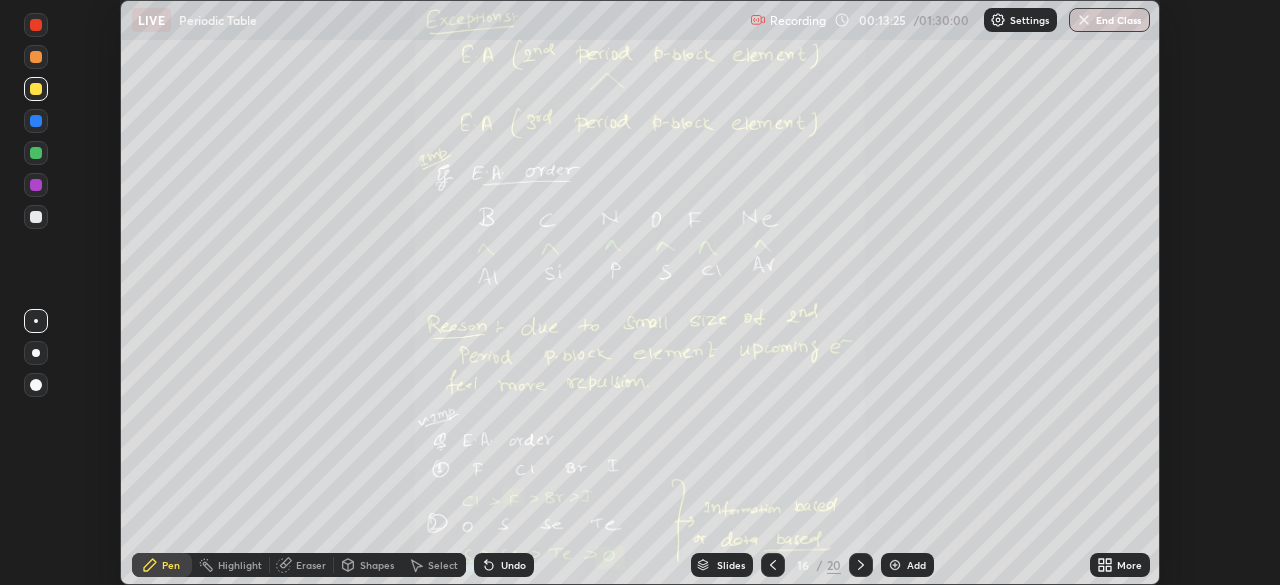 click 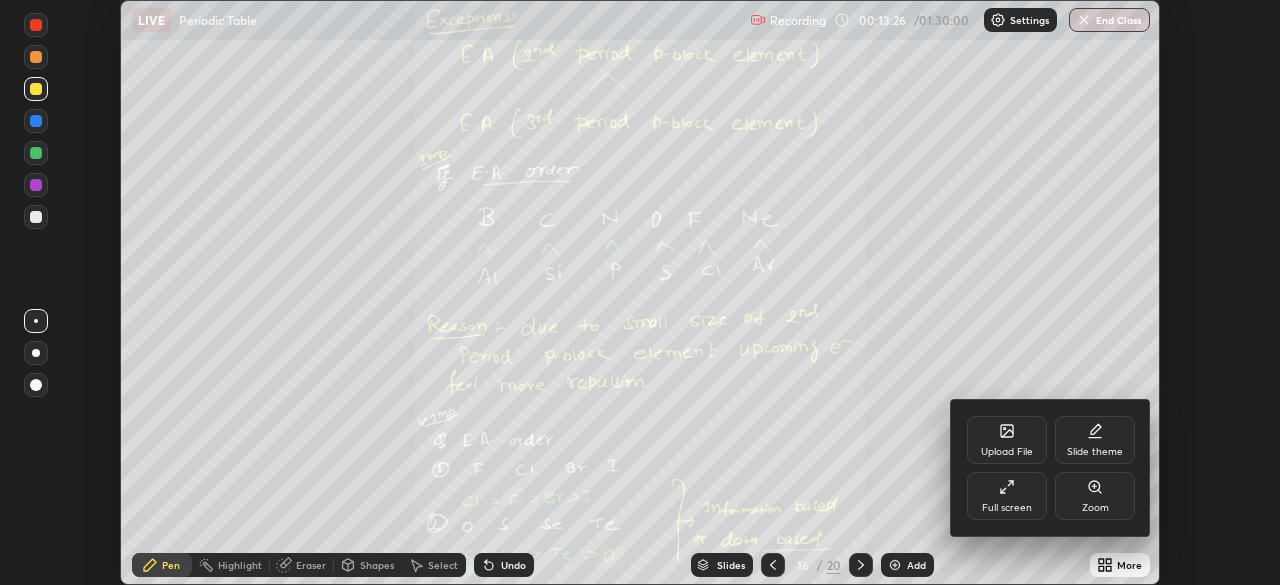 click on "Full screen" at bounding box center [1007, 508] 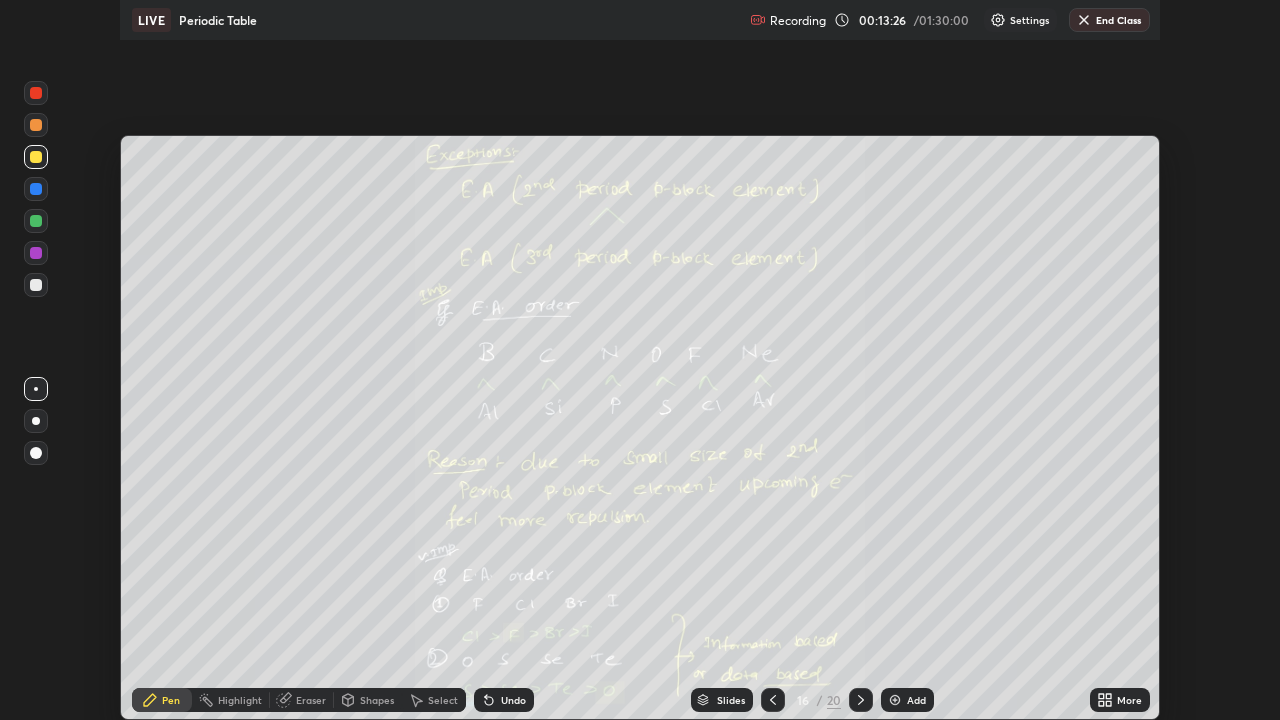 scroll, scrollTop: 99280, scrollLeft: 98720, axis: both 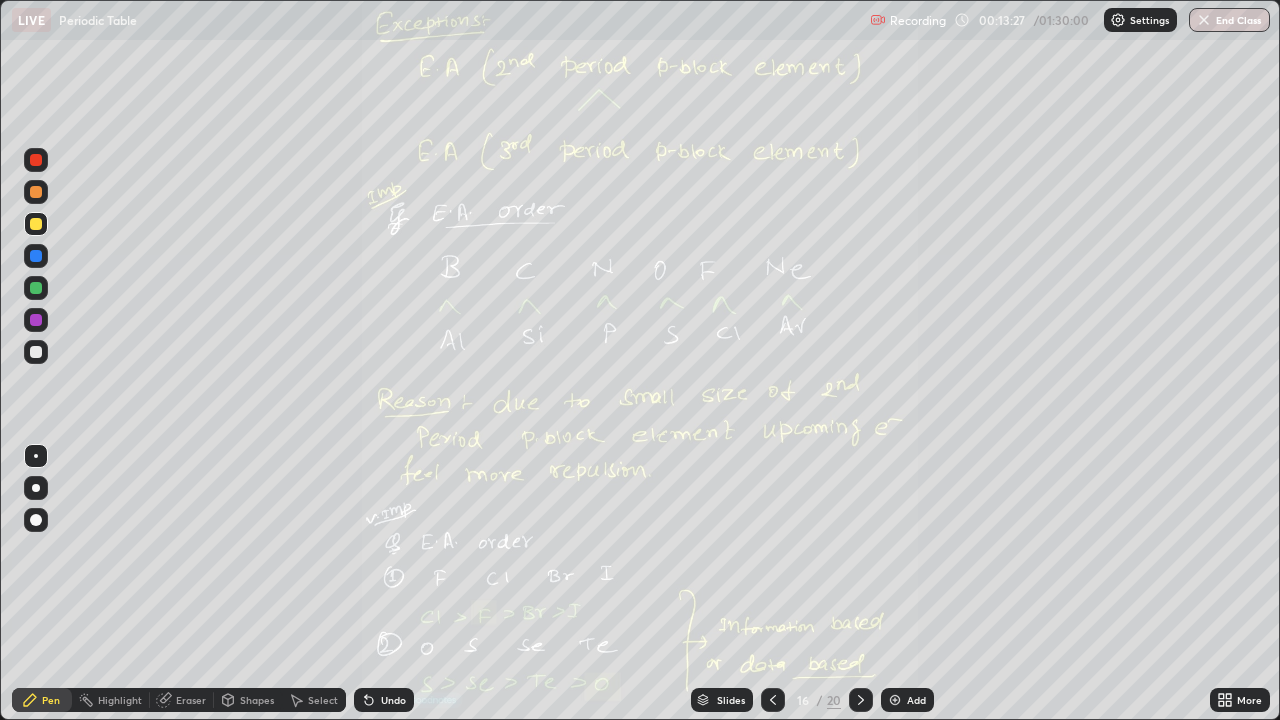 click 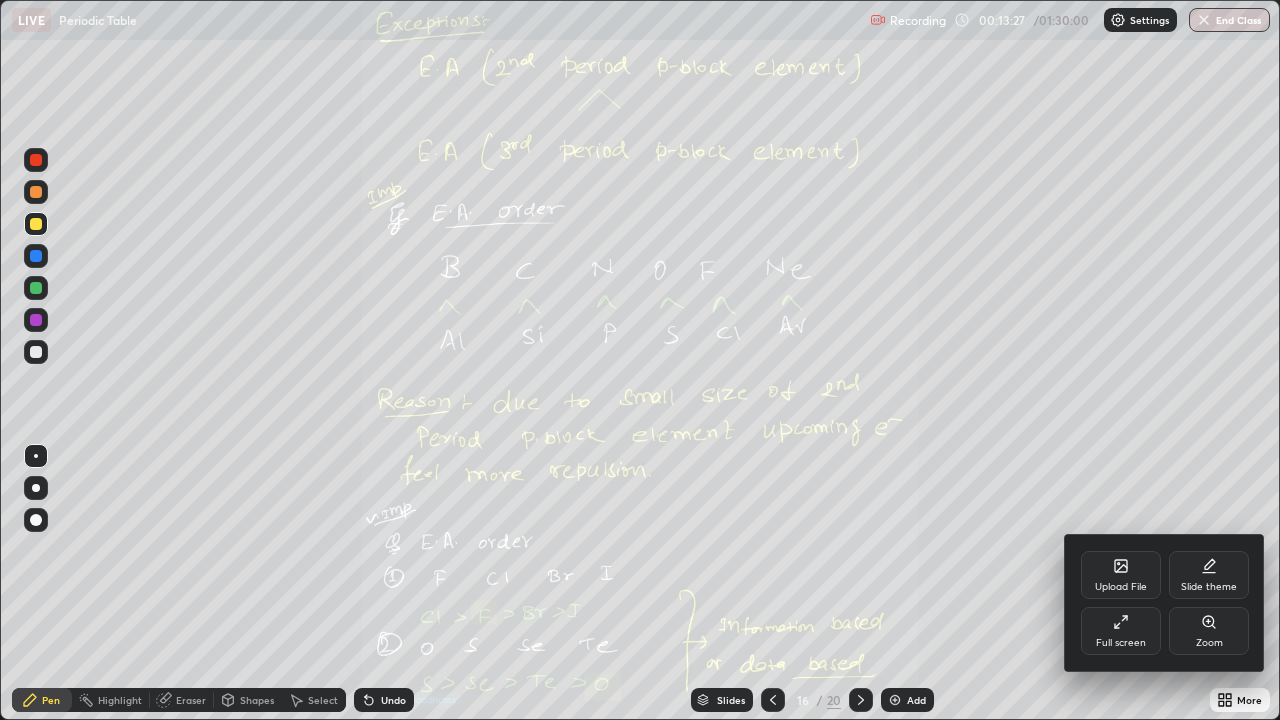 click on "Zoom" at bounding box center (1209, 643) 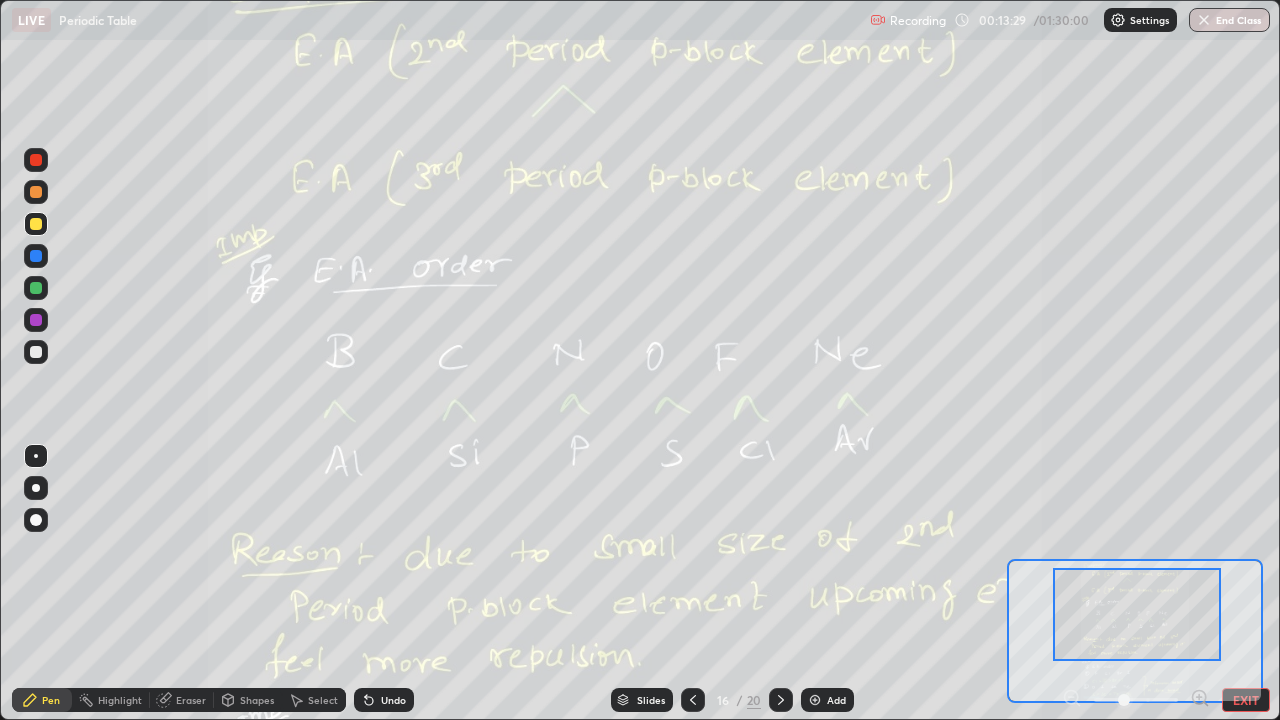 click 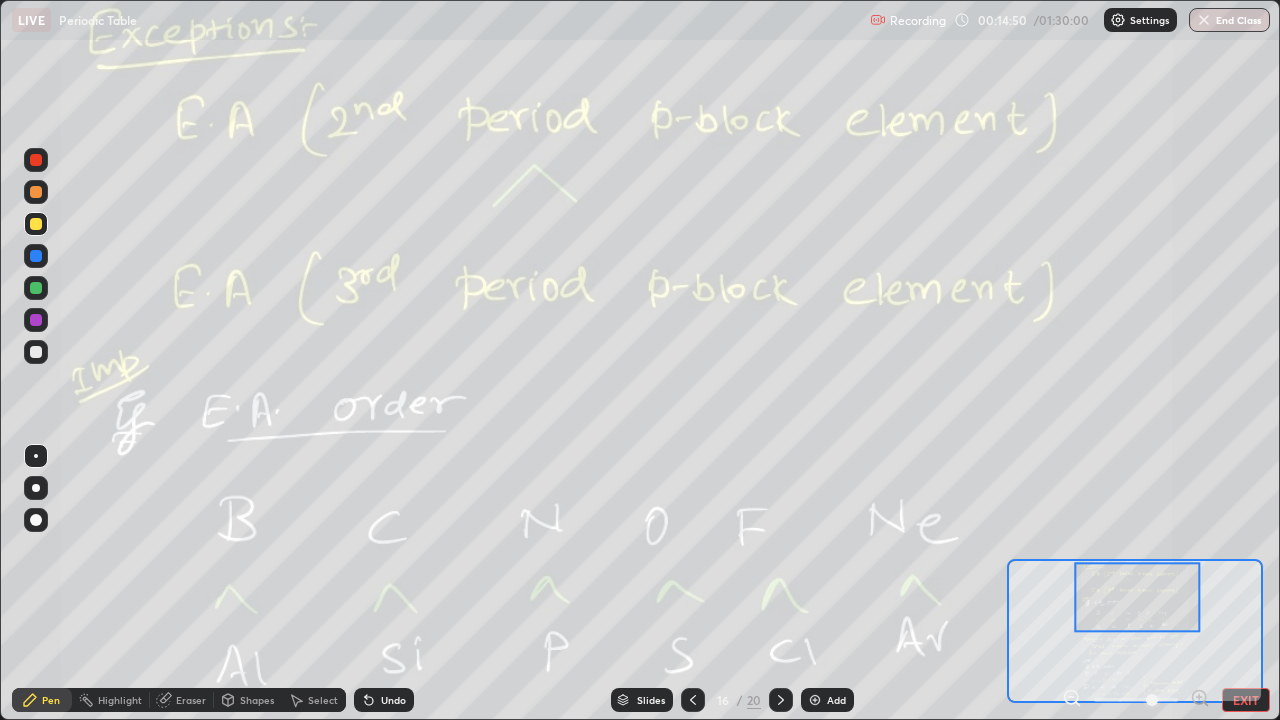 click at bounding box center [815, 700] 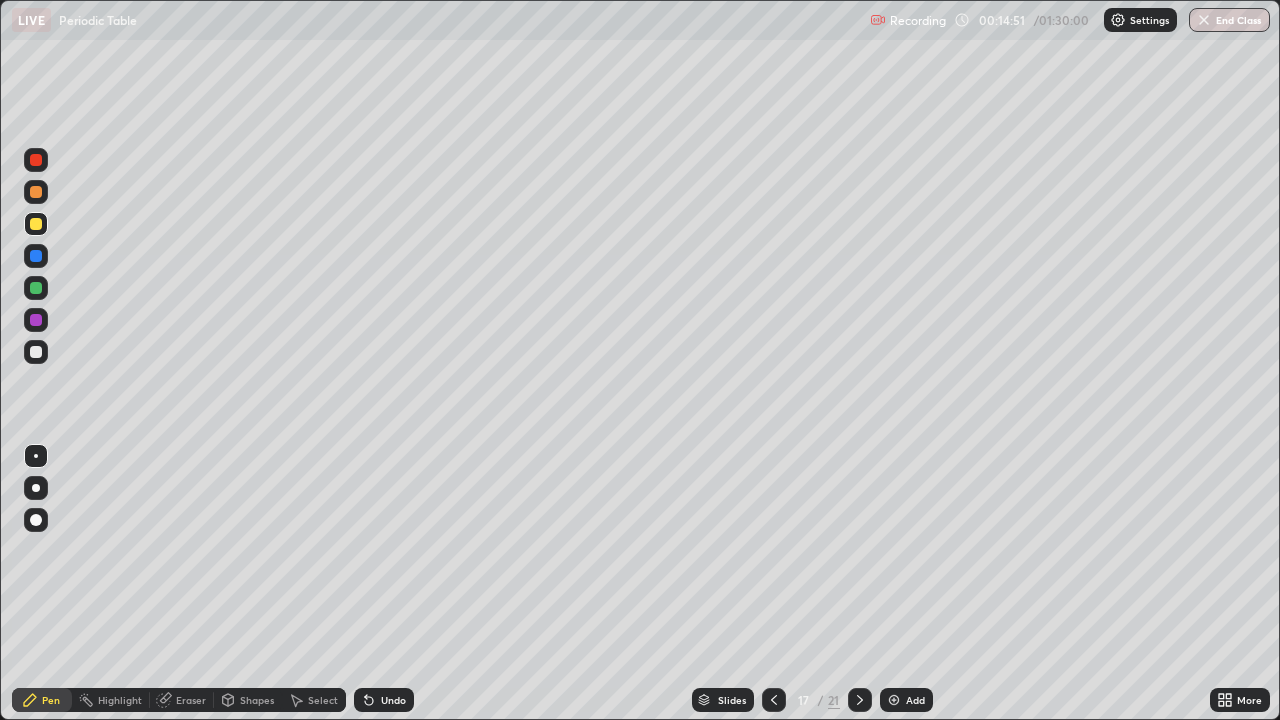 click at bounding box center [36, 352] 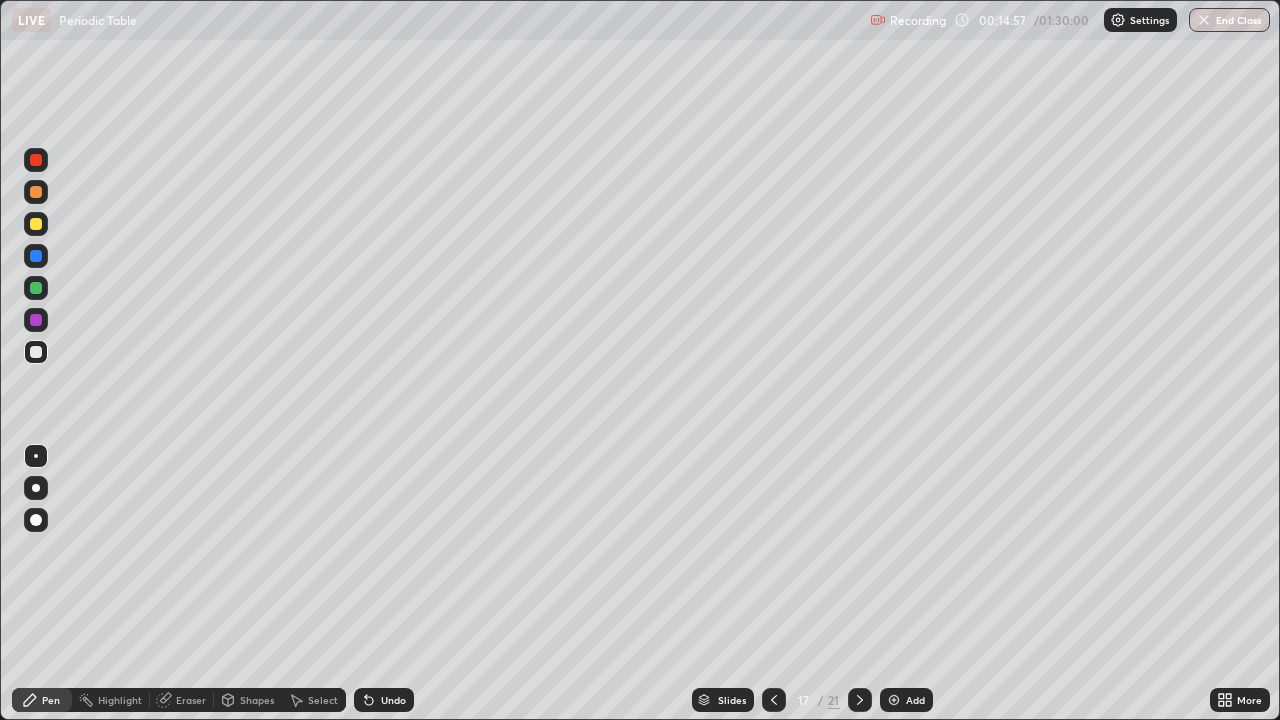 click on "Shapes" at bounding box center [257, 700] 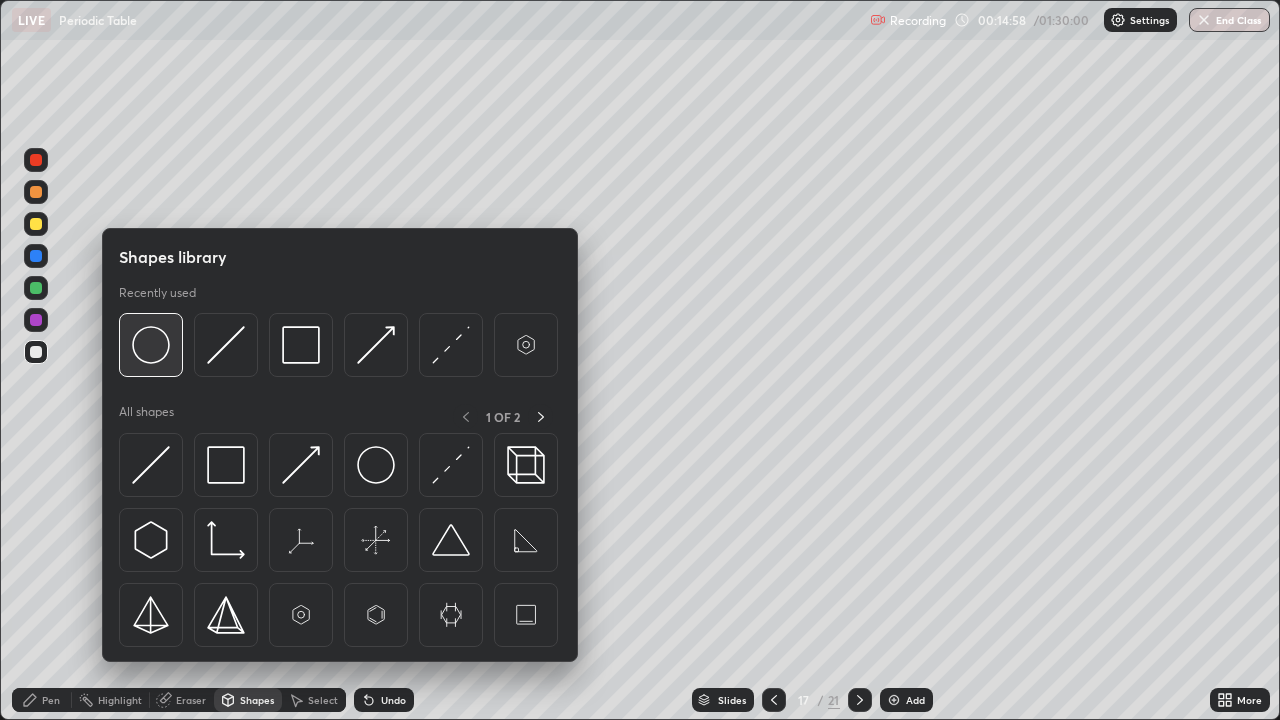 click at bounding box center (151, 345) 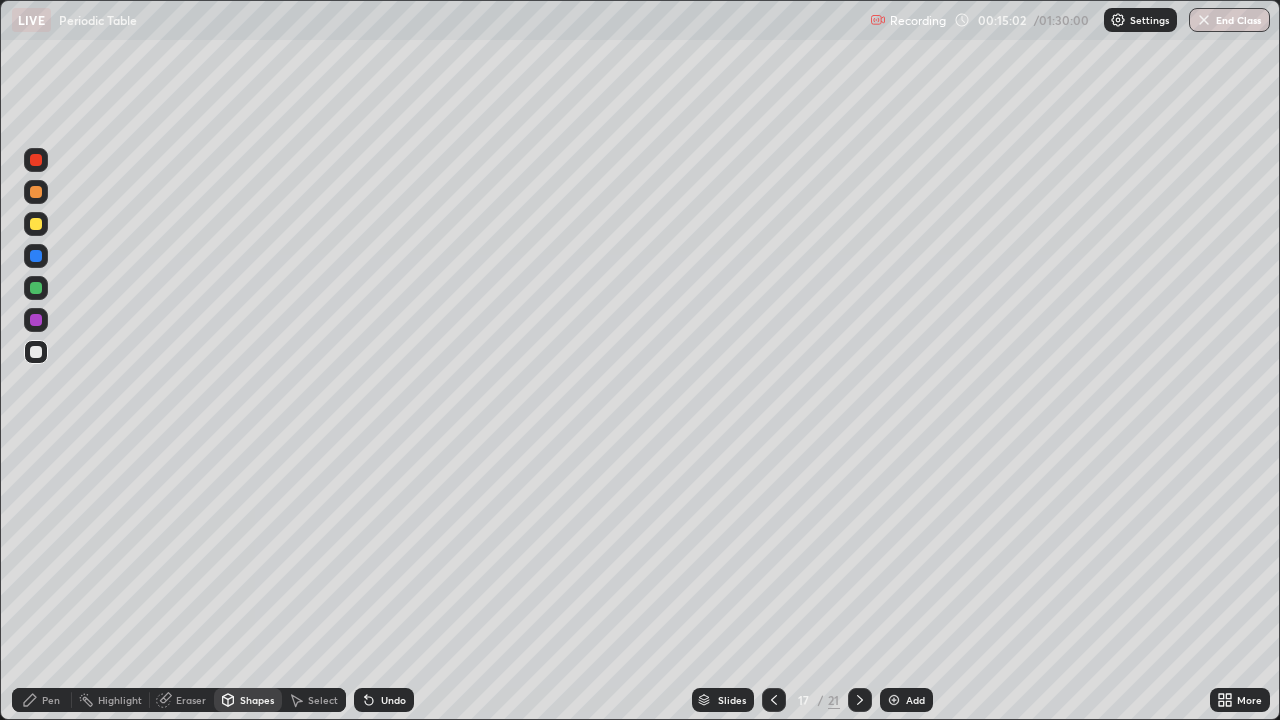 click at bounding box center [36, 352] 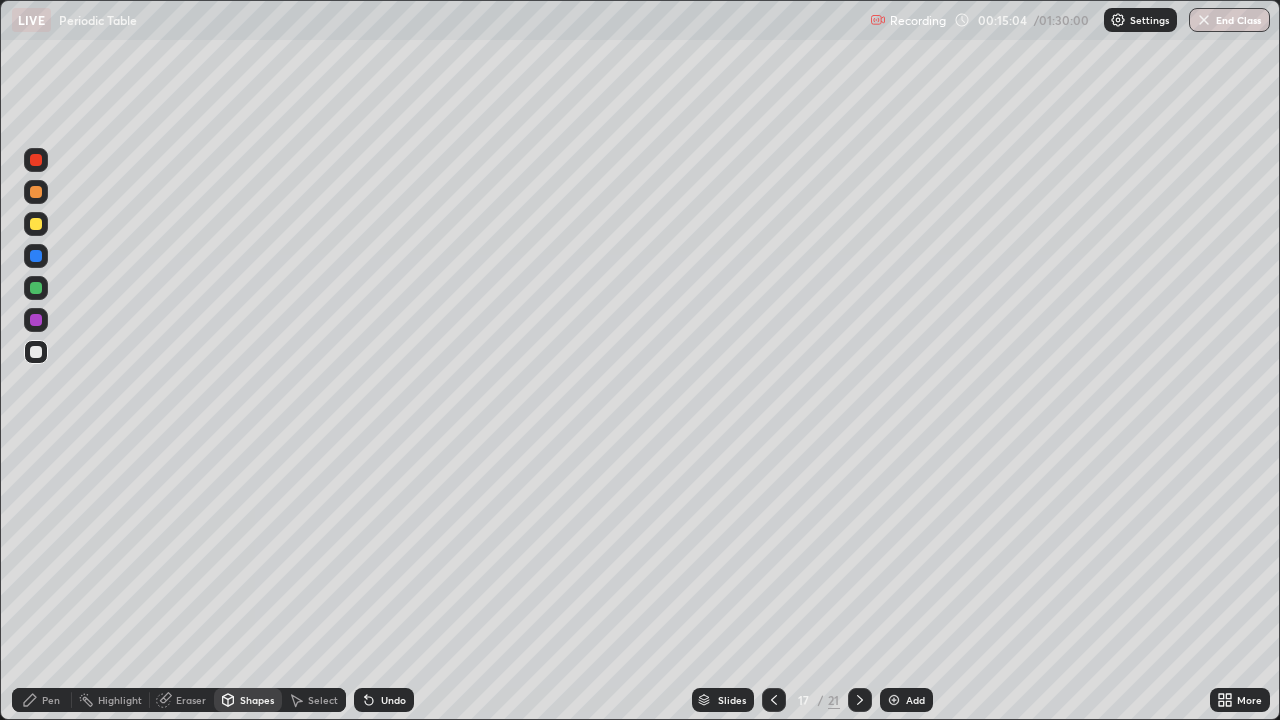 click 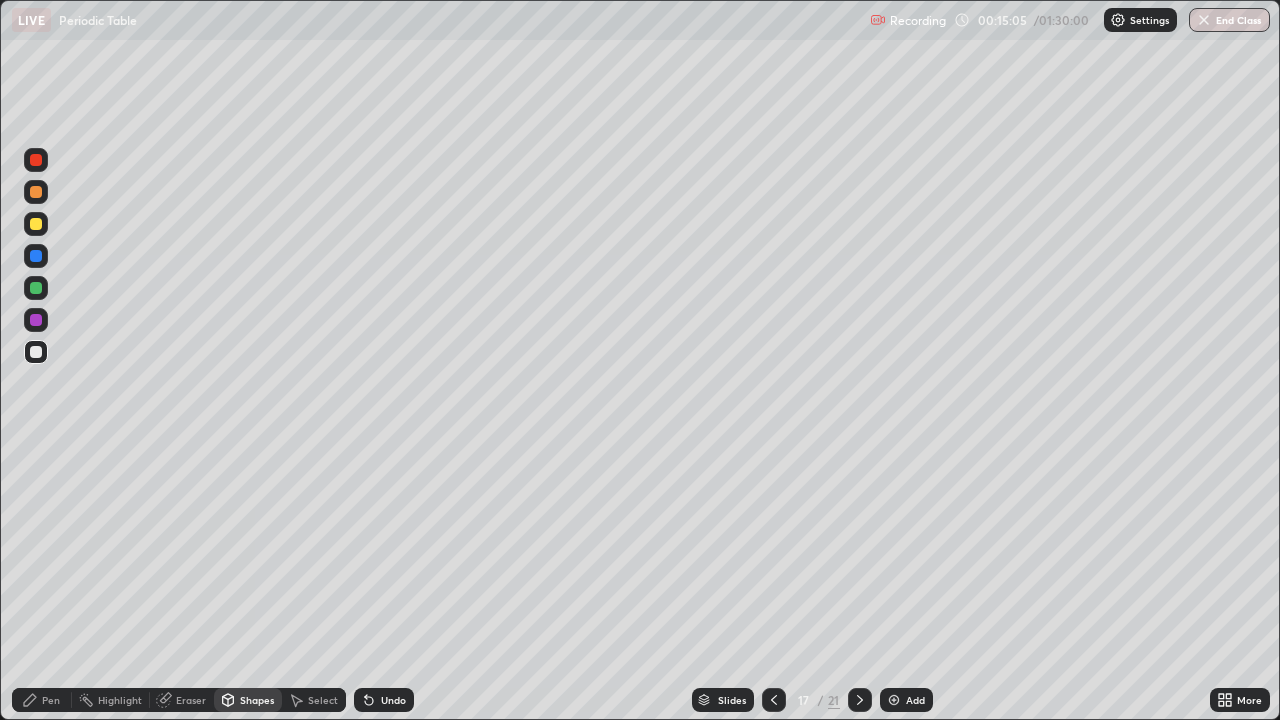 click 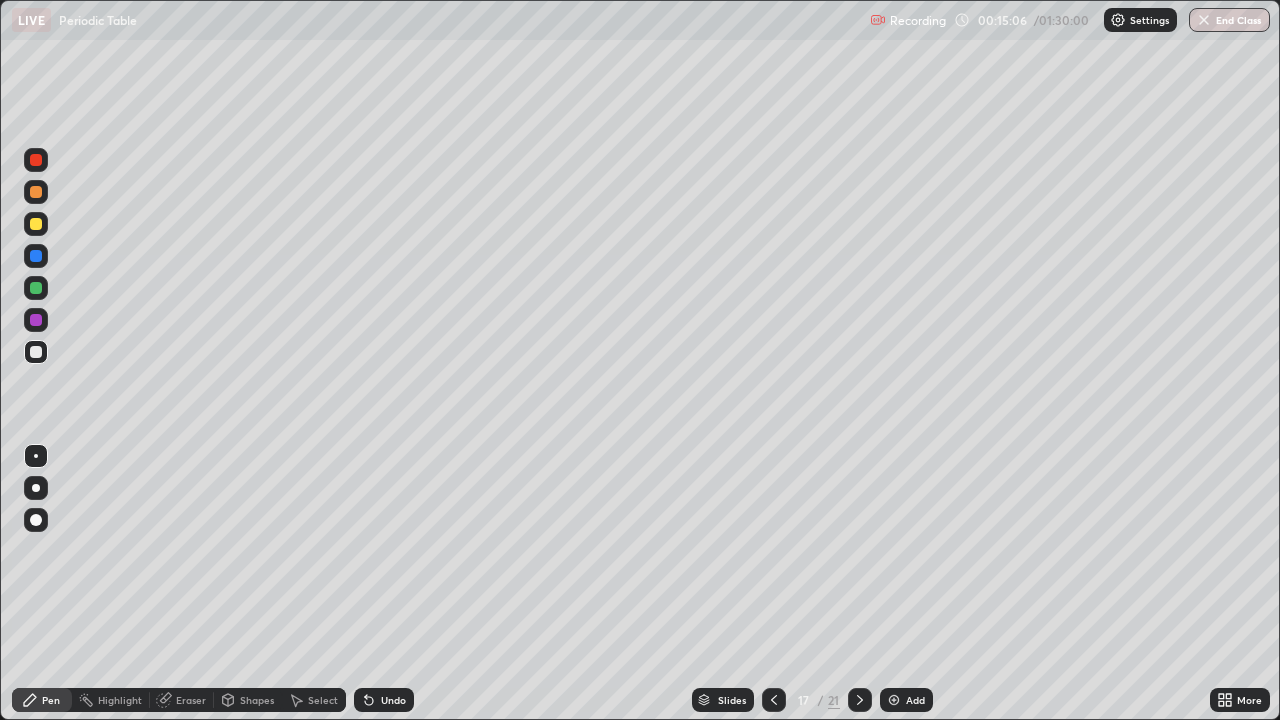 click at bounding box center [36, 288] 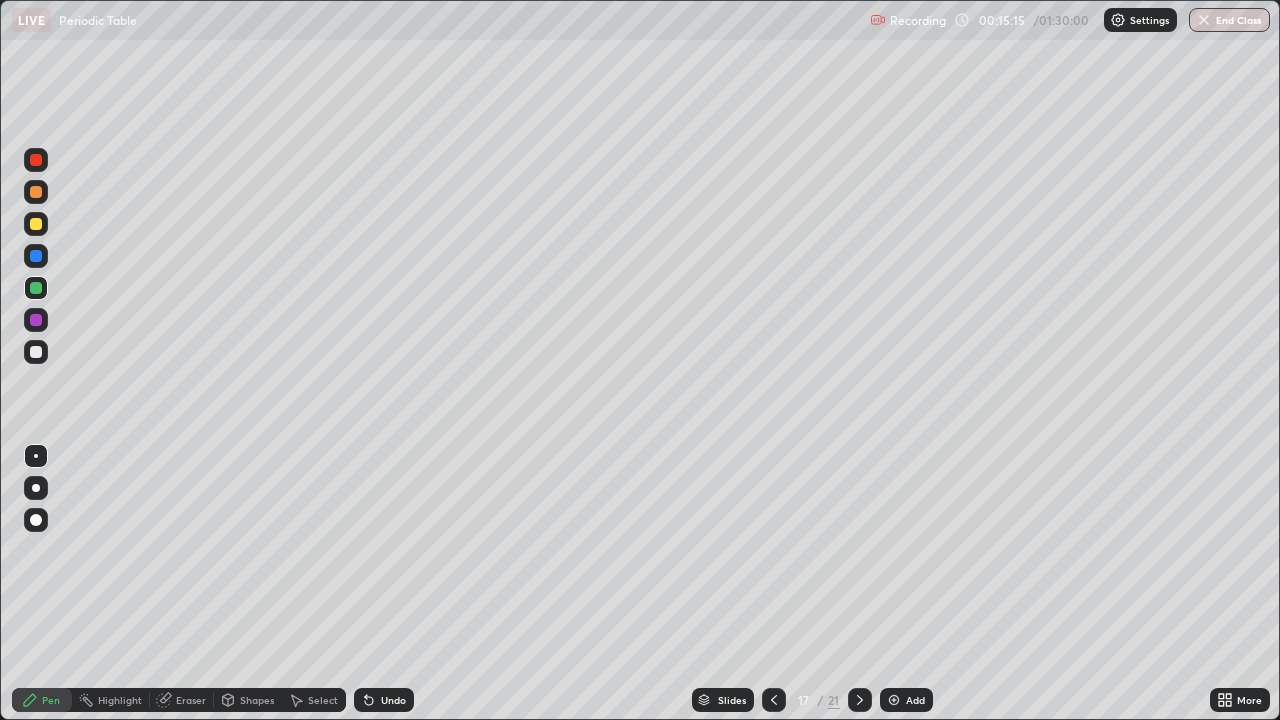 click on "Select" at bounding box center (323, 700) 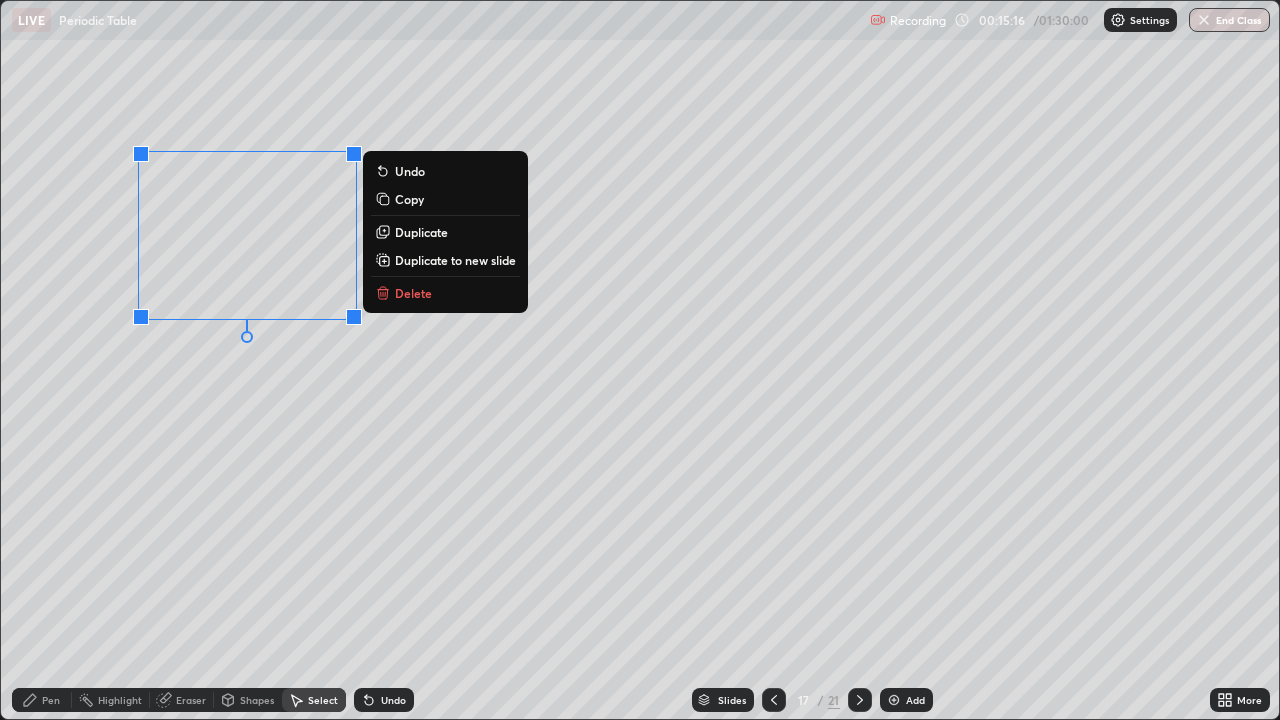 click on "Duplicate" at bounding box center [421, 232] 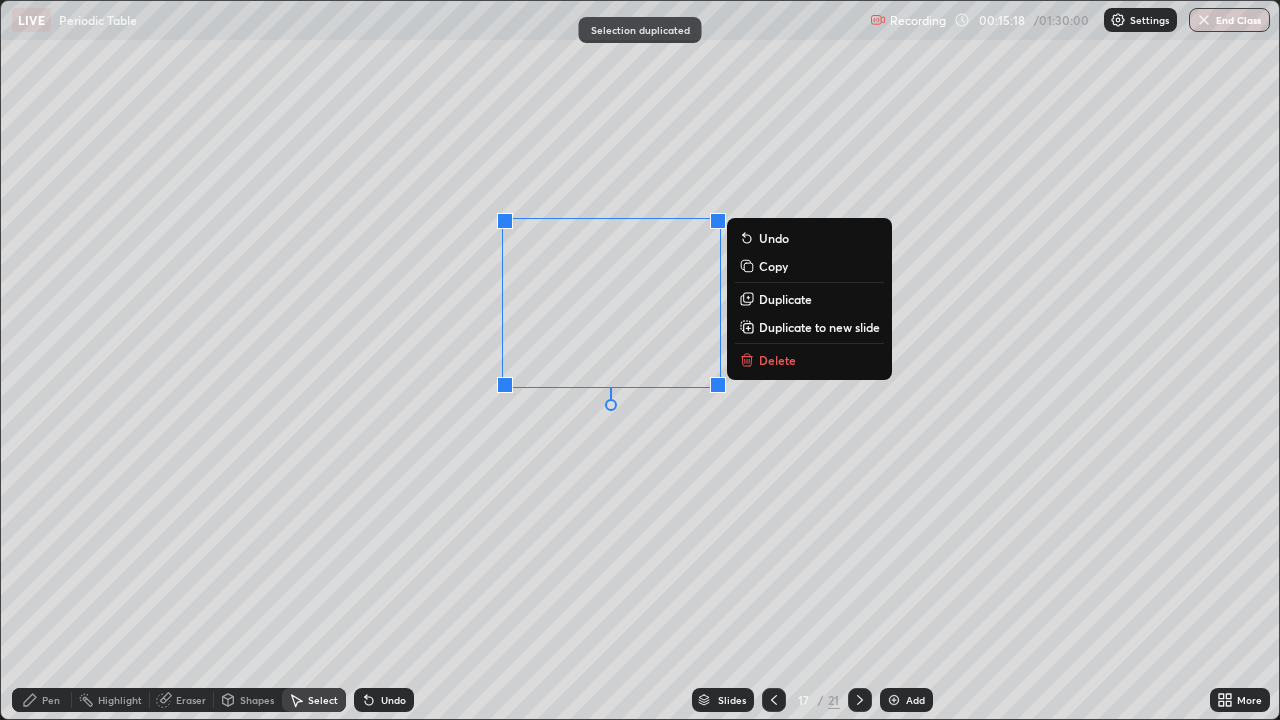 click on "Pen" at bounding box center (51, 700) 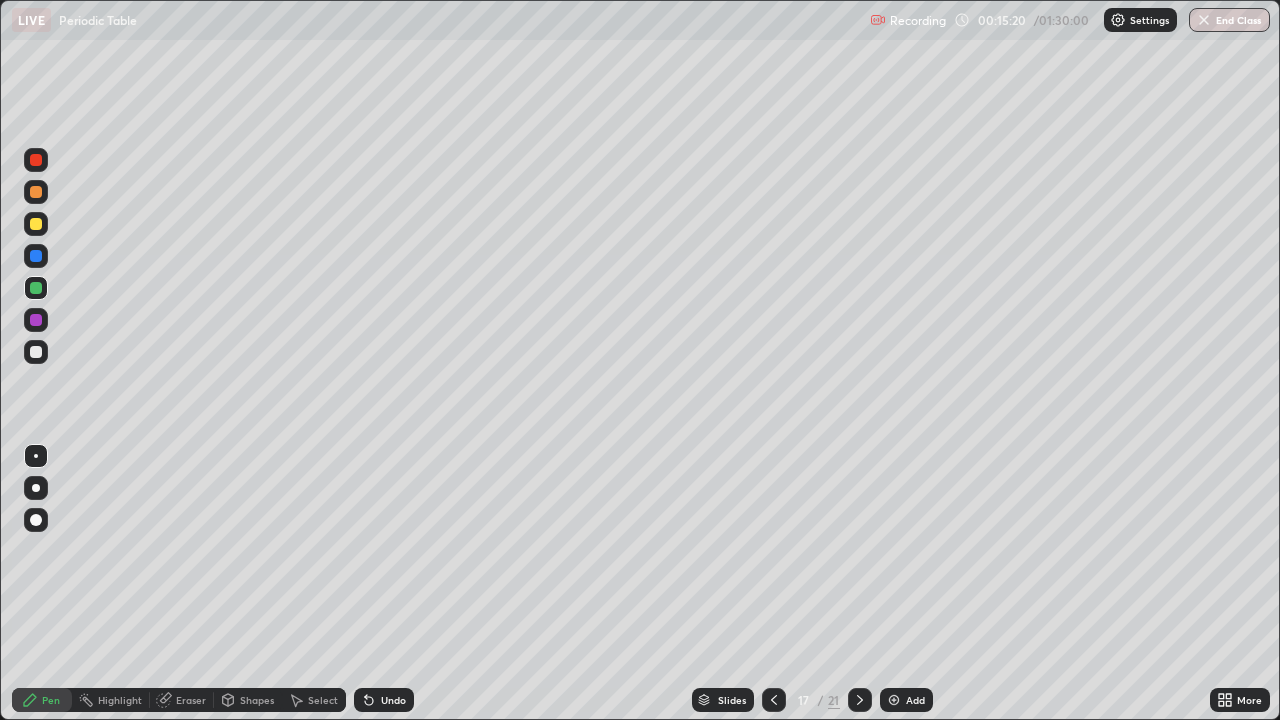 click on "Shapes" at bounding box center [248, 700] 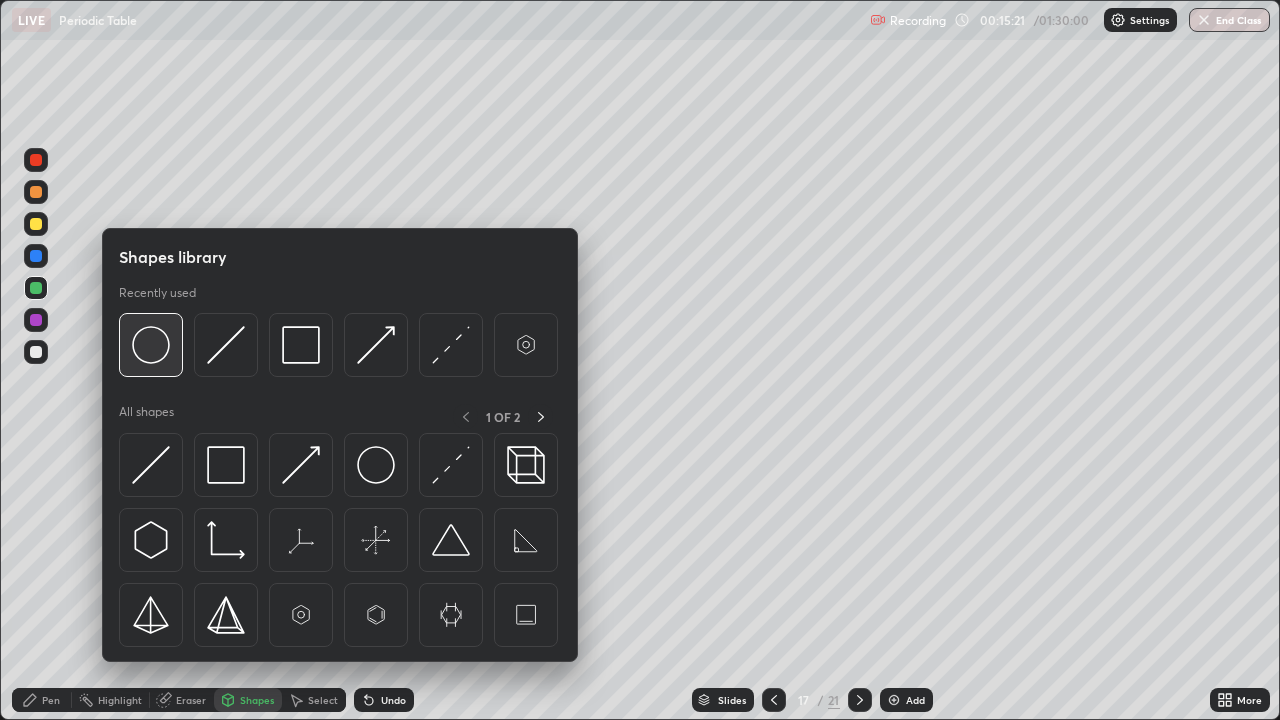 click at bounding box center [151, 345] 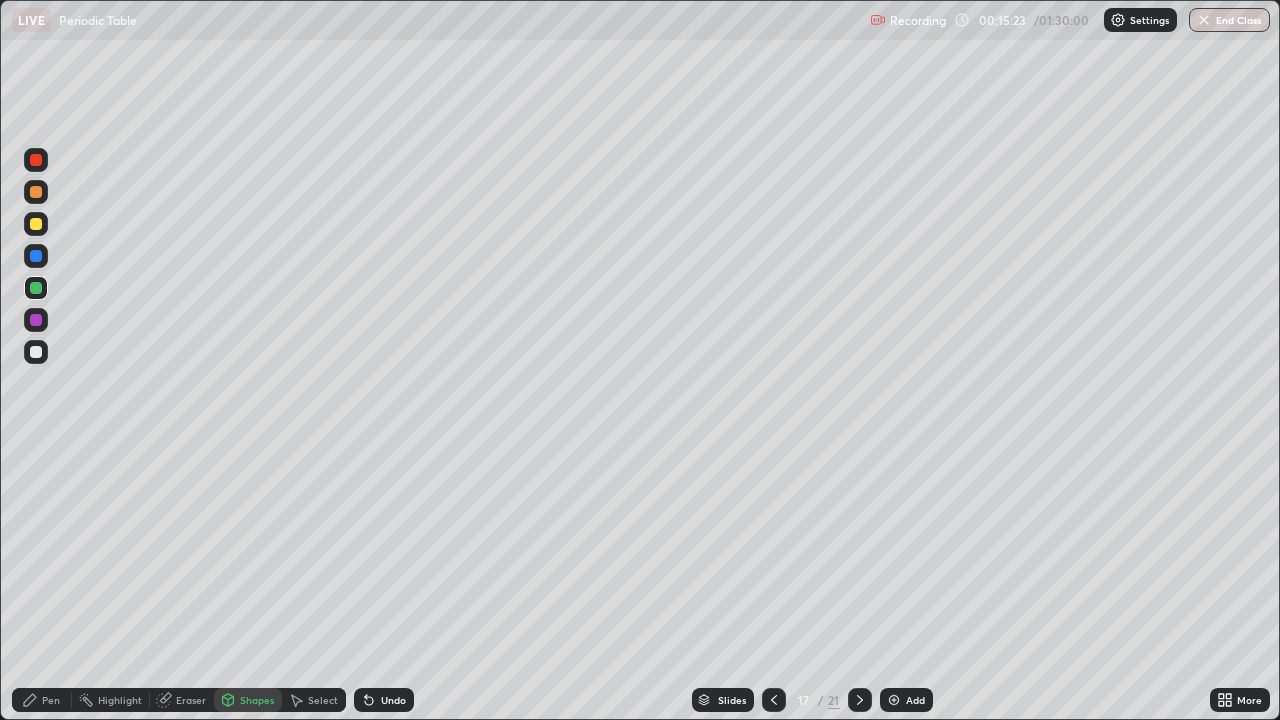 click on "Undo" at bounding box center (384, 700) 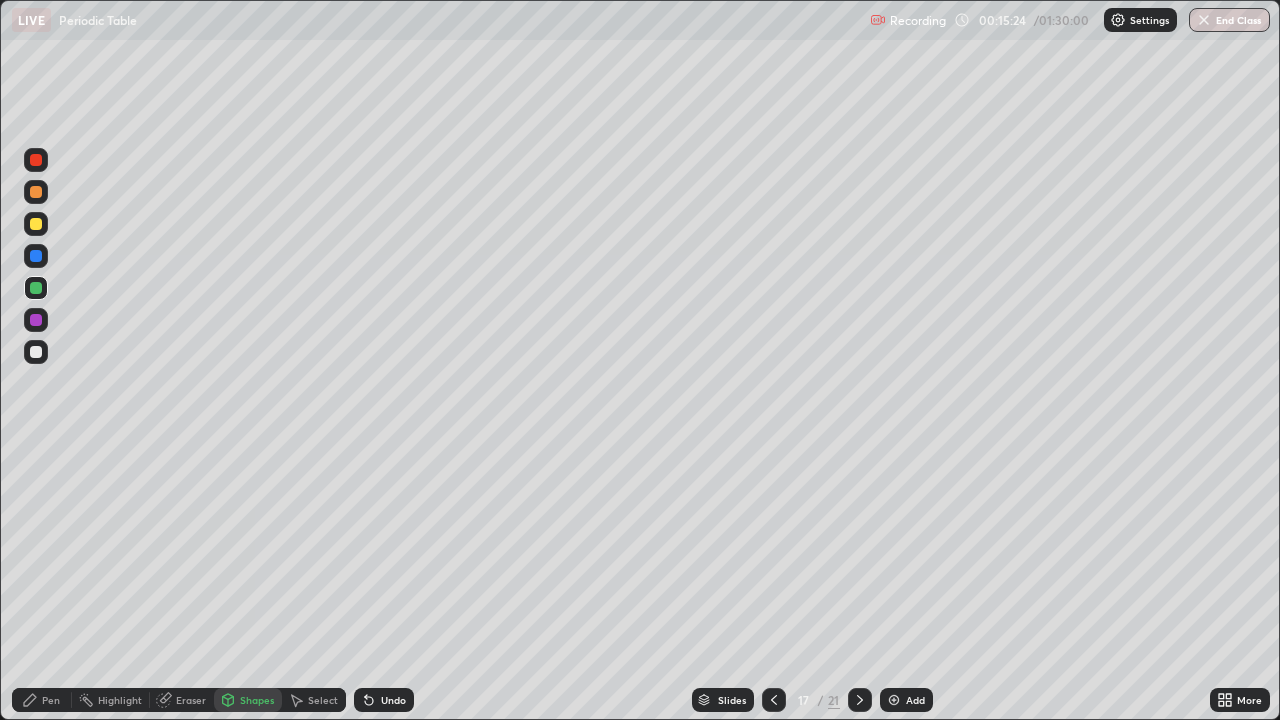 click on "Pen" at bounding box center [51, 700] 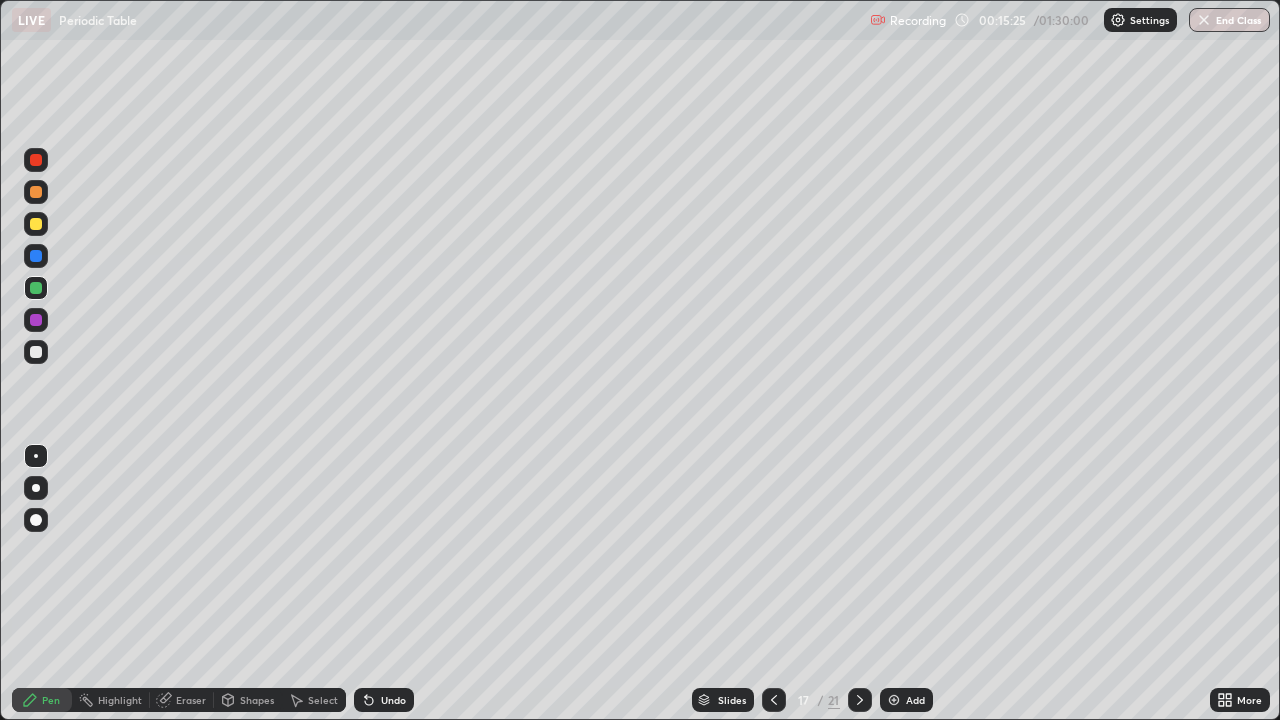 click at bounding box center (36, 352) 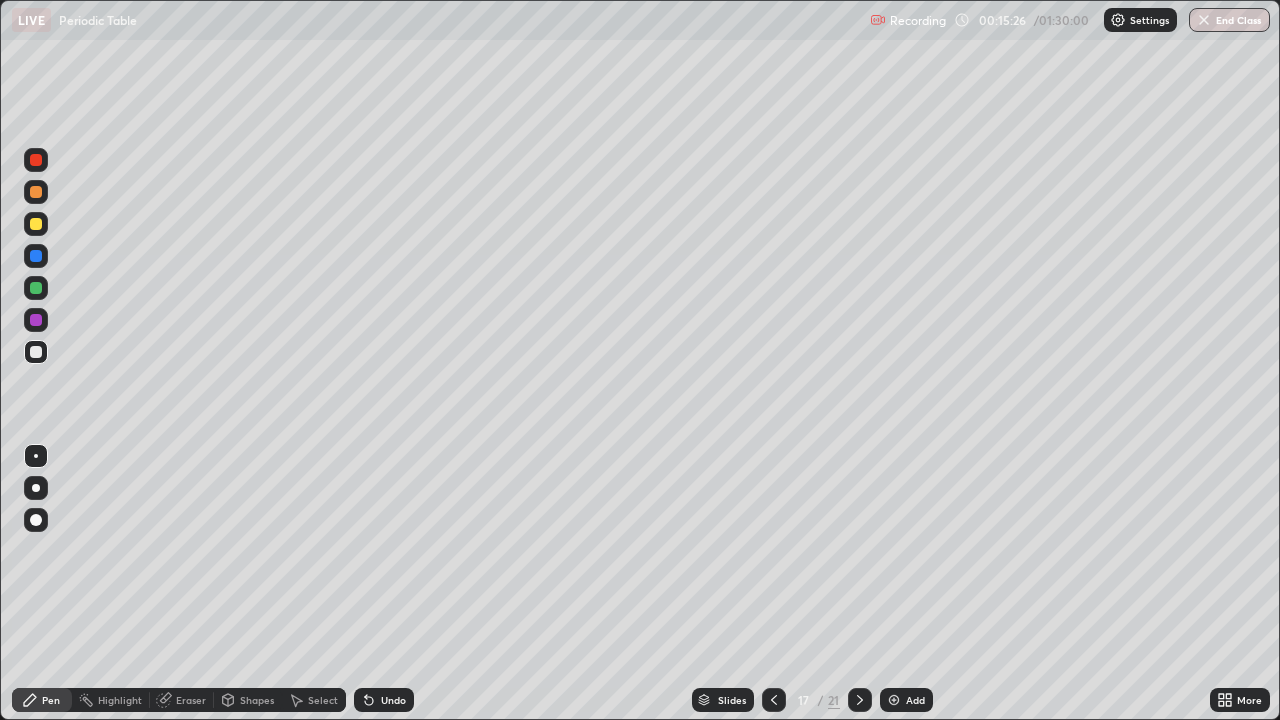 click on "Shapes" at bounding box center [257, 700] 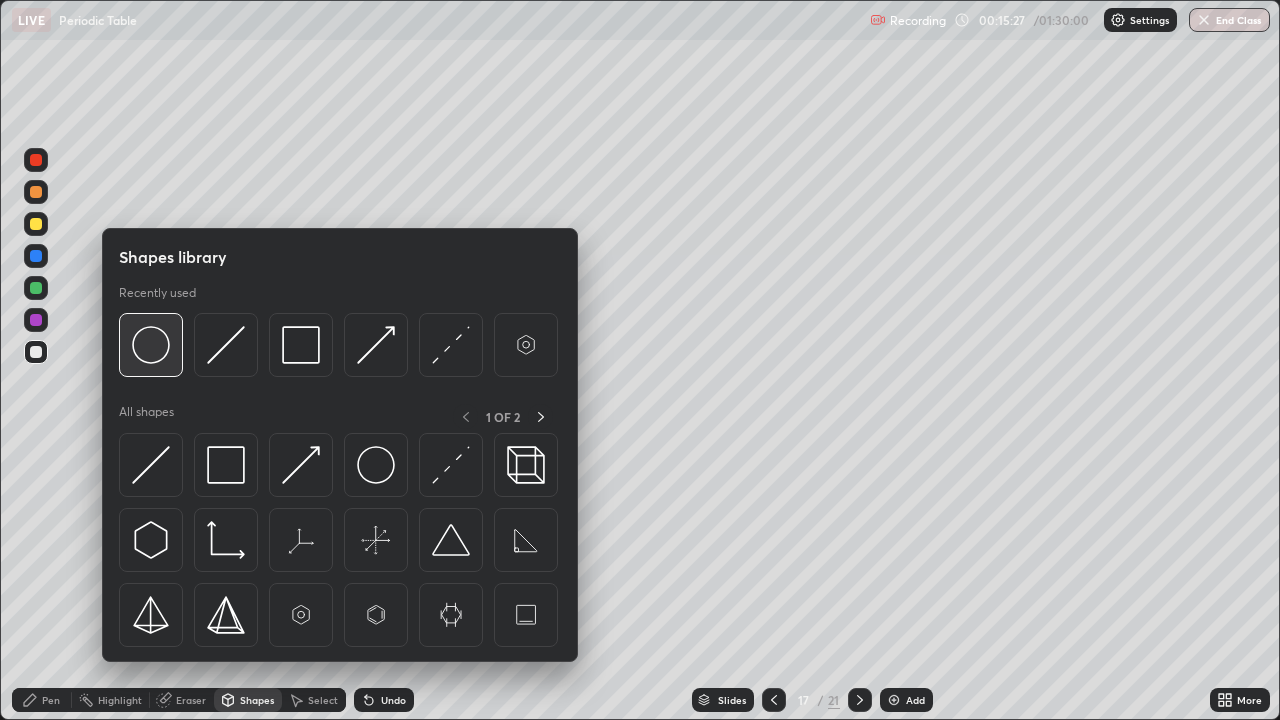 click at bounding box center (151, 345) 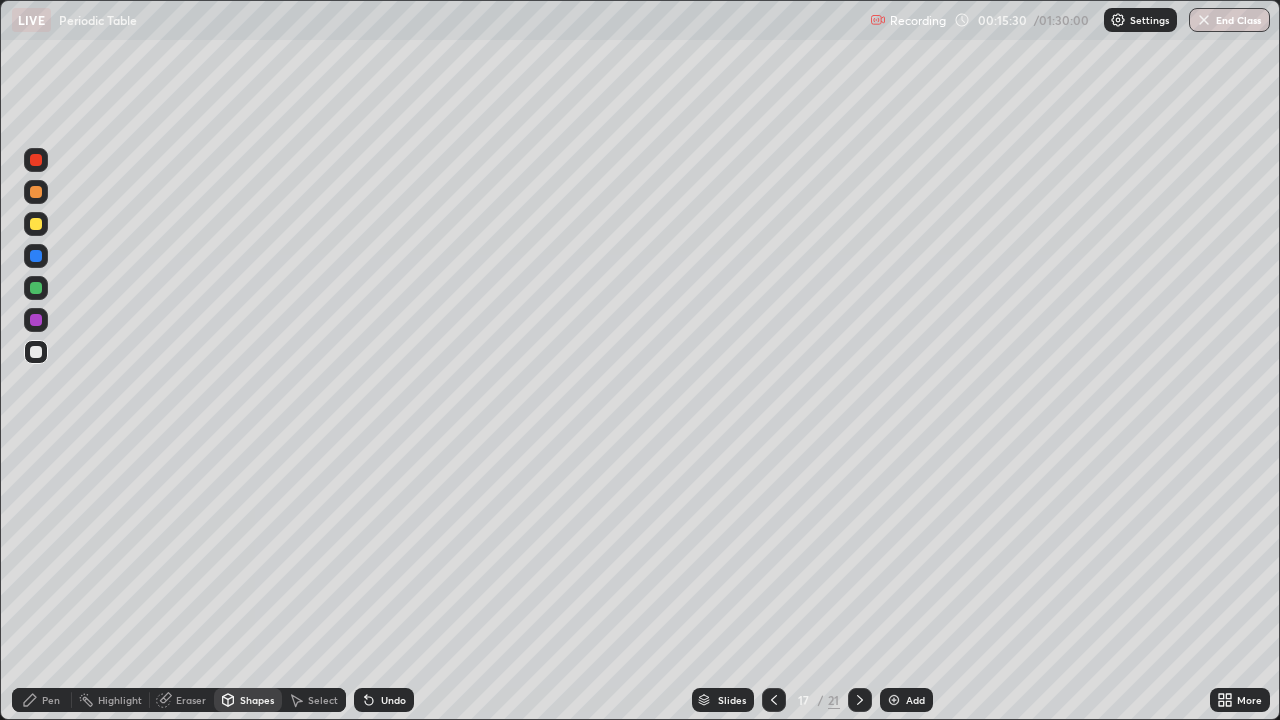 click on "Undo" at bounding box center [393, 700] 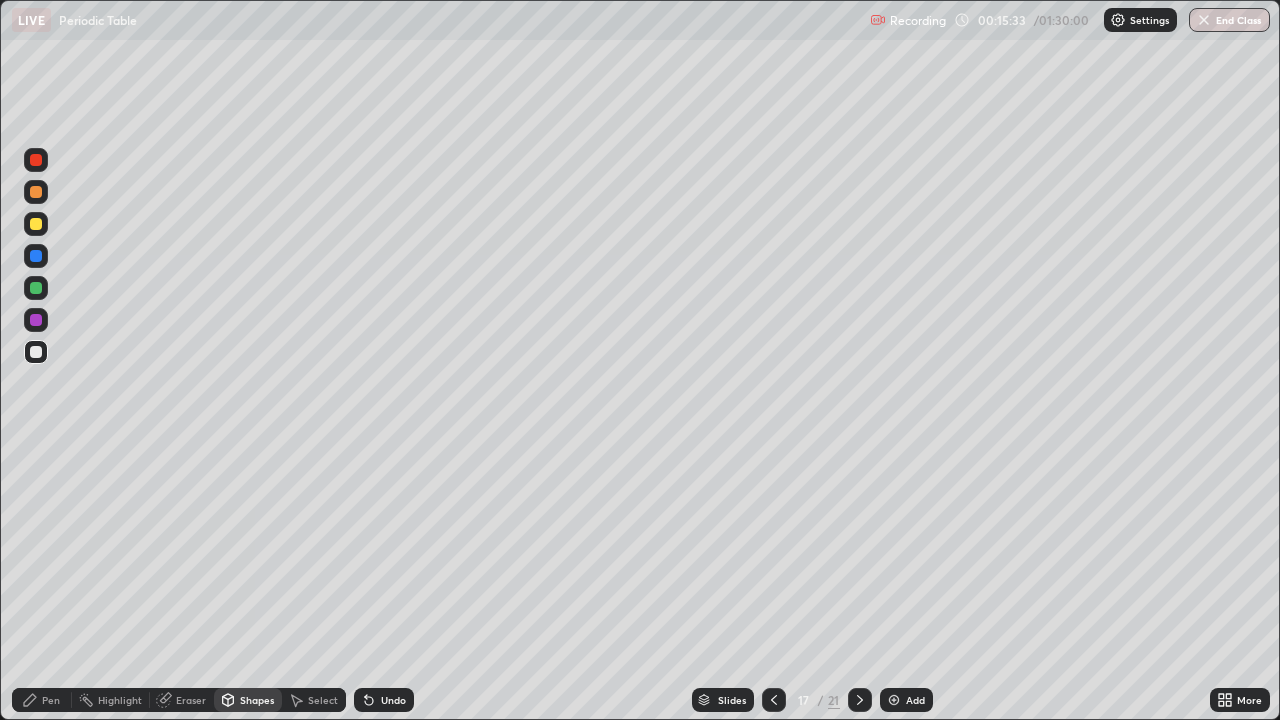 click on "Select" at bounding box center (314, 700) 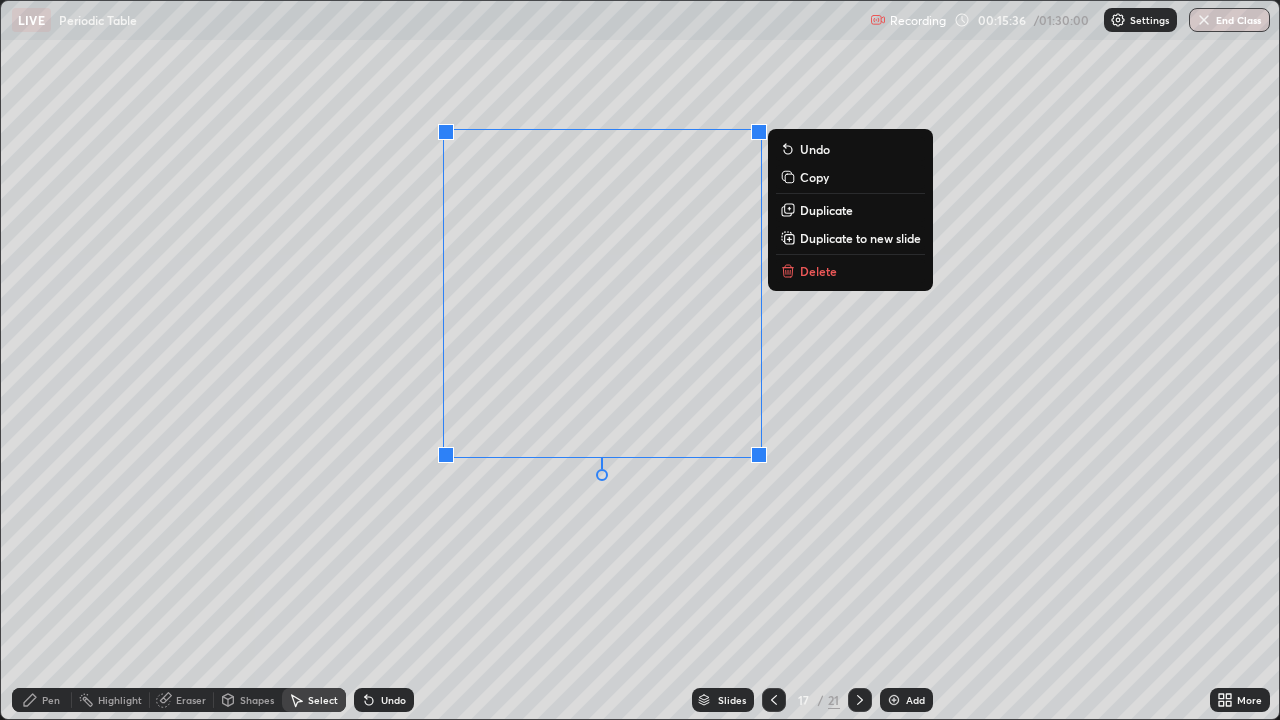click on "0 ° Undo Copy Duplicate Duplicate to new slide Delete" at bounding box center [640, 360] 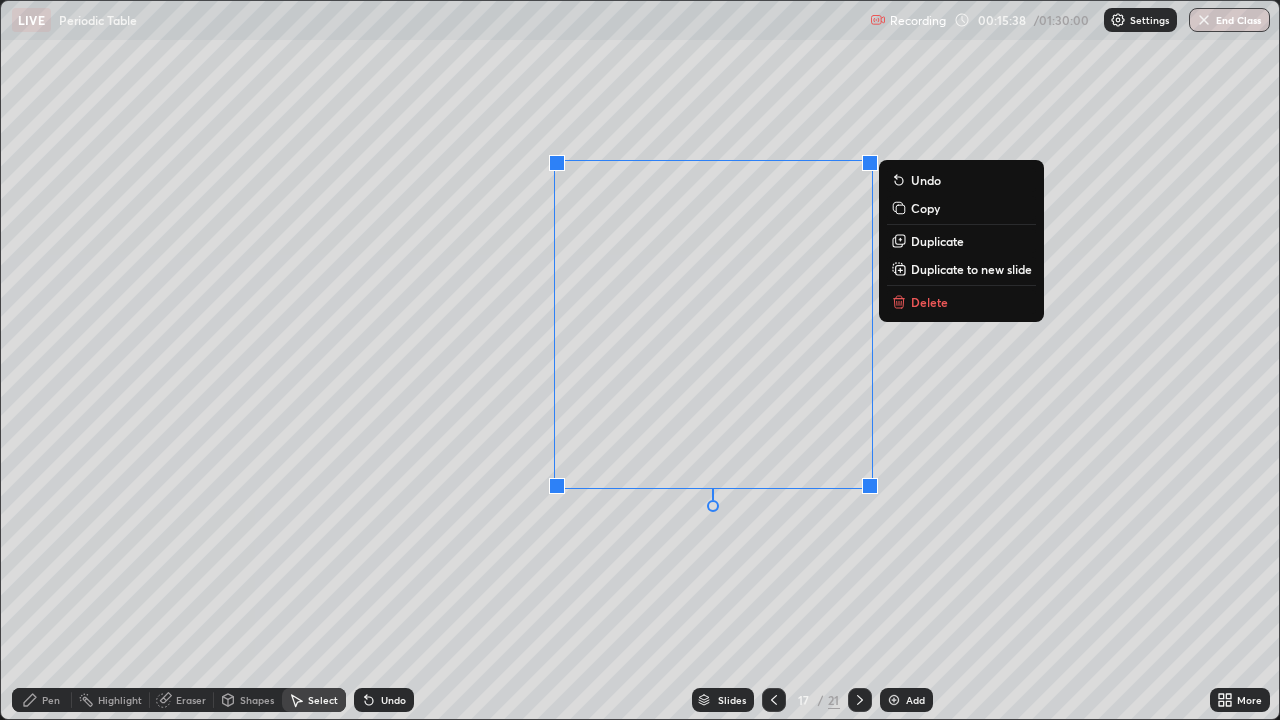 click on "0 ° Undo Copy Duplicate Duplicate to new slide Delete" at bounding box center [640, 360] 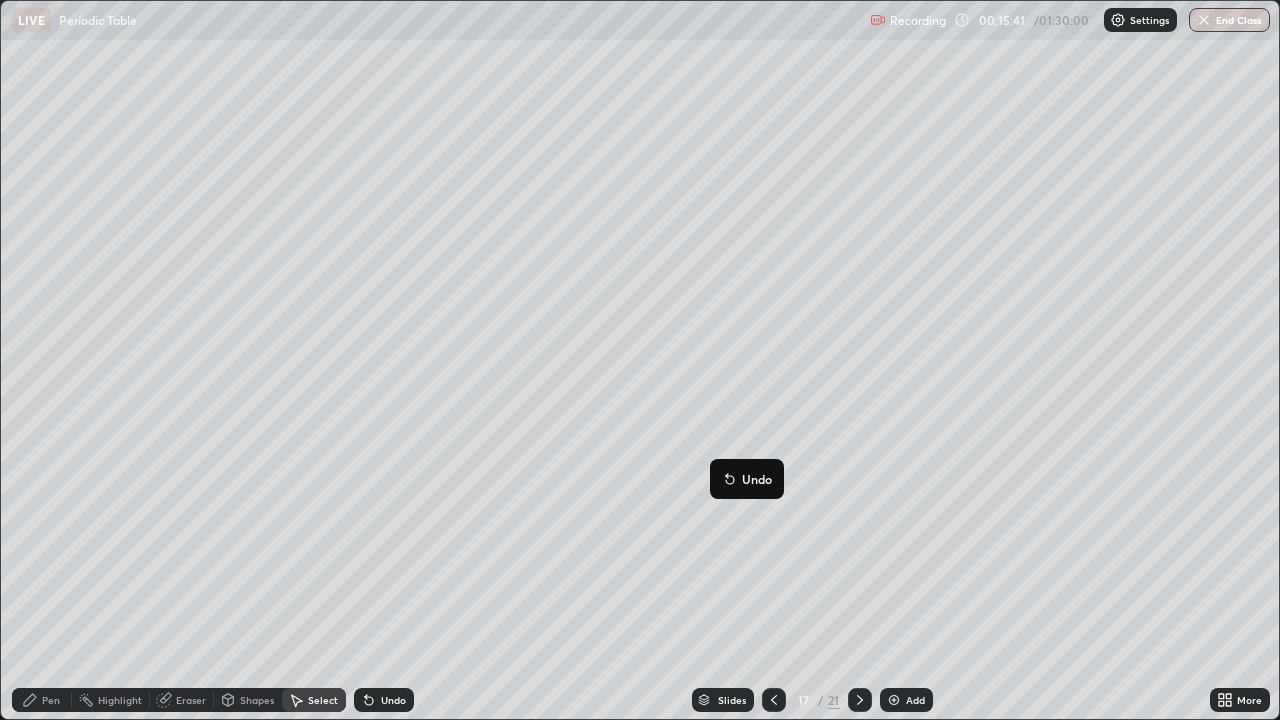 click on "0 ° Undo Copy Duplicate Duplicate to new slide Delete" at bounding box center [640, 360] 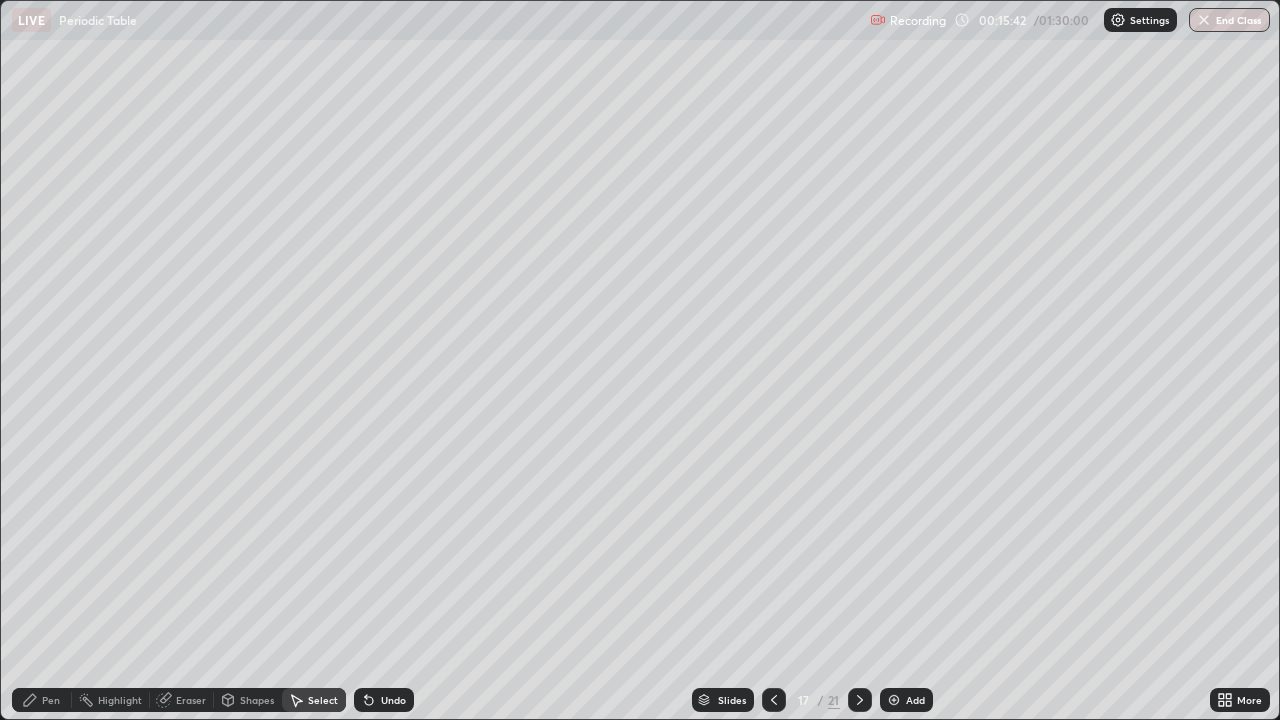 click on "Pen" at bounding box center [42, 700] 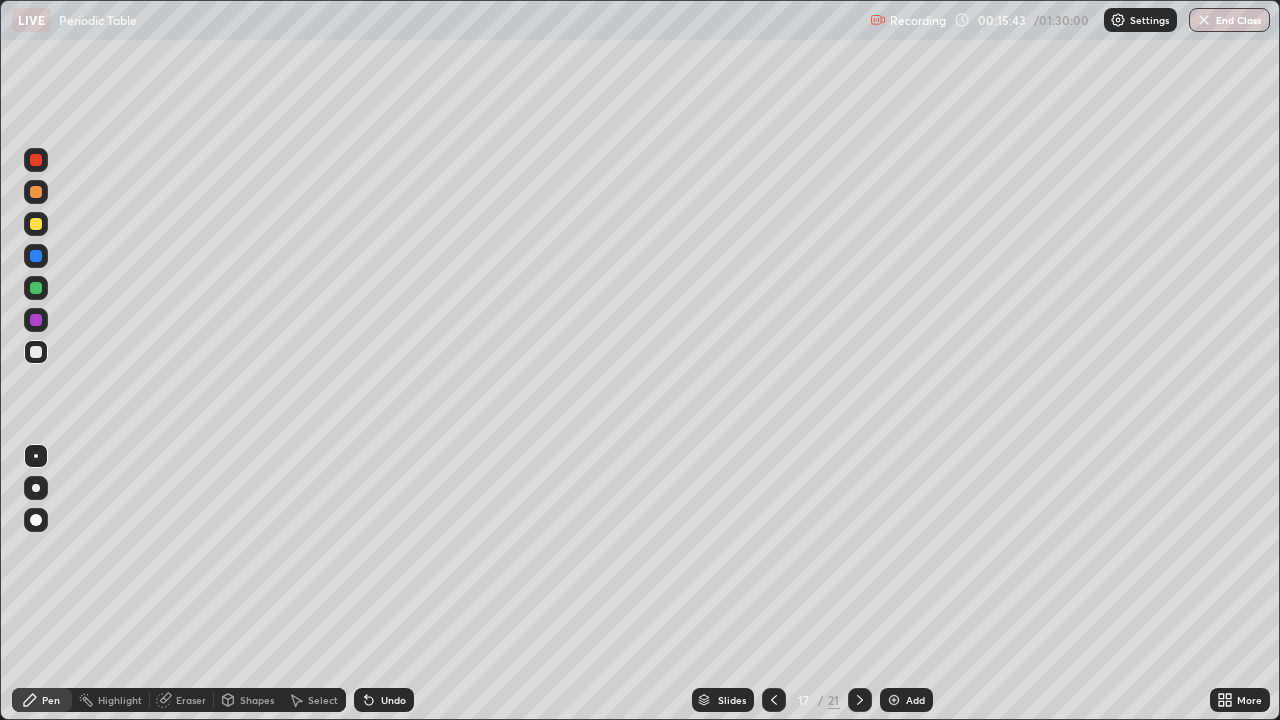 click at bounding box center [36, 288] 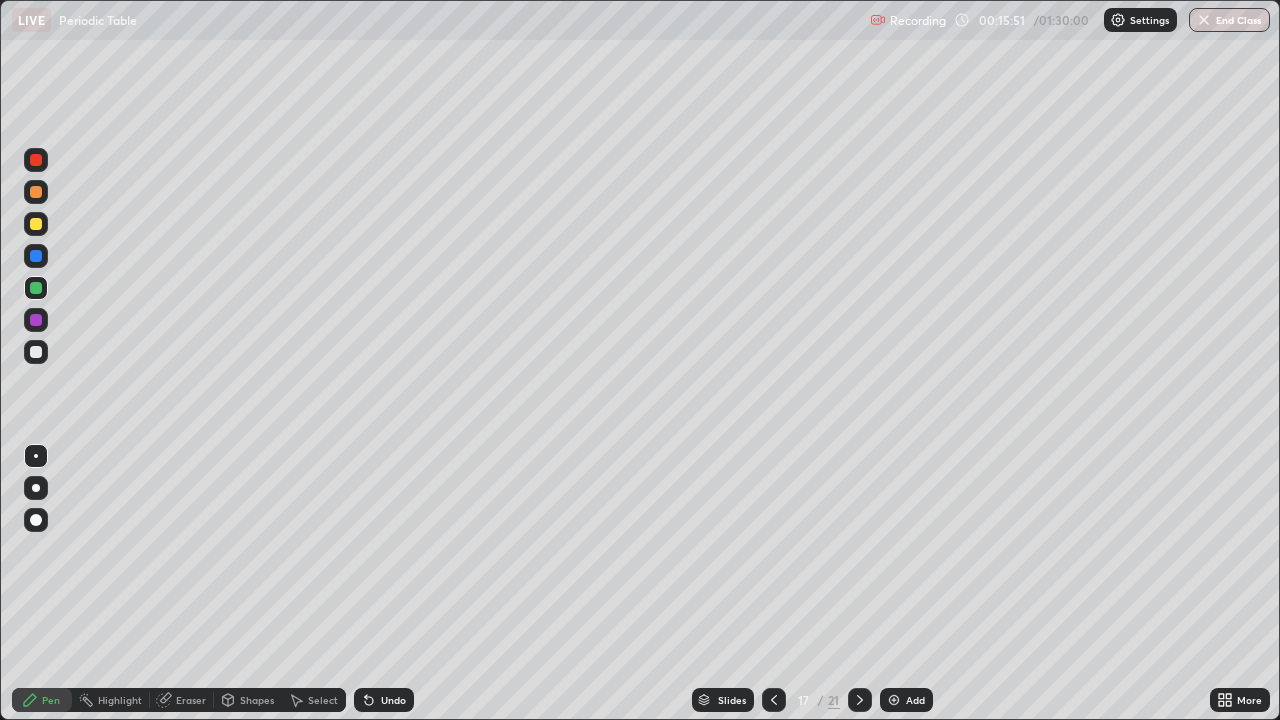click at bounding box center (36, 288) 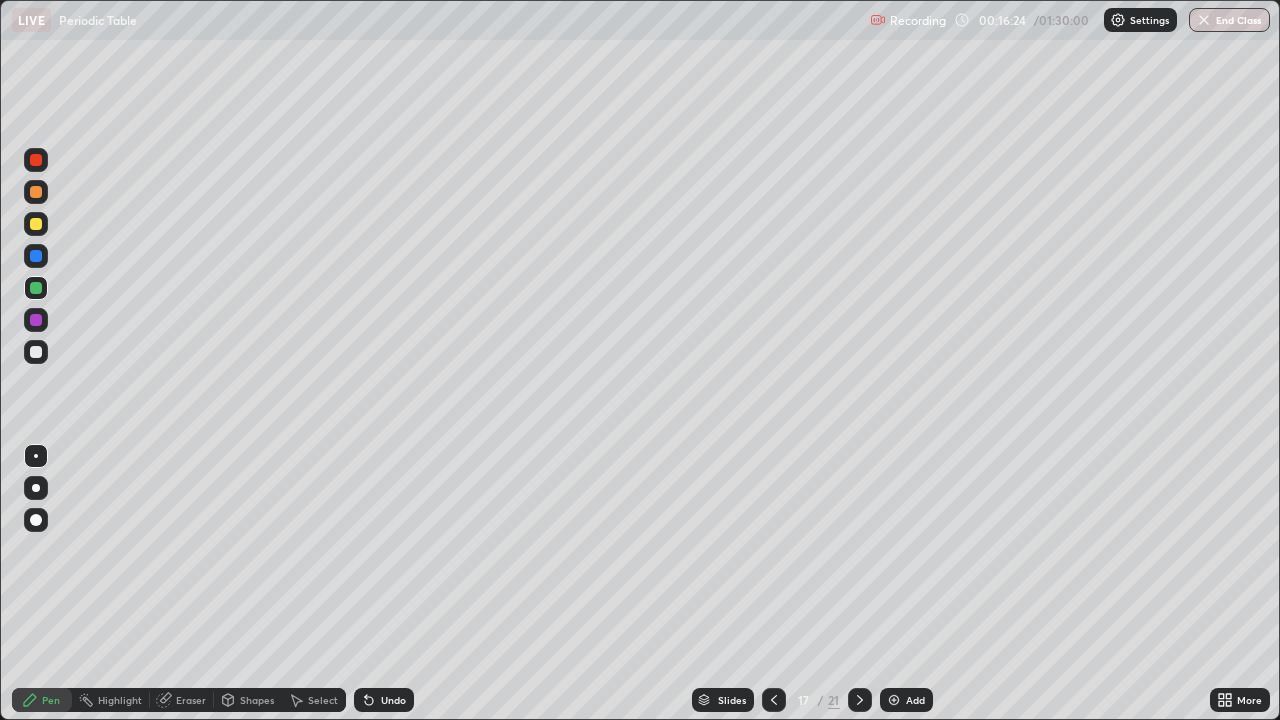 click 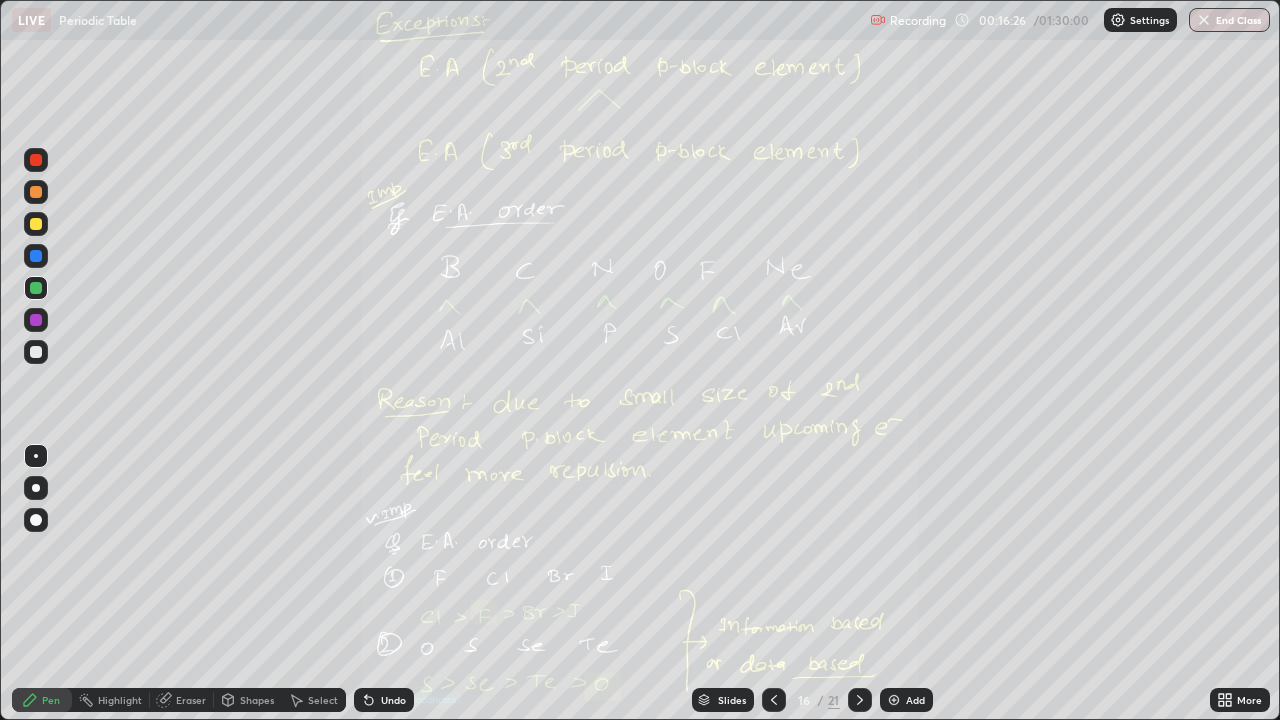 click 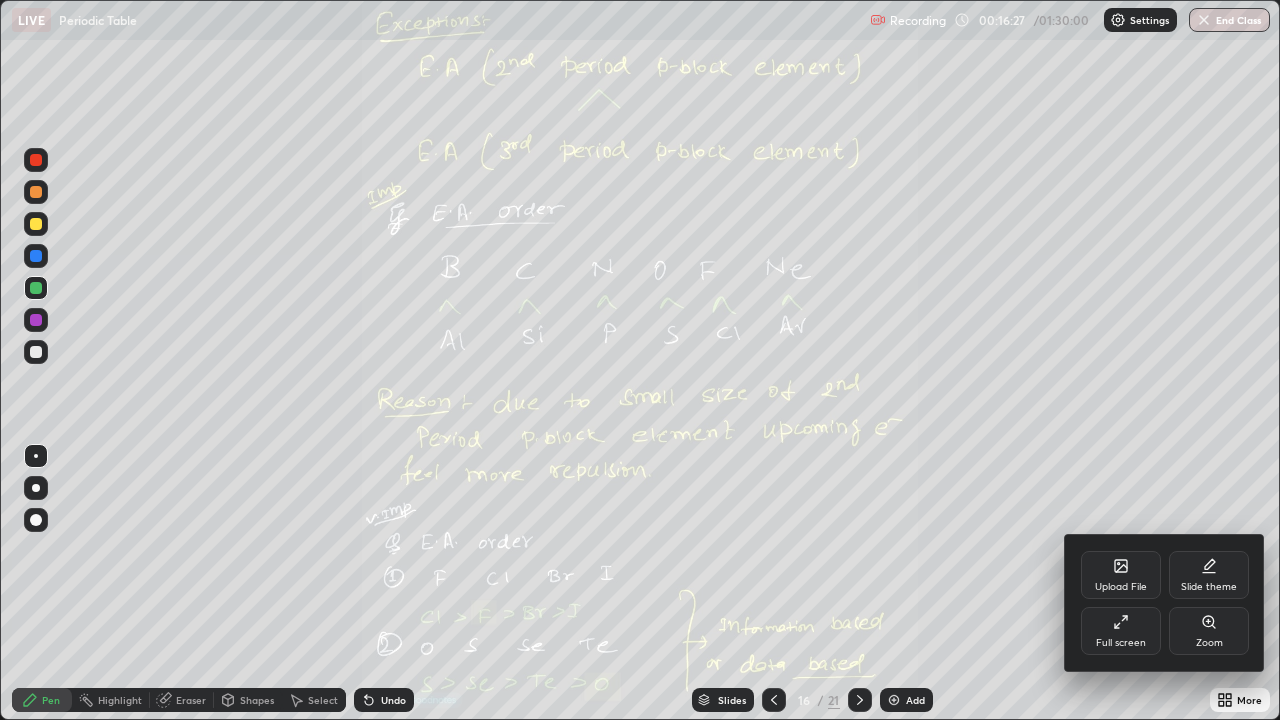 click on "Zoom" at bounding box center [1209, 631] 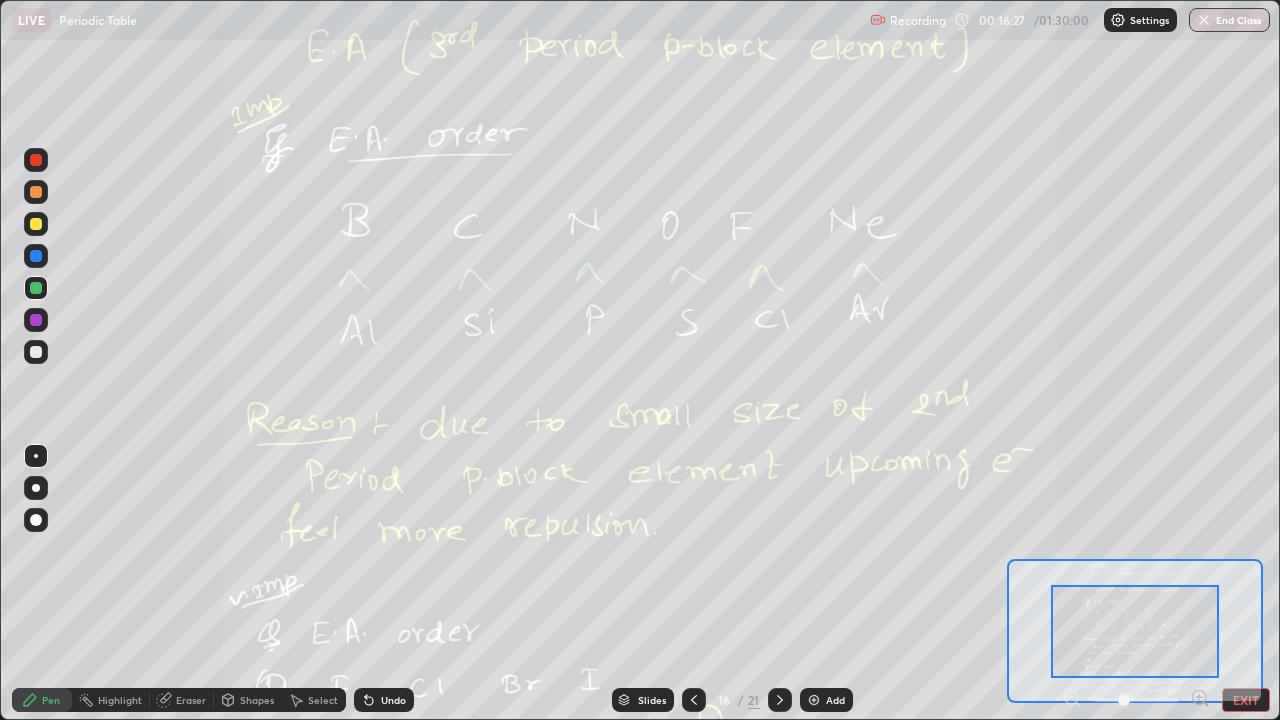click 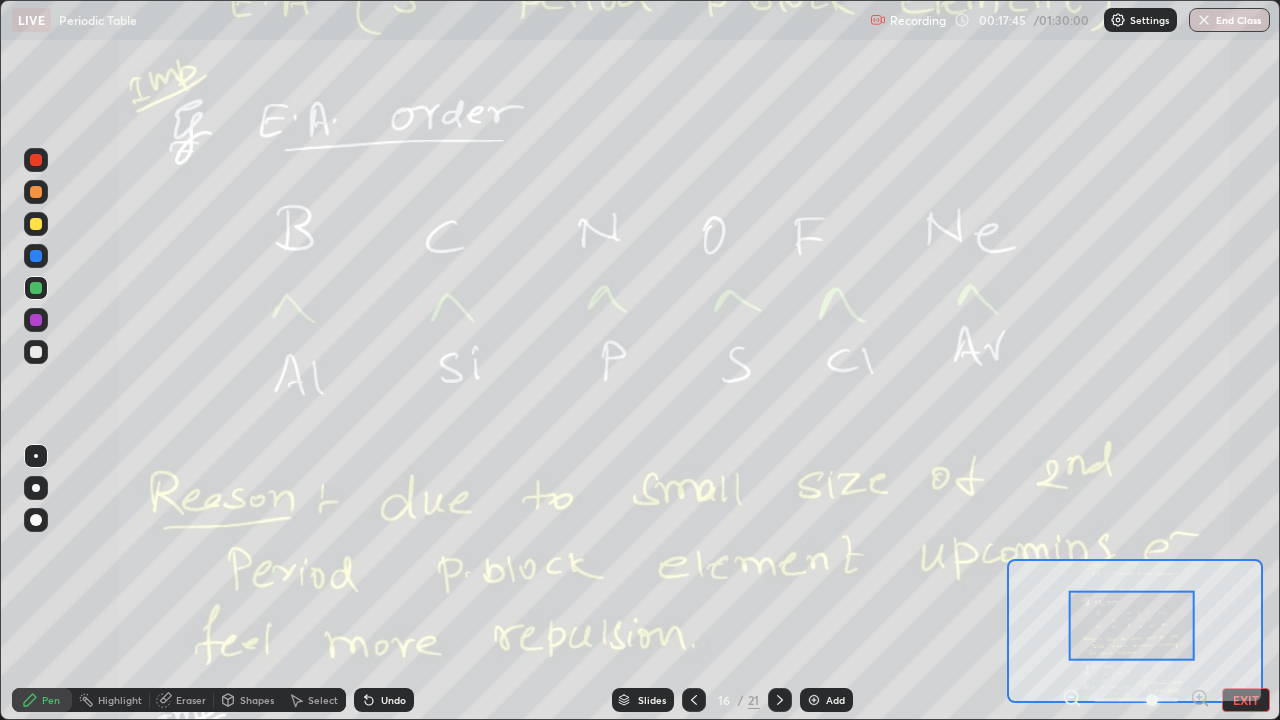 click at bounding box center [814, 700] 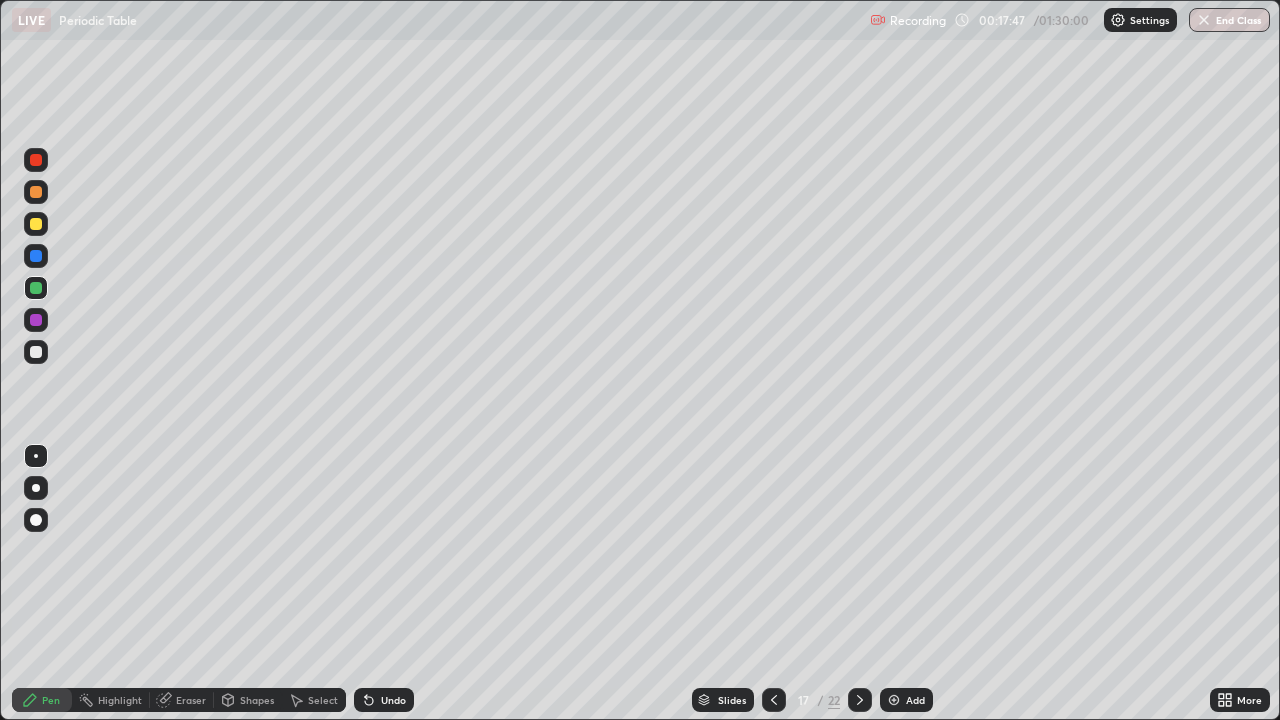 click at bounding box center (36, 352) 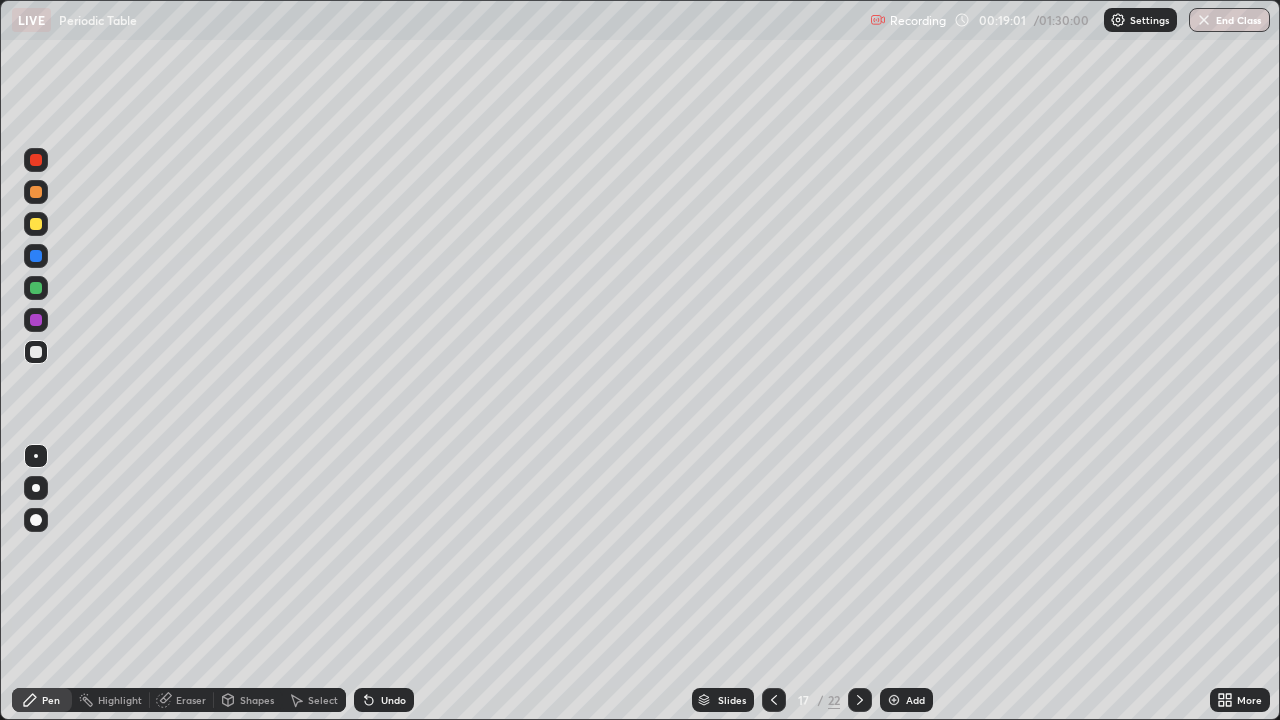 click at bounding box center (36, 288) 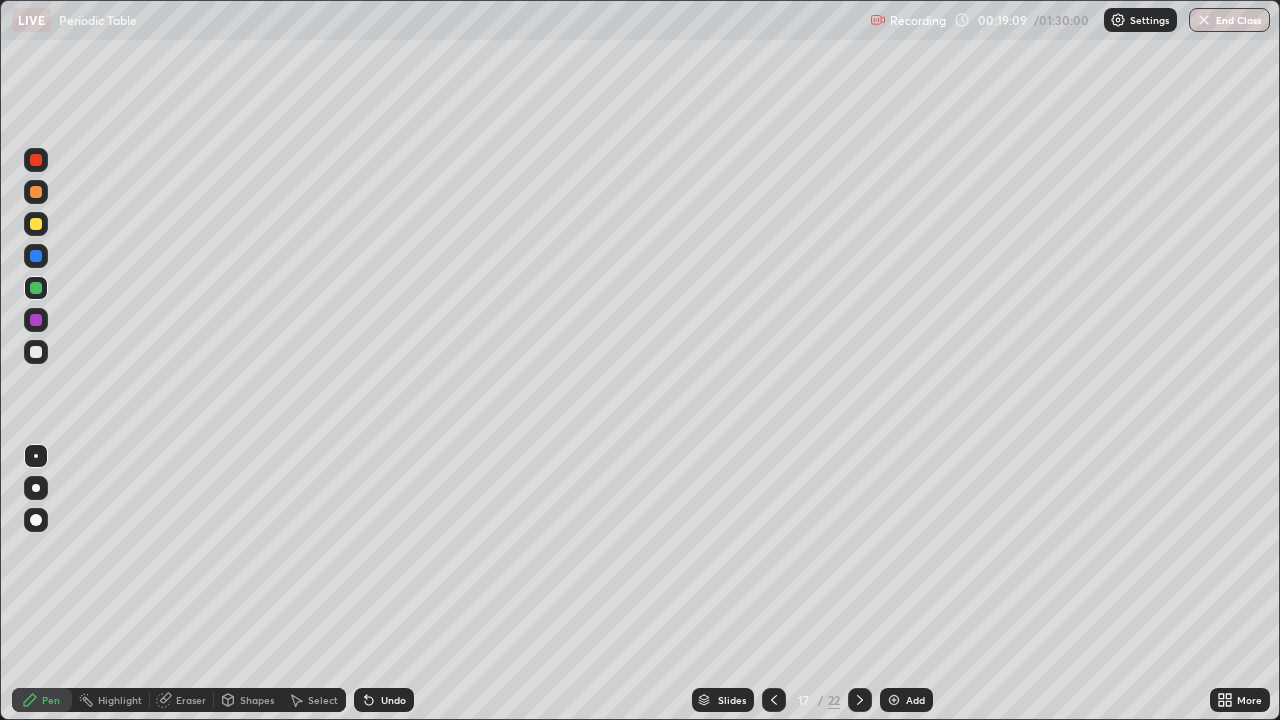 click at bounding box center (36, 352) 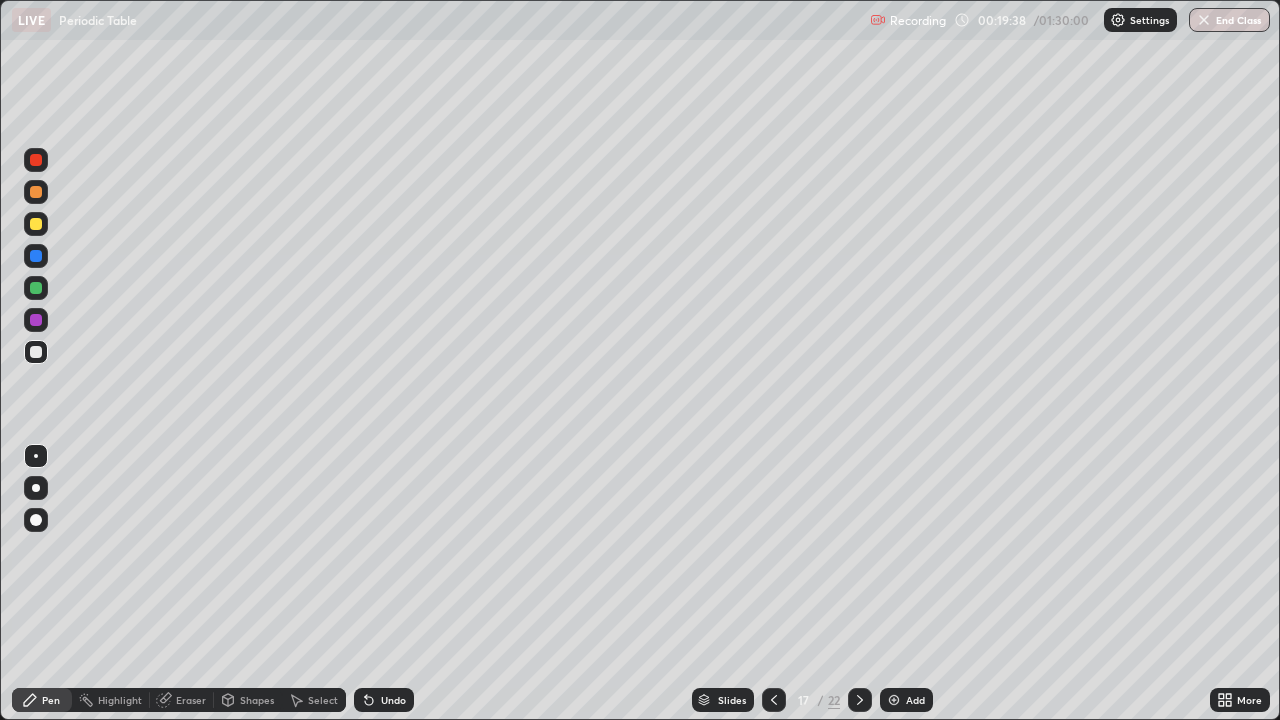 click 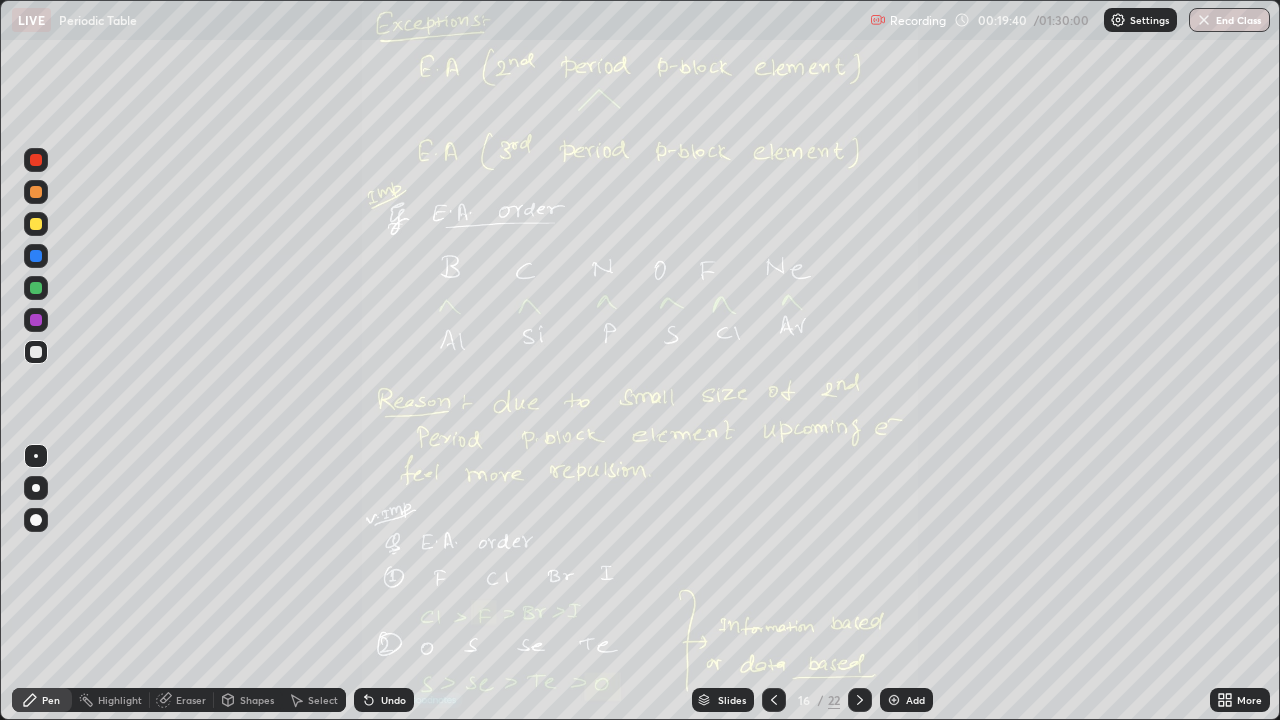 click 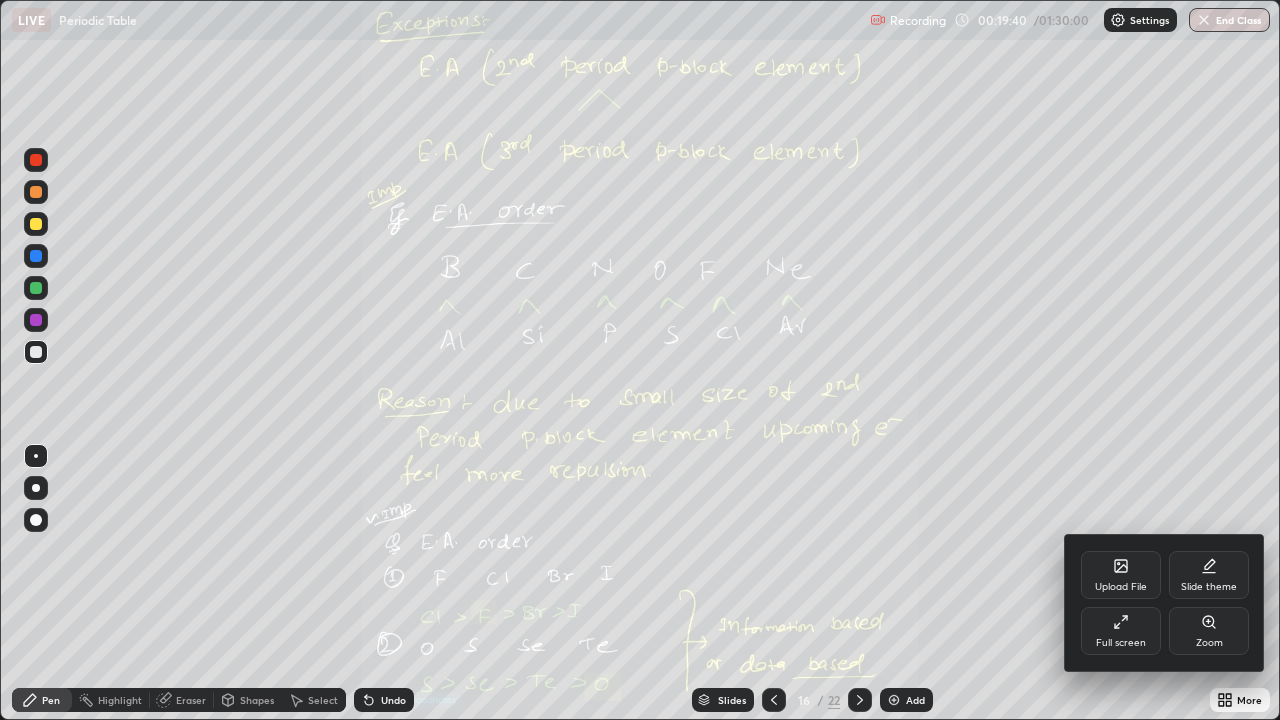 click on "Zoom" at bounding box center (1209, 643) 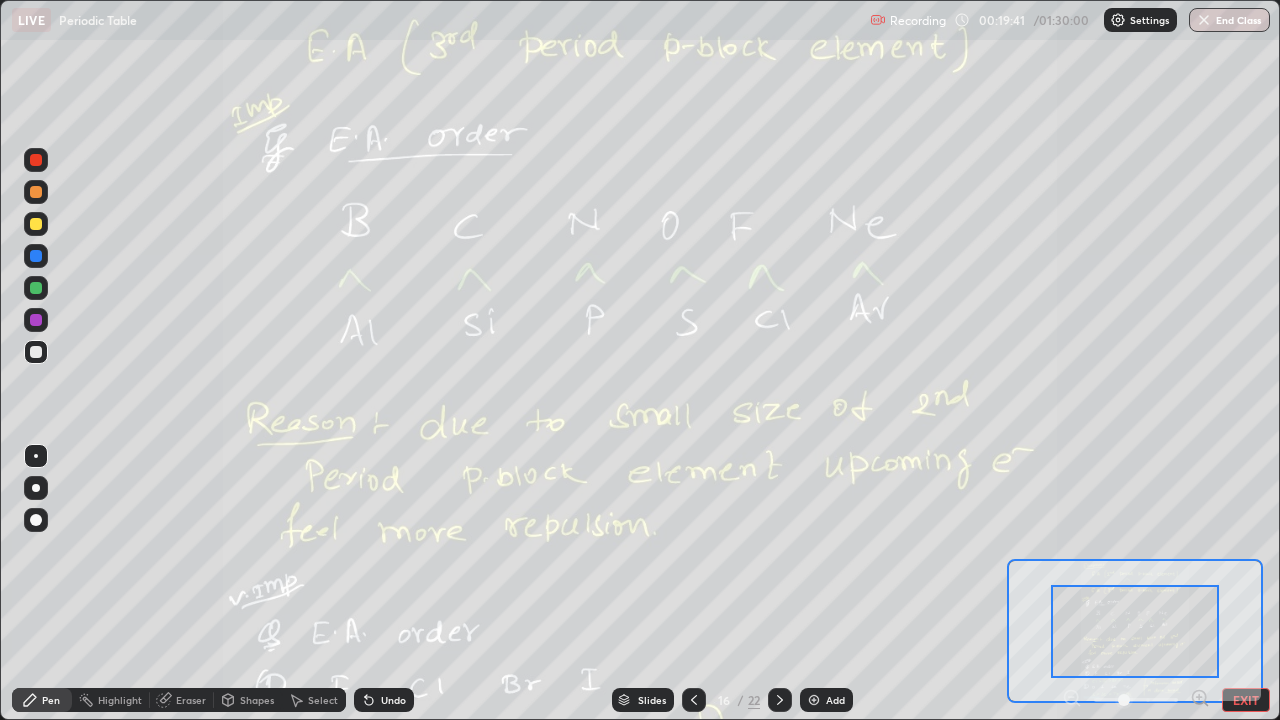 click 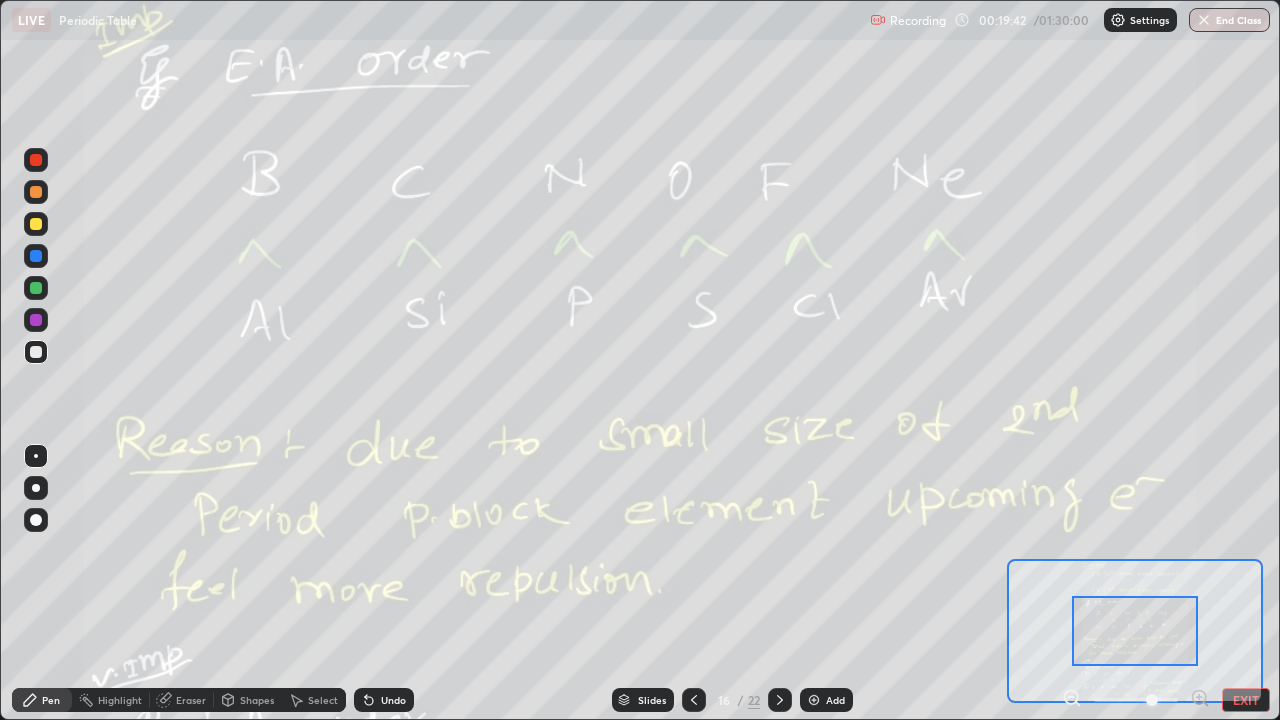 click 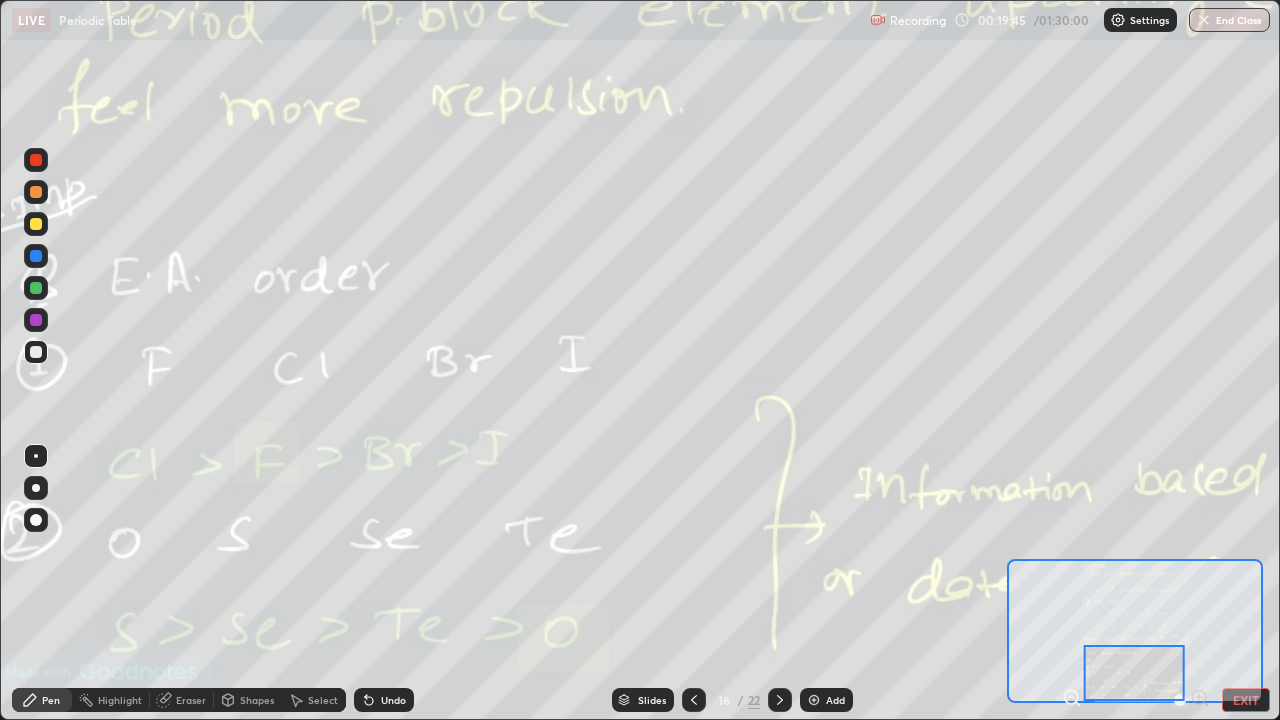 click 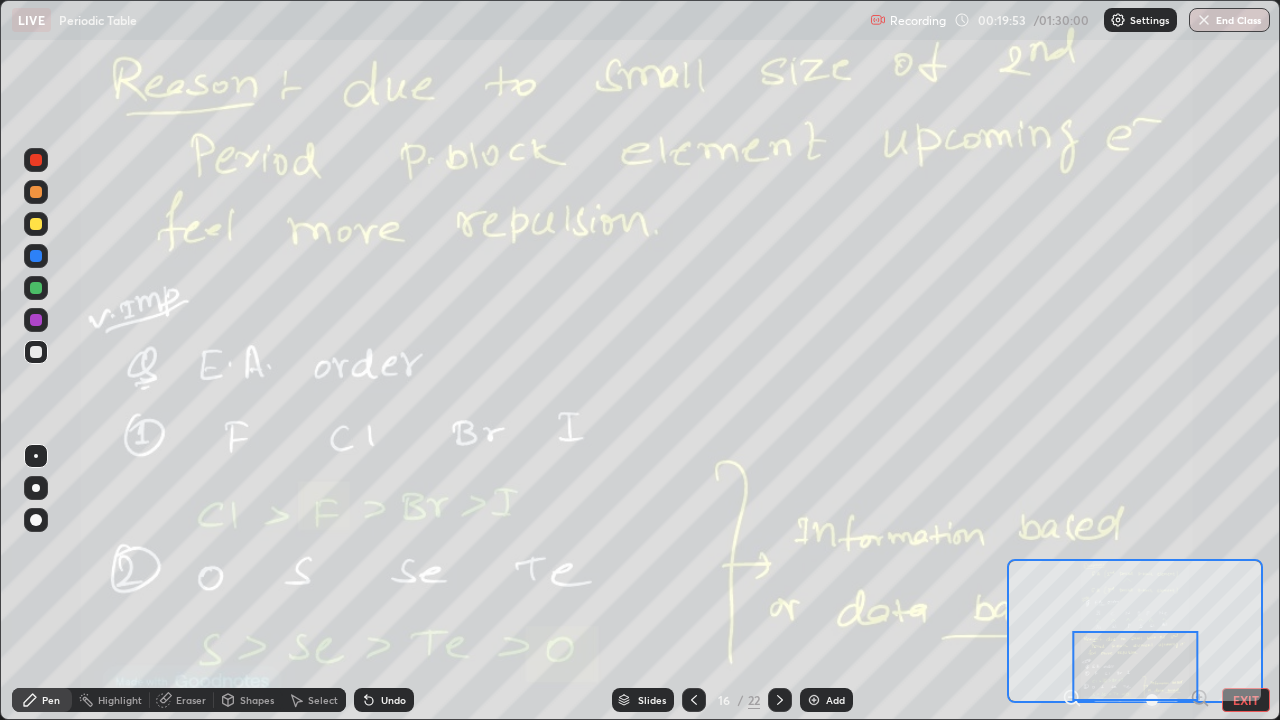 click on "Eraser" at bounding box center [191, 700] 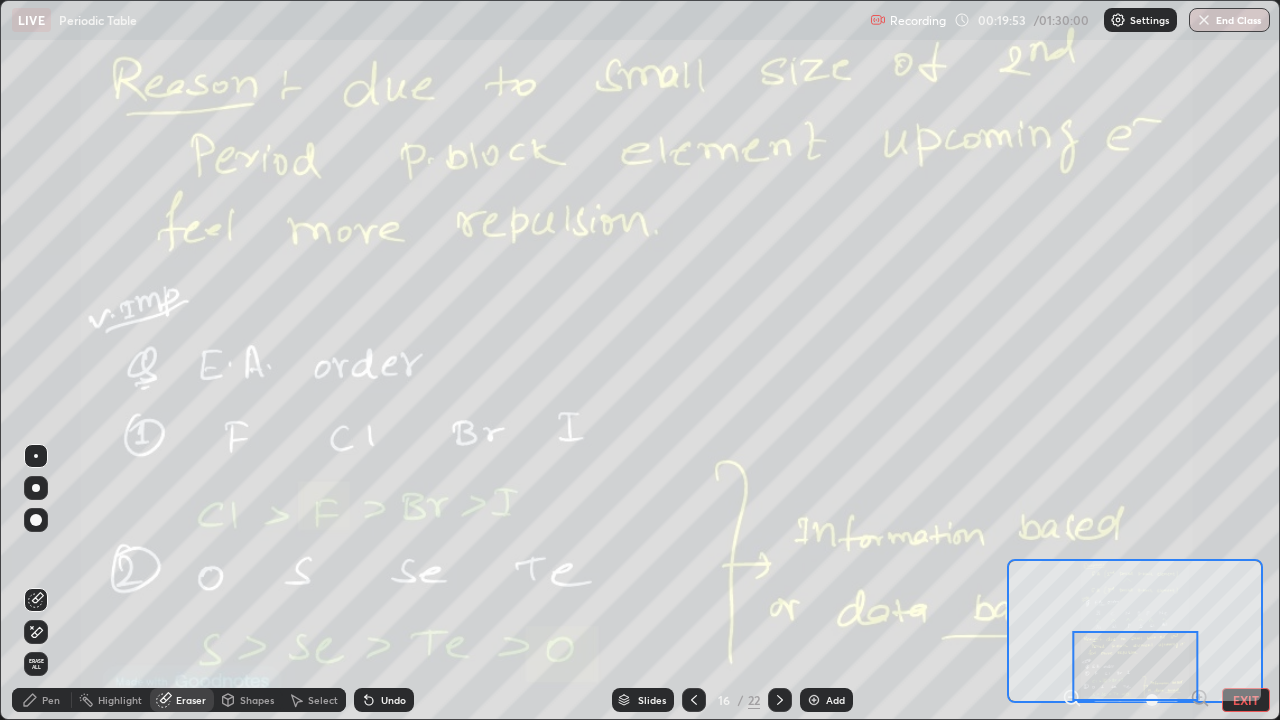 click on "Erase all" at bounding box center [36, 664] 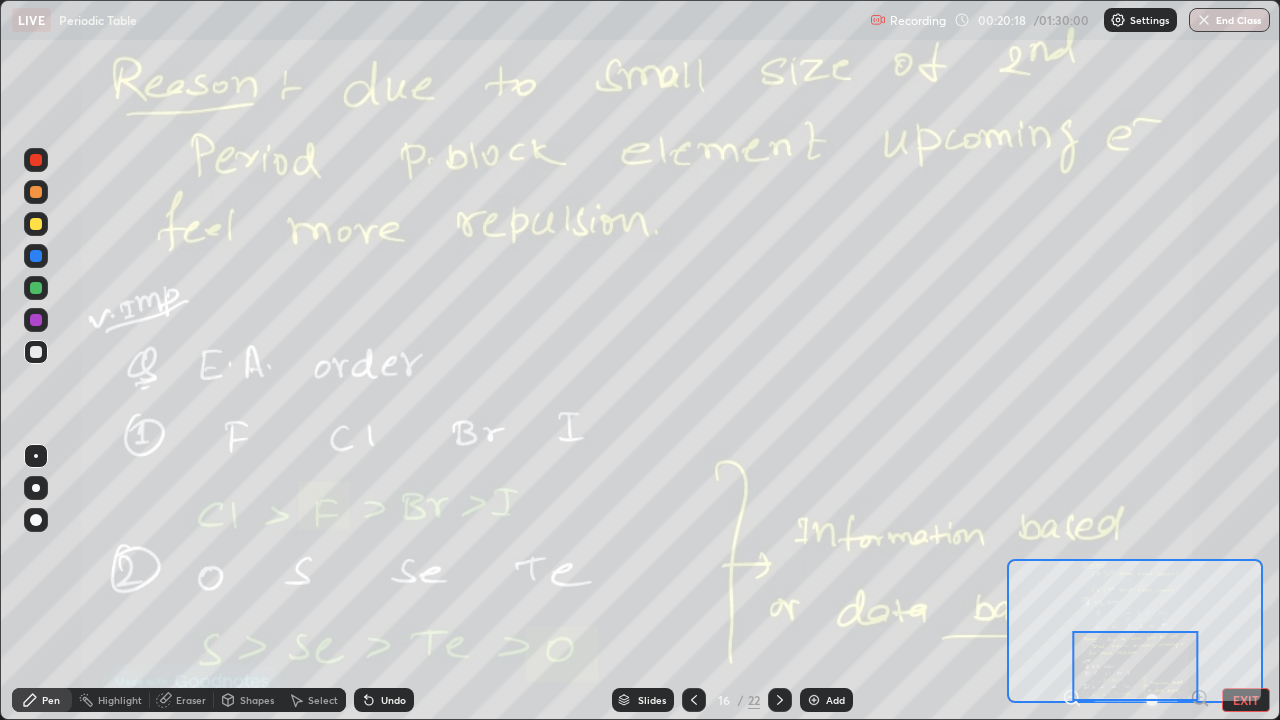 click 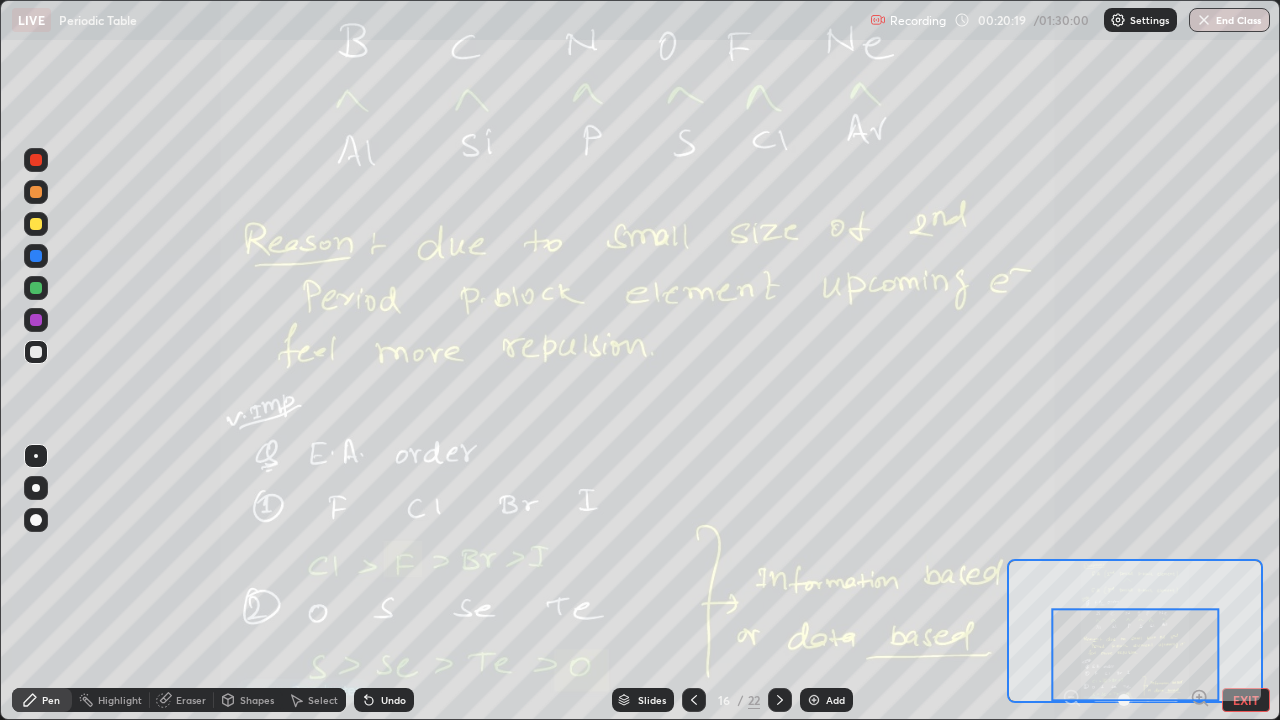click at bounding box center [1136, 700] 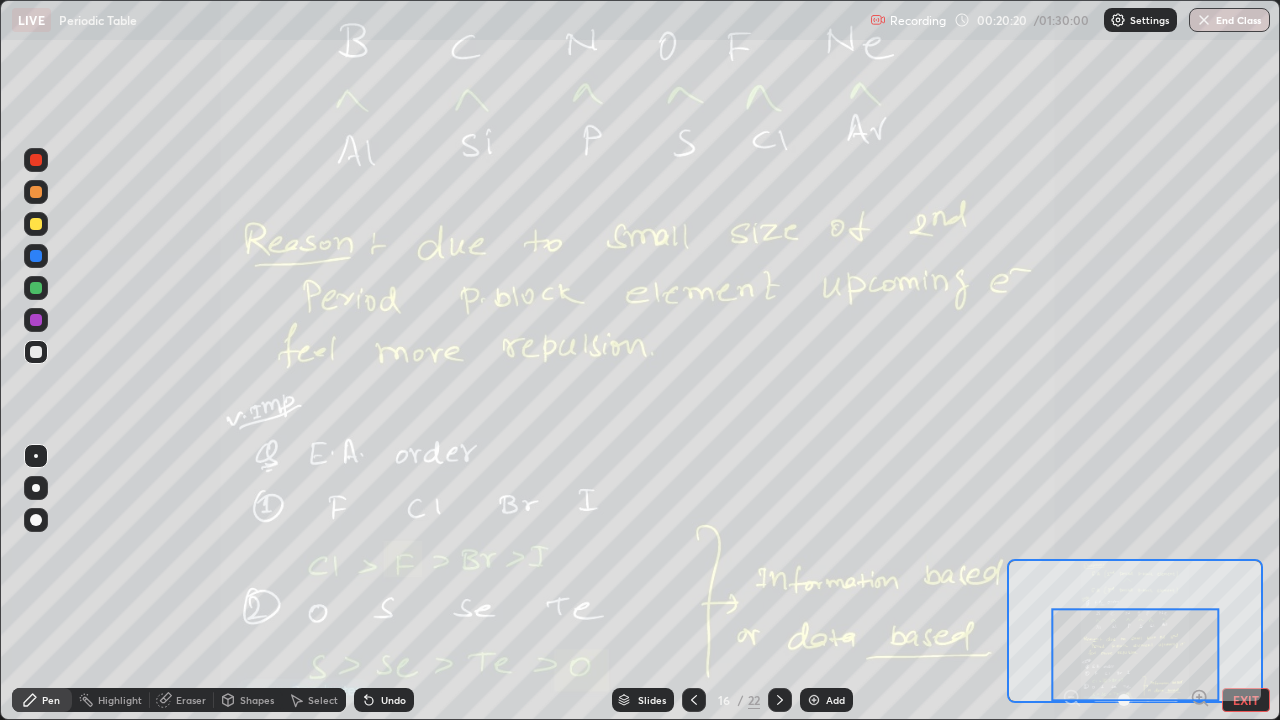 click on "EXIT" at bounding box center [1246, 700] 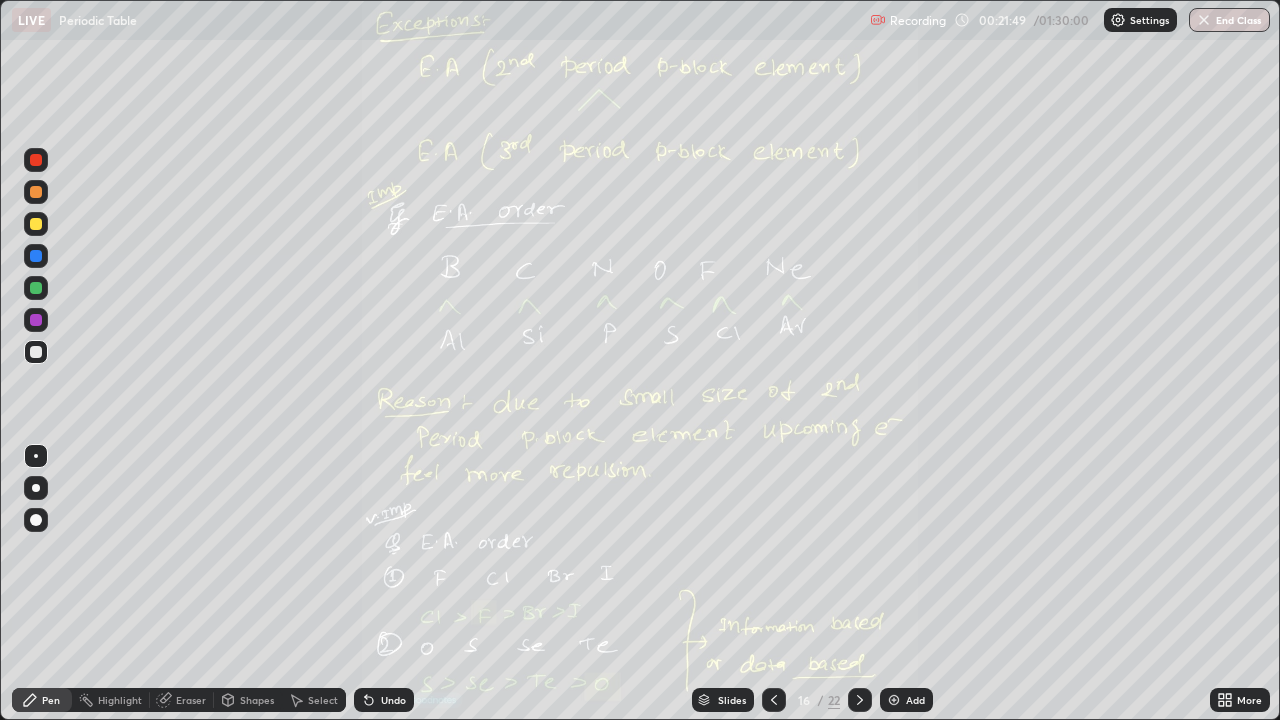 click 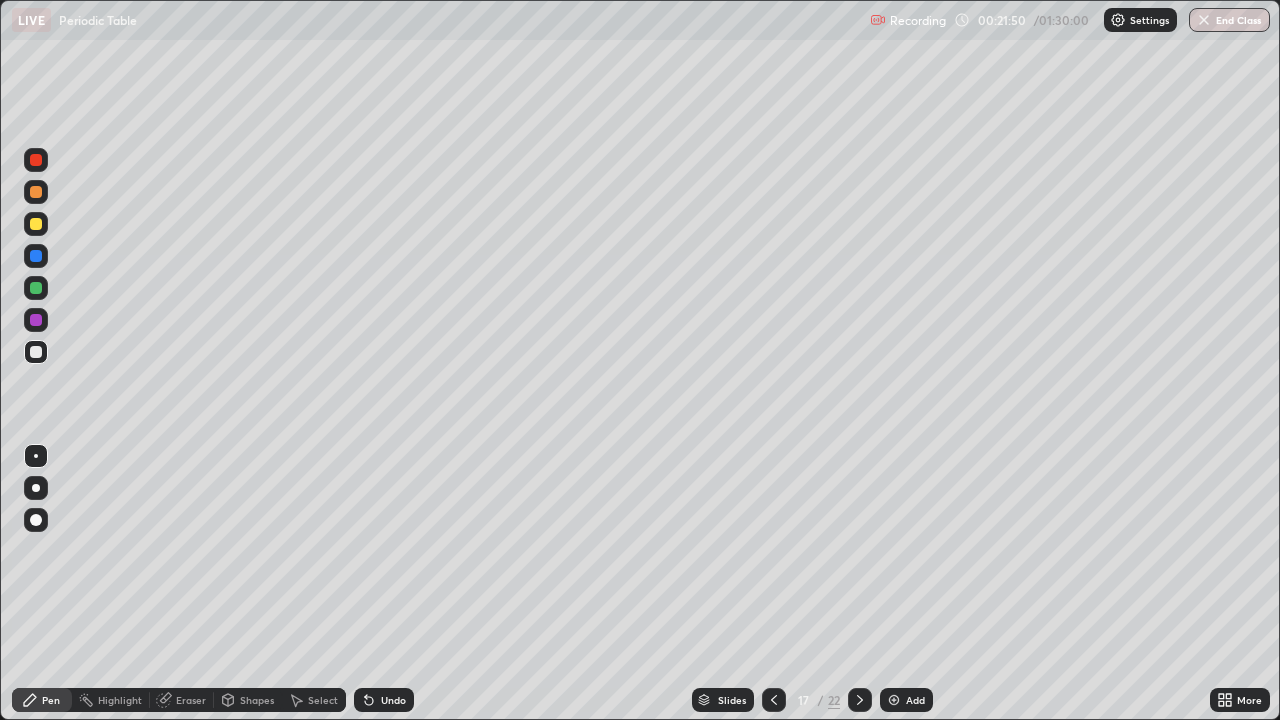 click 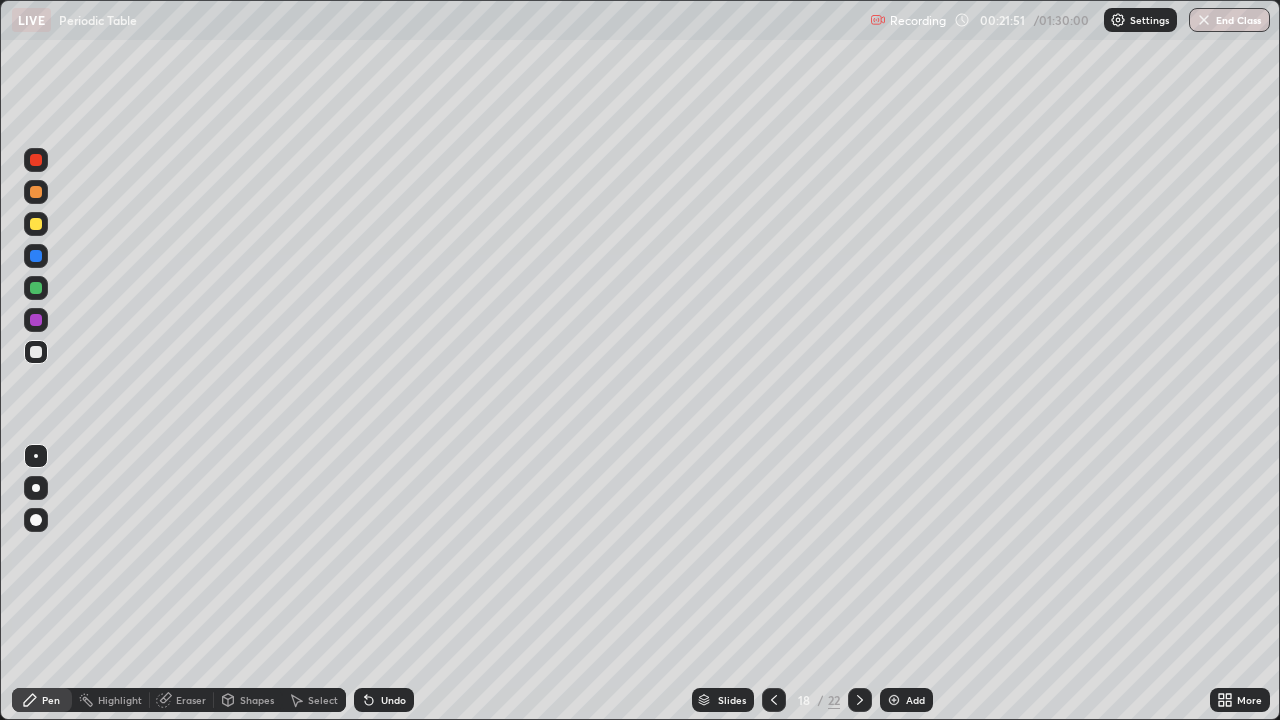 click 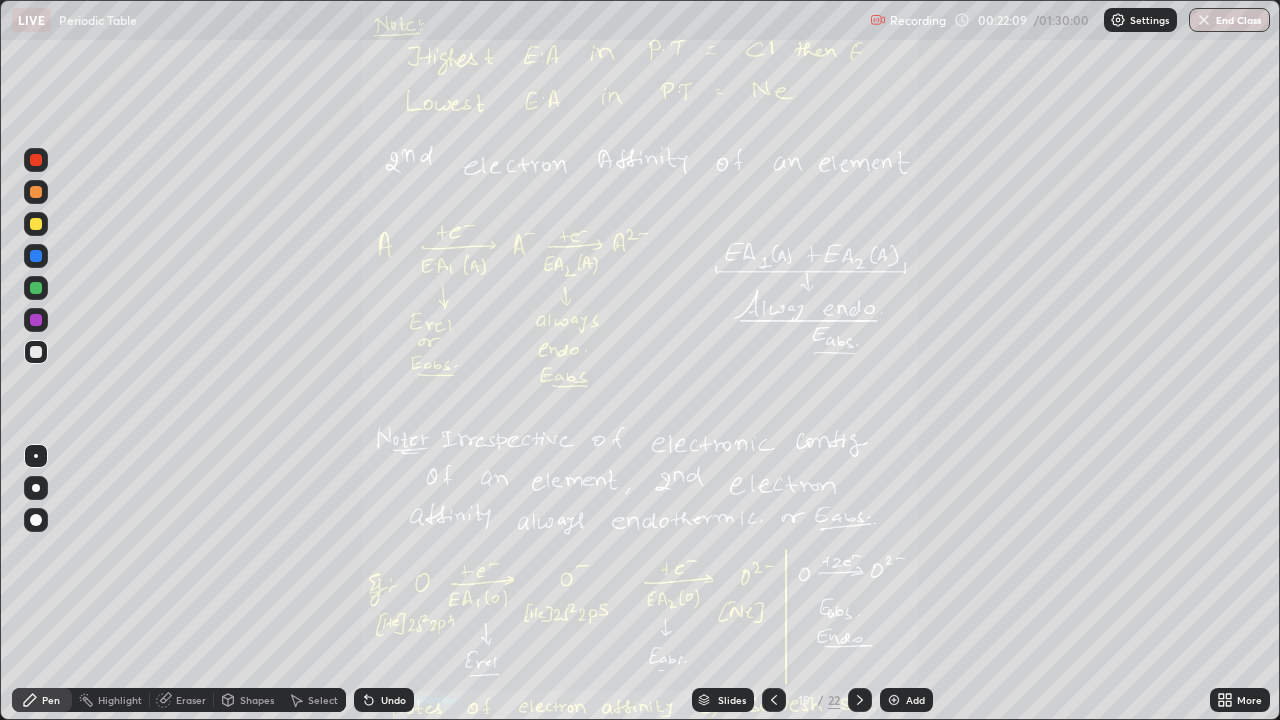 click on "Add" at bounding box center [915, 700] 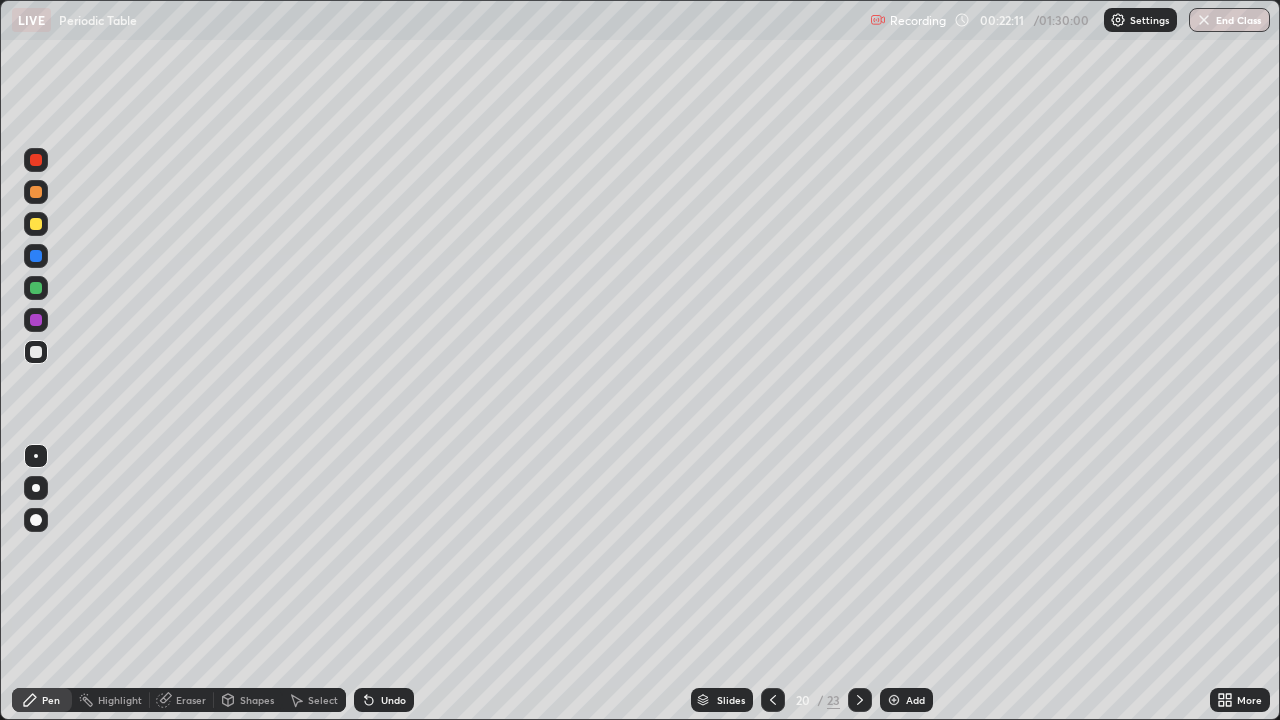 click at bounding box center [36, 288] 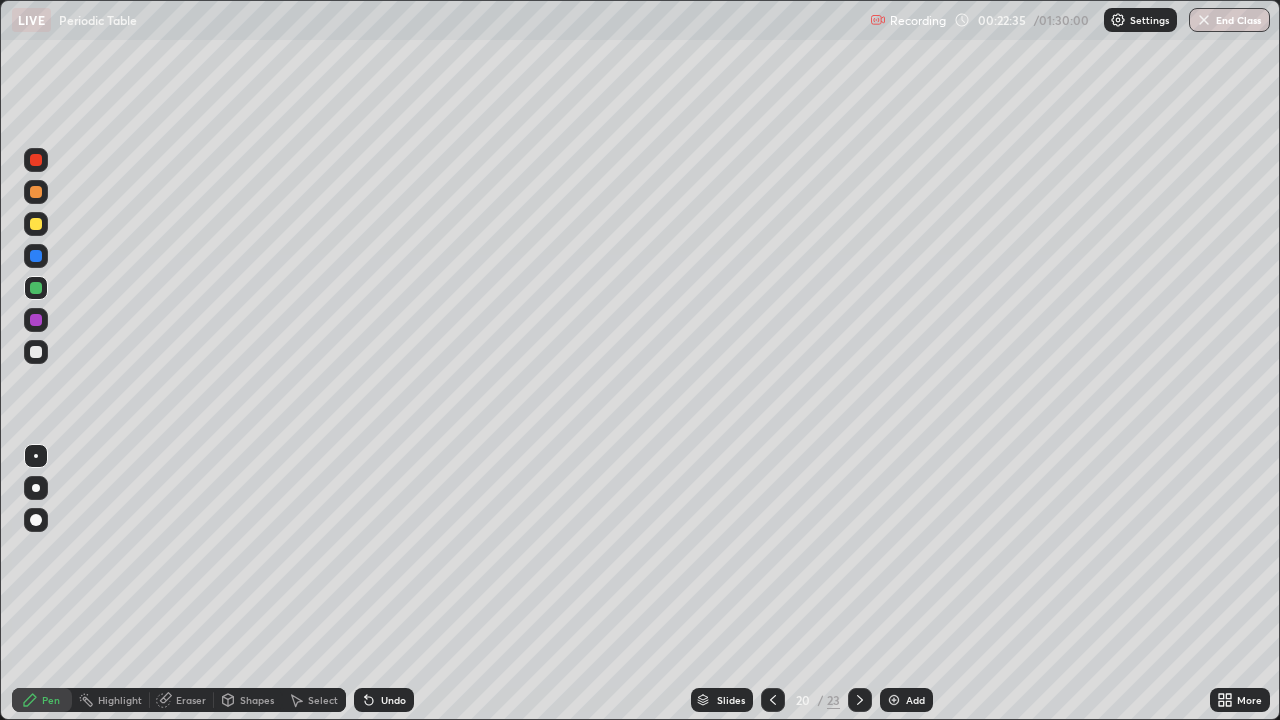 click at bounding box center [36, 352] 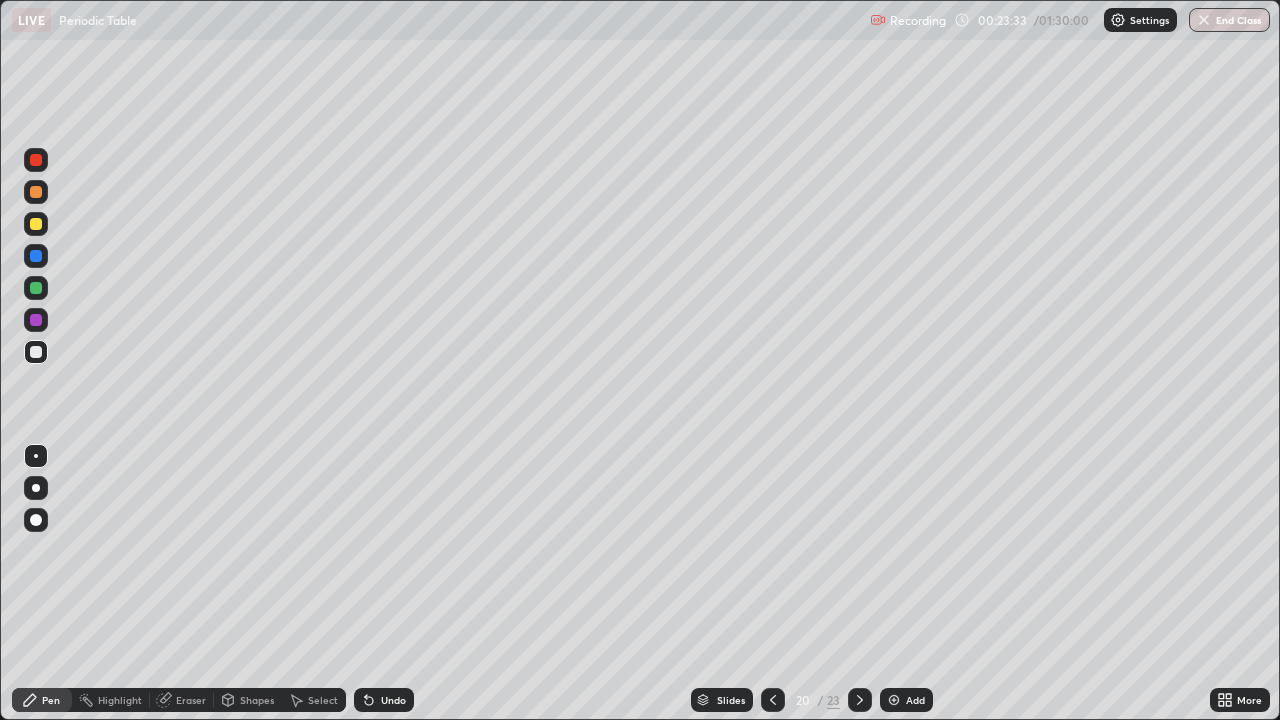 click at bounding box center (36, 224) 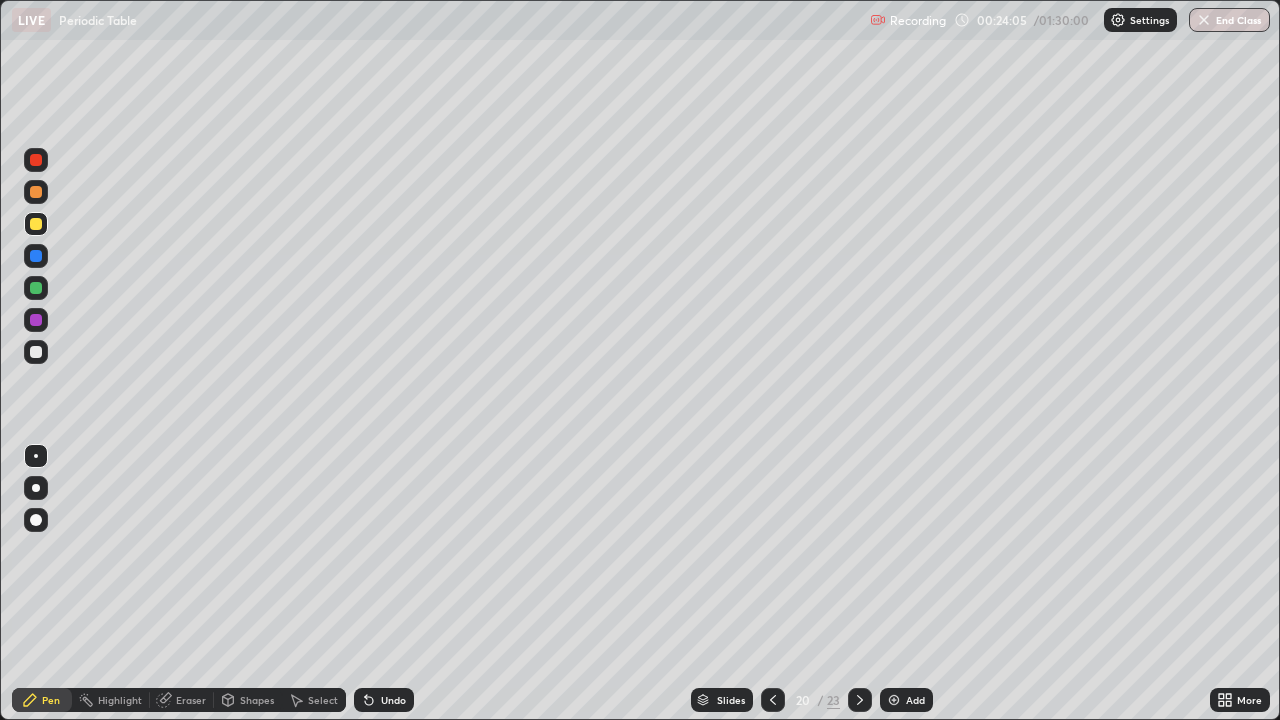 click at bounding box center [860, 700] 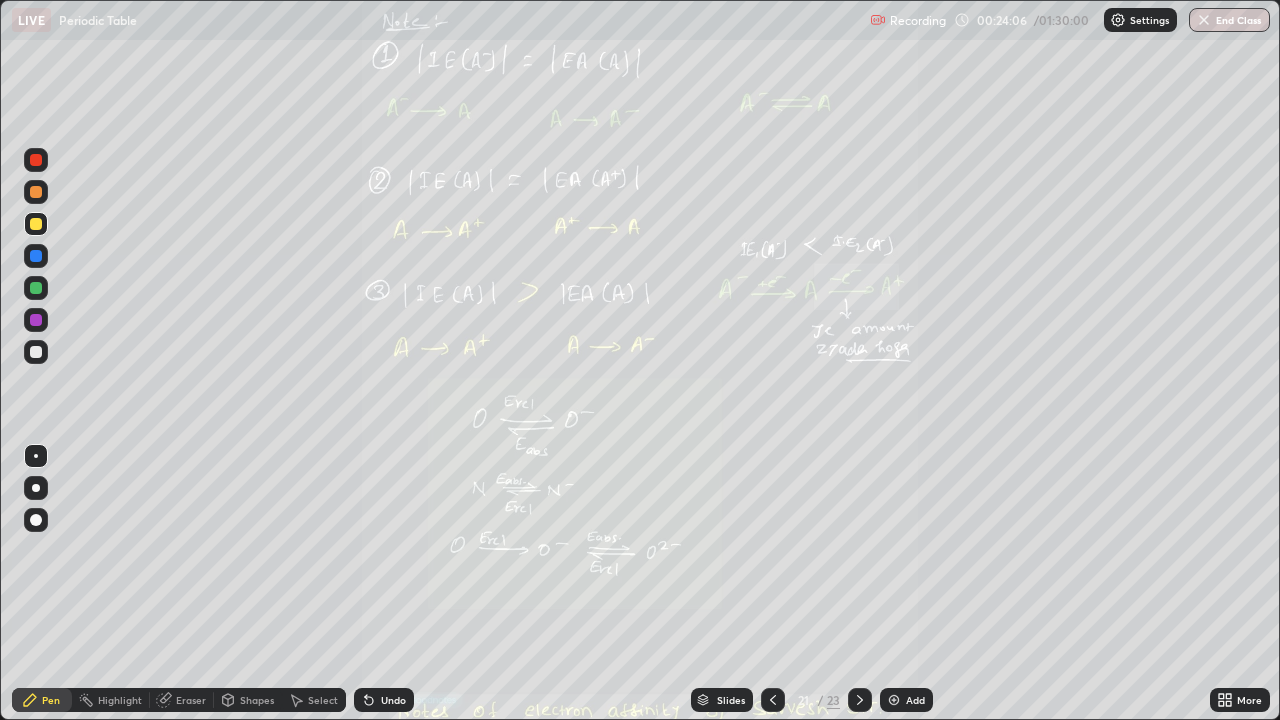 click 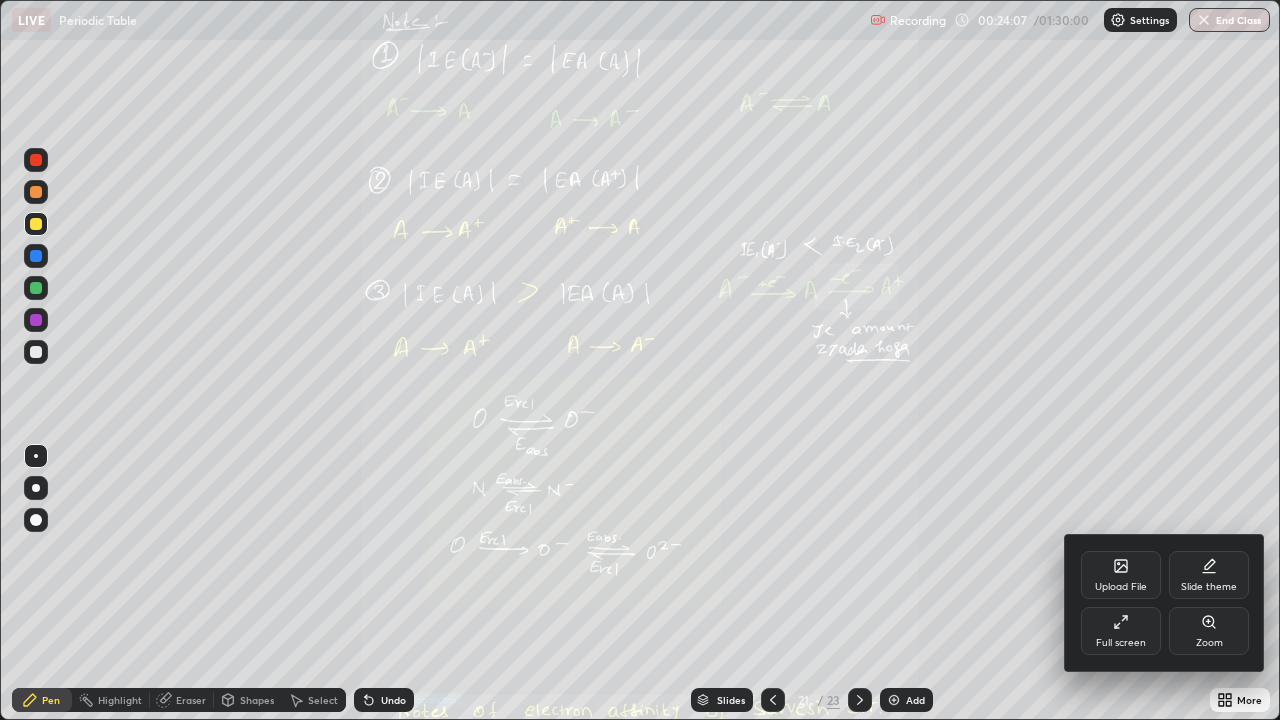click on "Zoom" at bounding box center [1209, 631] 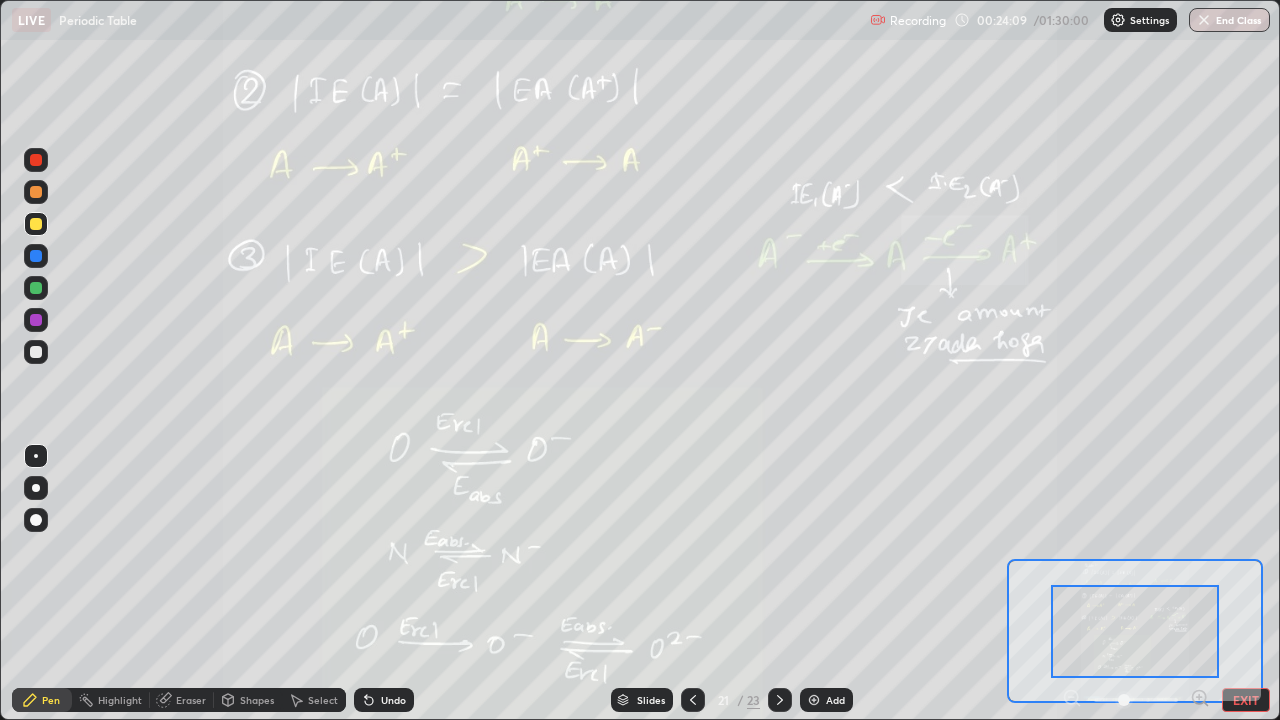click at bounding box center [1200, 700] 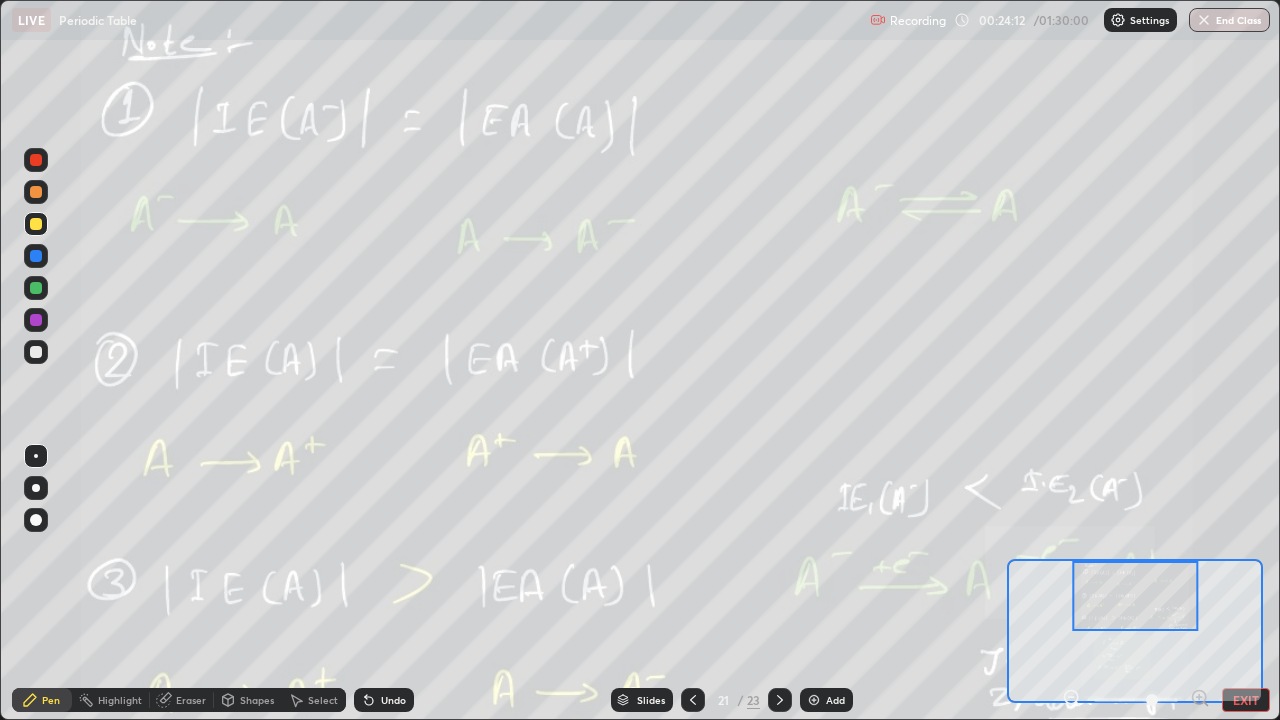 click 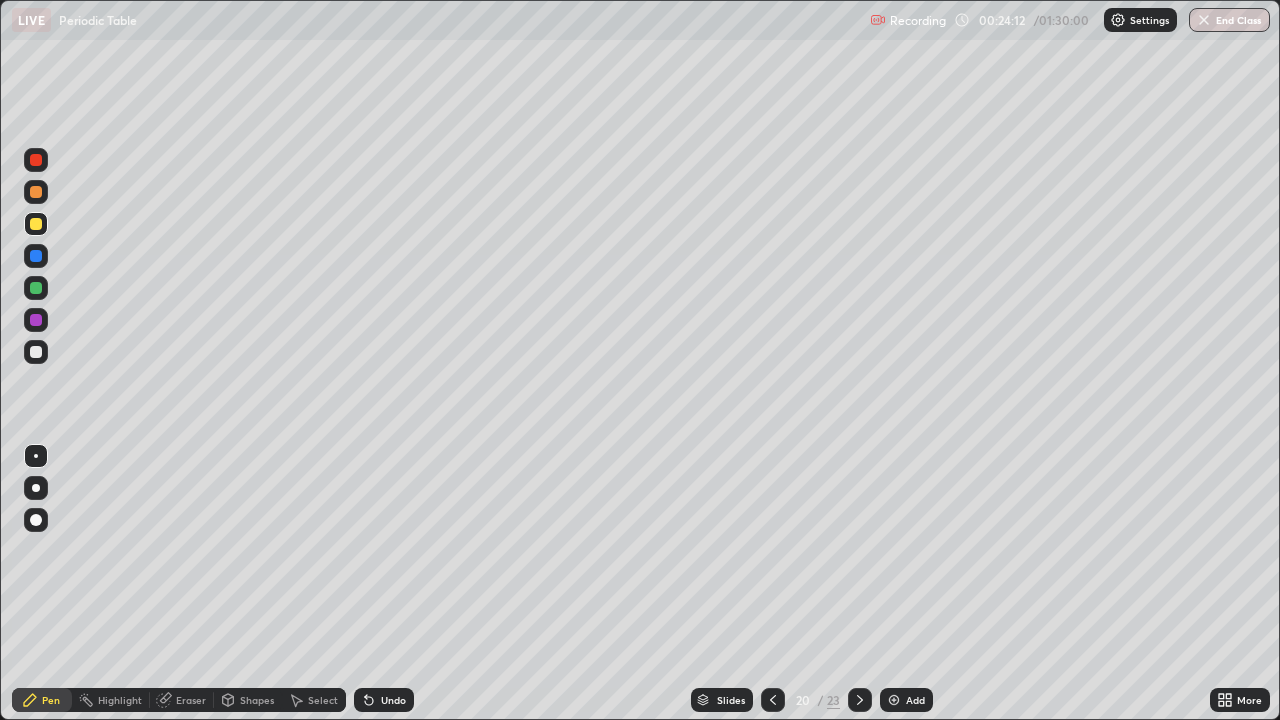 click on "Slides" at bounding box center [722, 700] 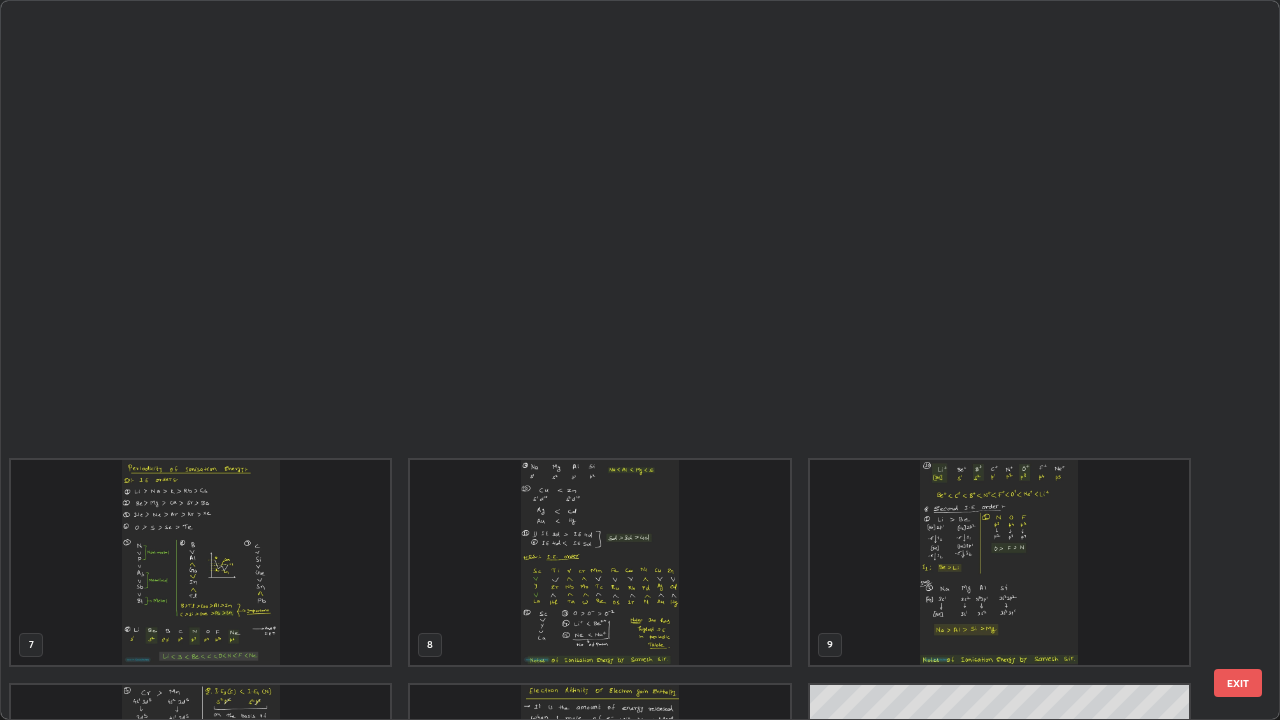 scroll, scrollTop: 854, scrollLeft: 0, axis: vertical 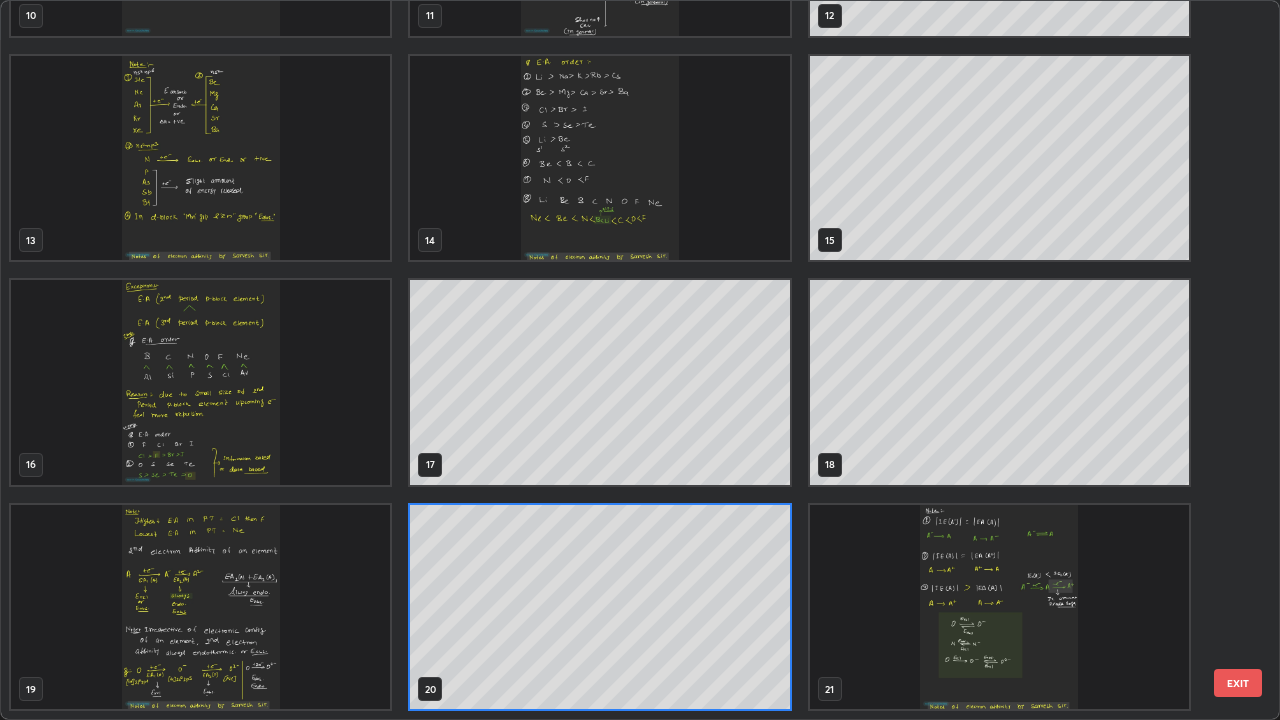click at bounding box center (200, 607) 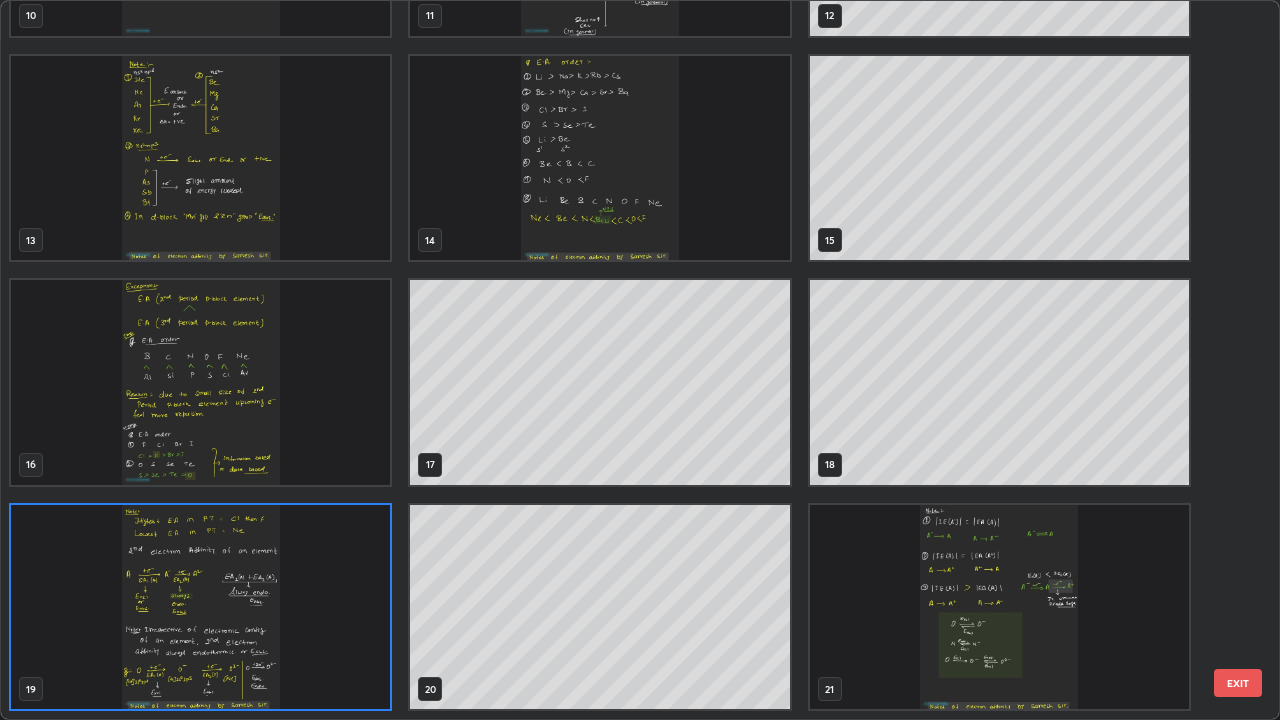 click at bounding box center (200, 607) 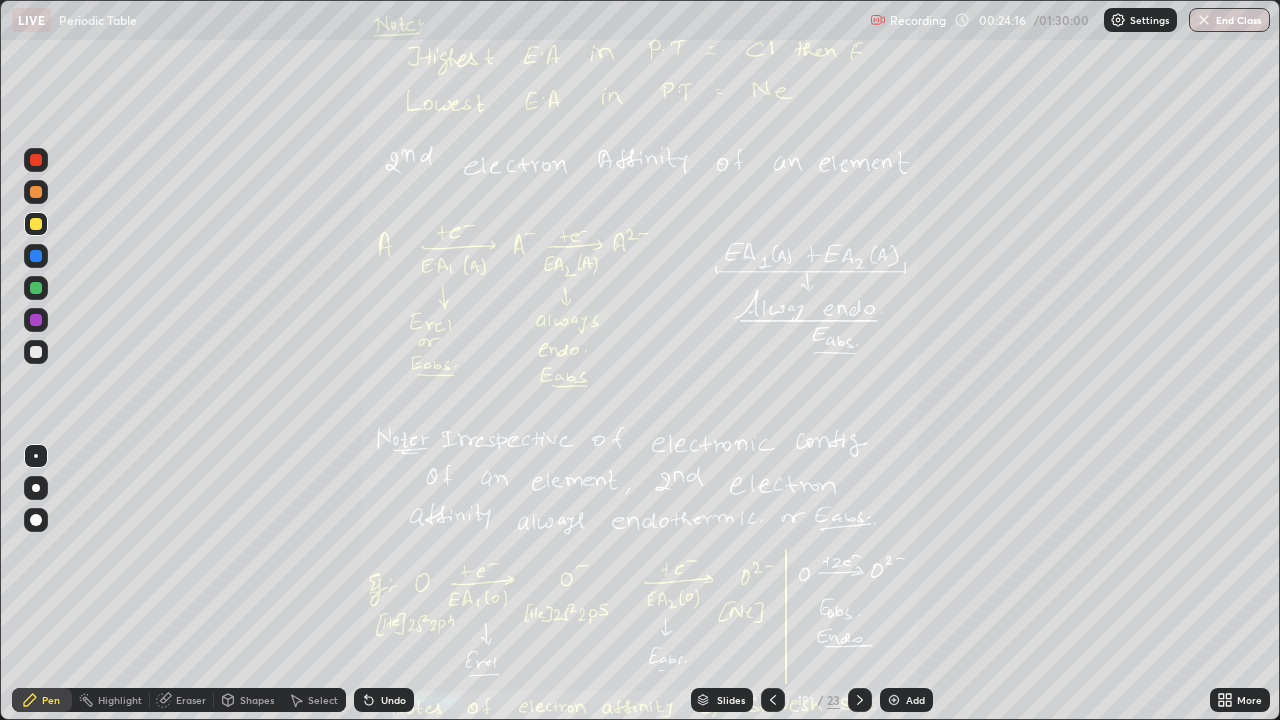 click 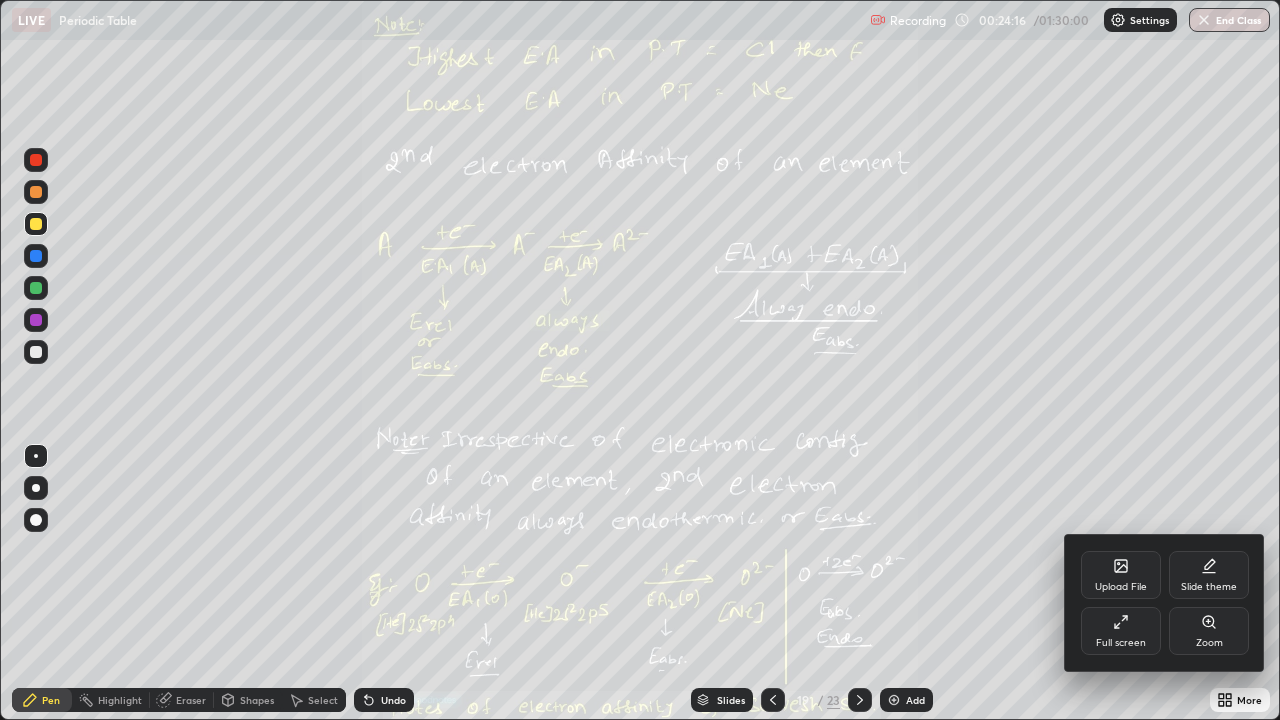 click on "Zoom" at bounding box center [1209, 643] 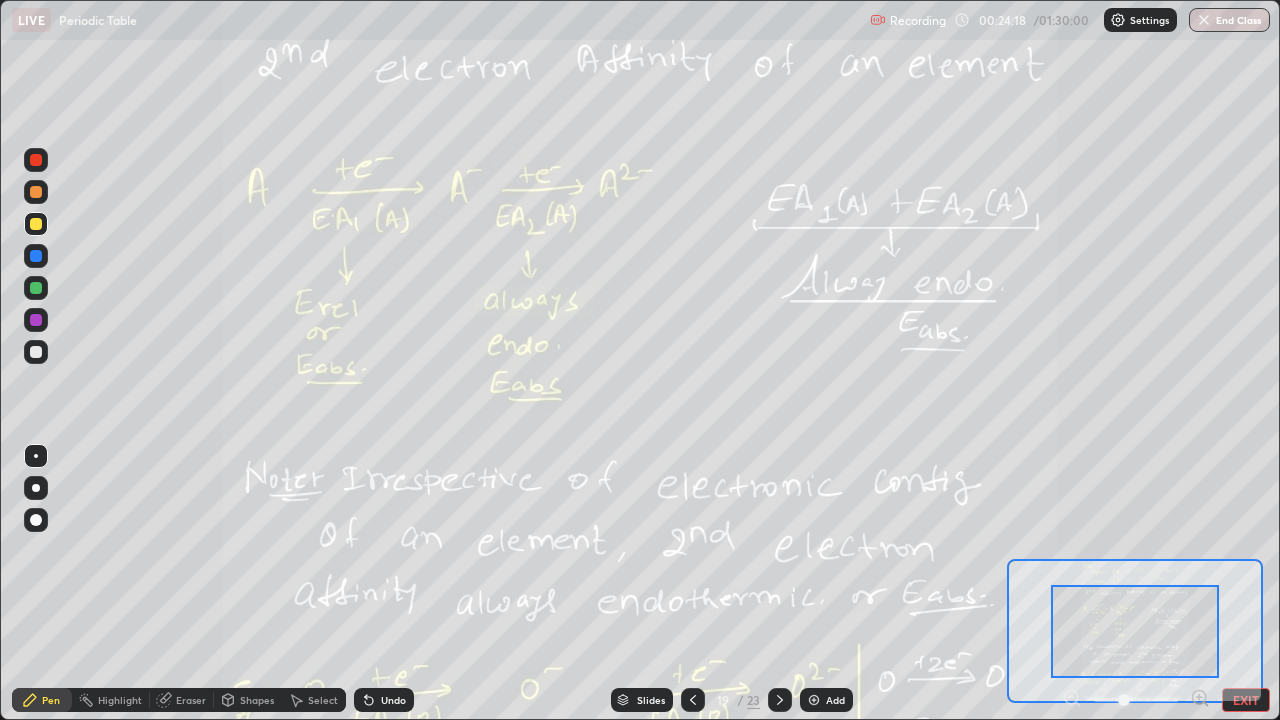 click 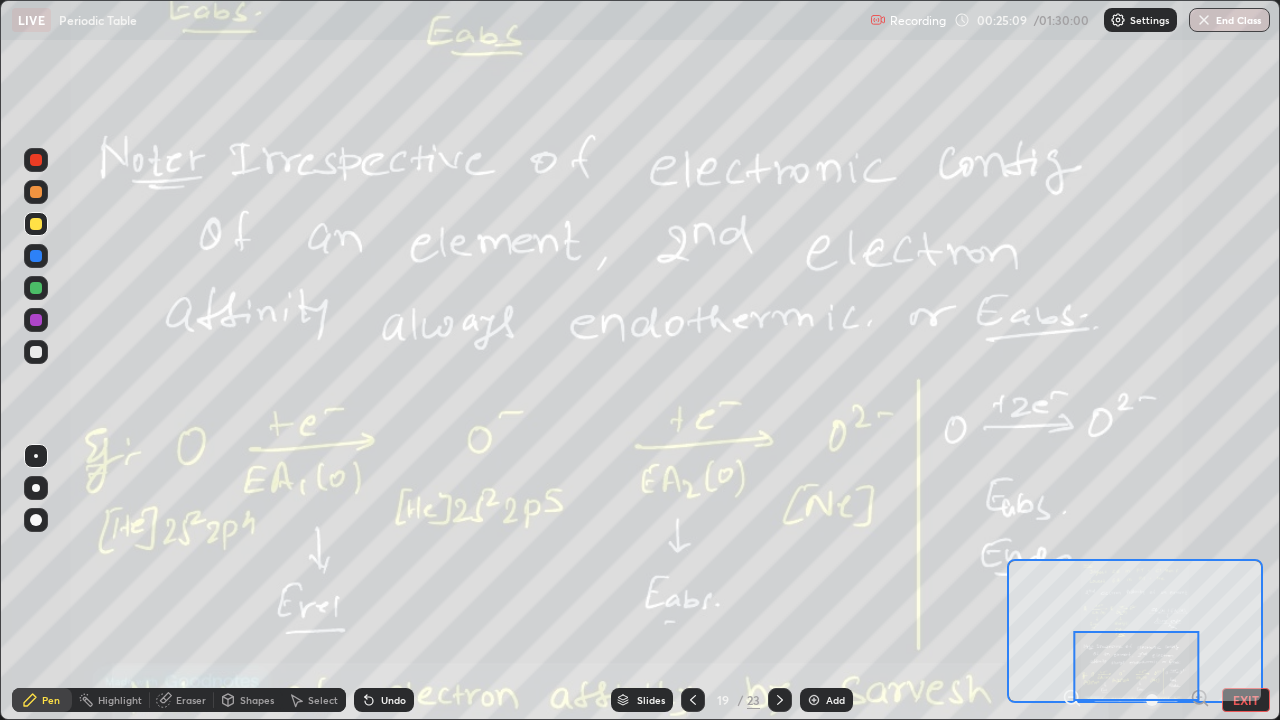 click at bounding box center (1137, 666) 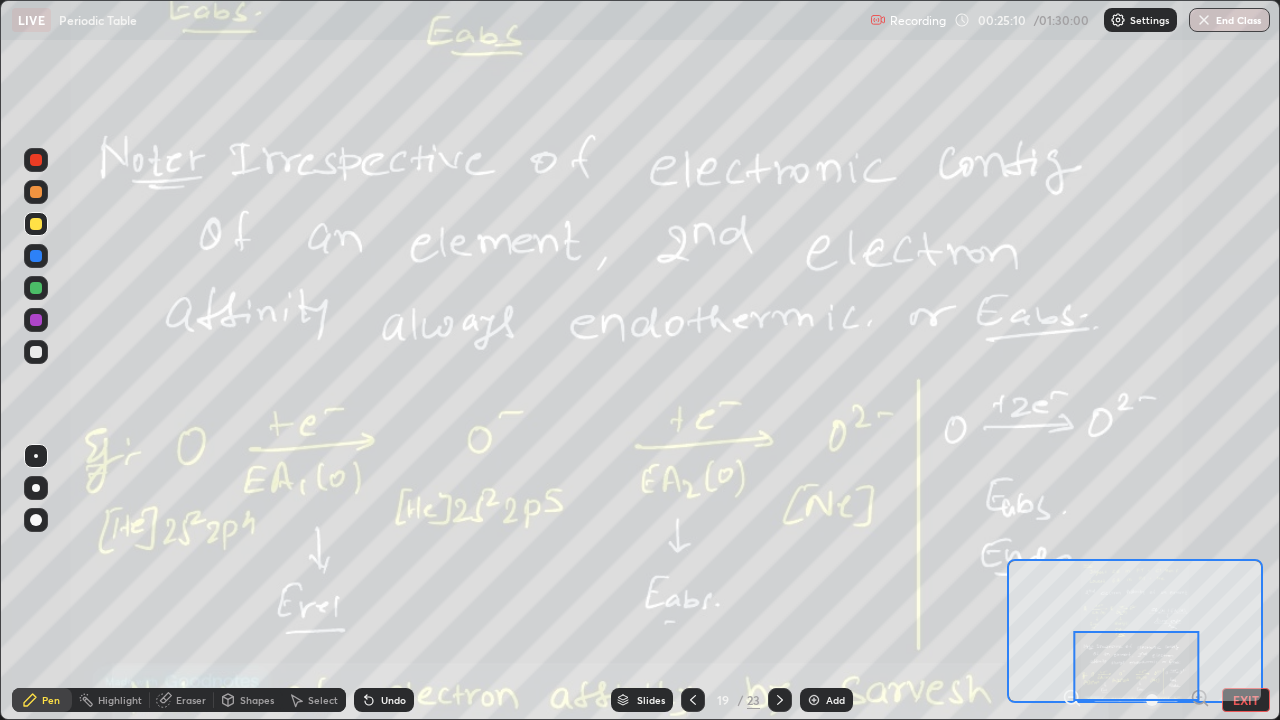 click 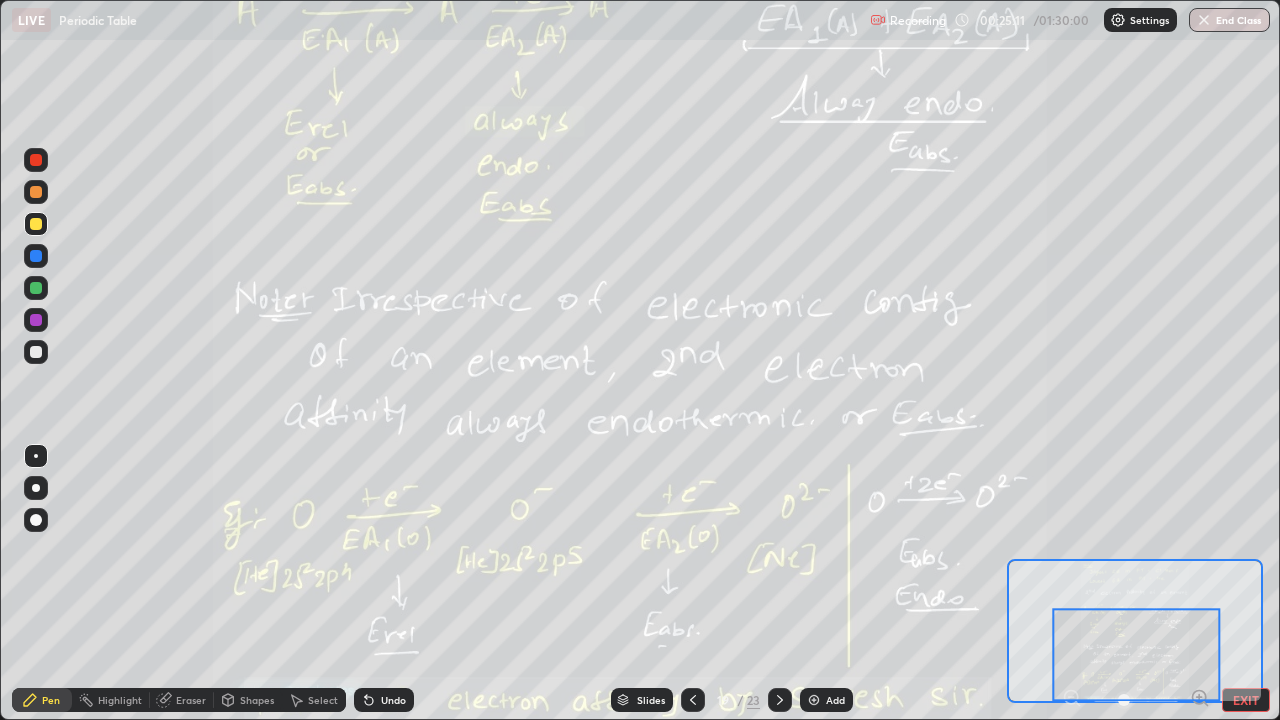 click 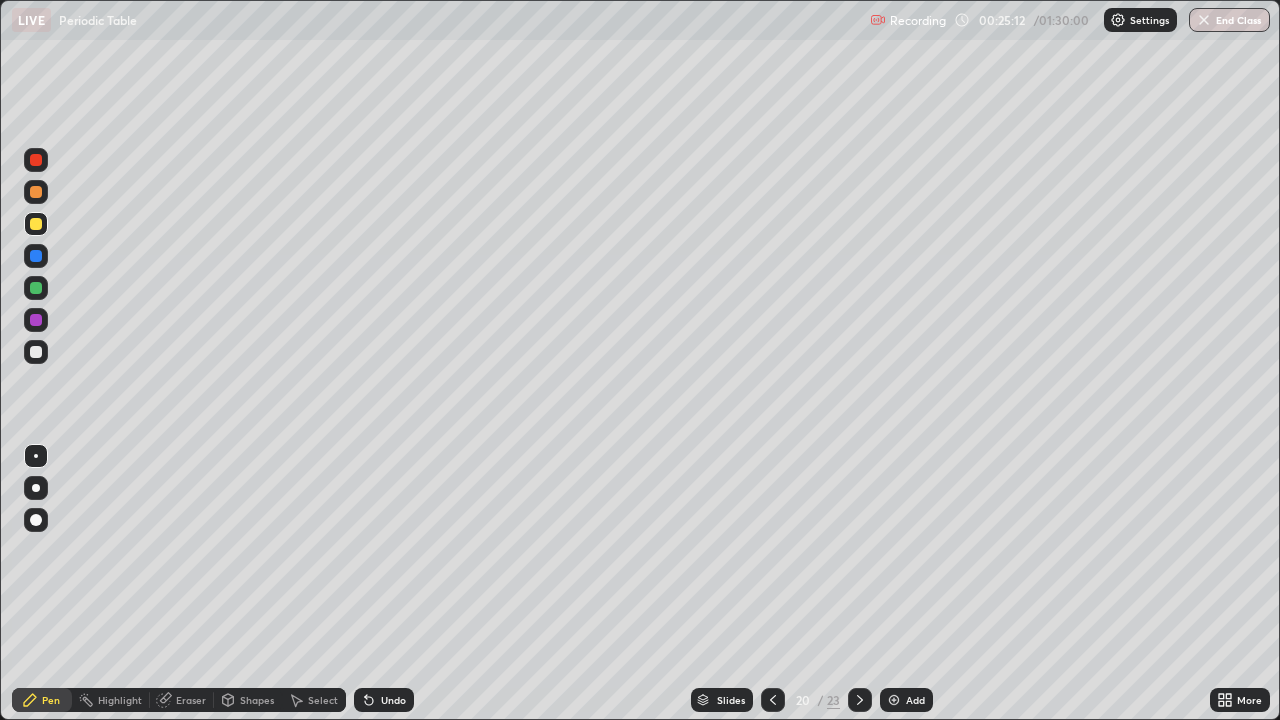 click 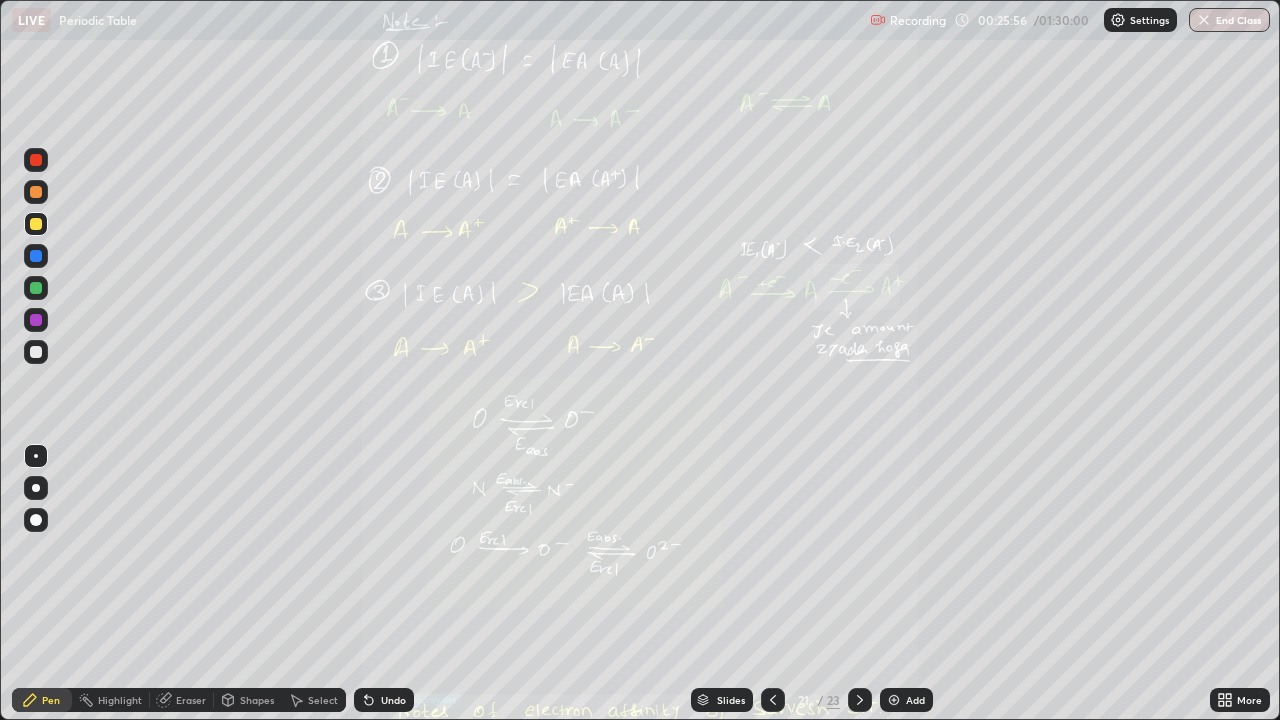 click on "Eraser" at bounding box center (191, 700) 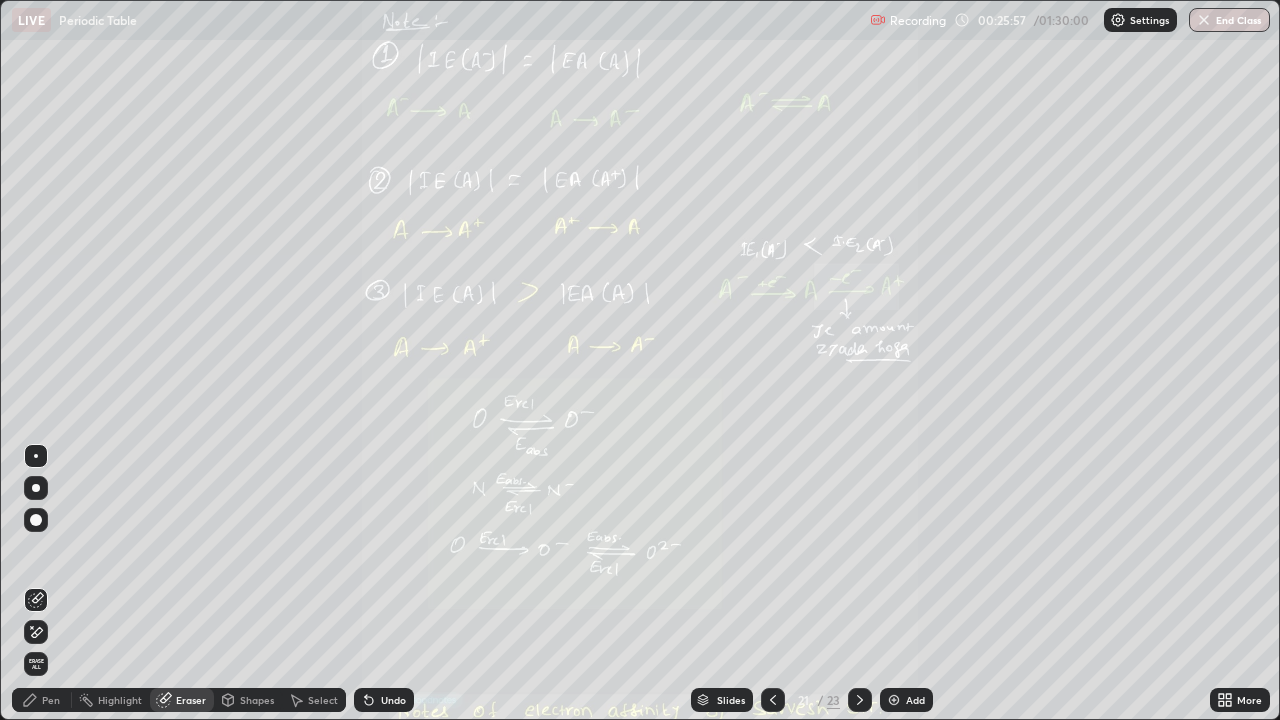 click on "Erase all" at bounding box center (36, 664) 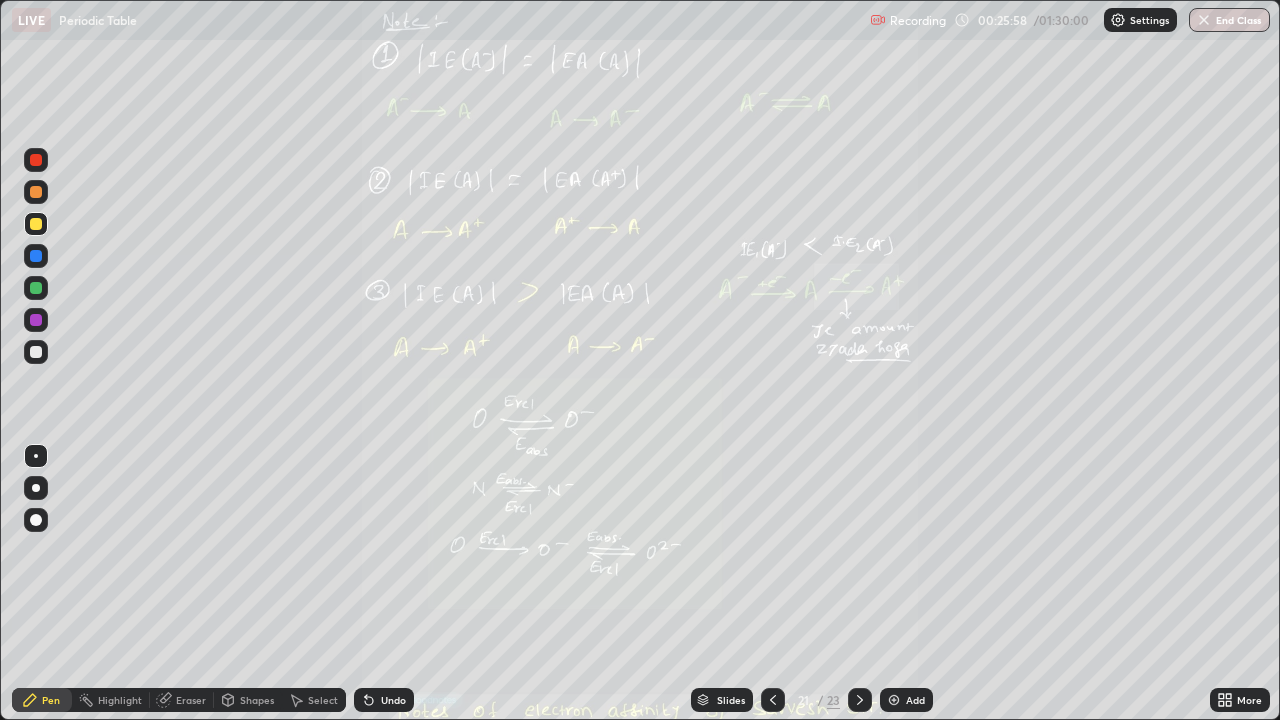 click on "Add" at bounding box center (906, 700) 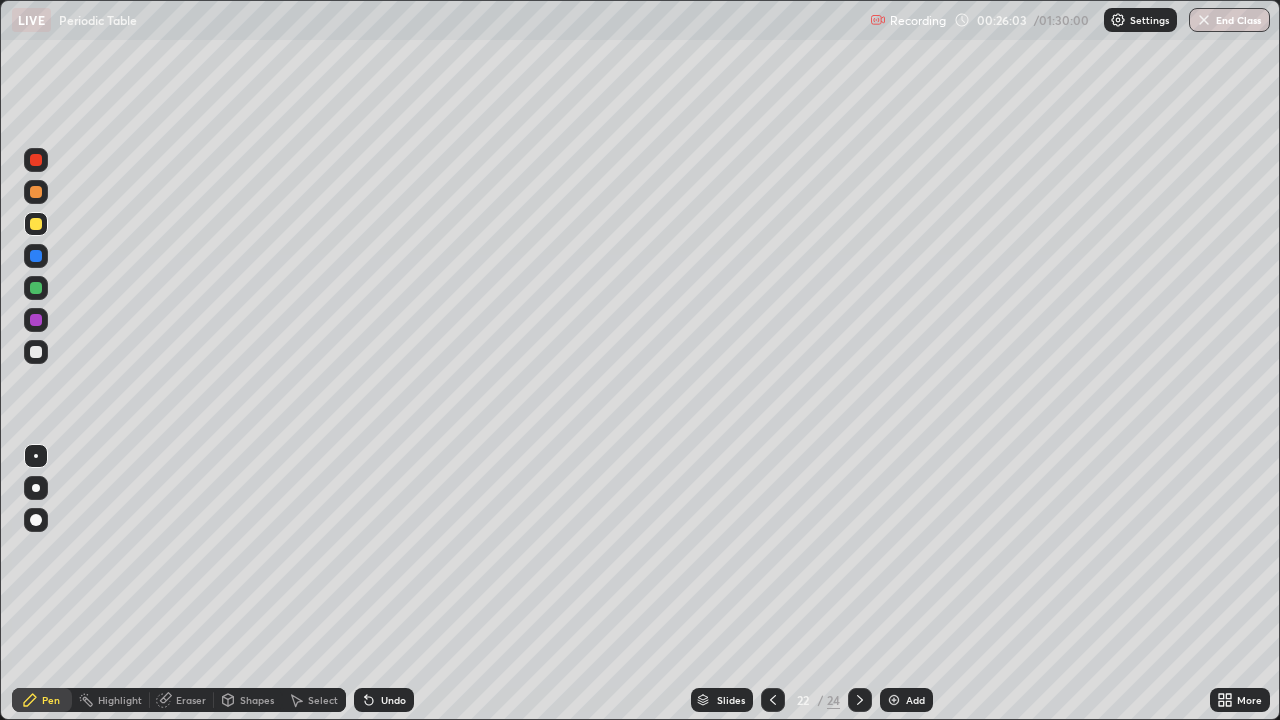 click on "Undo" at bounding box center (393, 700) 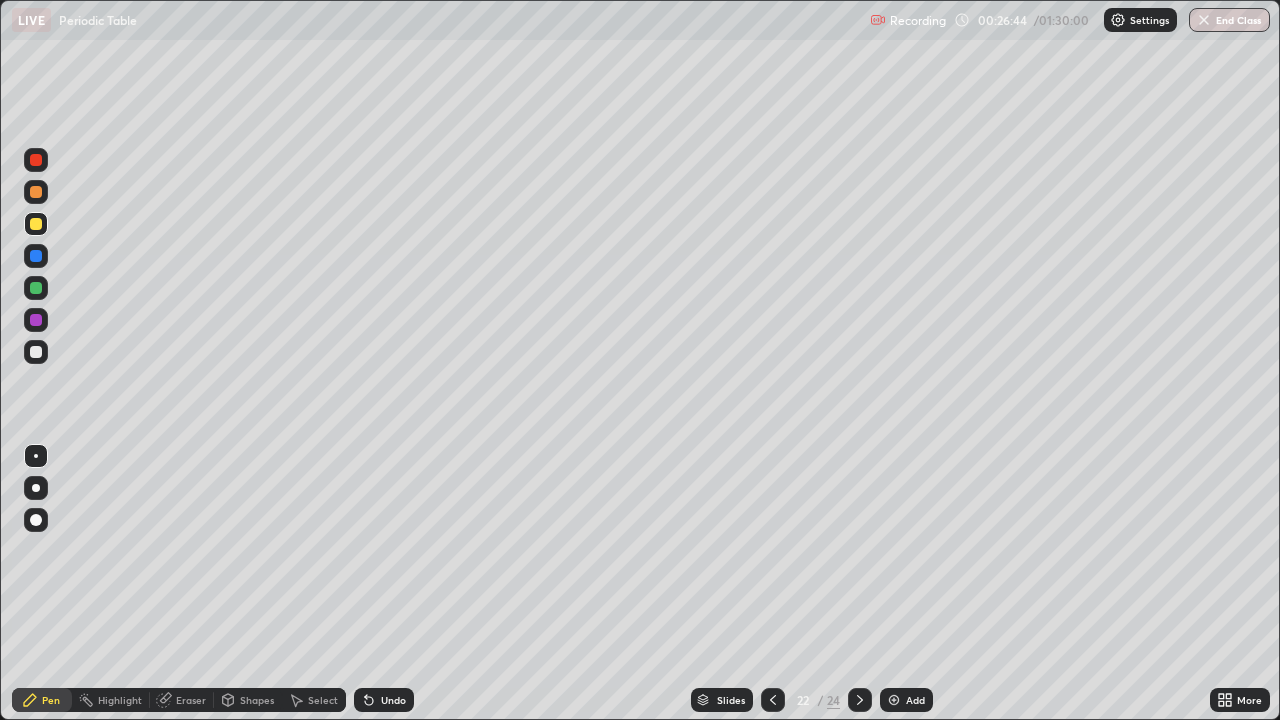 click on "Add" at bounding box center (915, 700) 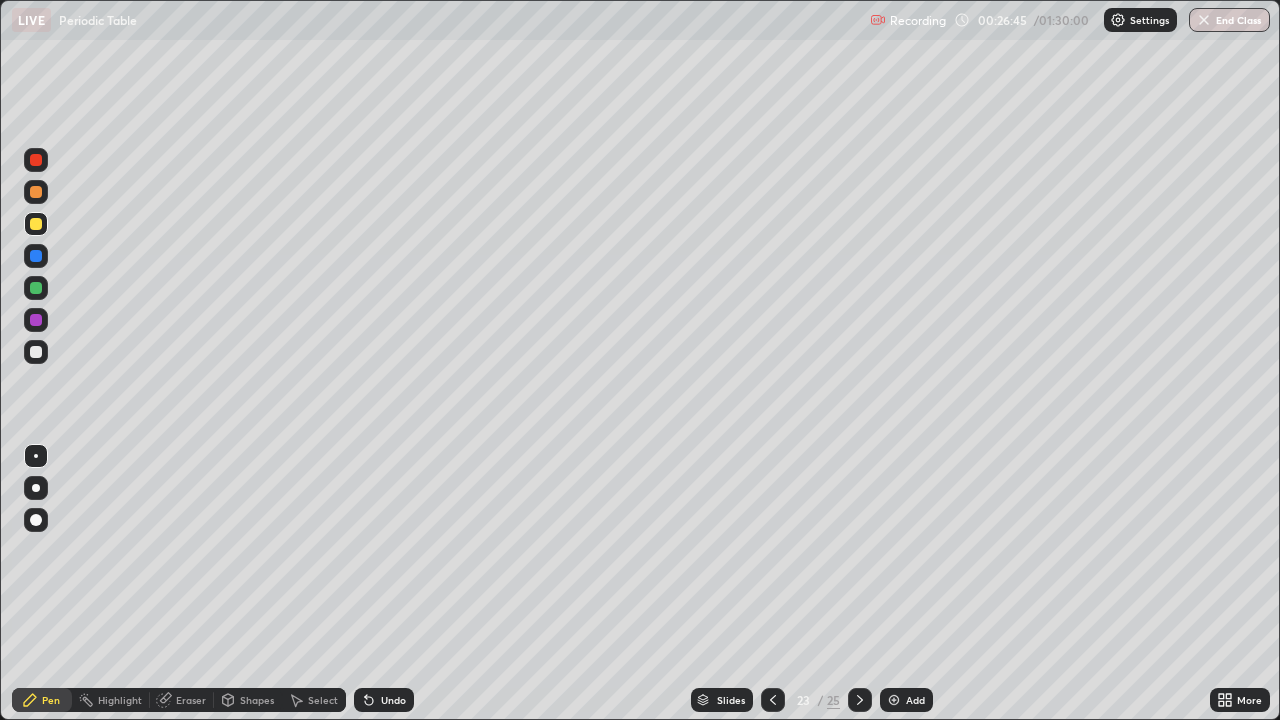 click on "Shapes" at bounding box center (257, 700) 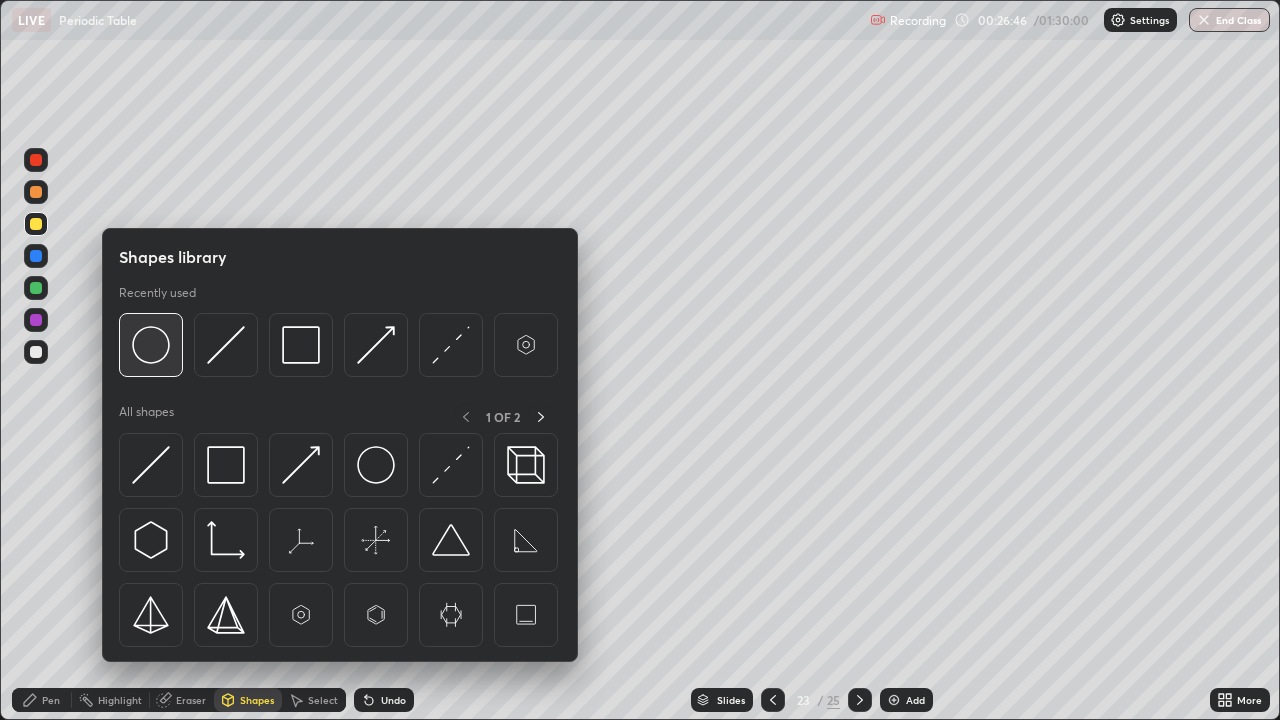 click at bounding box center [151, 345] 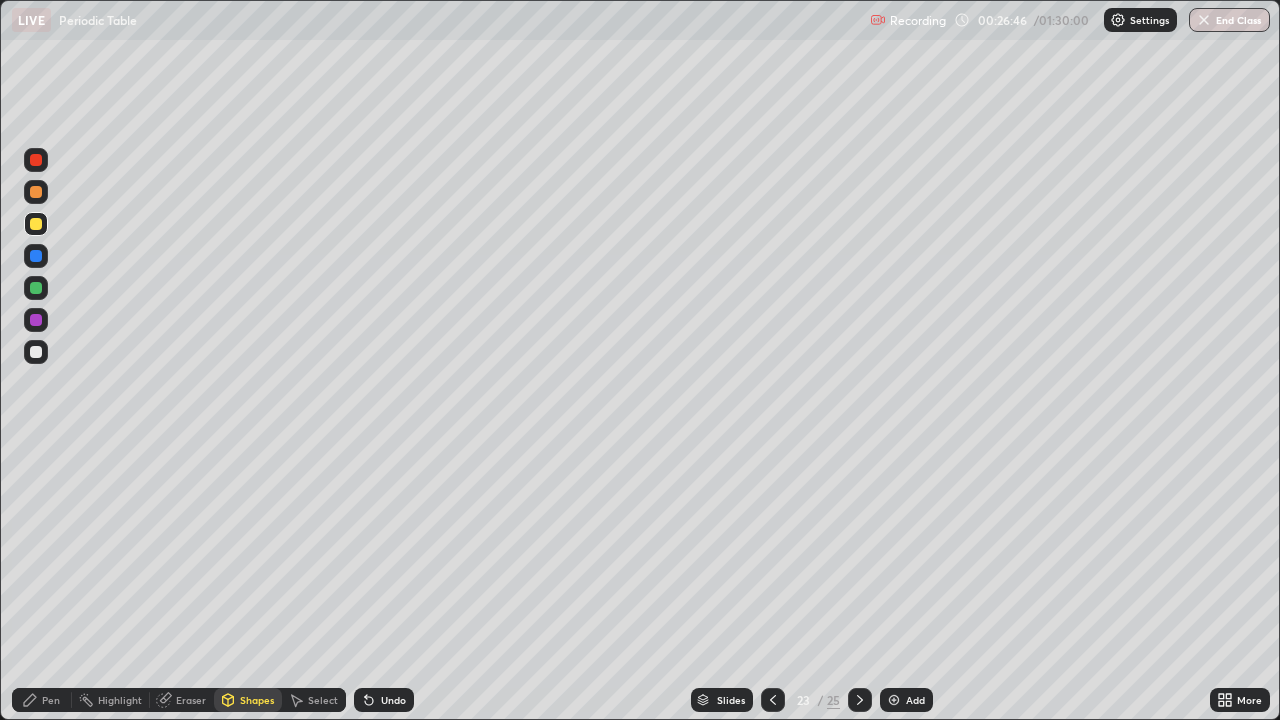 click at bounding box center (36, 288) 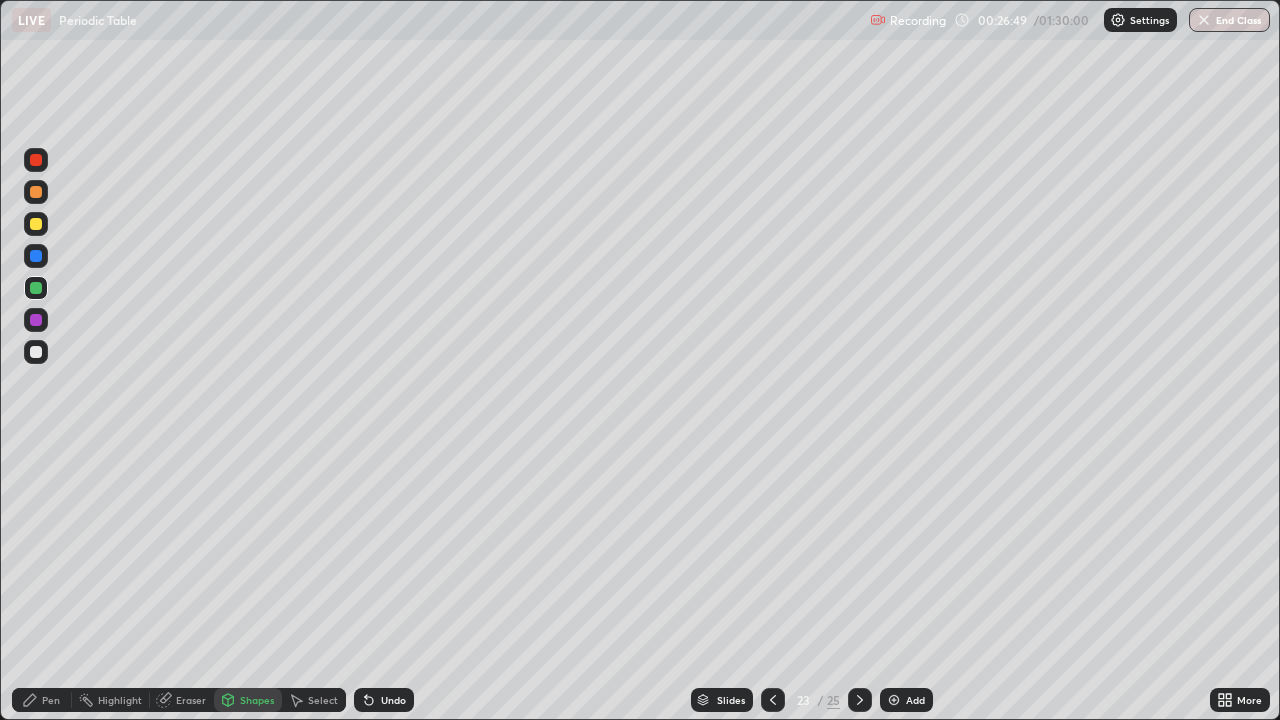 click at bounding box center (36, 224) 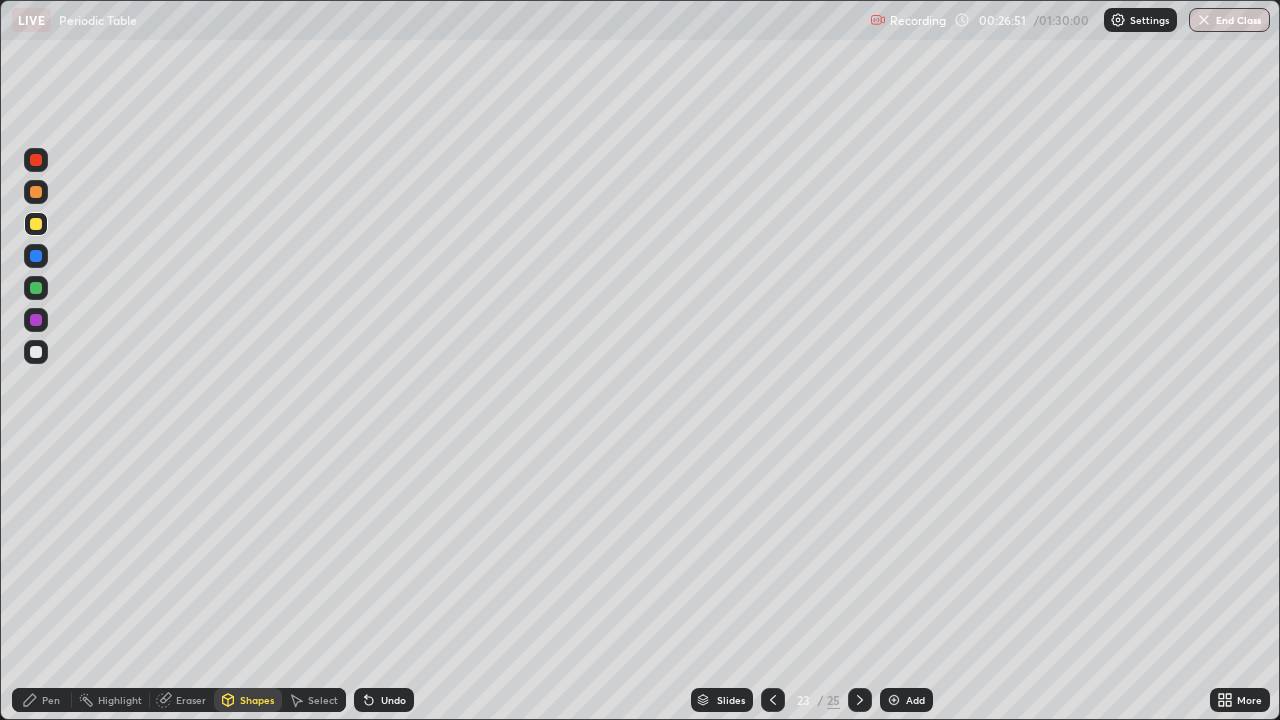 click on "Select" at bounding box center [323, 700] 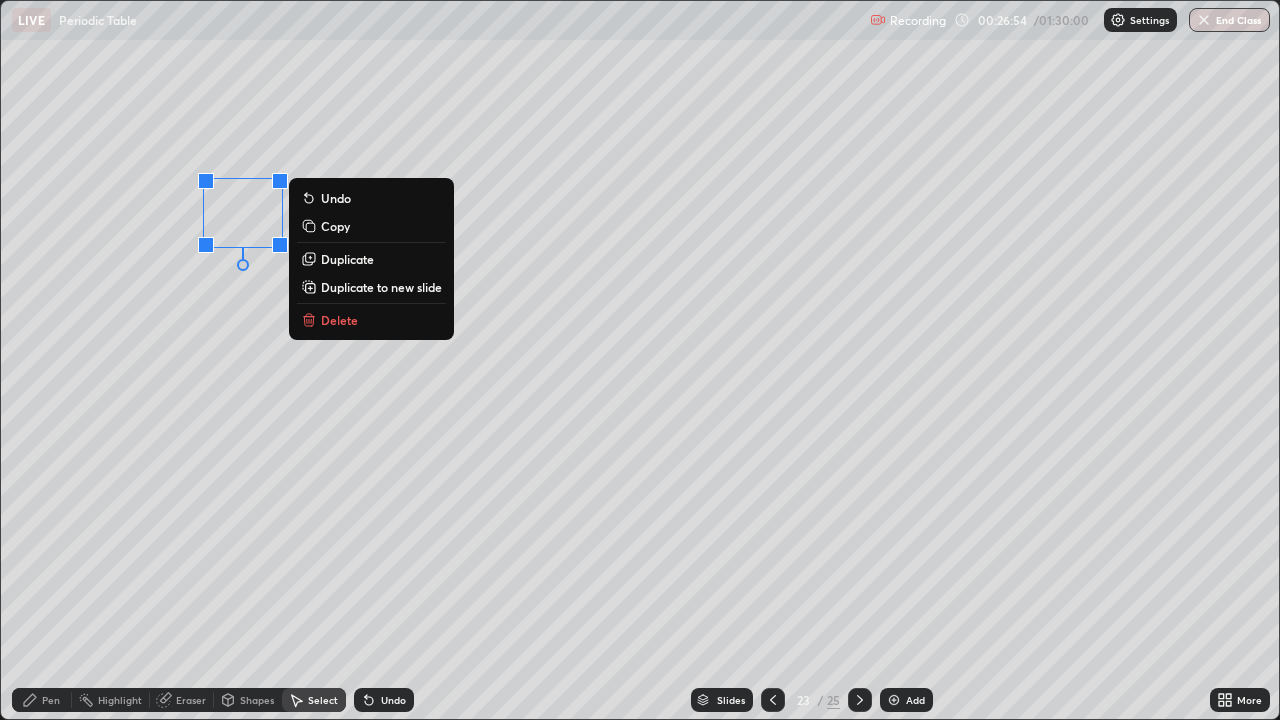 click on "0 ° Undo Copy Duplicate Duplicate to new slide Delete" at bounding box center (640, 360) 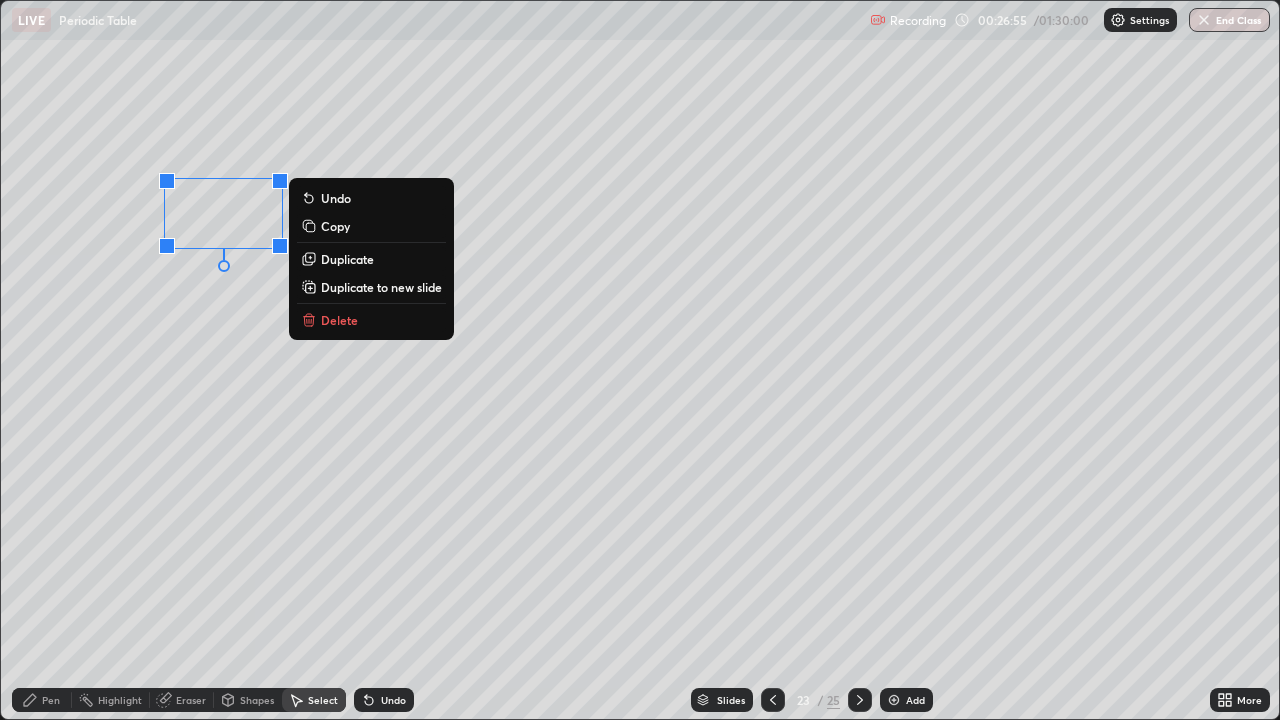 click on "Duplicate" at bounding box center (347, 259) 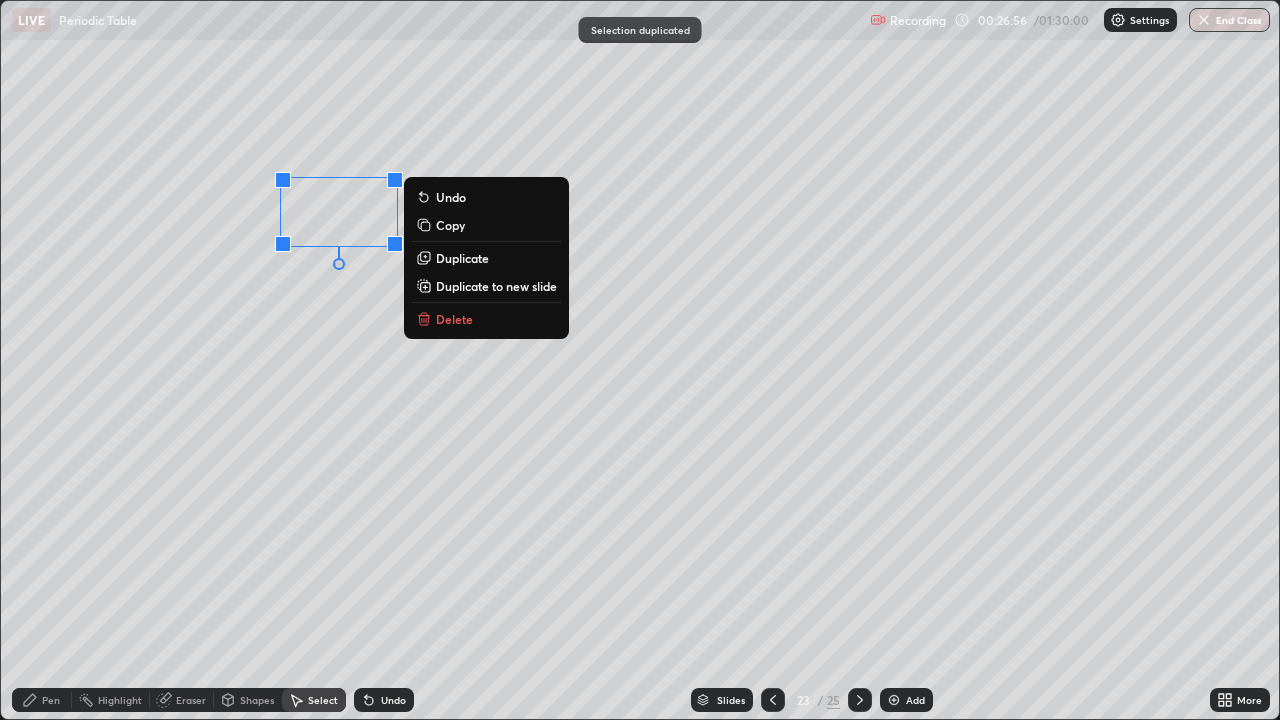click on "0 ° Undo Copy Duplicate Duplicate to new slide Delete" at bounding box center [640, 360] 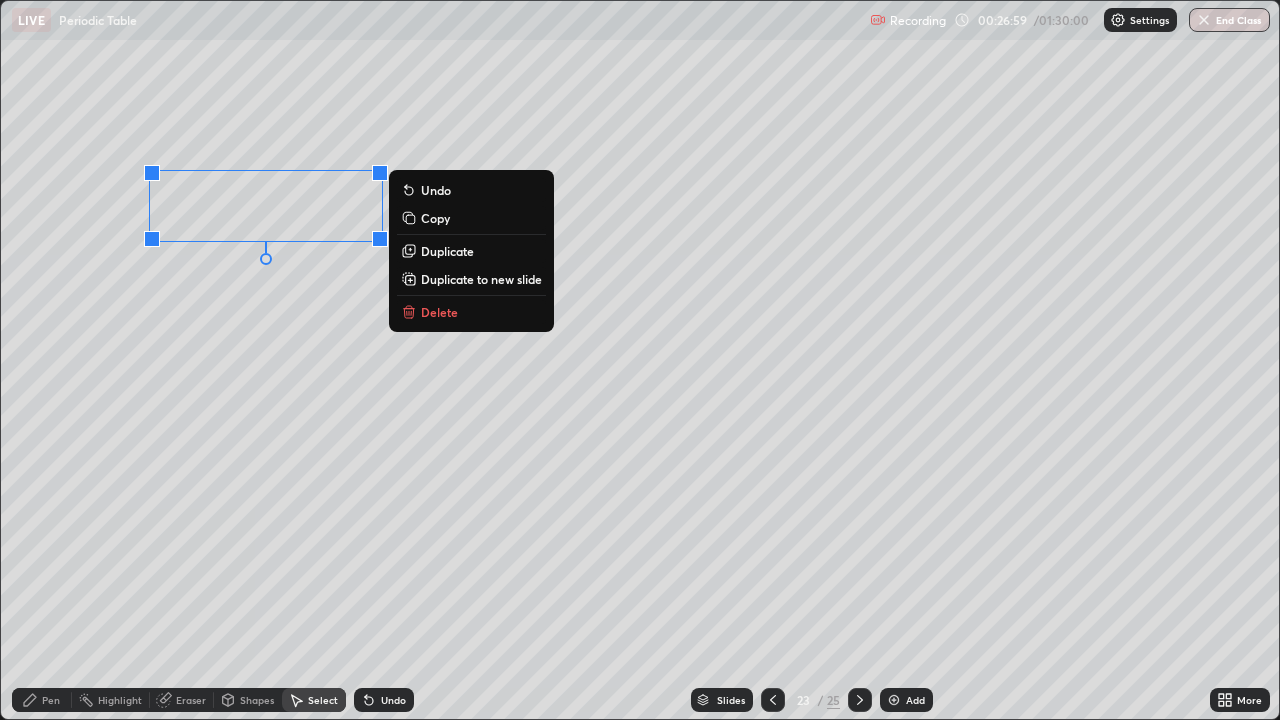 click on "Duplicate" at bounding box center [447, 251] 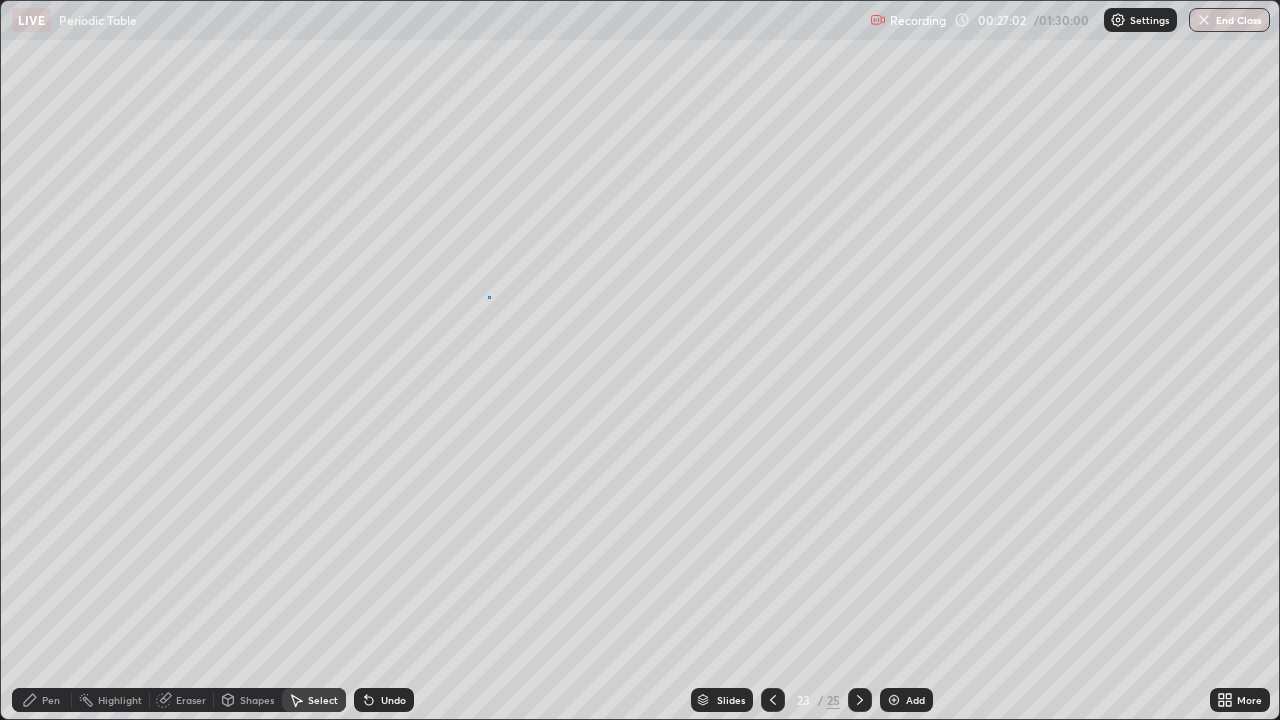 click on "0 ° Undo Copy Duplicate Duplicate to new slide Delete" at bounding box center (640, 360) 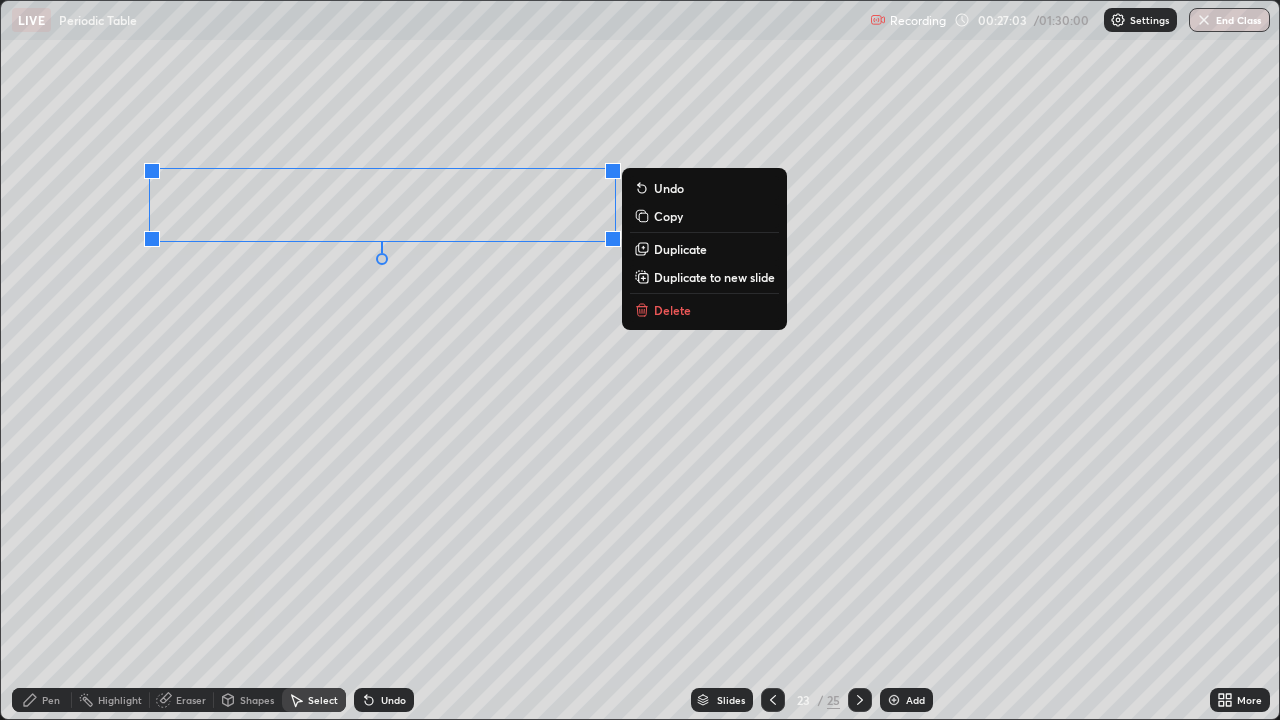 click on "Duplicate" at bounding box center (680, 249) 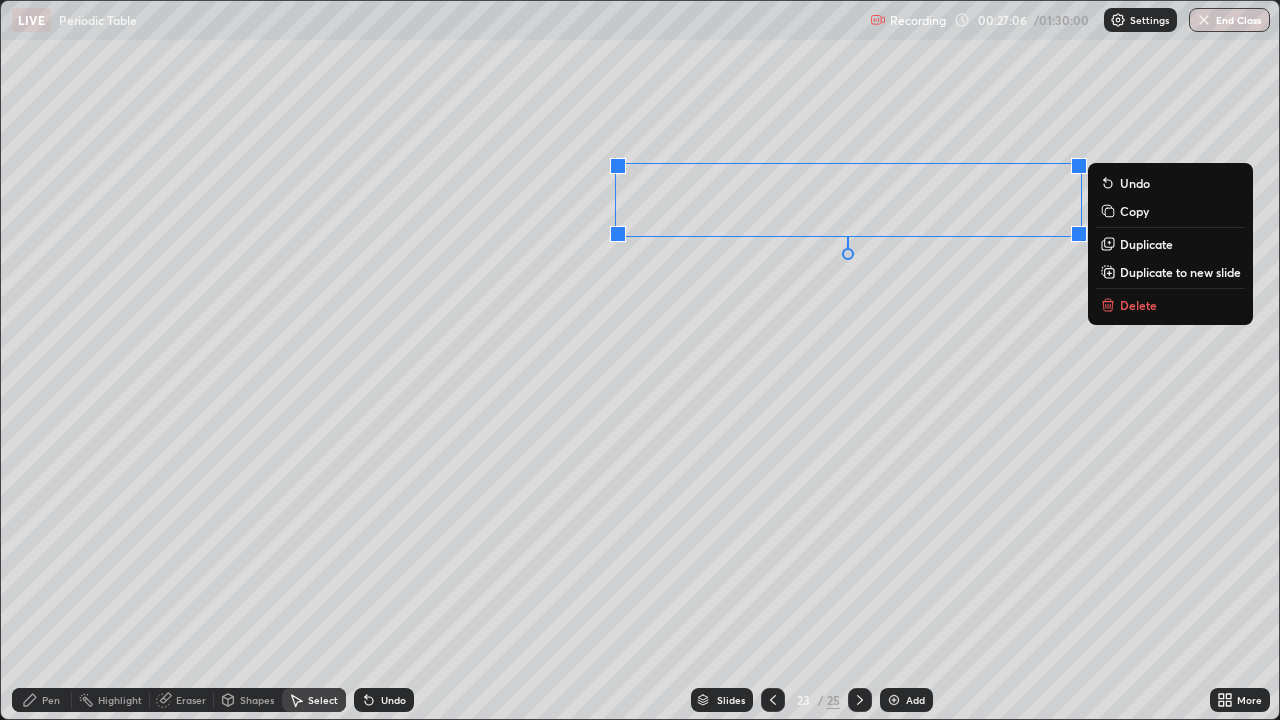 click on "0 ° Undo Copy Duplicate Duplicate to new slide Delete" at bounding box center [640, 360] 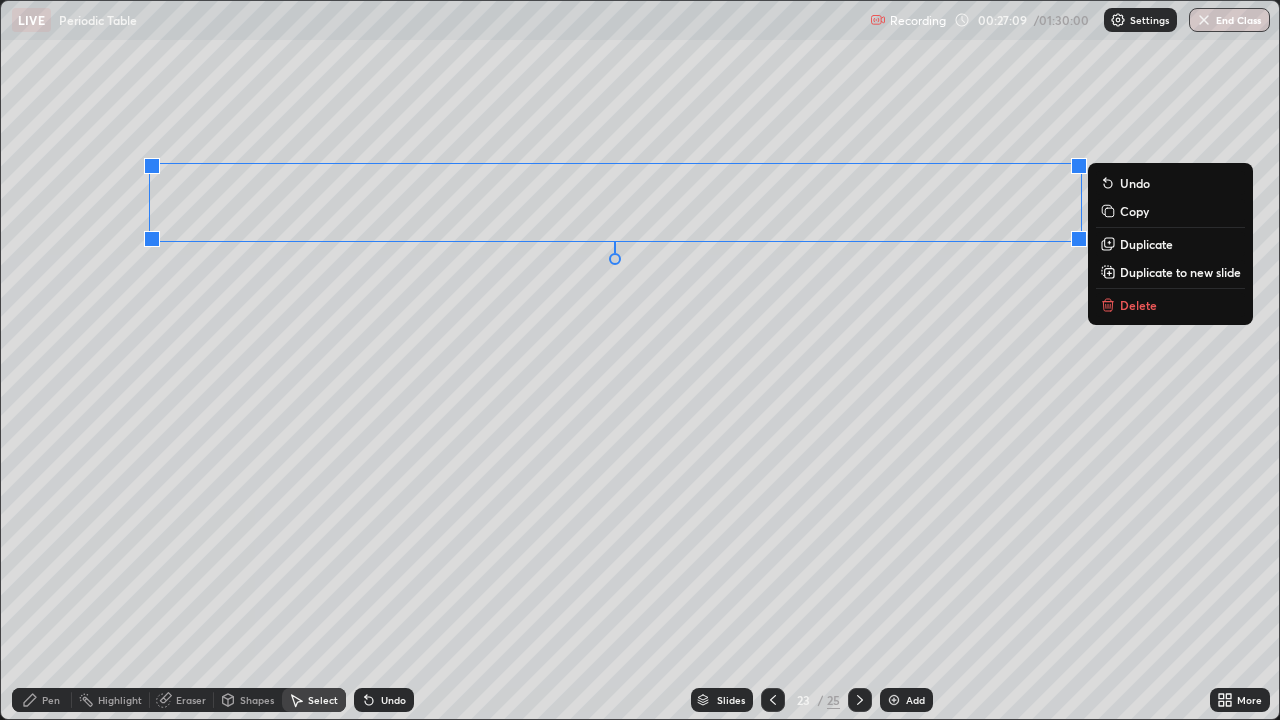 click on "Duplicate" at bounding box center (1146, 244) 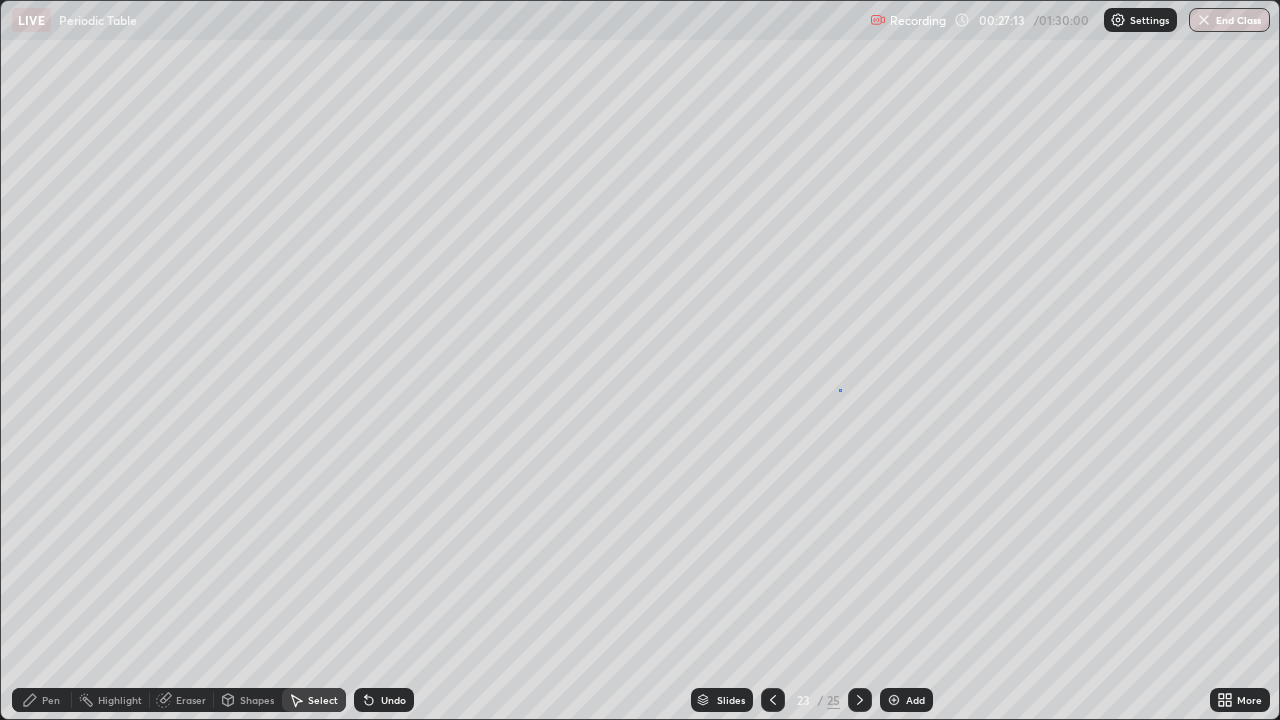 click on "0 ° Undo Copy Duplicate Duplicate to new slide Delete" at bounding box center [640, 360] 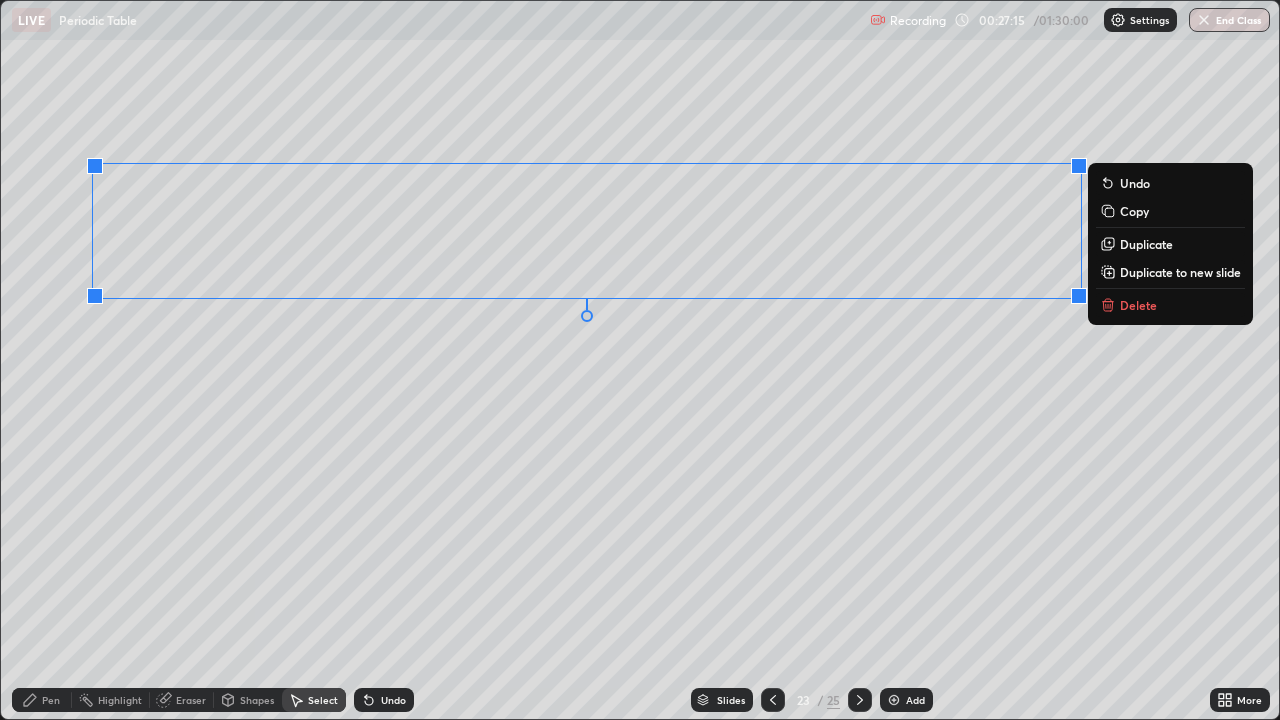 click on "Duplicate" at bounding box center [1170, 244] 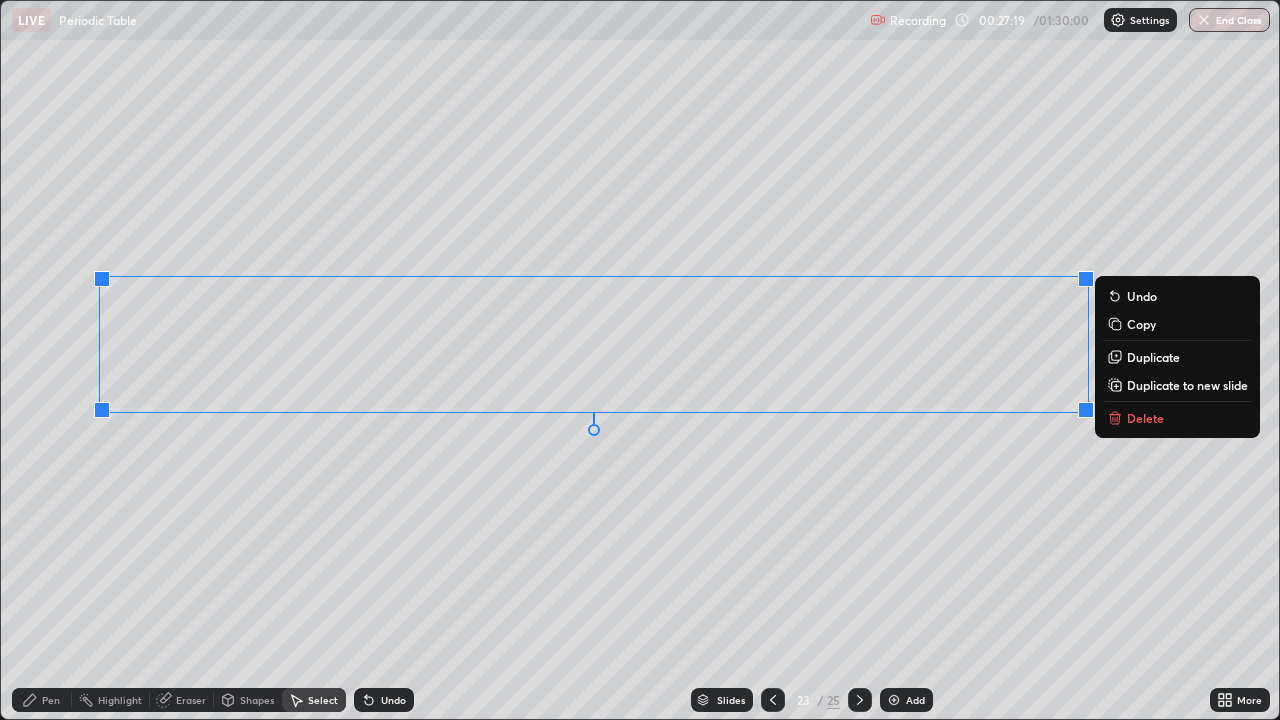click on "0 ° Undo Copy Duplicate Duplicate to new slide Delete" at bounding box center (640, 360) 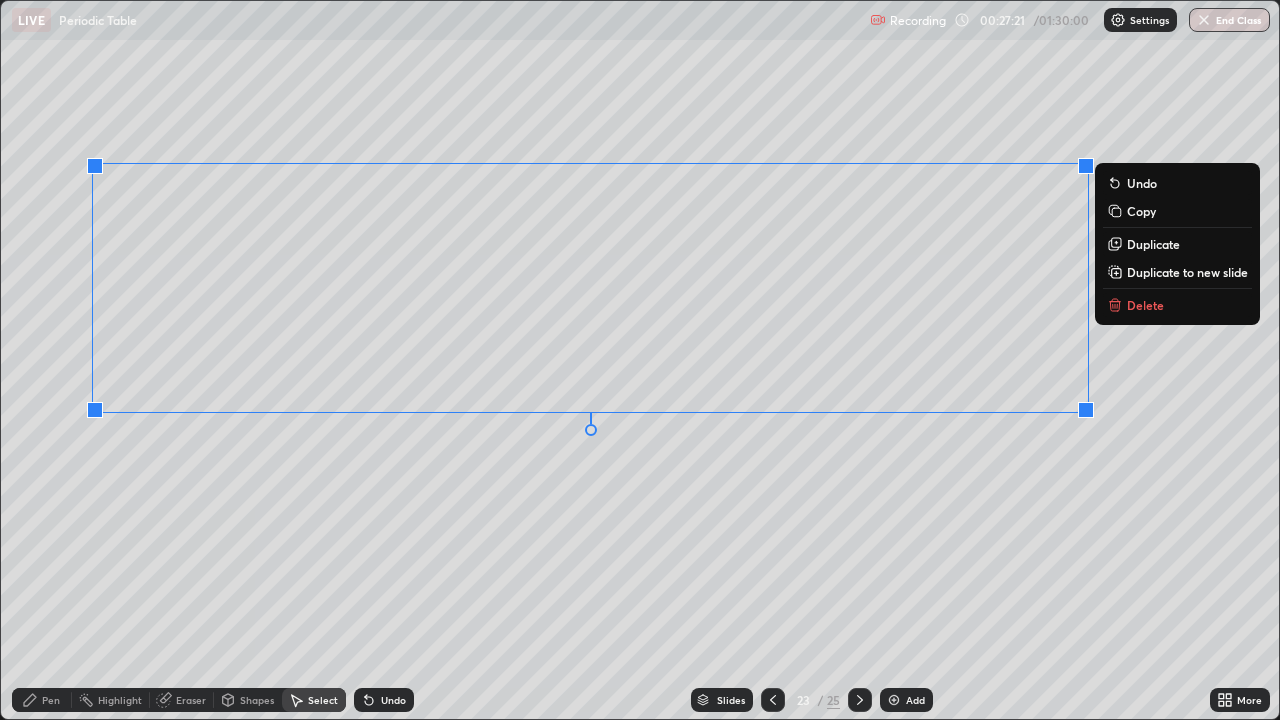 click on "Duplicate" at bounding box center (1153, 244) 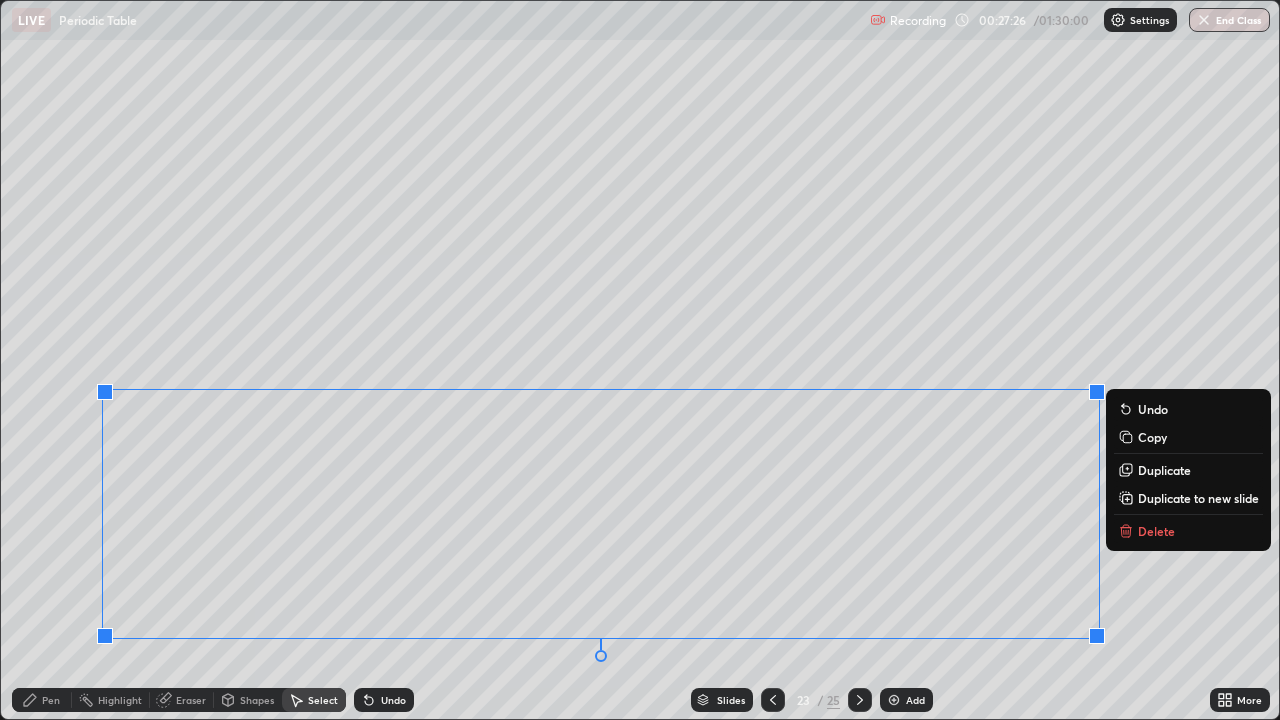 click on "0 ° Undo Copy Duplicate Duplicate to new slide Delete" at bounding box center [640, 360] 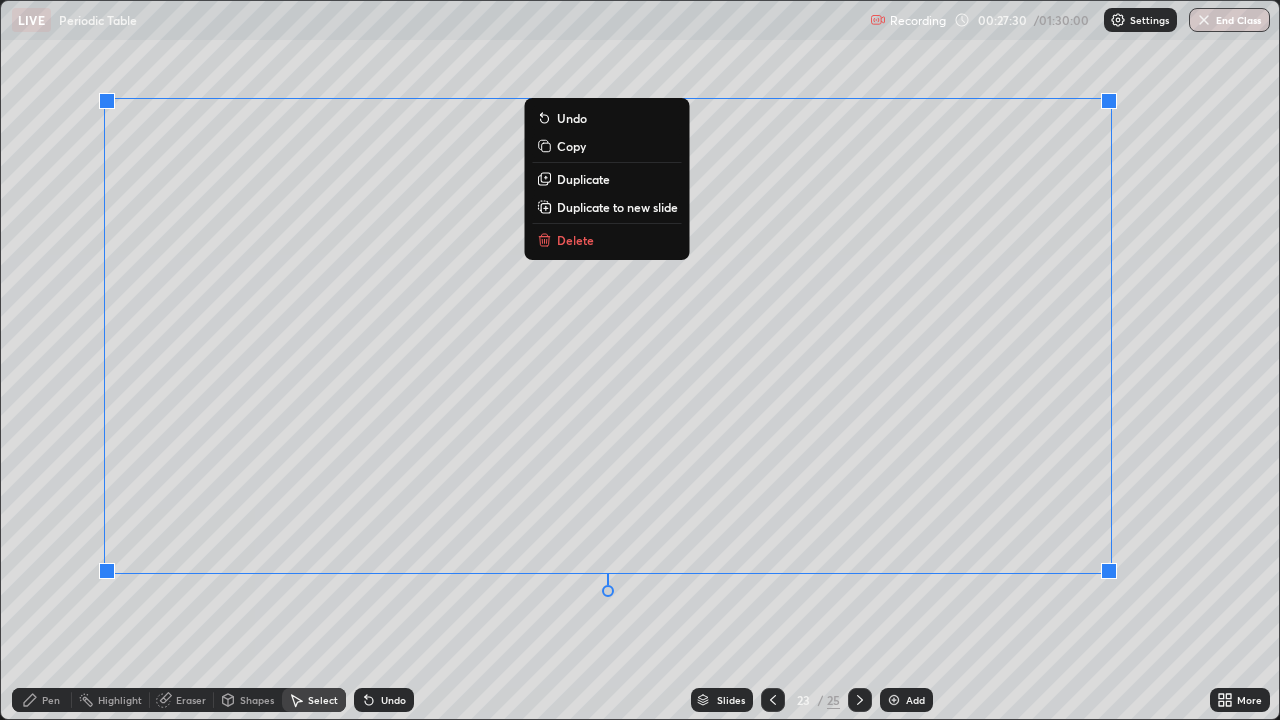 click on "Duplicate" at bounding box center (583, 179) 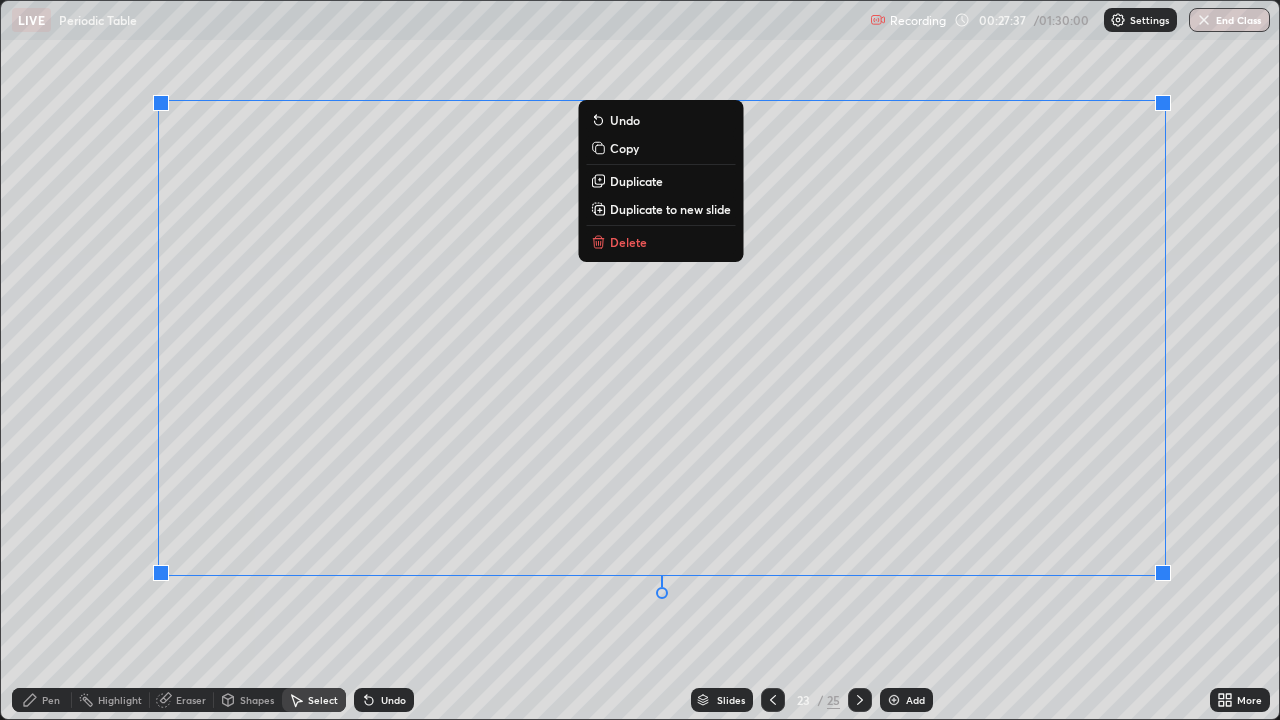 click on "0 ° Undo Copy Duplicate Duplicate to new slide Delete" at bounding box center (640, 360) 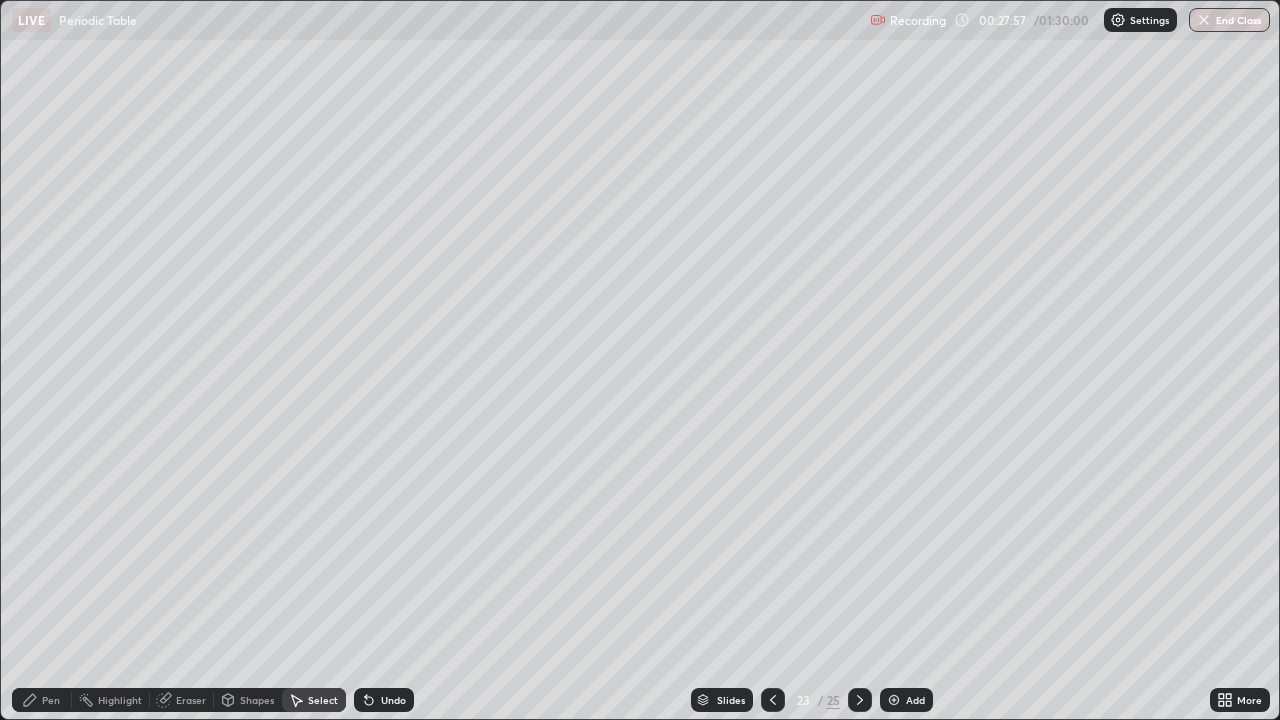 click 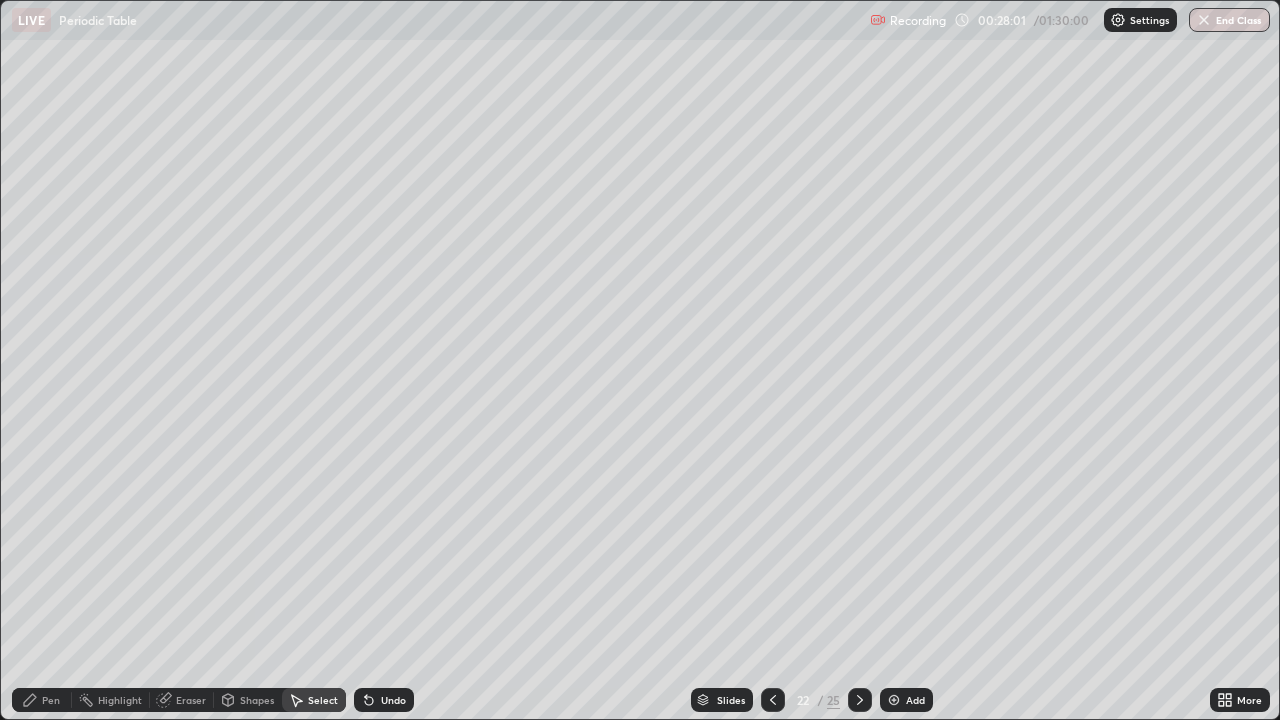 click at bounding box center [773, 700] 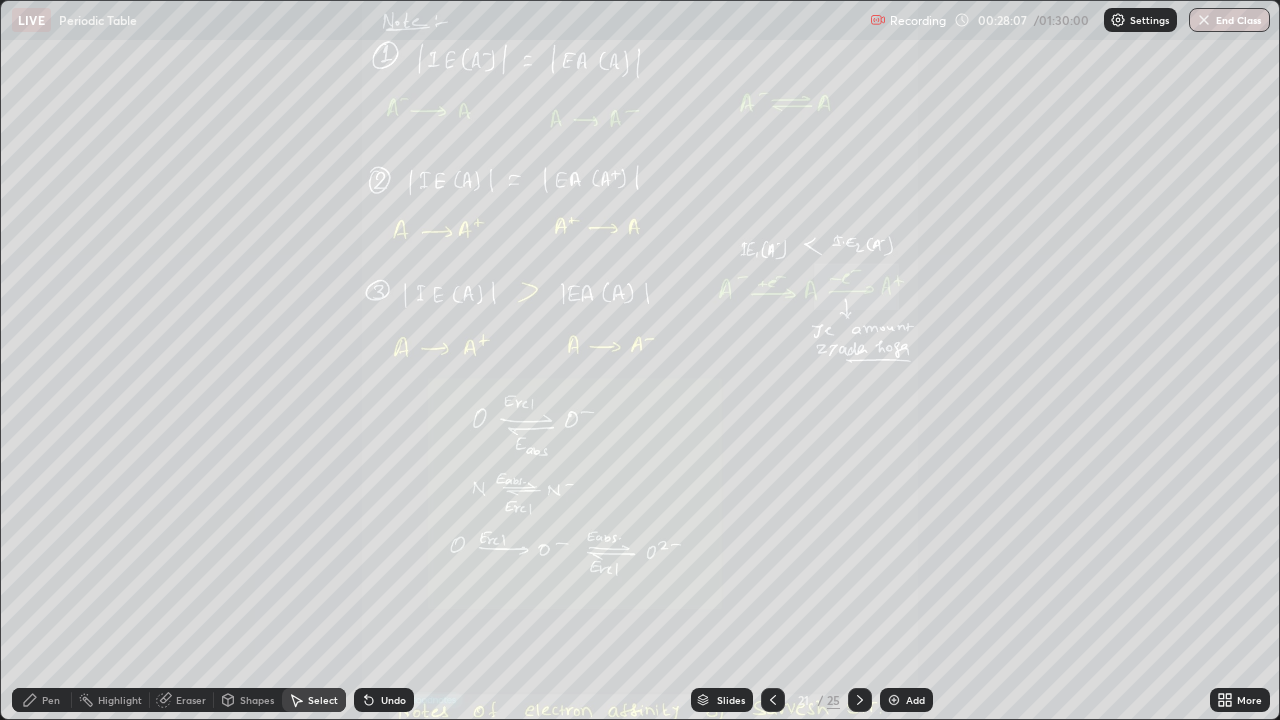 click on "Add" at bounding box center (915, 700) 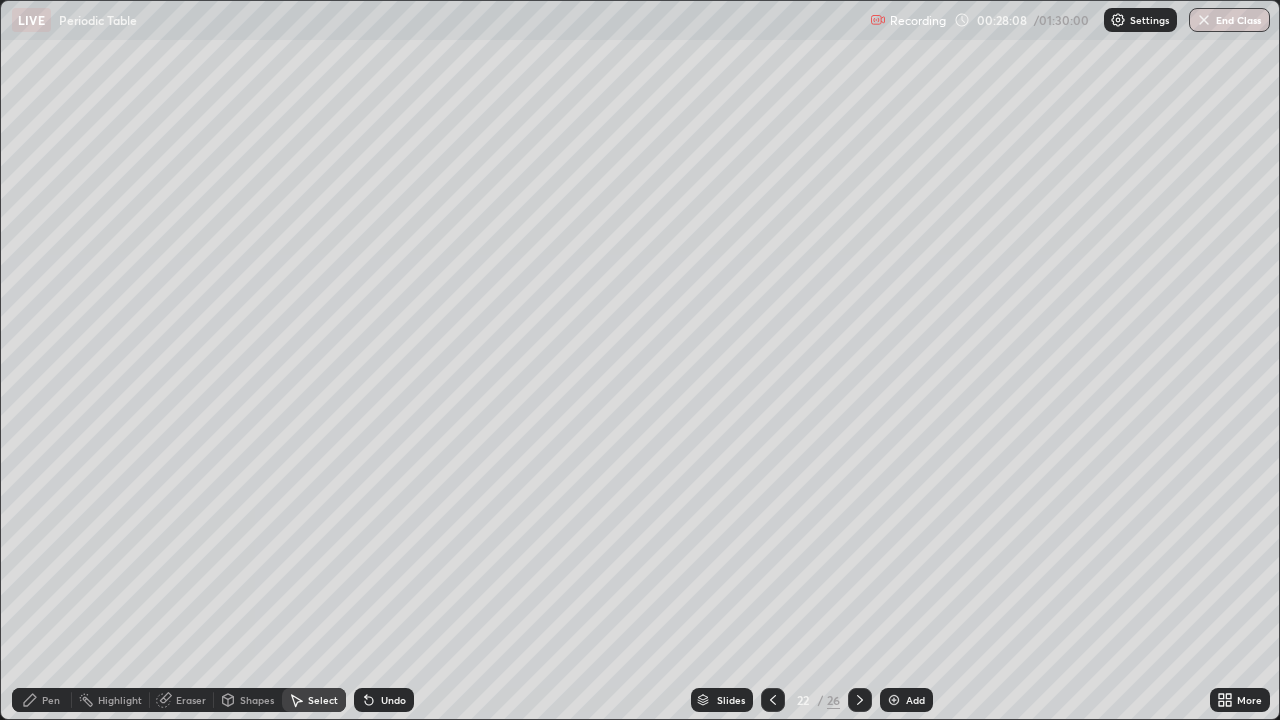 click on "Pen" at bounding box center [51, 700] 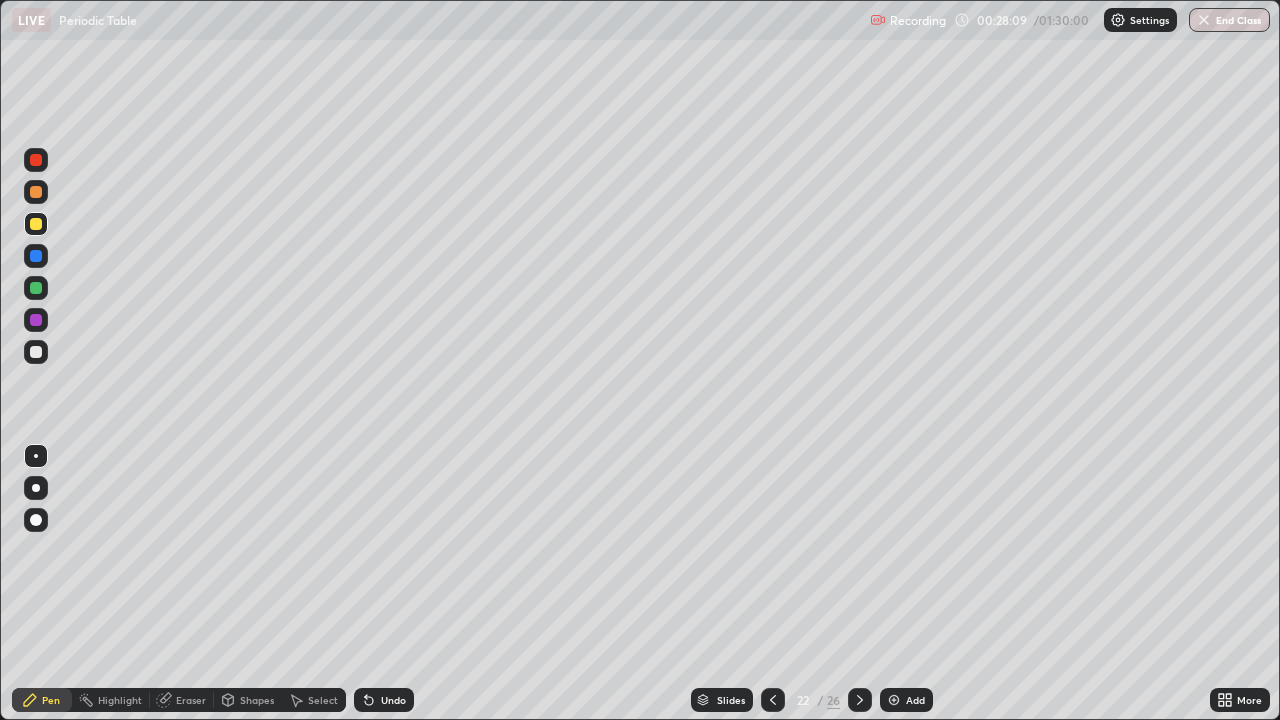 click at bounding box center [36, 224] 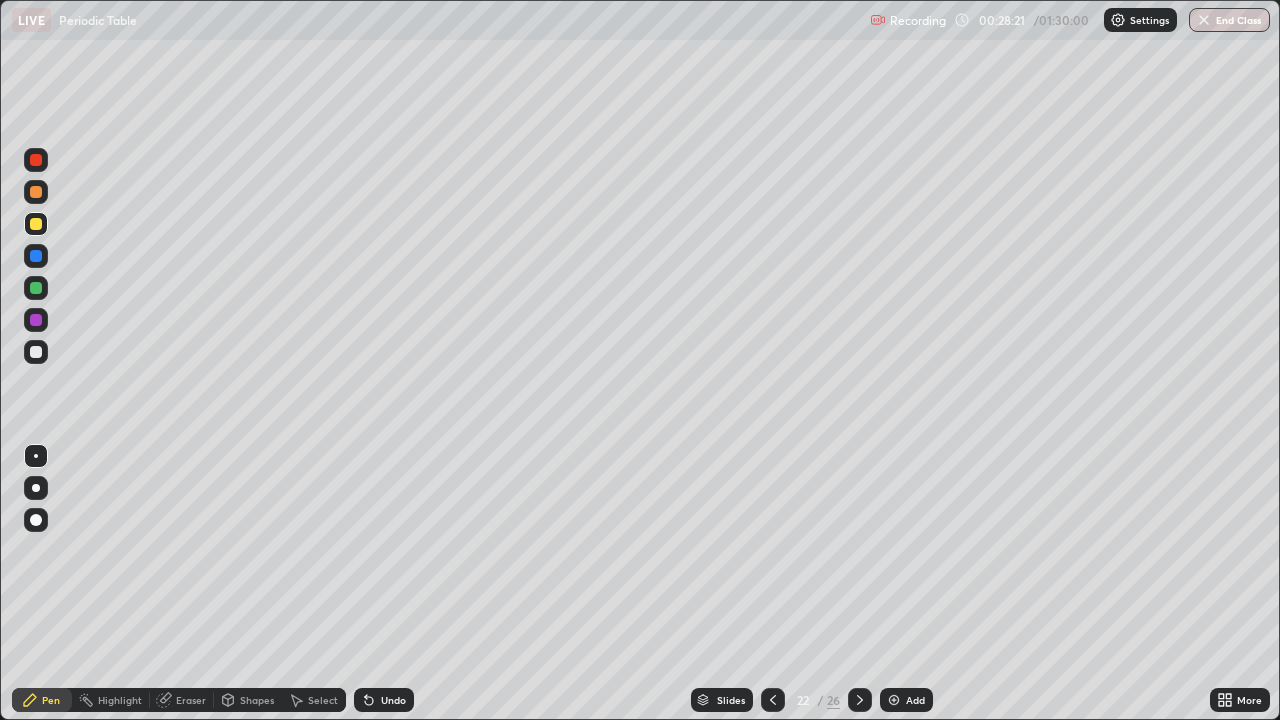 click at bounding box center (36, 352) 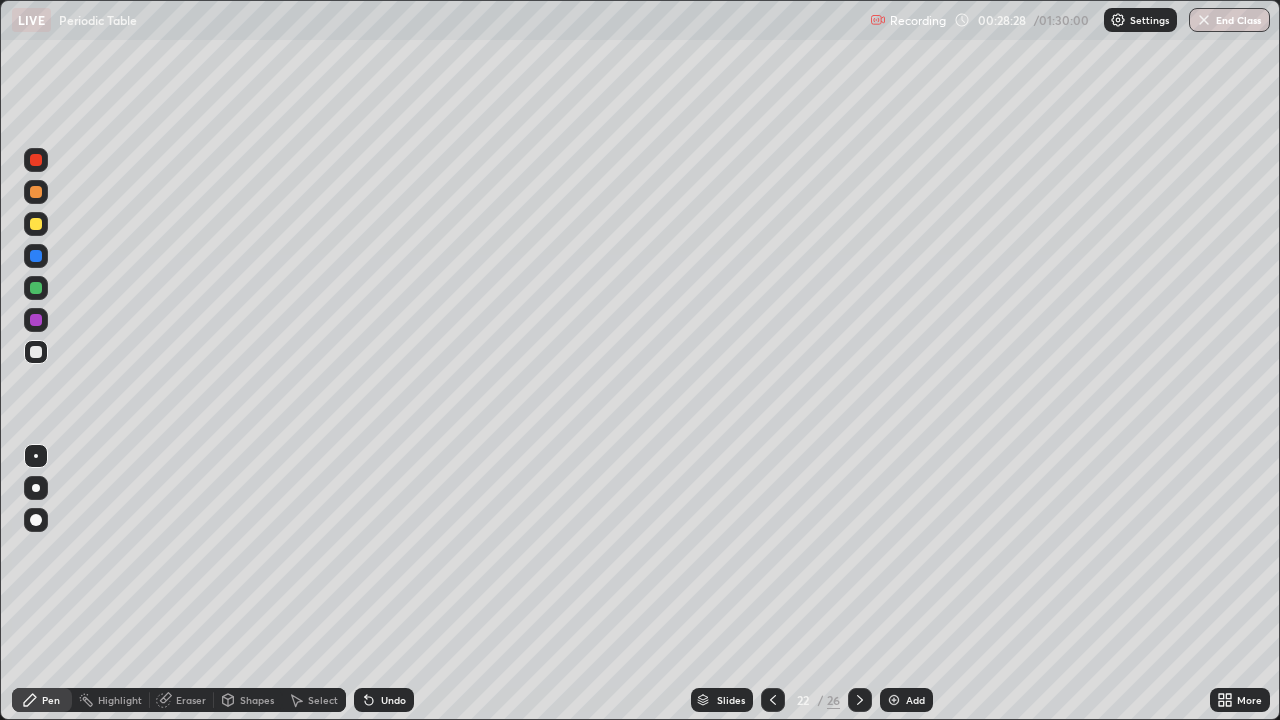 click at bounding box center (36, 288) 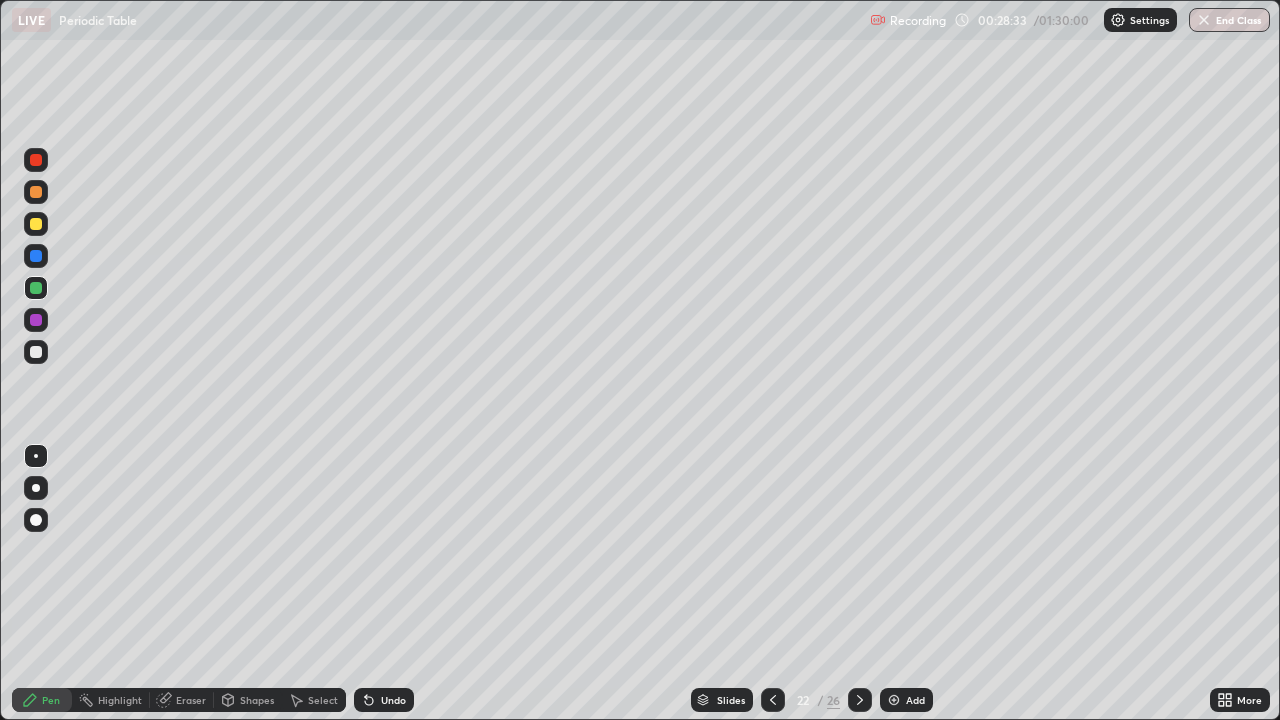 click on "Undo" at bounding box center [393, 700] 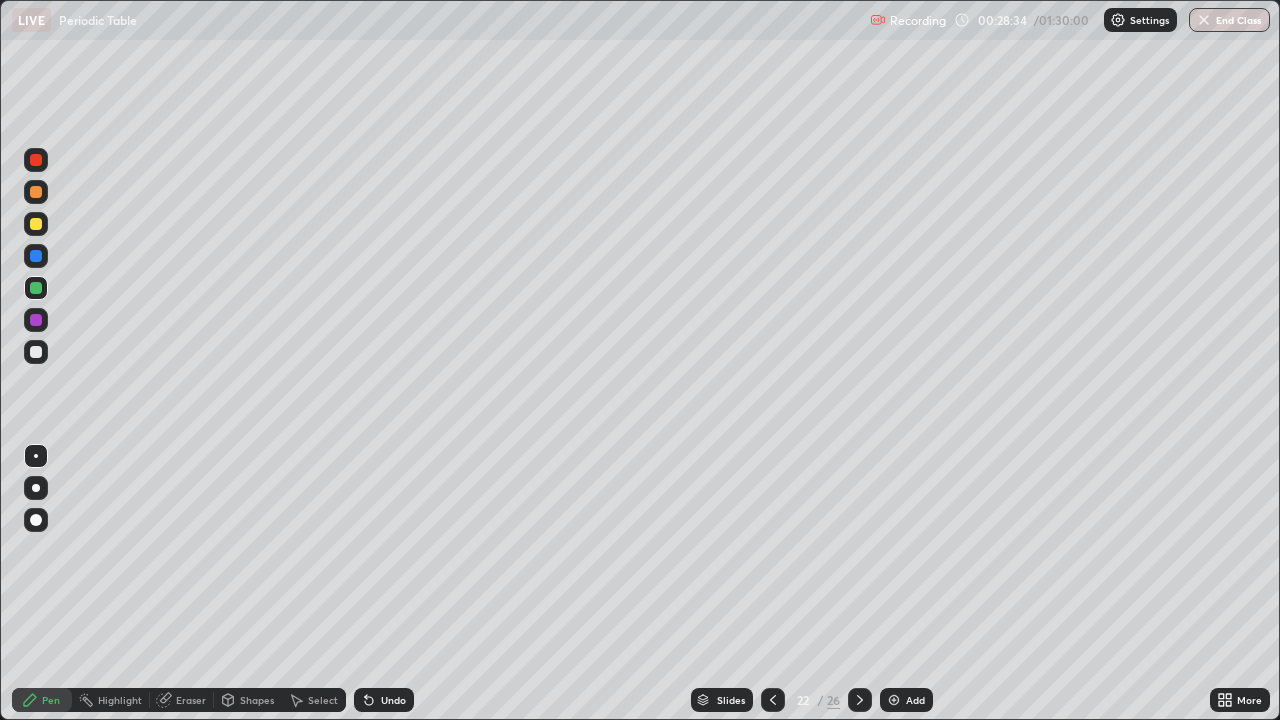 click 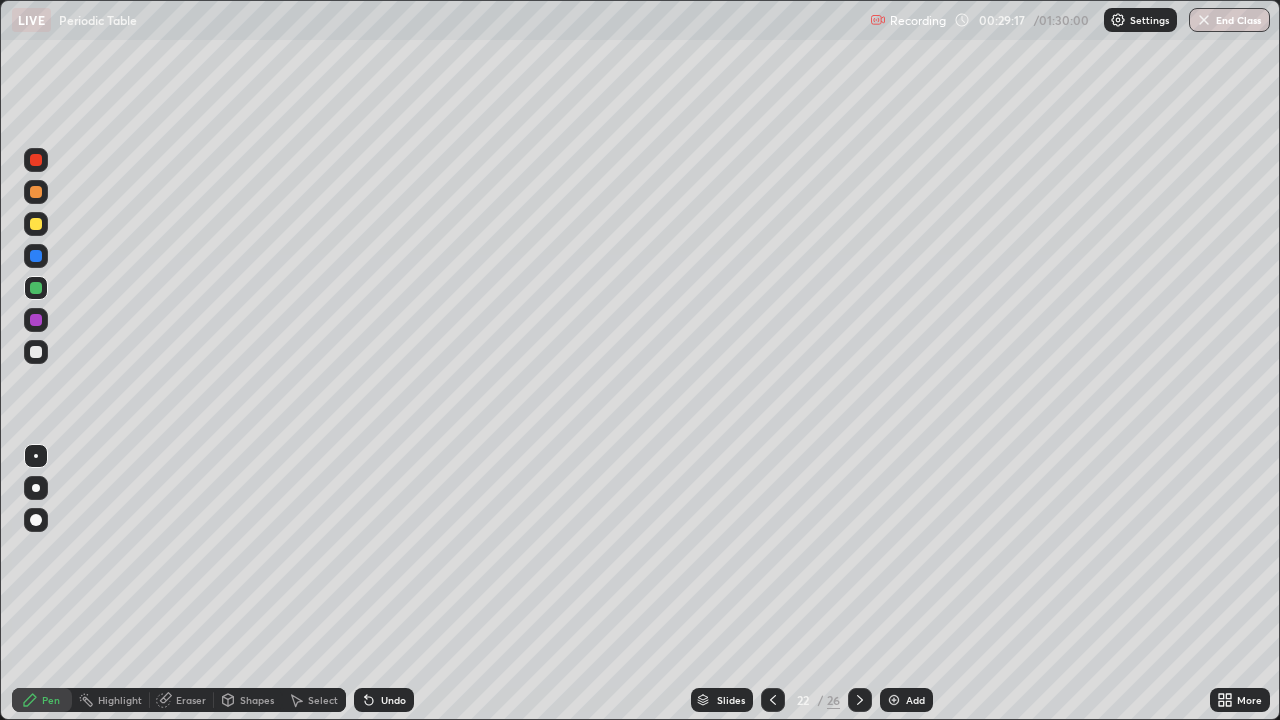 click 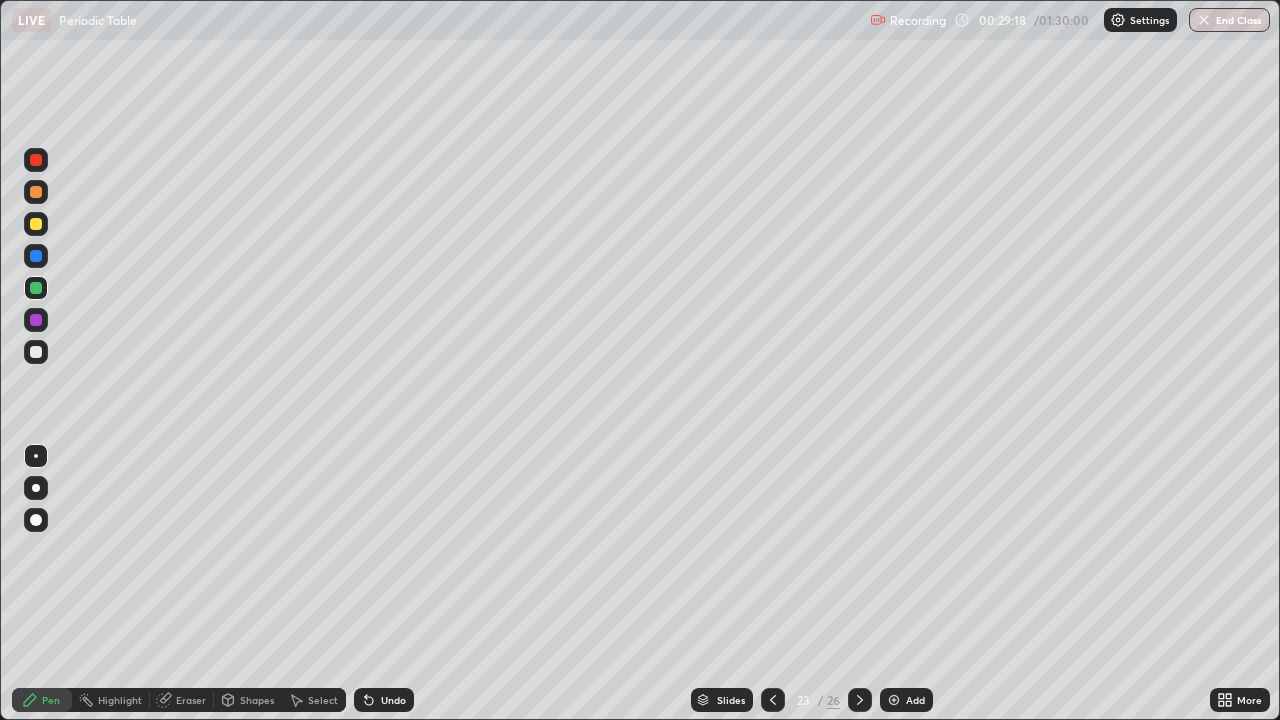 click at bounding box center (860, 700) 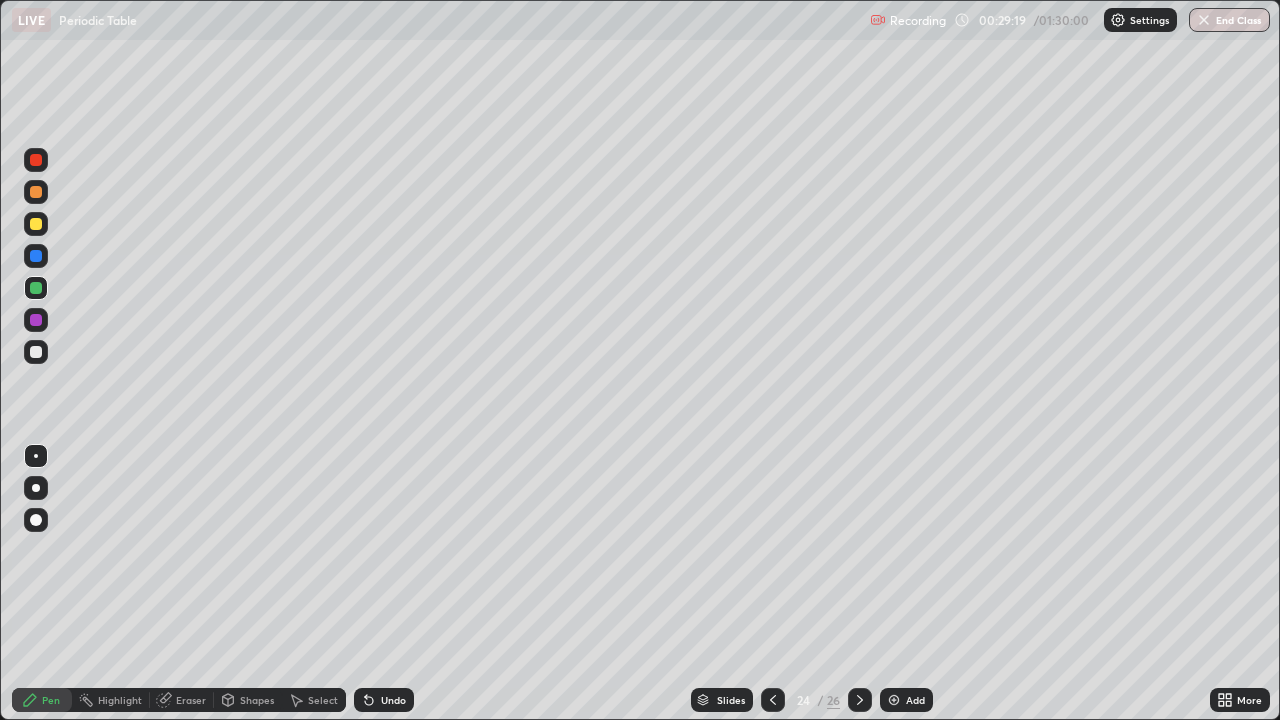 click at bounding box center [773, 700] 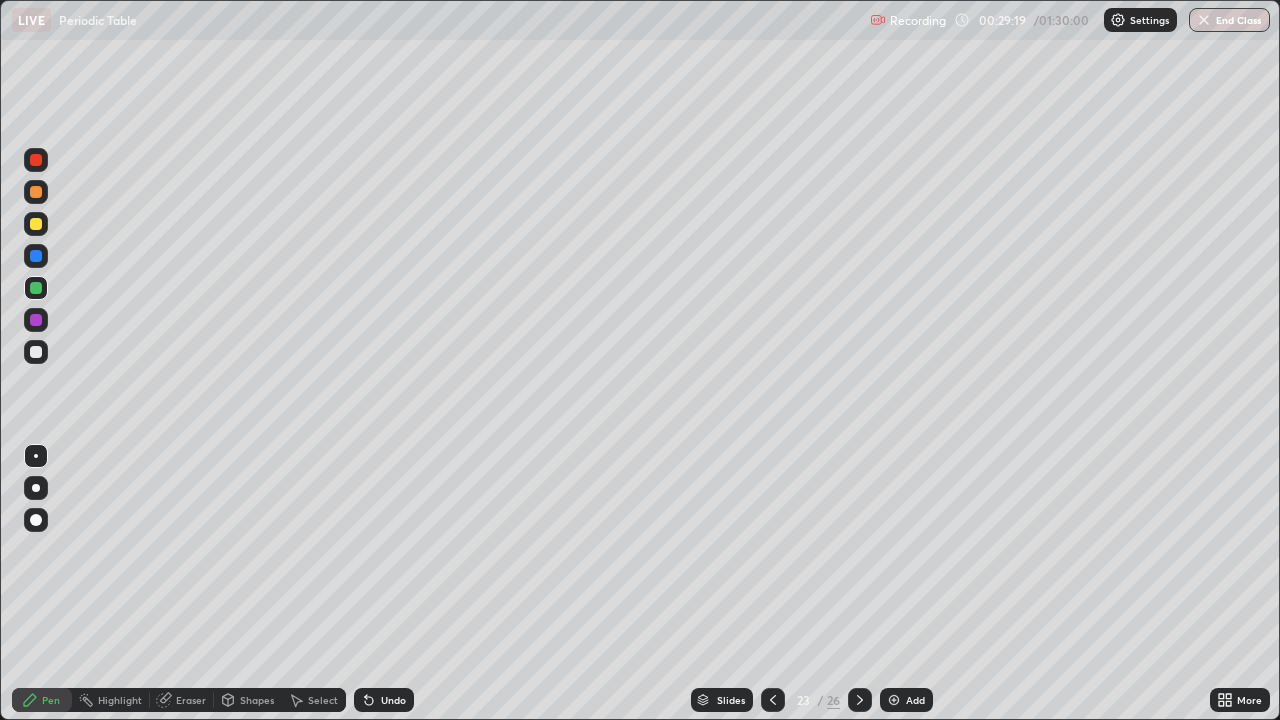 click at bounding box center (773, 700) 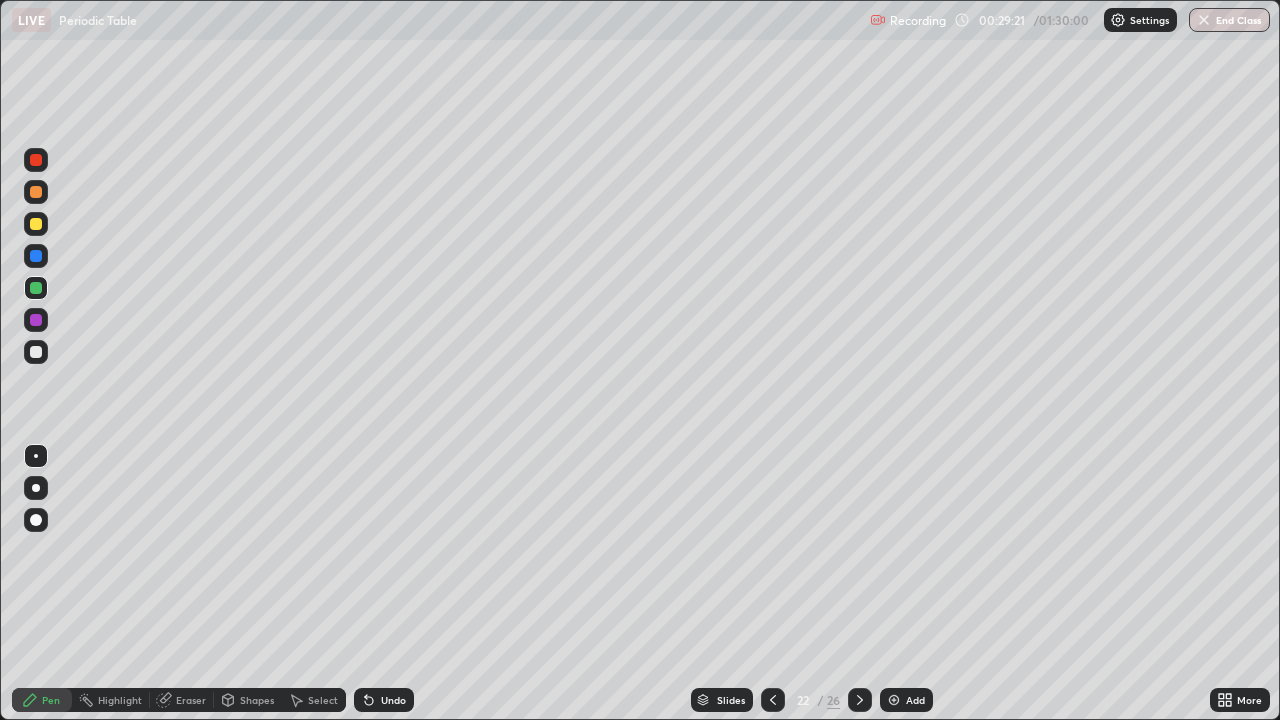 click at bounding box center [773, 700] 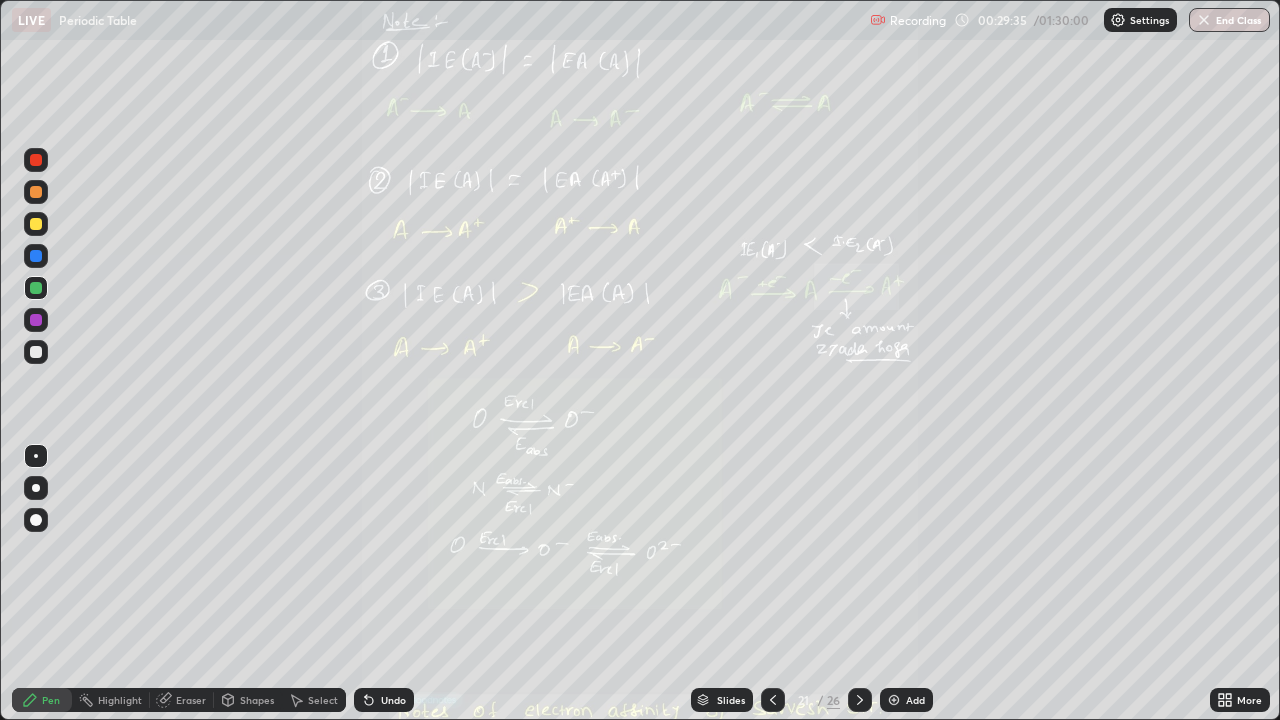 click on "Add" at bounding box center [915, 700] 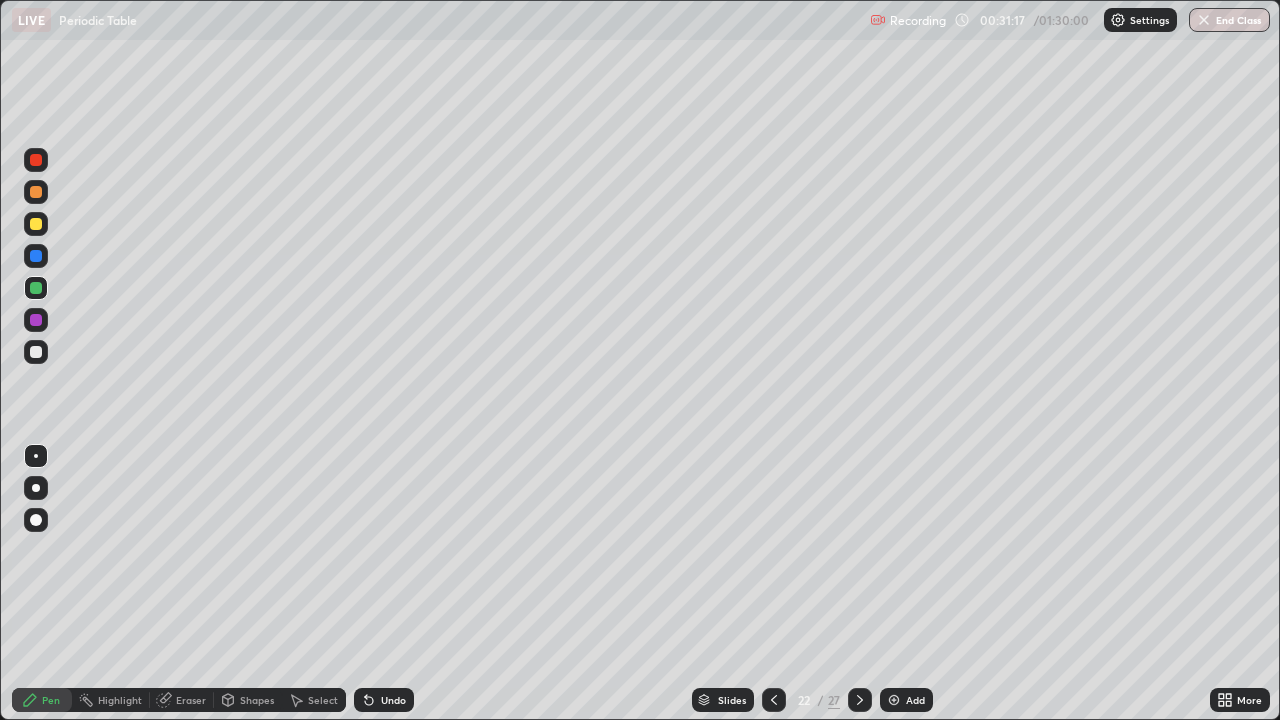 click at bounding box center [36, 352] 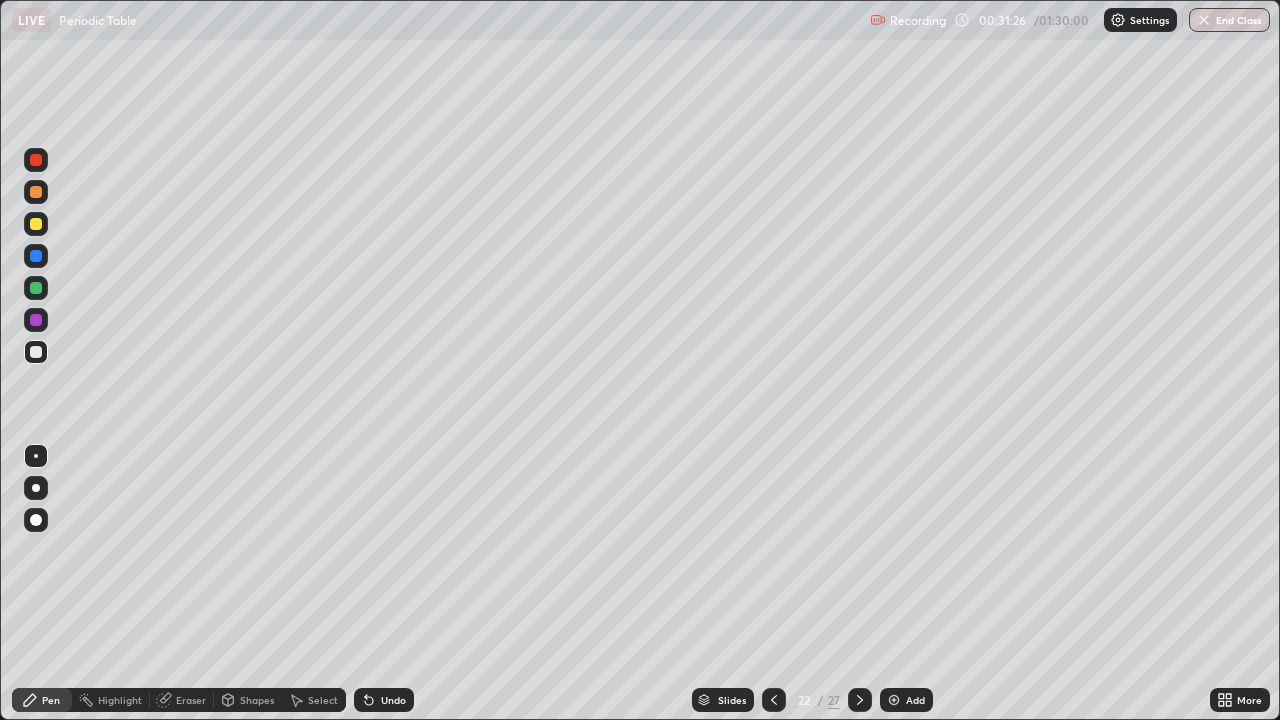 click at bounding box center (36, 224) 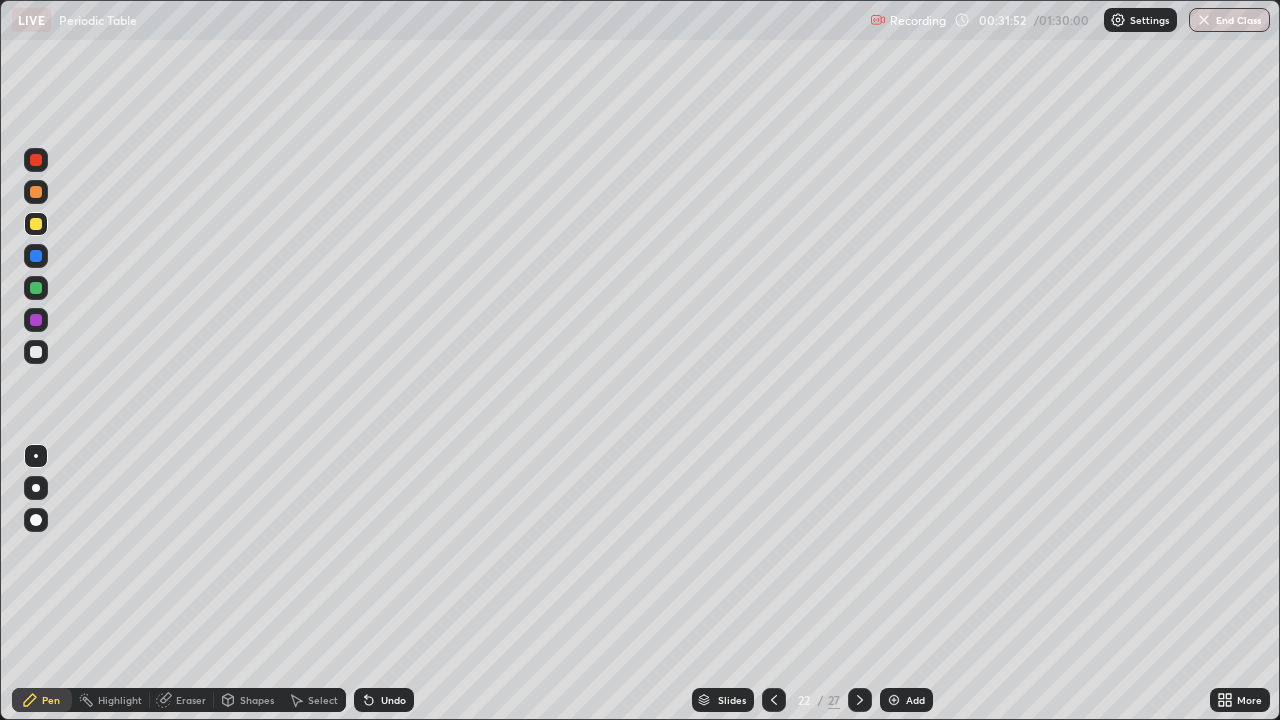 click 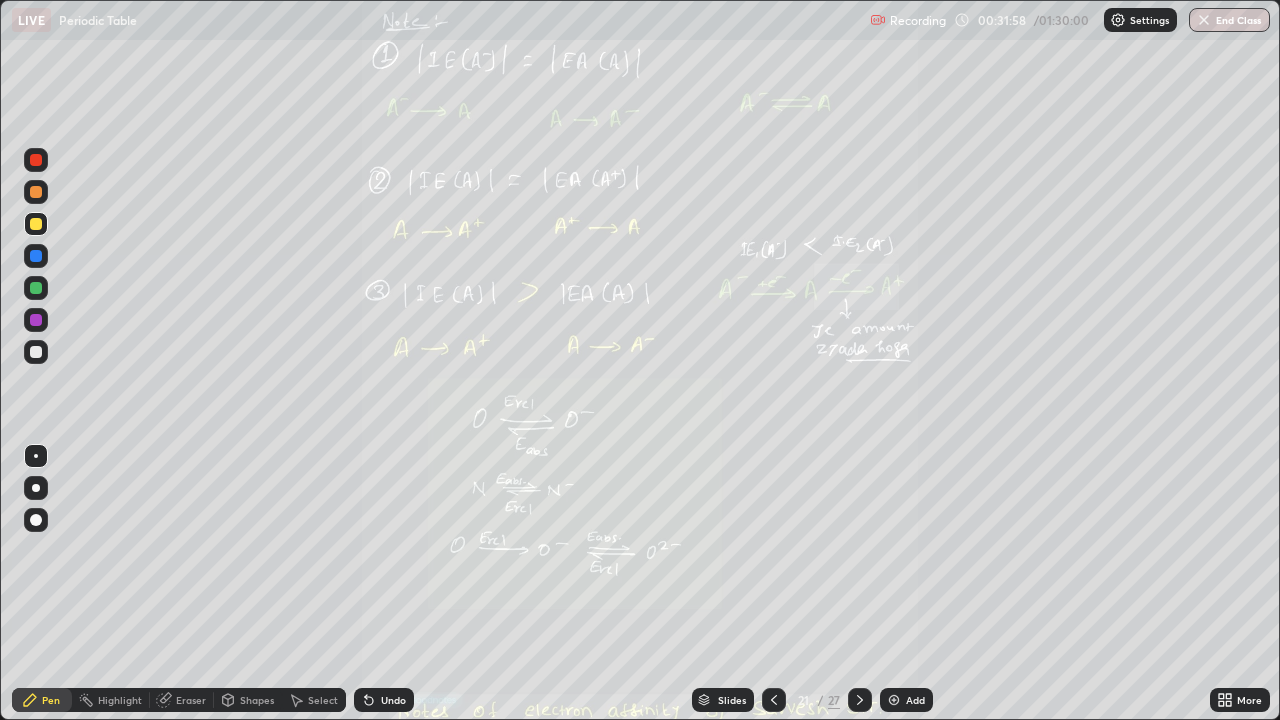 click 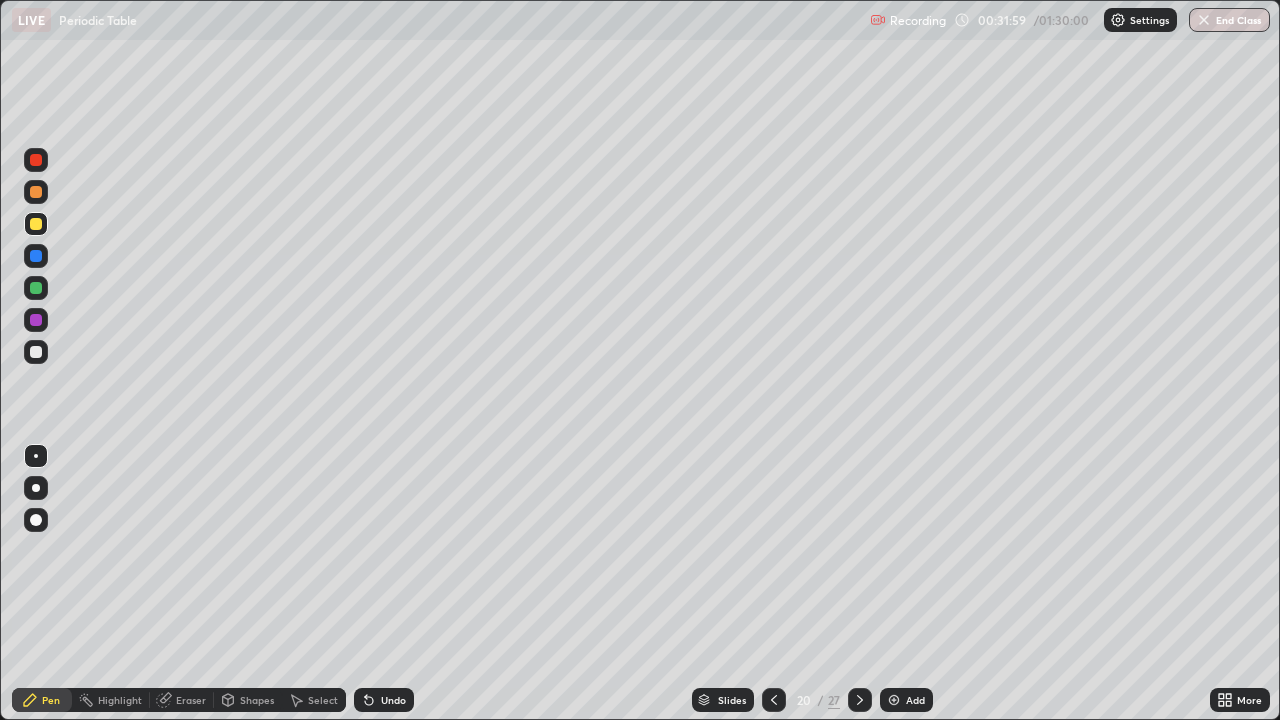 click at bounding box center [860, 700] 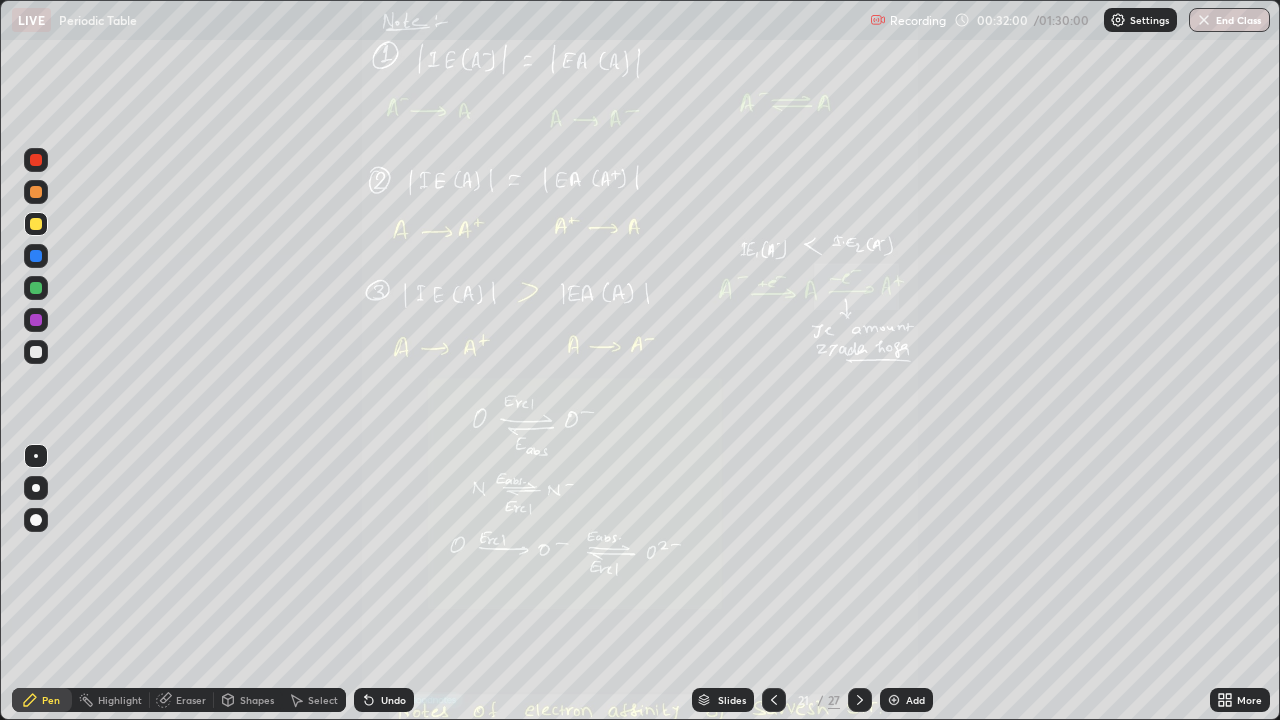 click 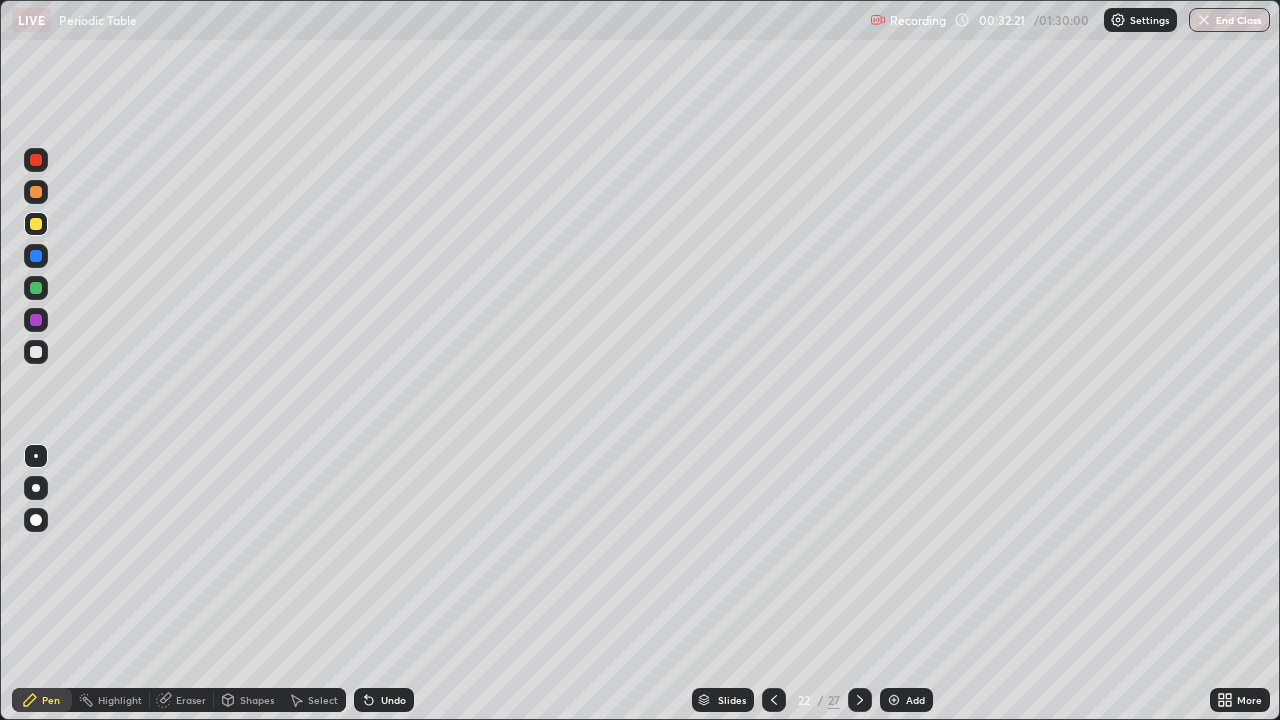click at bounding box center (774, 700) 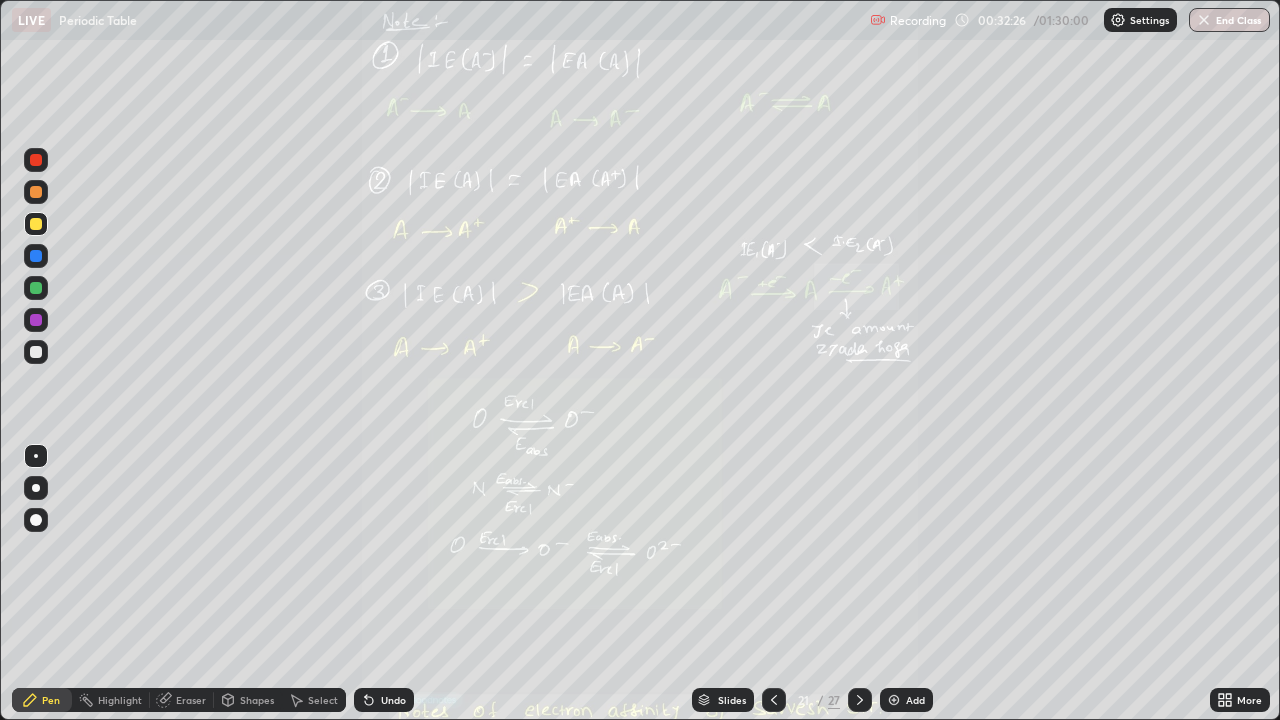 click 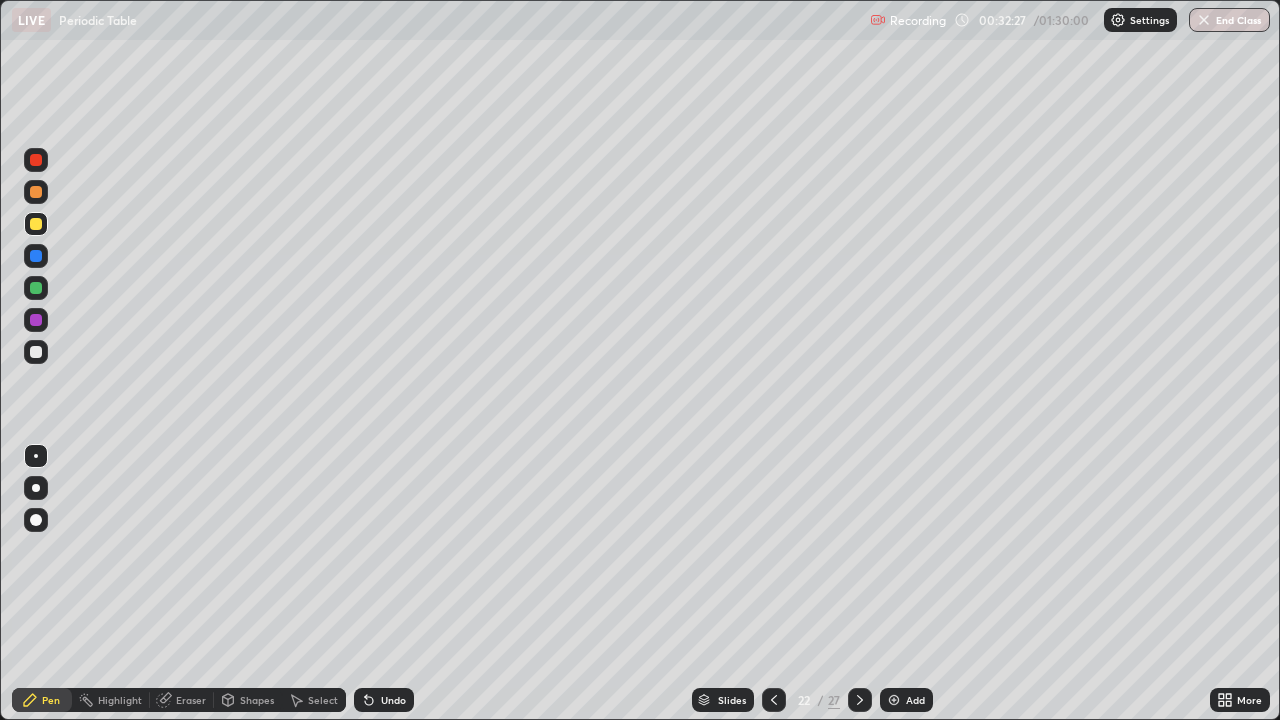 click 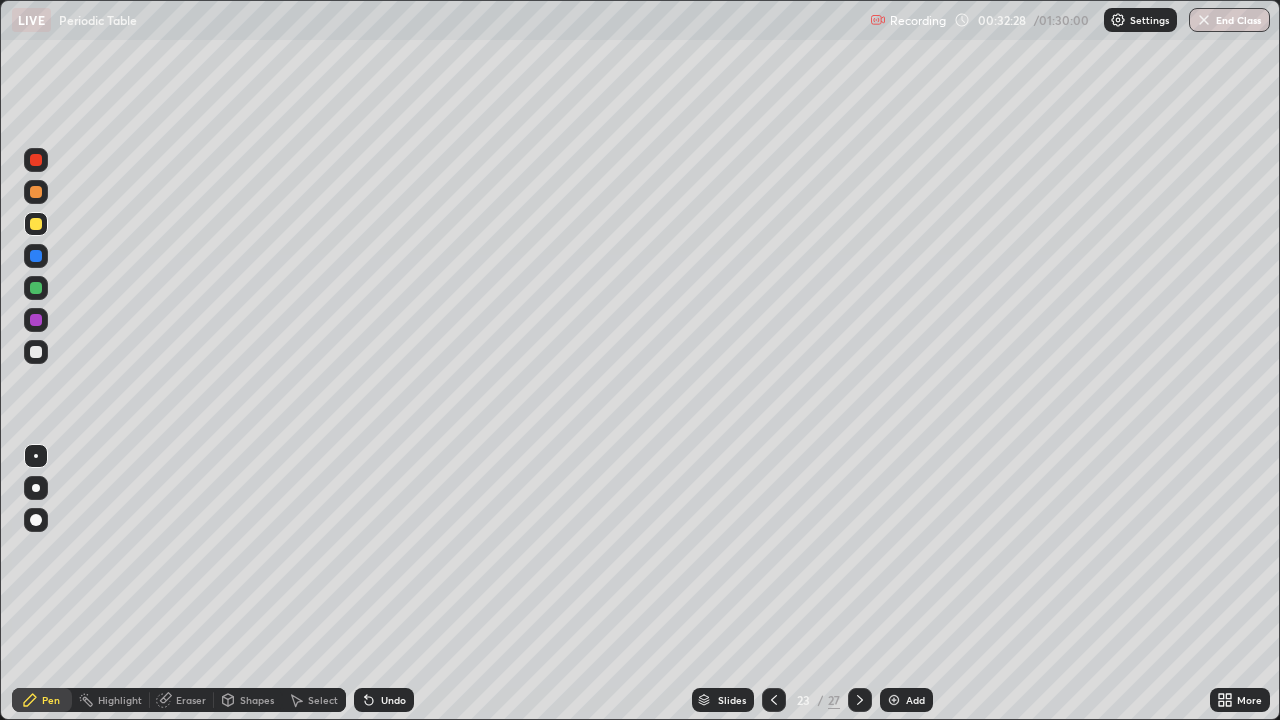 click 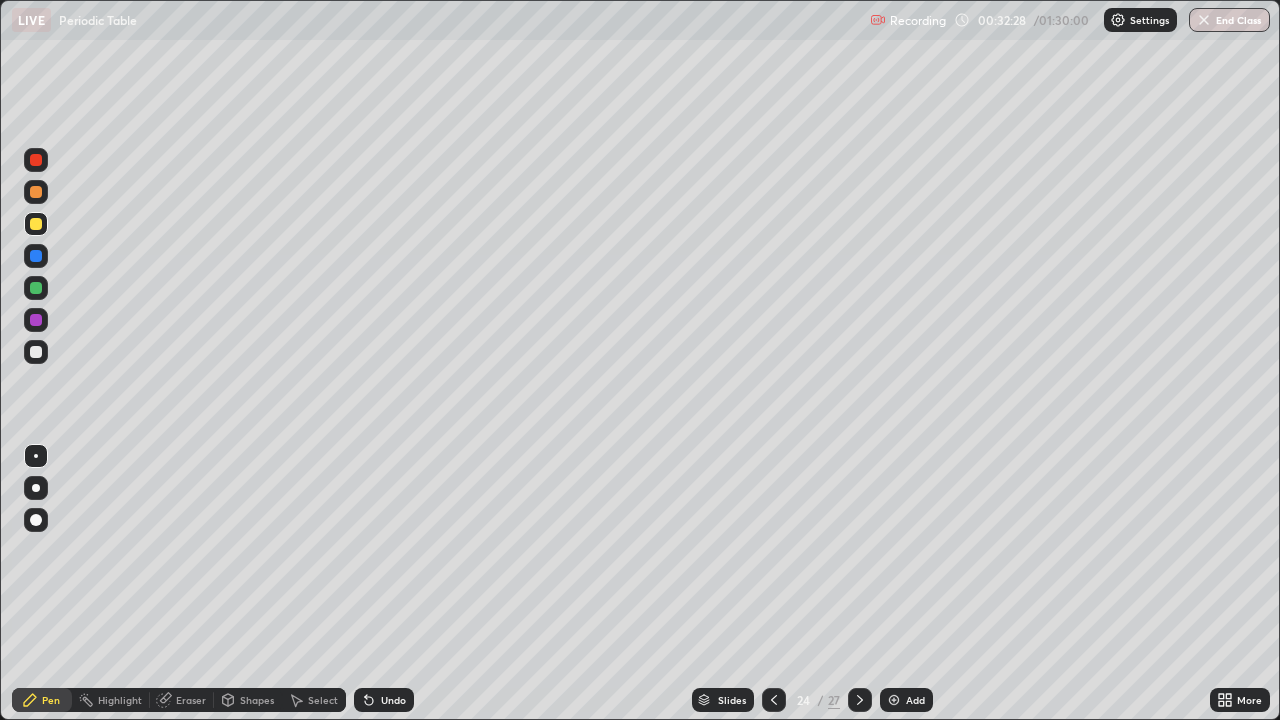 click 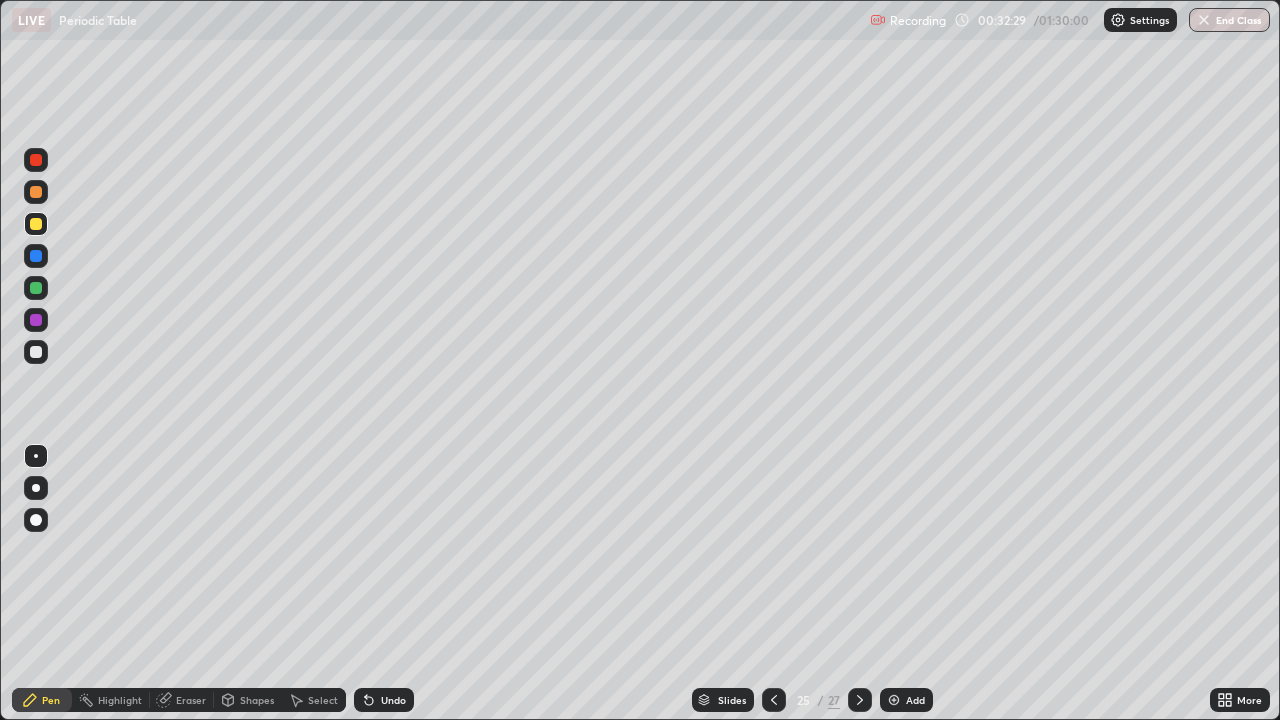 click 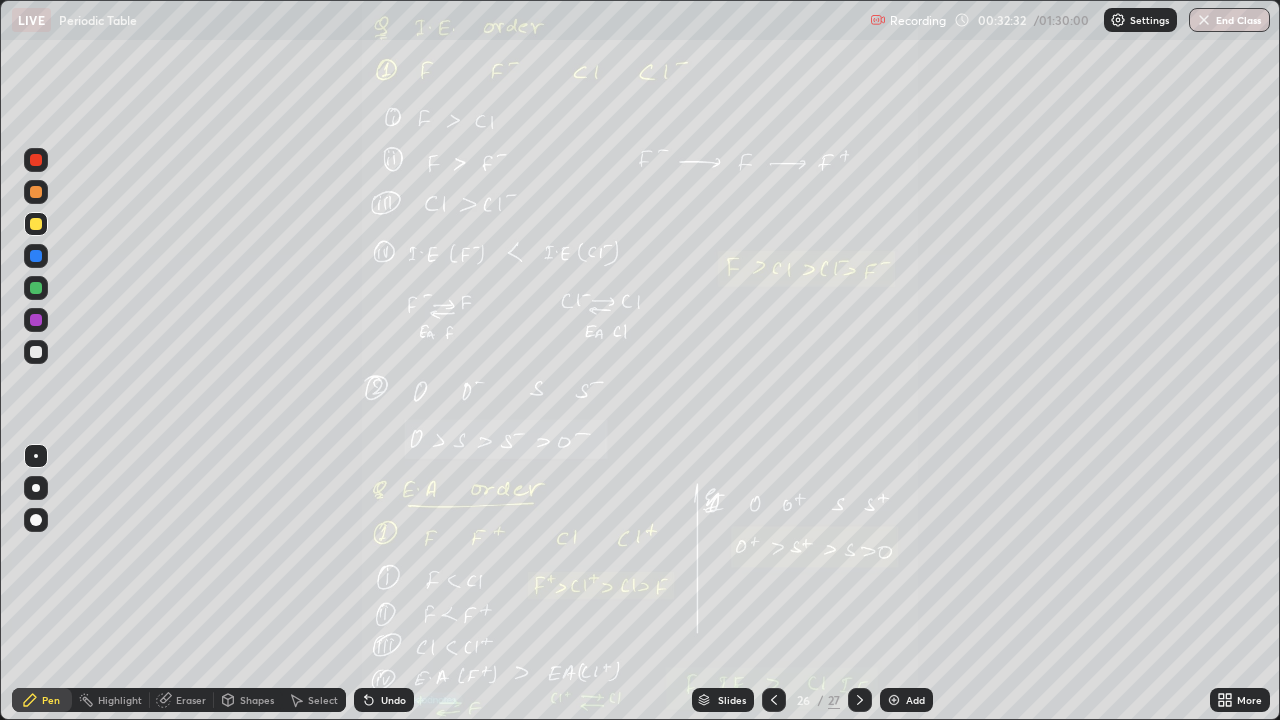click 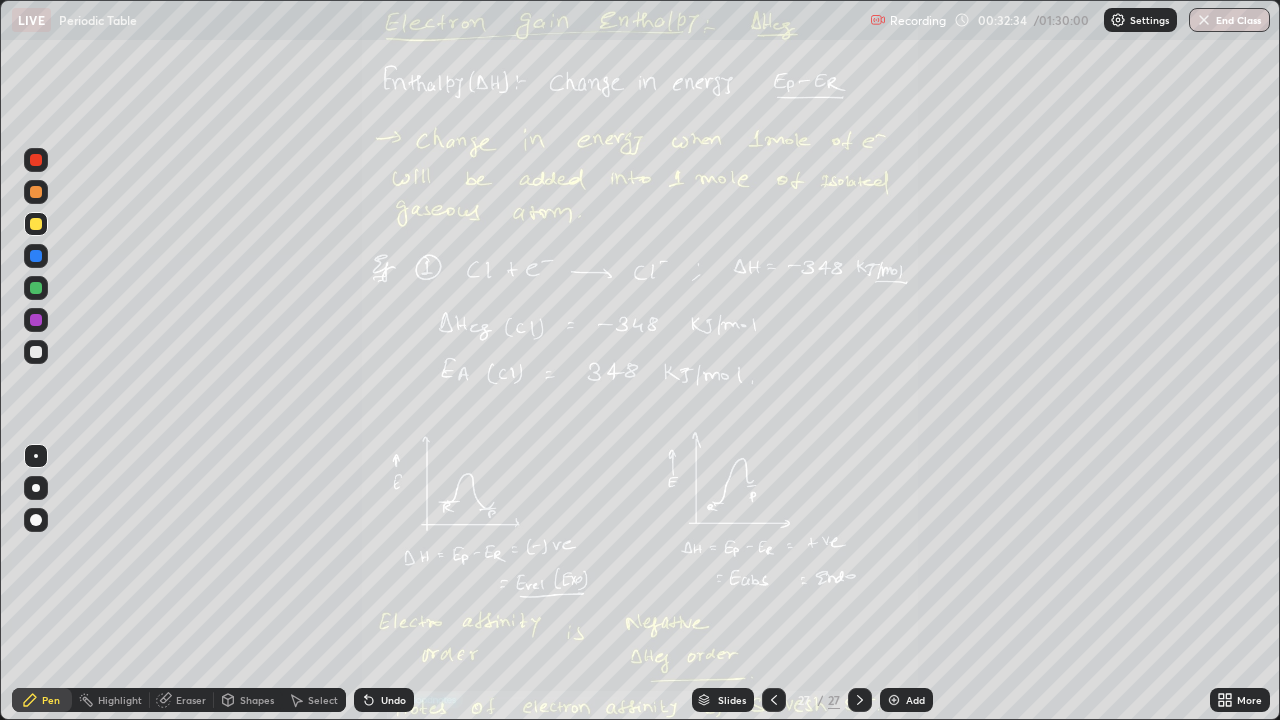 click 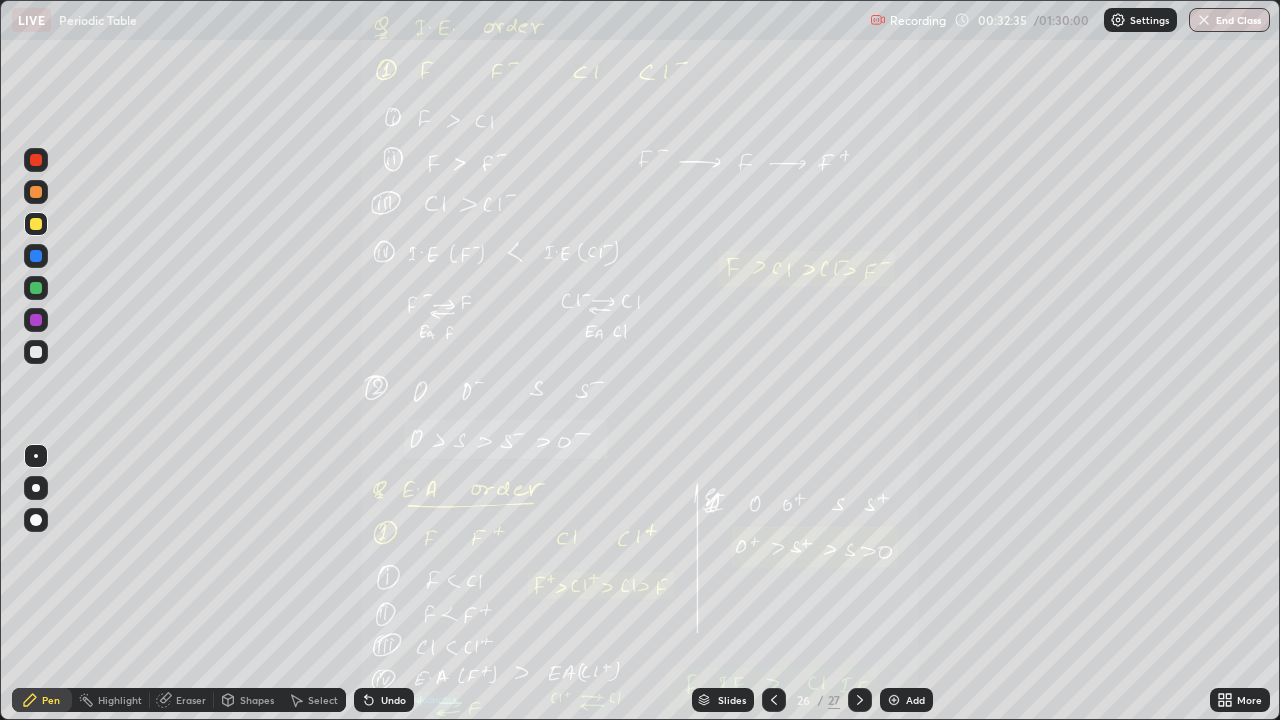 click on "Add" at bounding box center (915, 700) 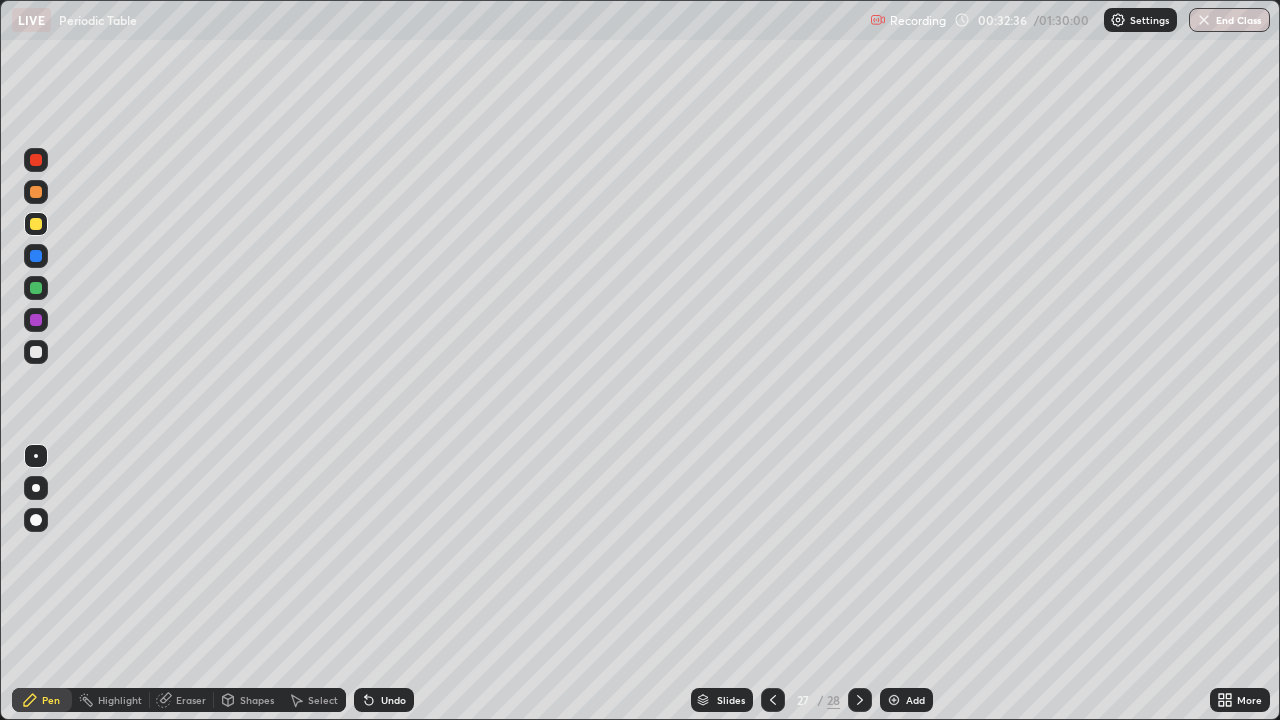 click at bounding box center [36, 352] 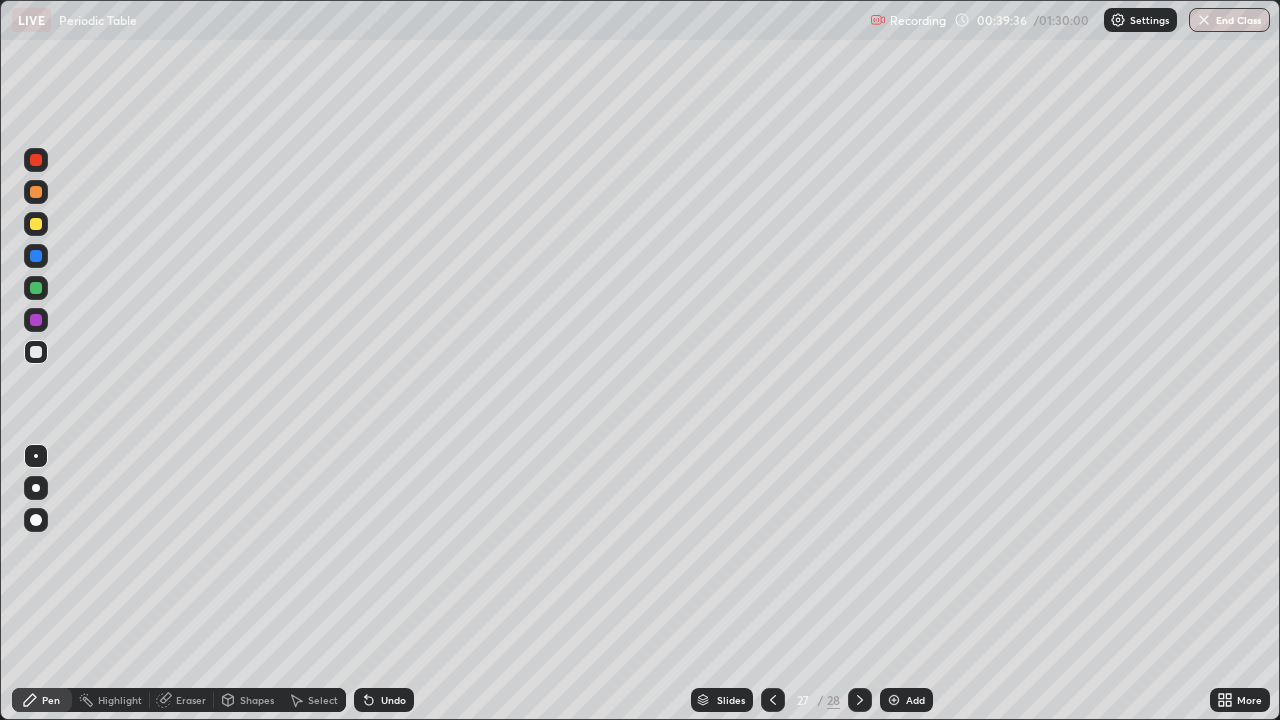 click at bounding box center [36, 224] 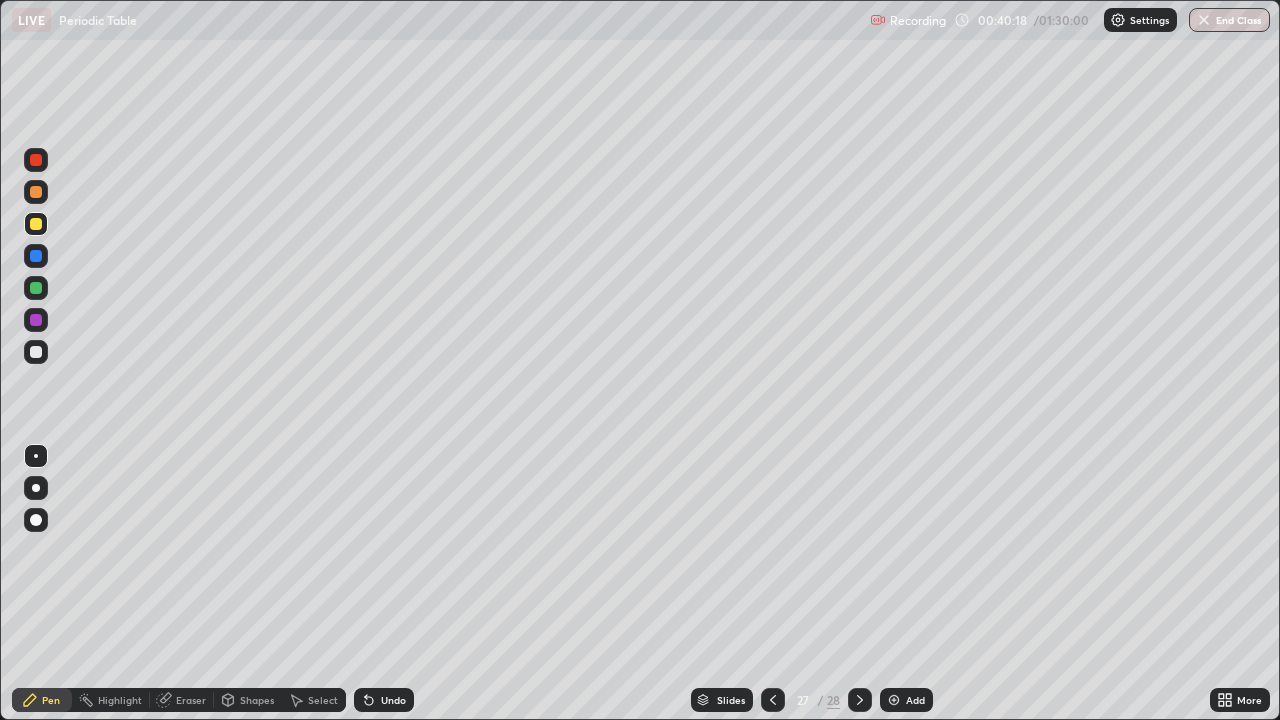 click at bounding box center [860, 700] 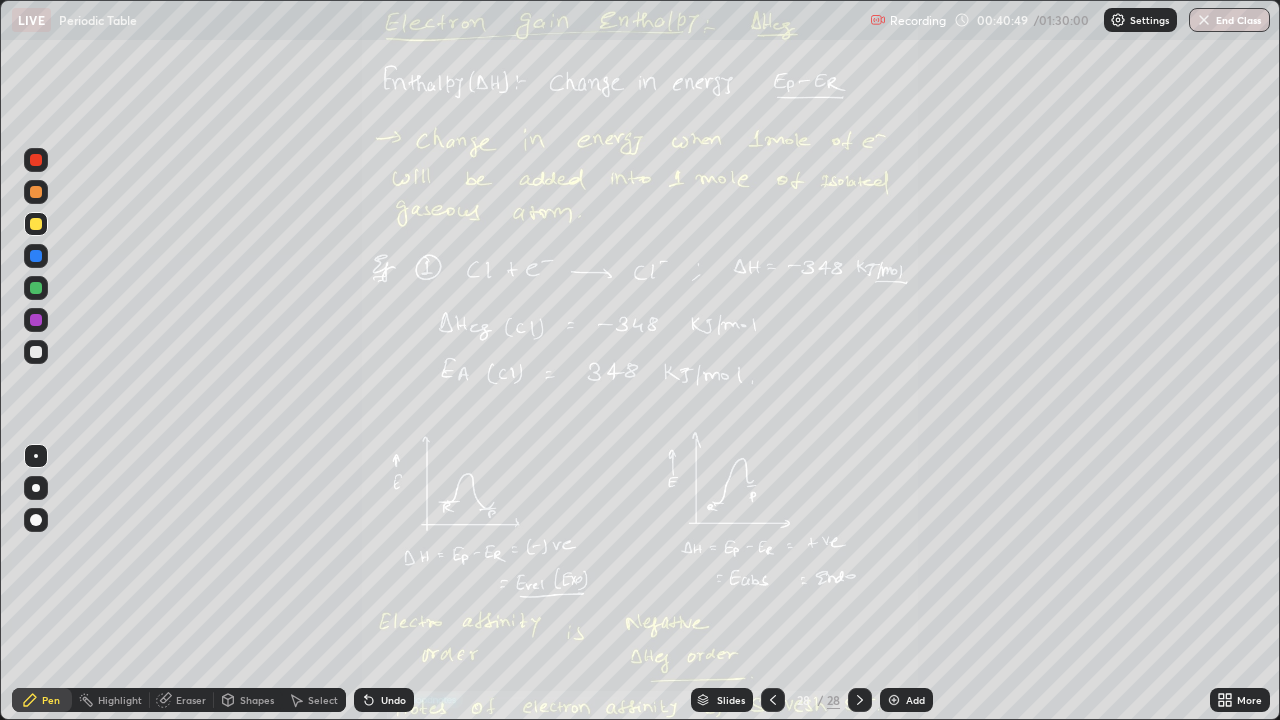 click on "Add" at bounding box center (915, 700) 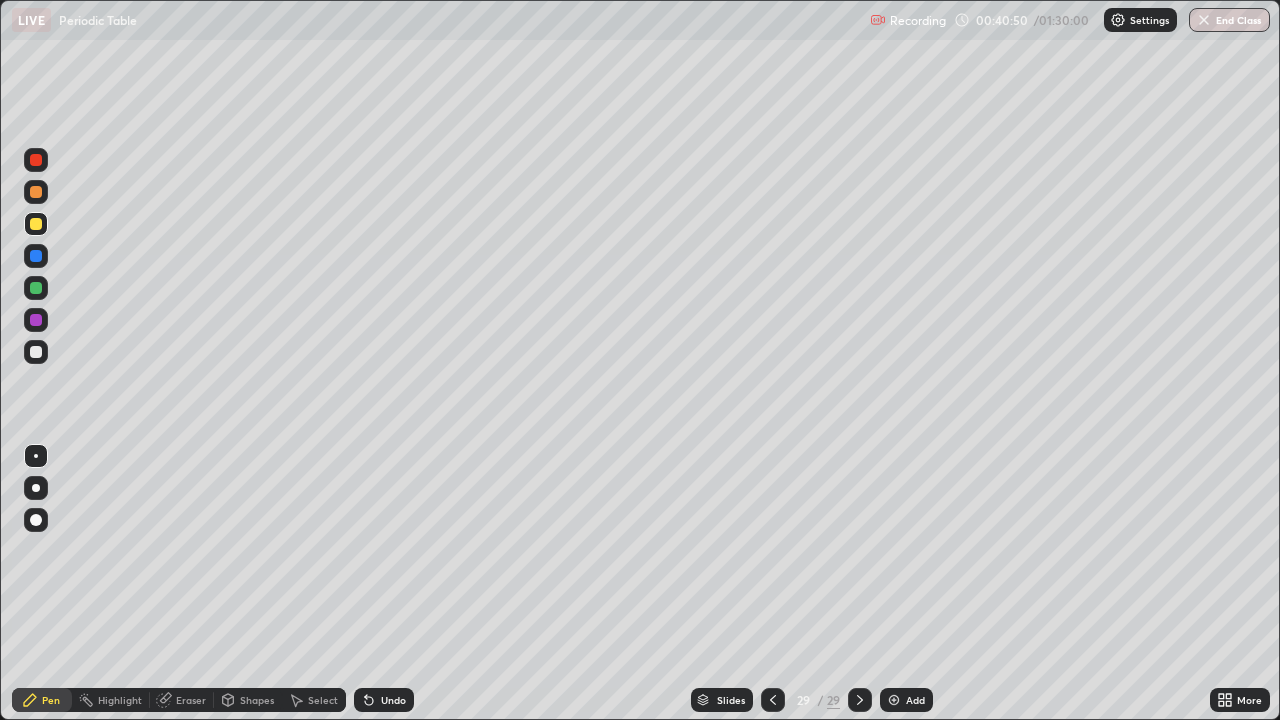 click at bounding box center (36, 352) 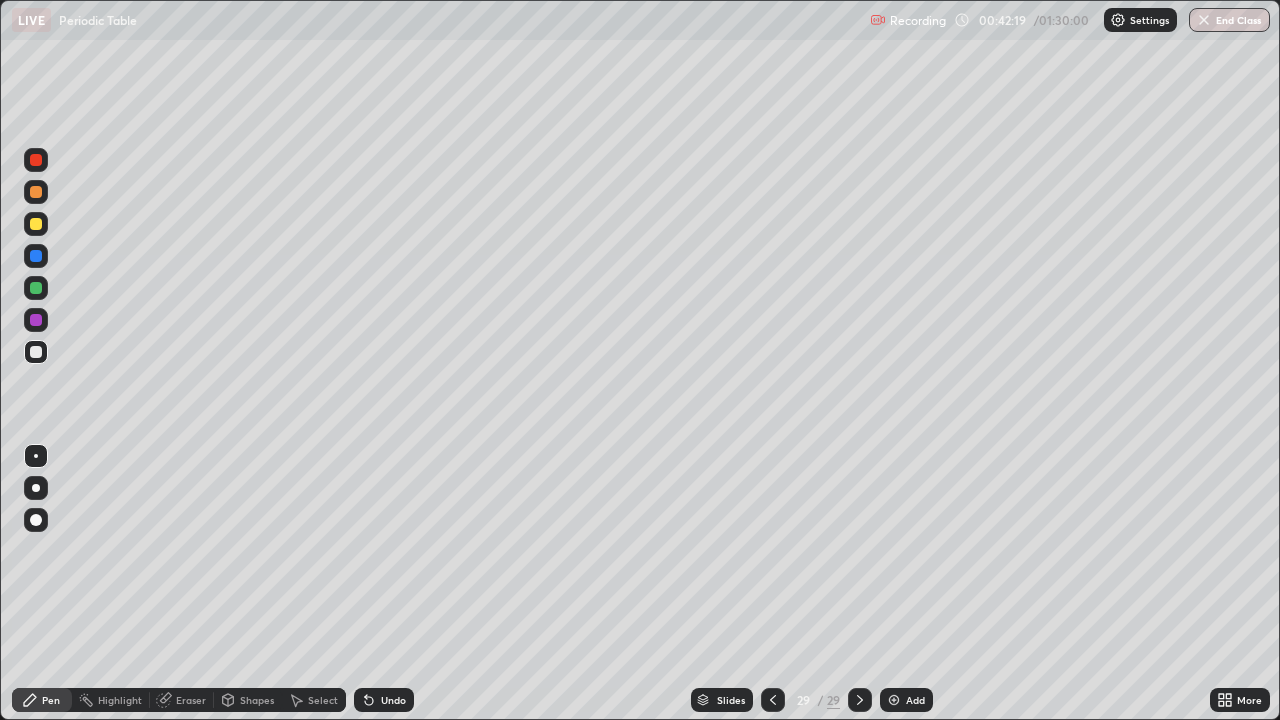 click 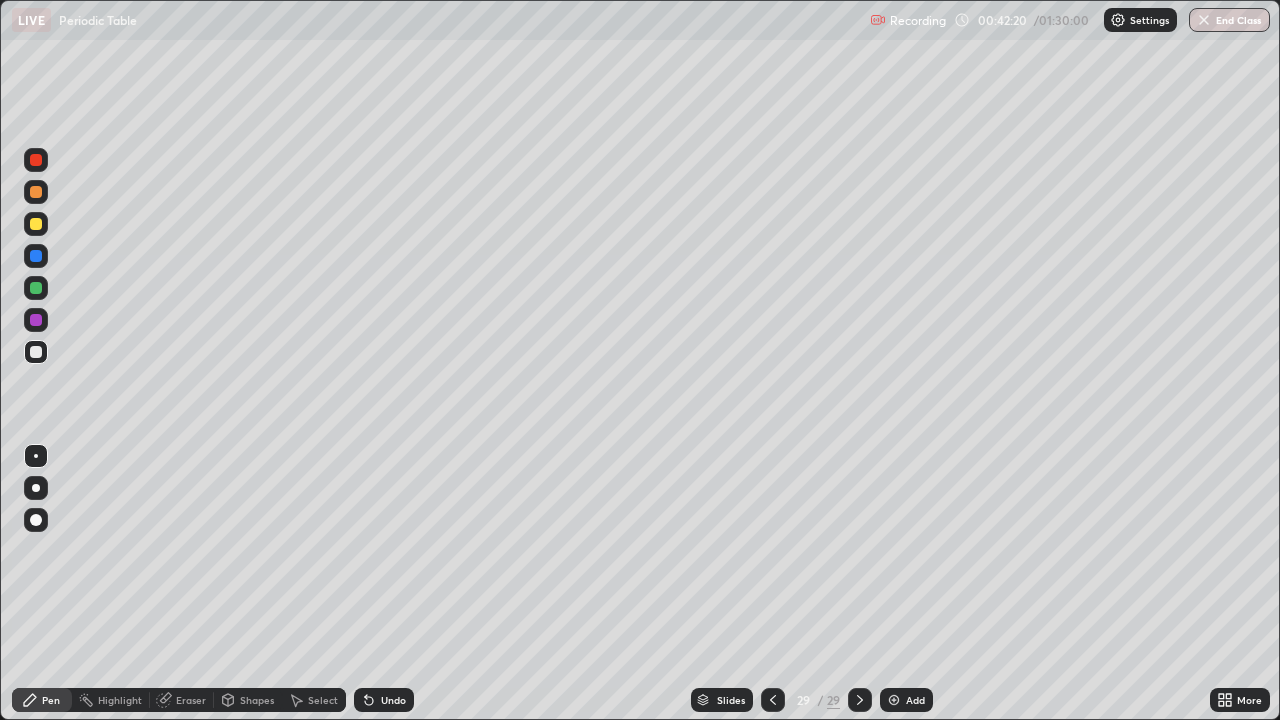 click 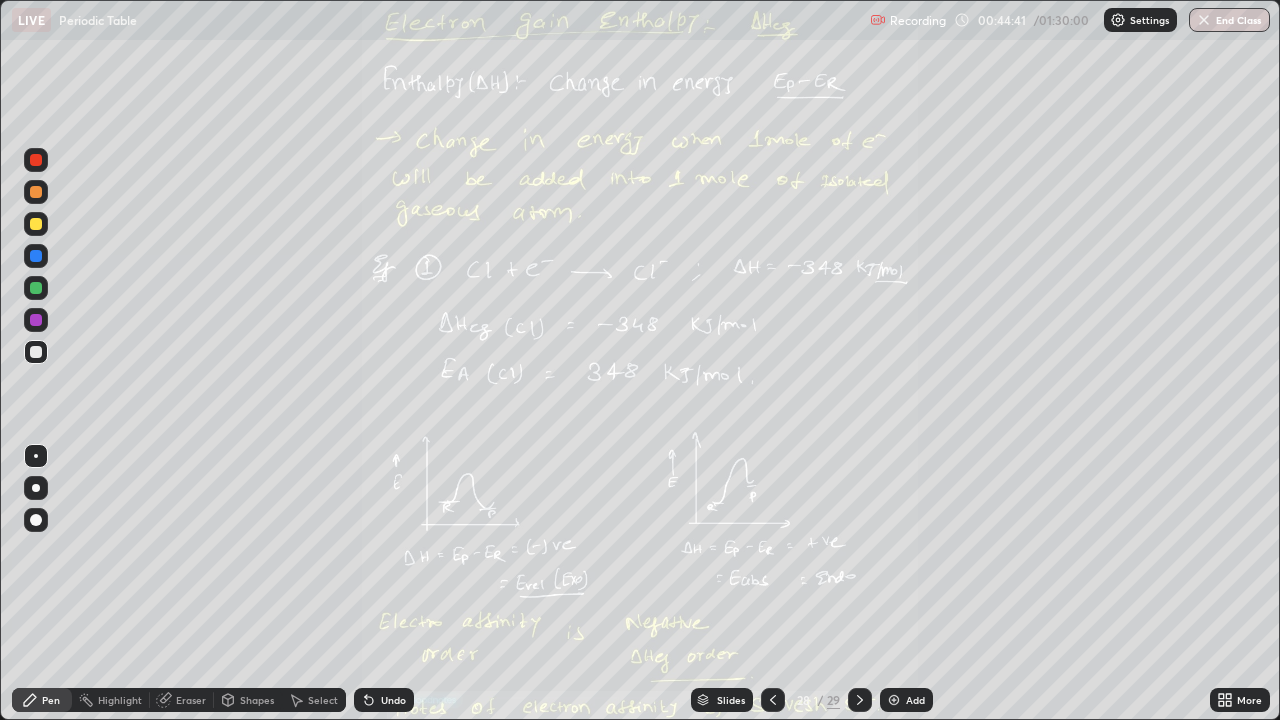 click 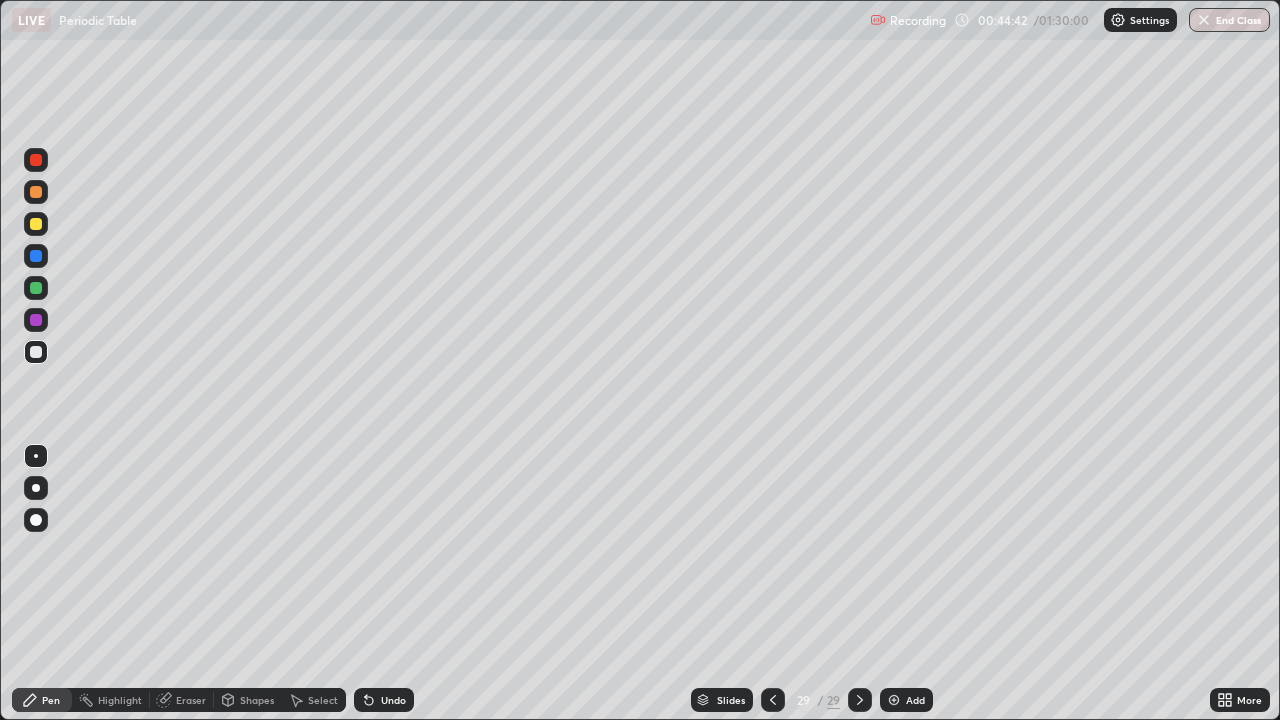 click 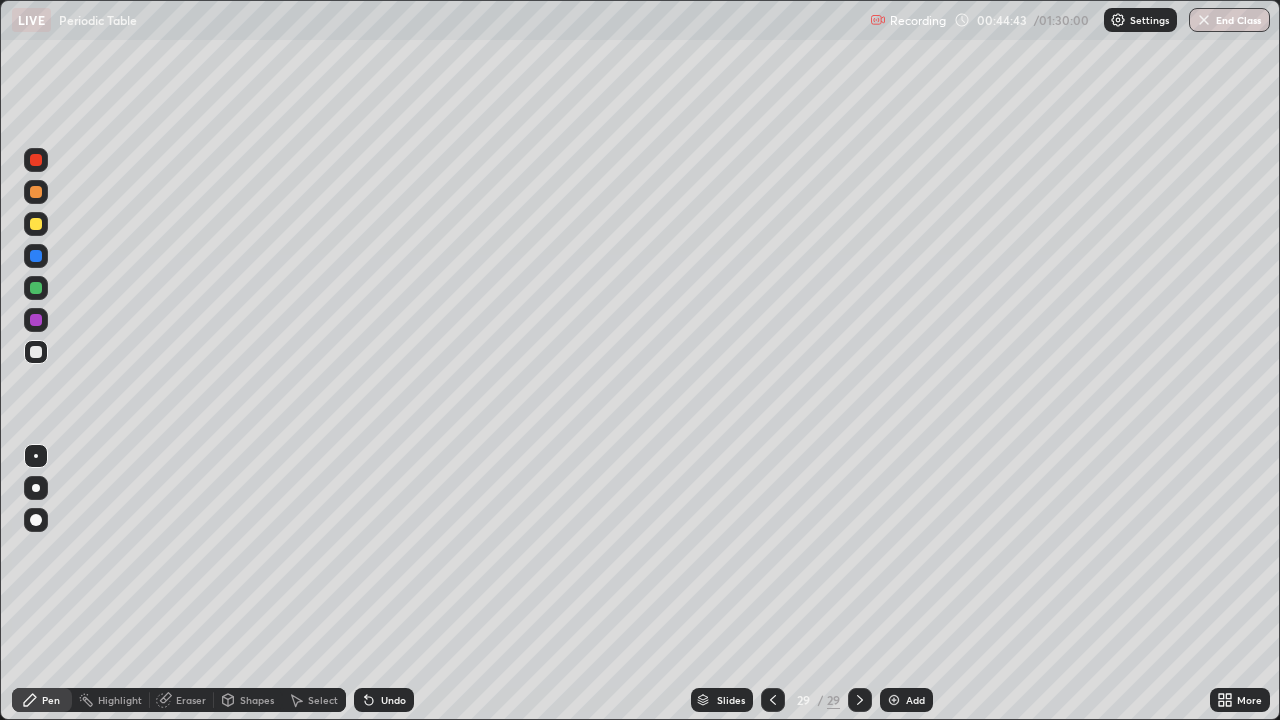 click on "More" at bounding box center (1249, 700) 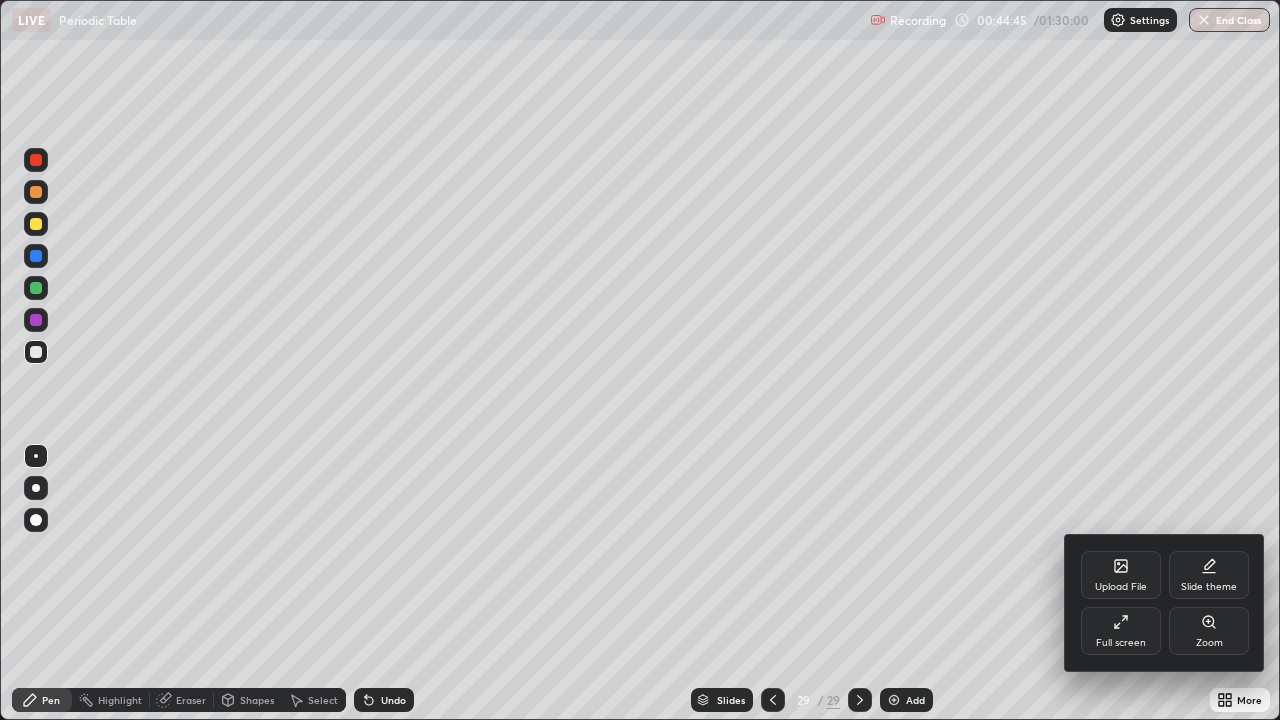 click 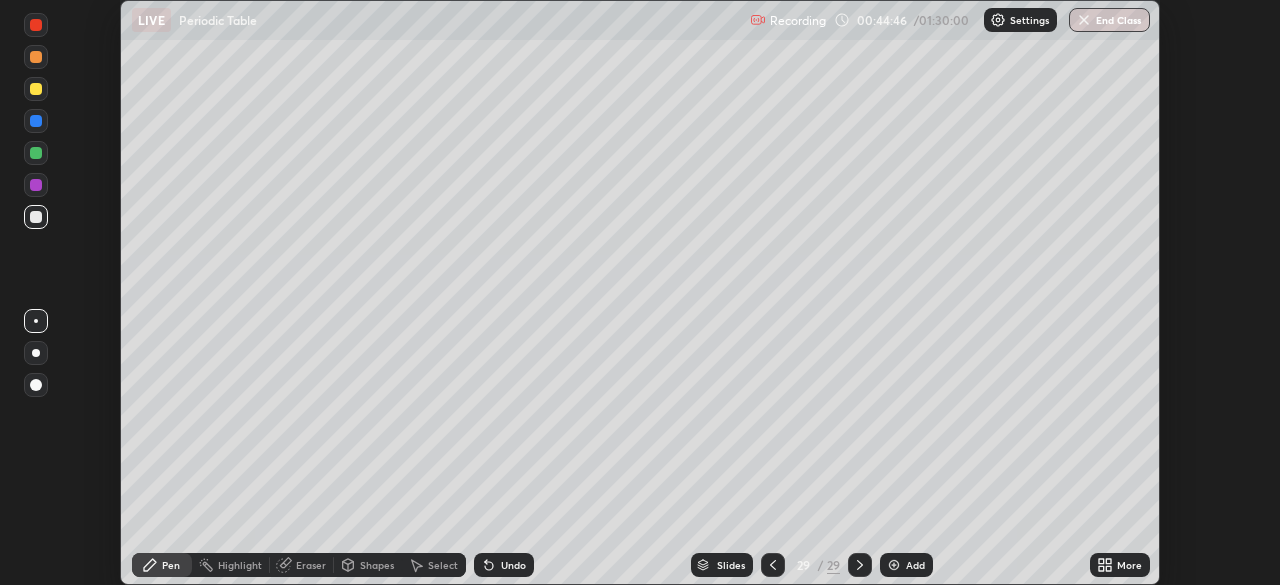 scroll, scrollTop: 585, scrollLeft: 1280, axis: both 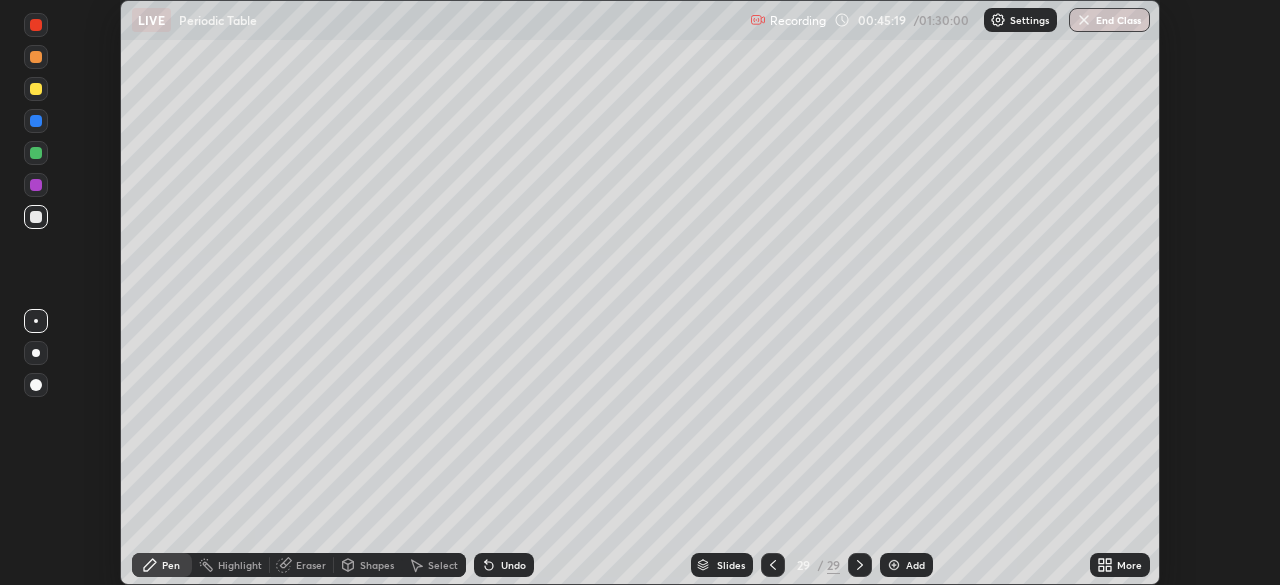 click 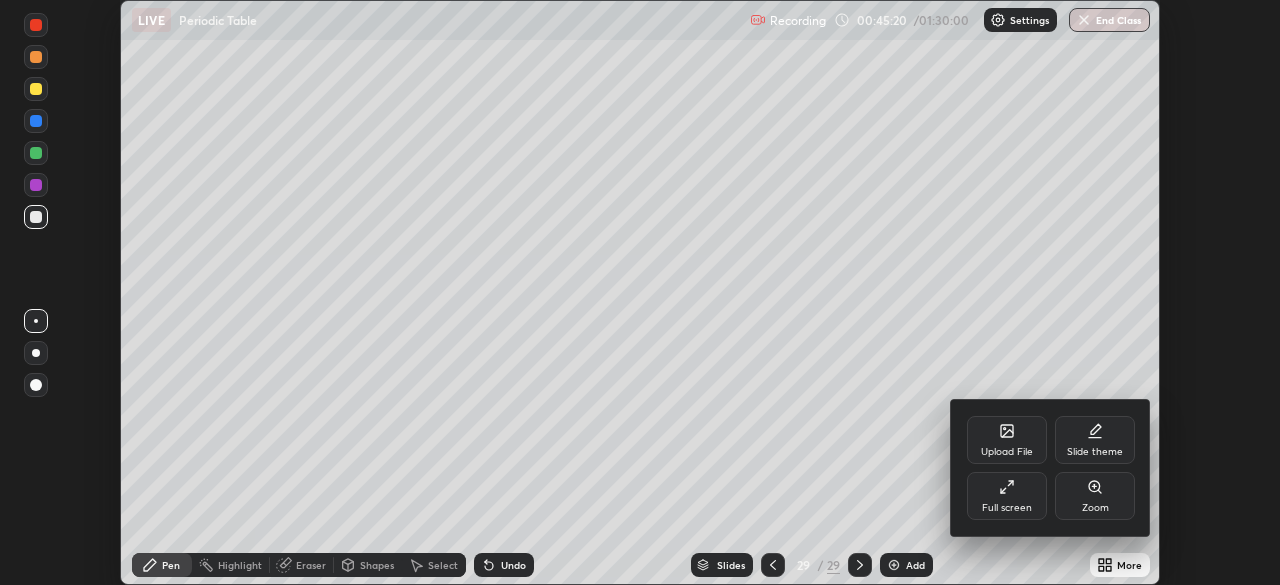 click on "Upload File" at bounding box center (1007, 440) 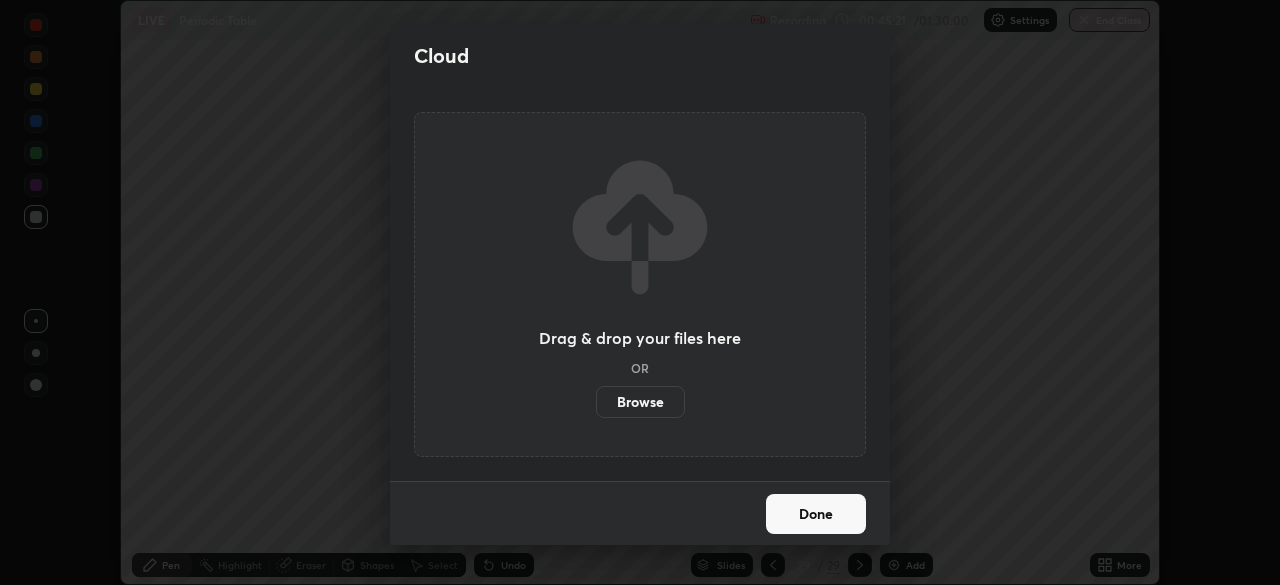 click on "Browse" at bounding box center (640, 402) 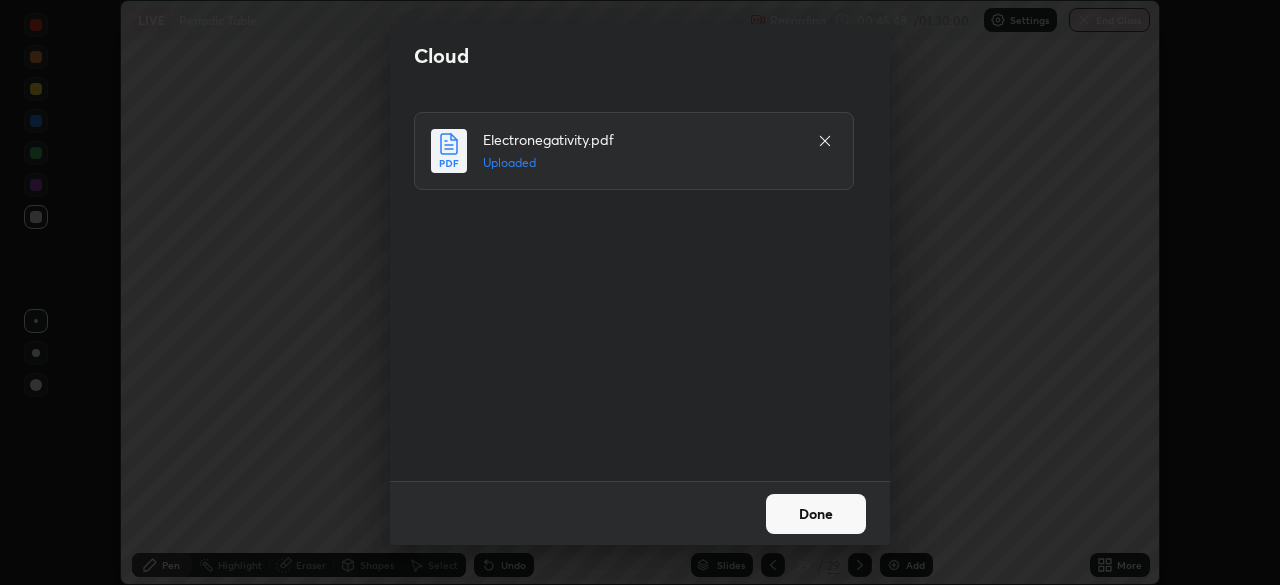 click on "Done" at bounding box center (816, 514) 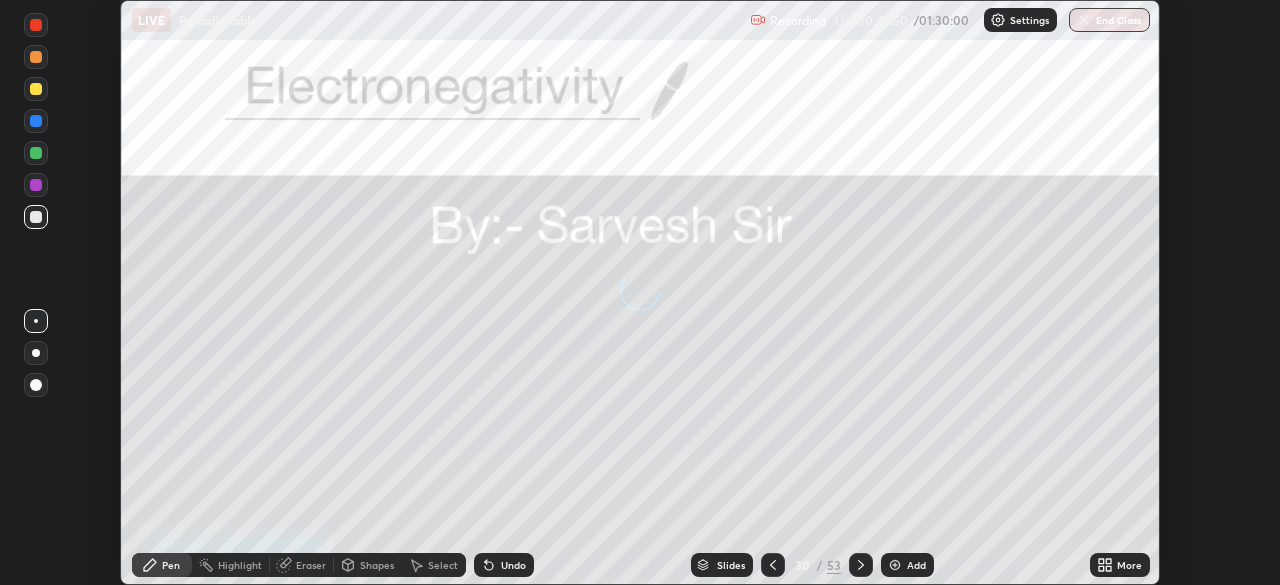 click 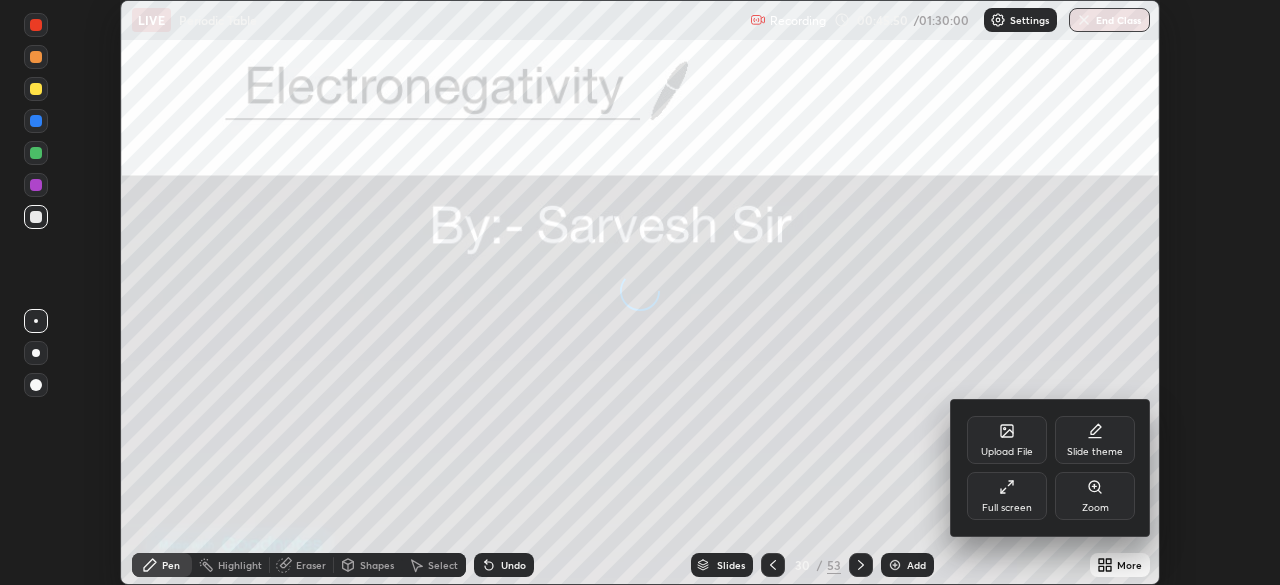click on "Full screen" at bounding box center (1007, 508) 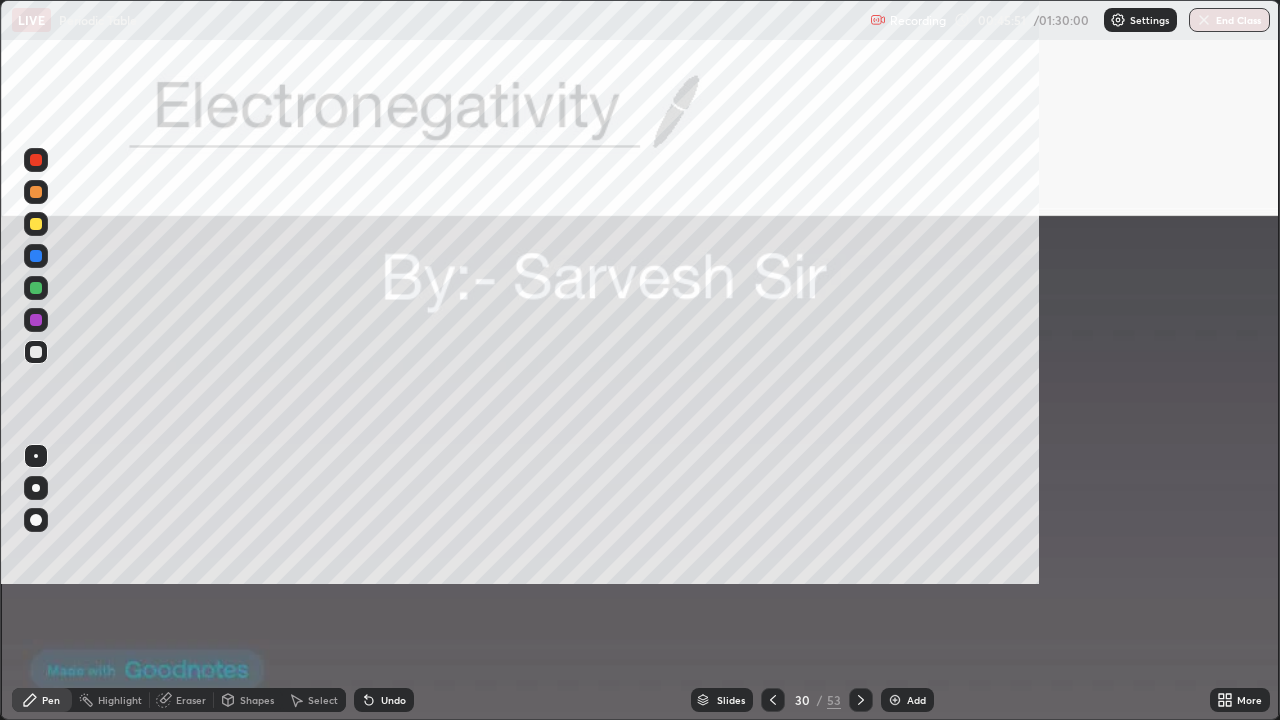 scroll, scrollTop: 99280, scrollLeft: 98720, axis: both 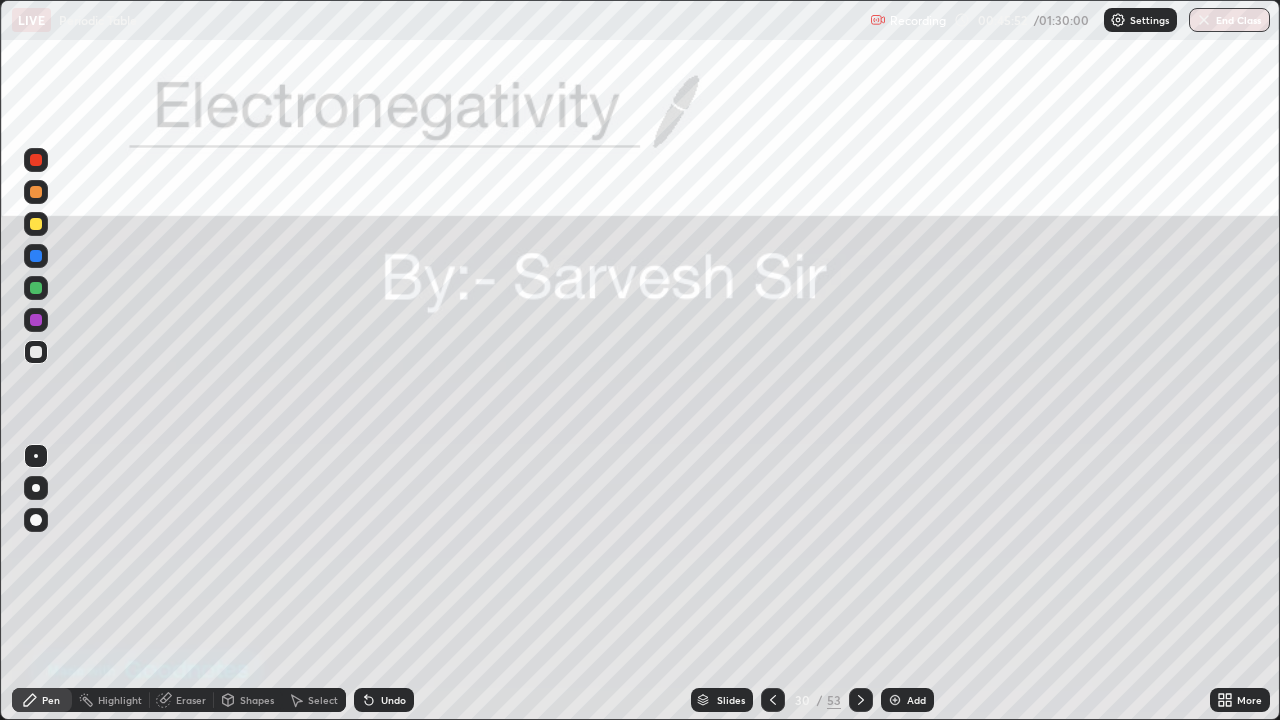 click 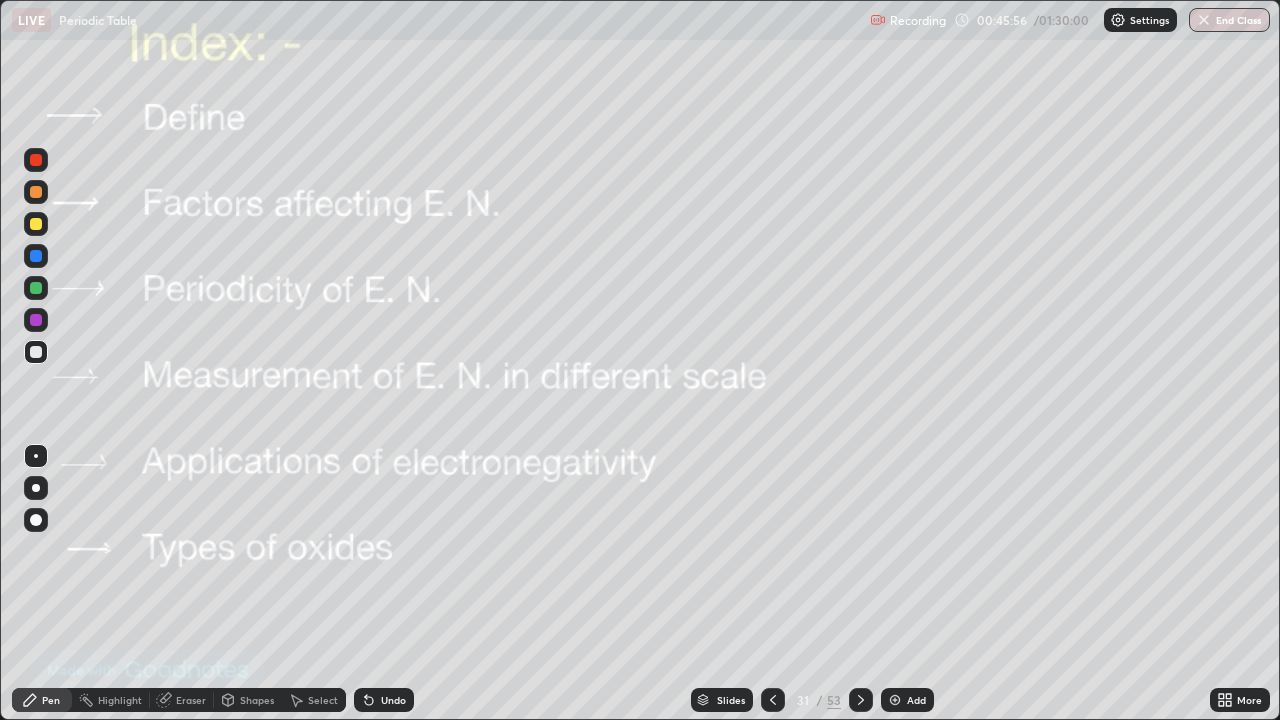 click at bounding box center [36, 288] 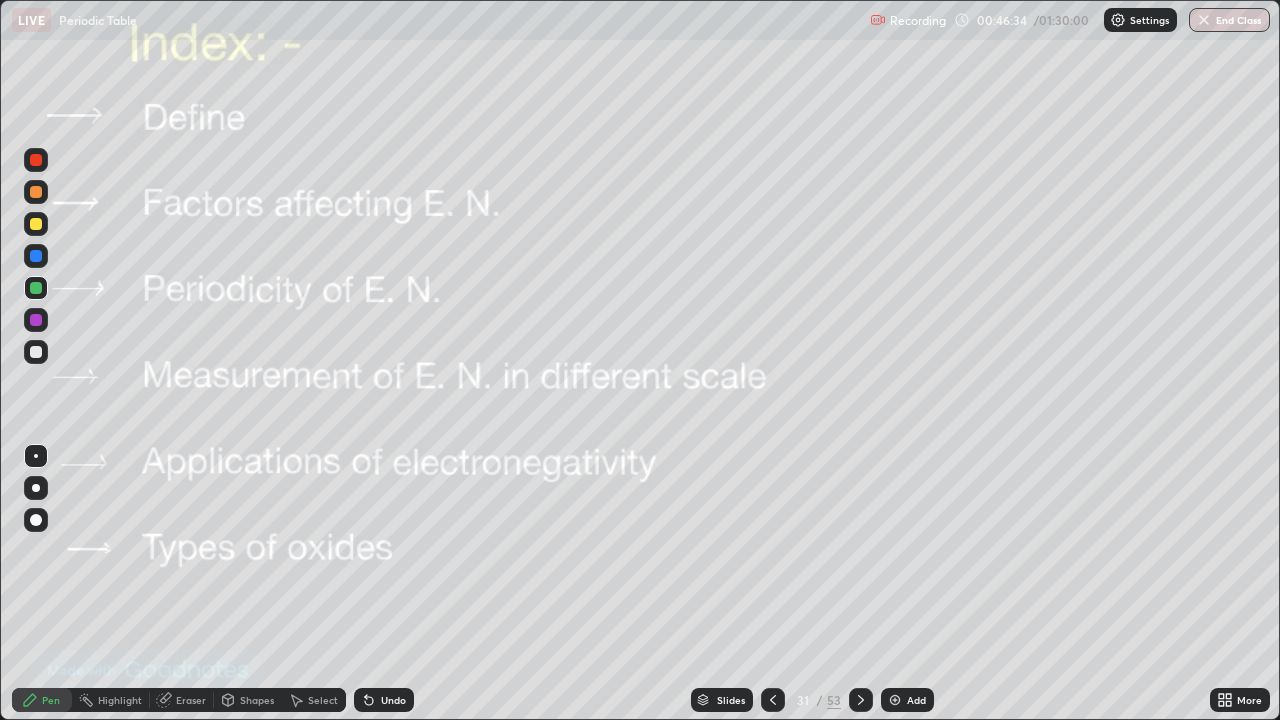 click 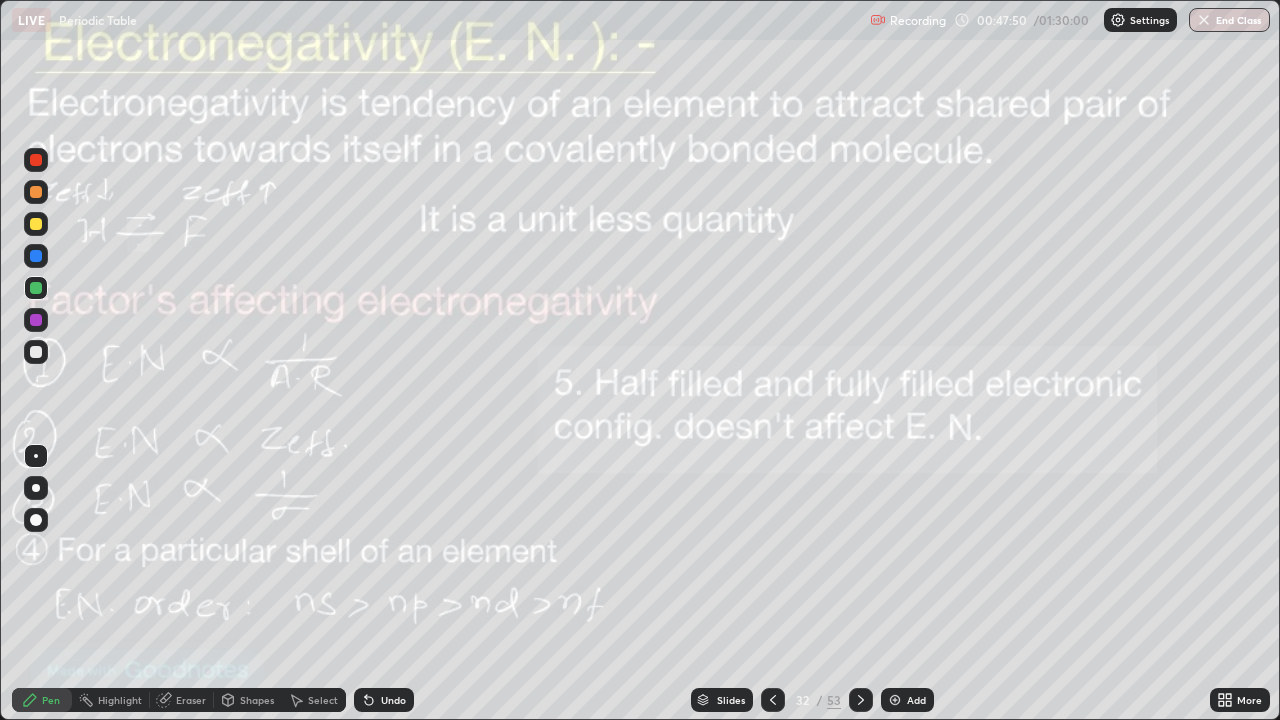 click 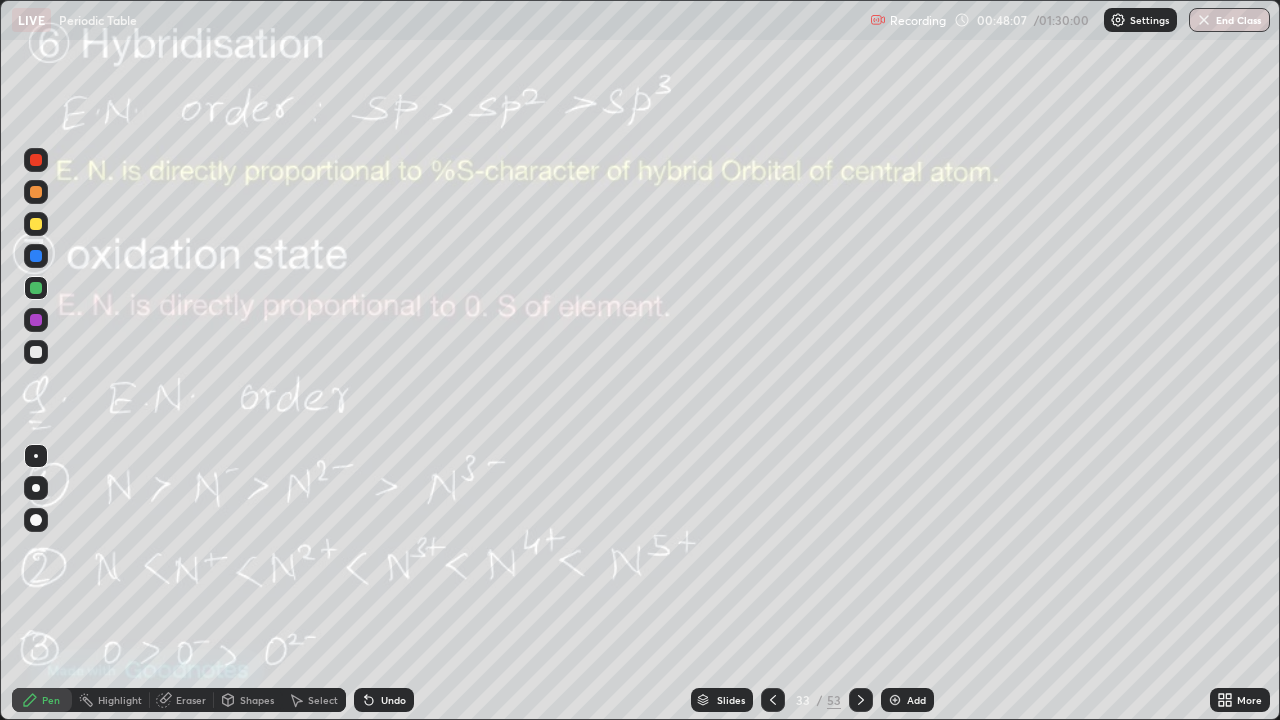 click 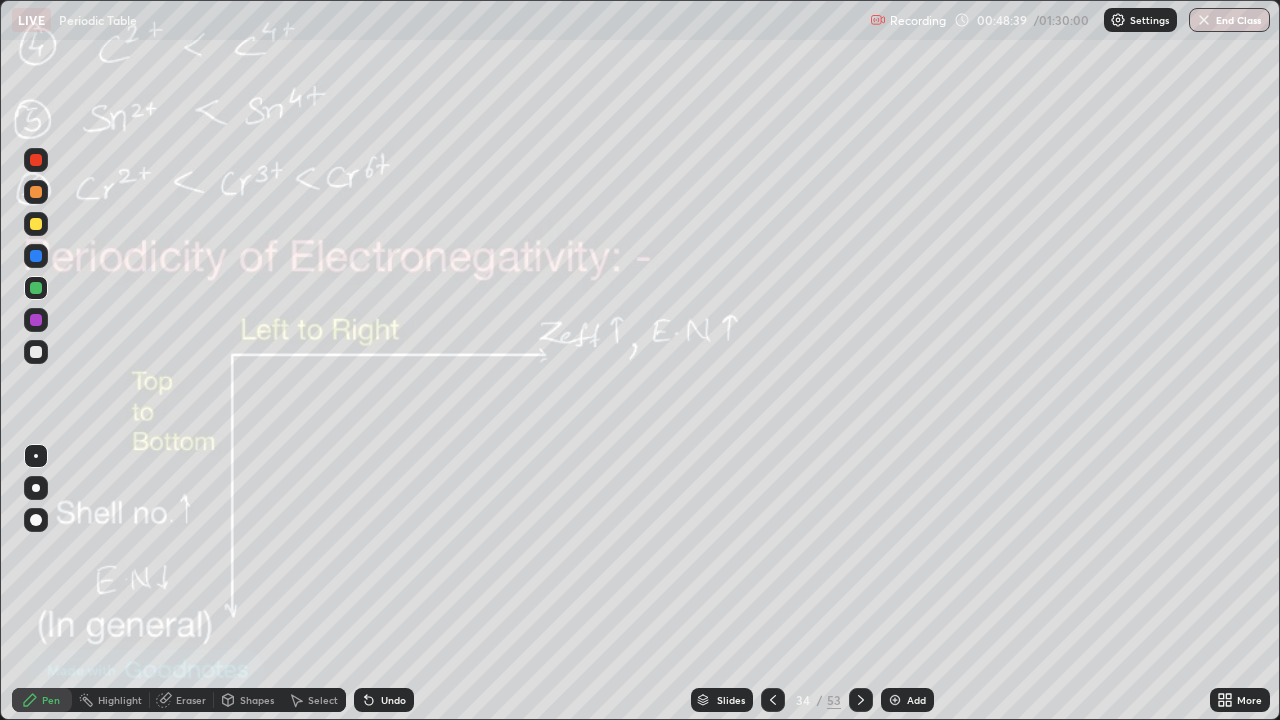 click 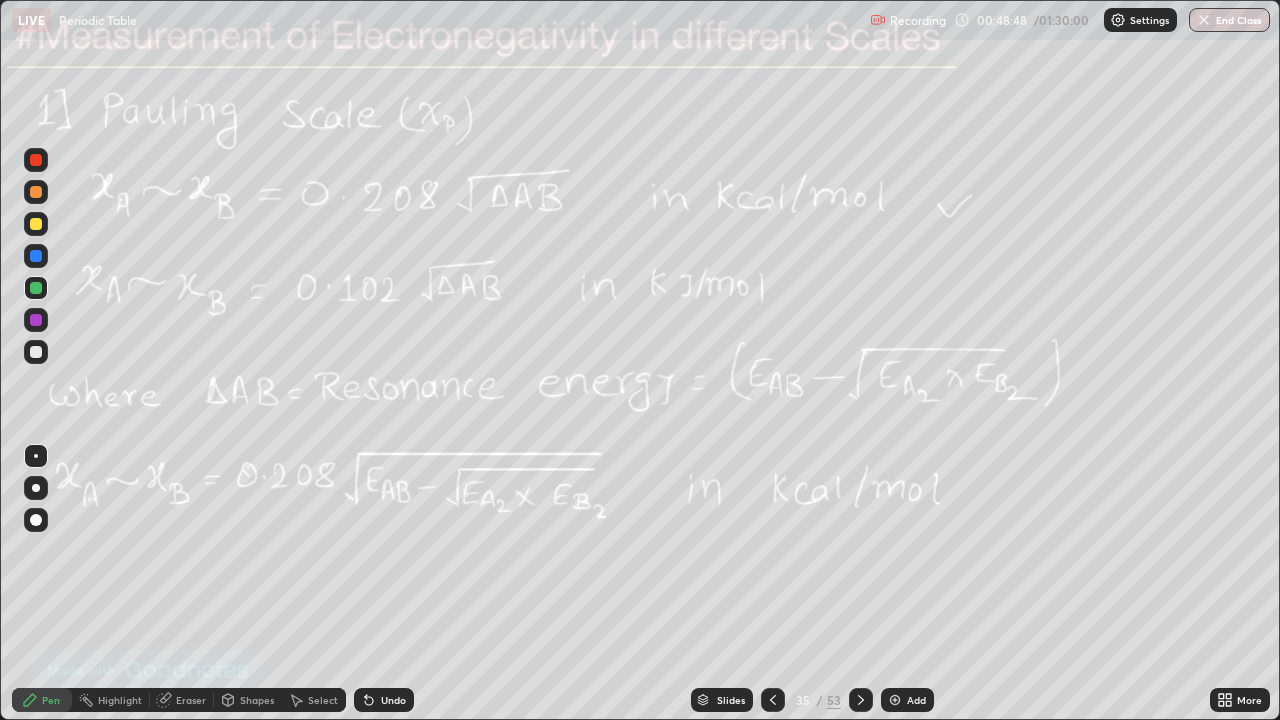 click 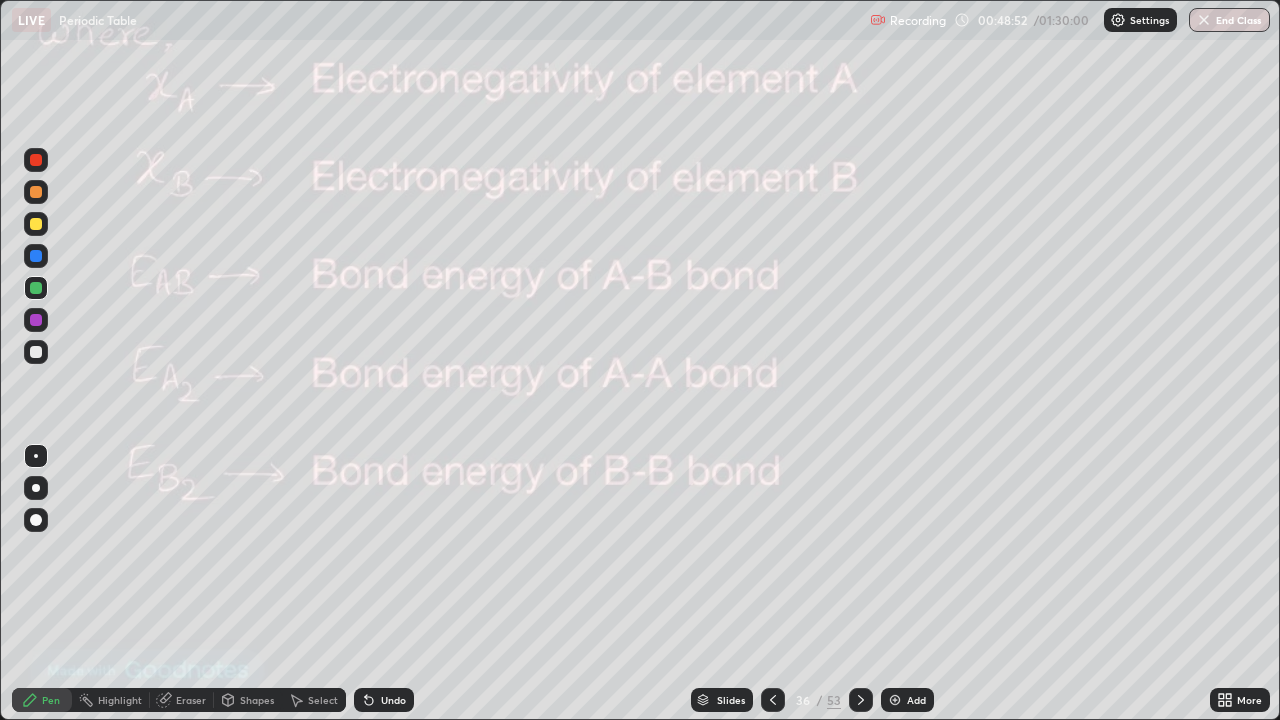 click 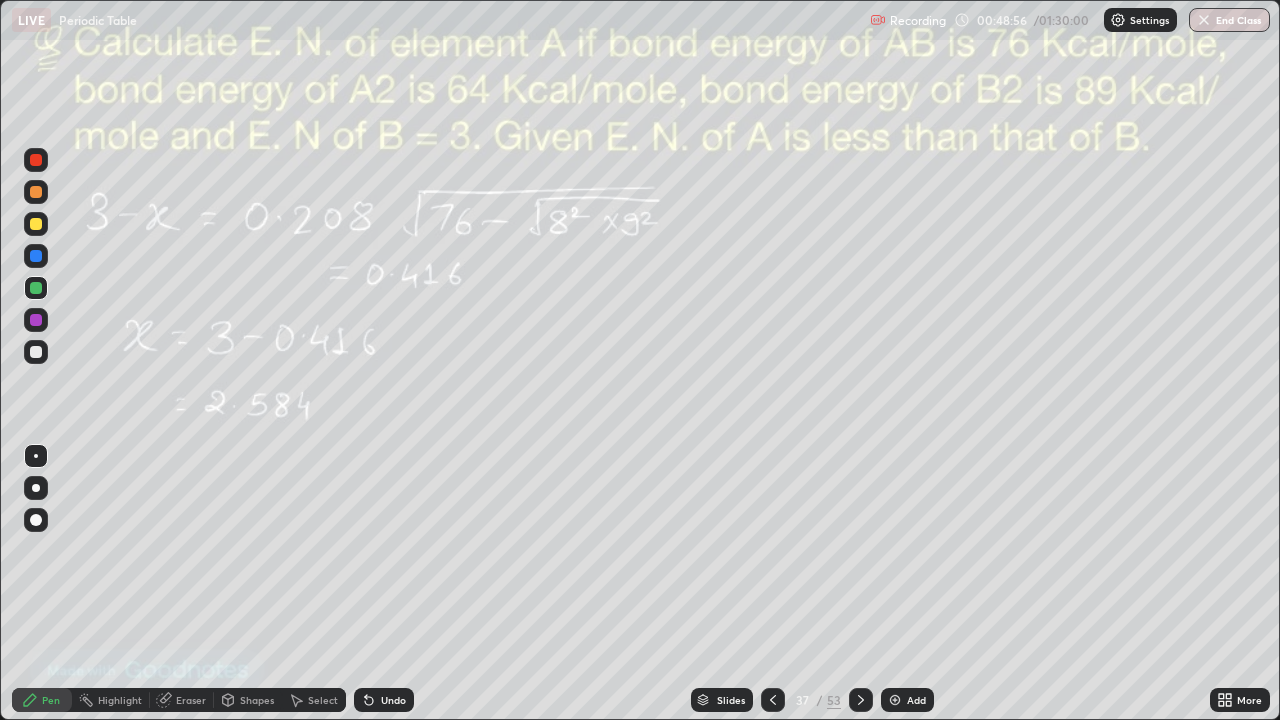 click at bounding box center [861, 700] 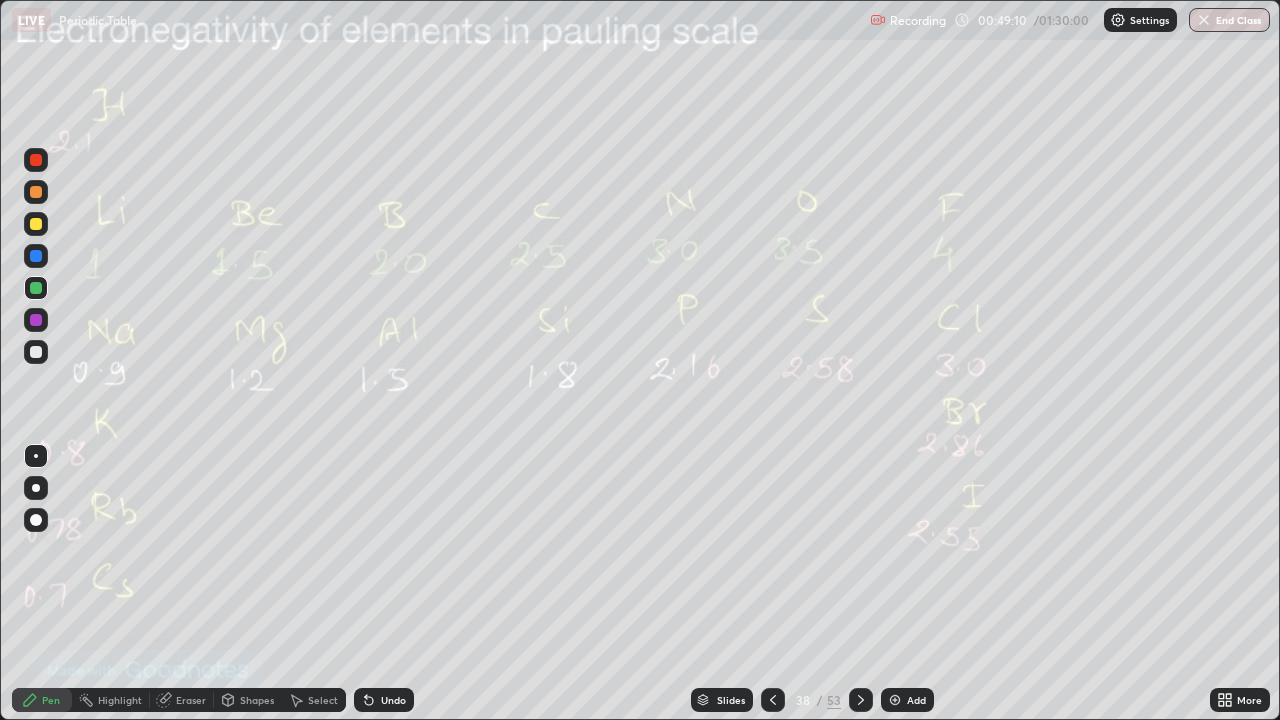 click on "Eraser" at bounding box center (182, 700) 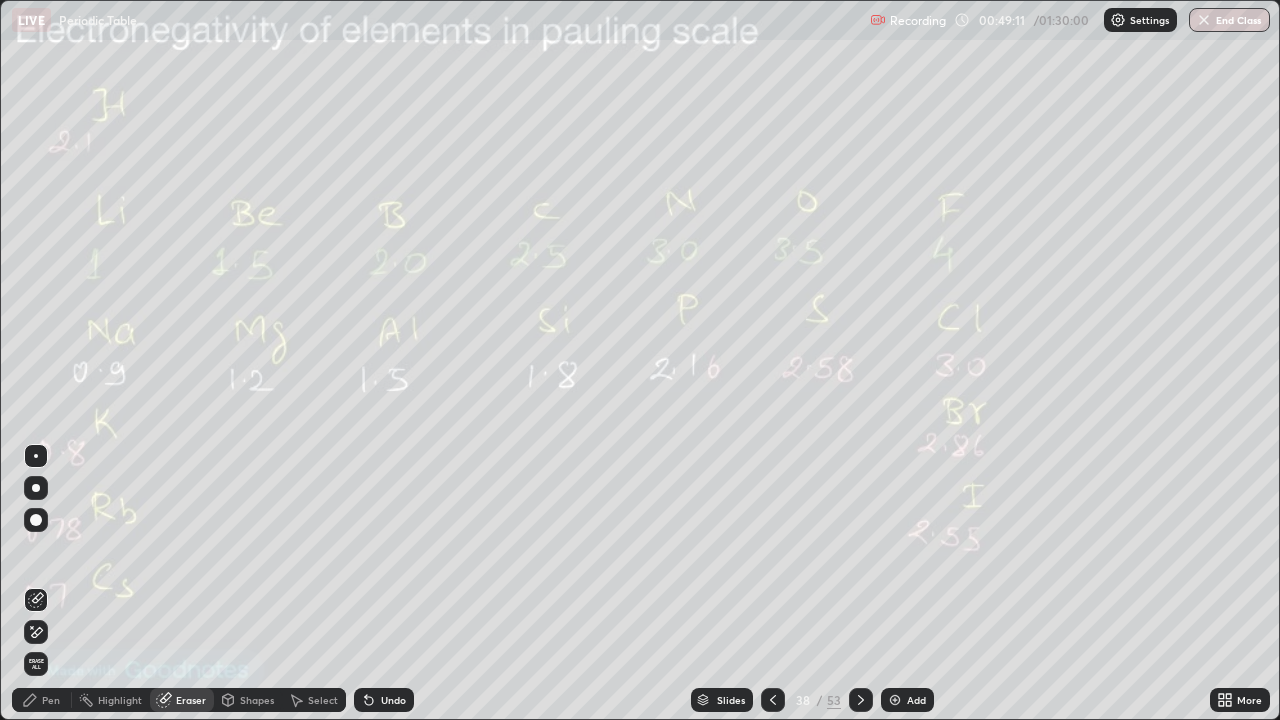 click on "Erase all" at bounding box center [36, 664] 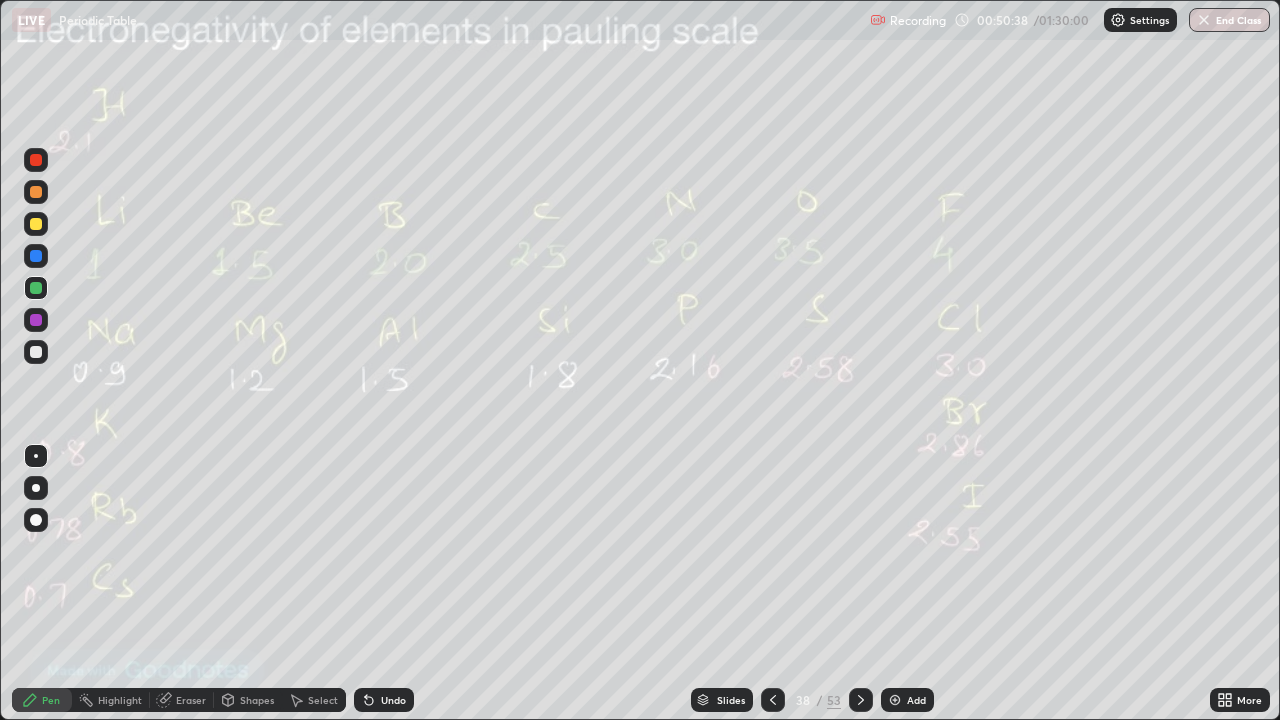 click 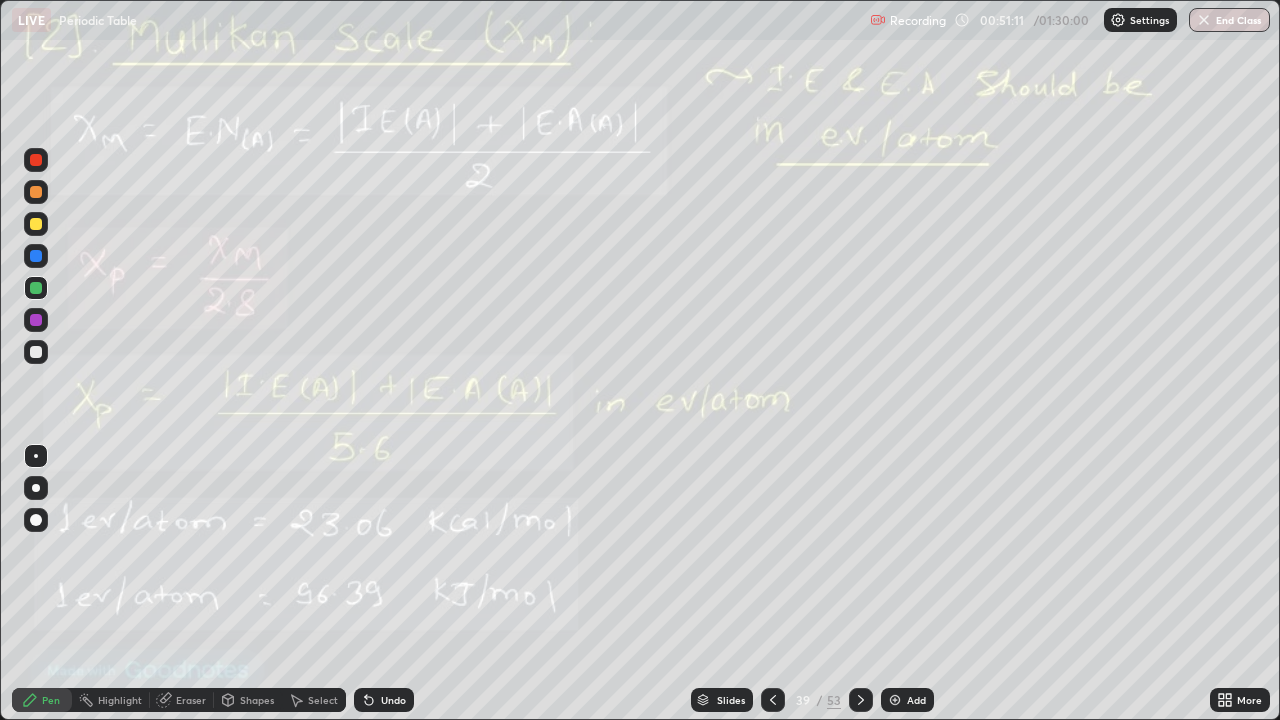 click at bounding box center (861, 700) 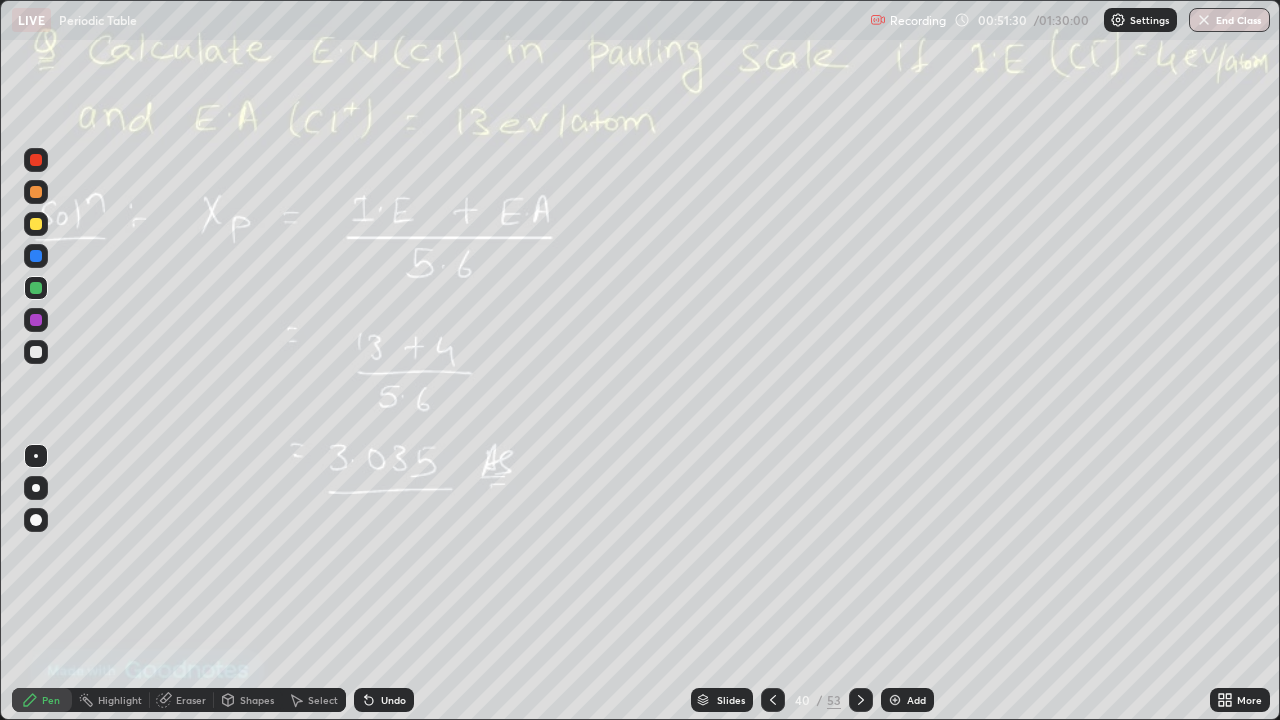 click at bounding box center (861, 700) 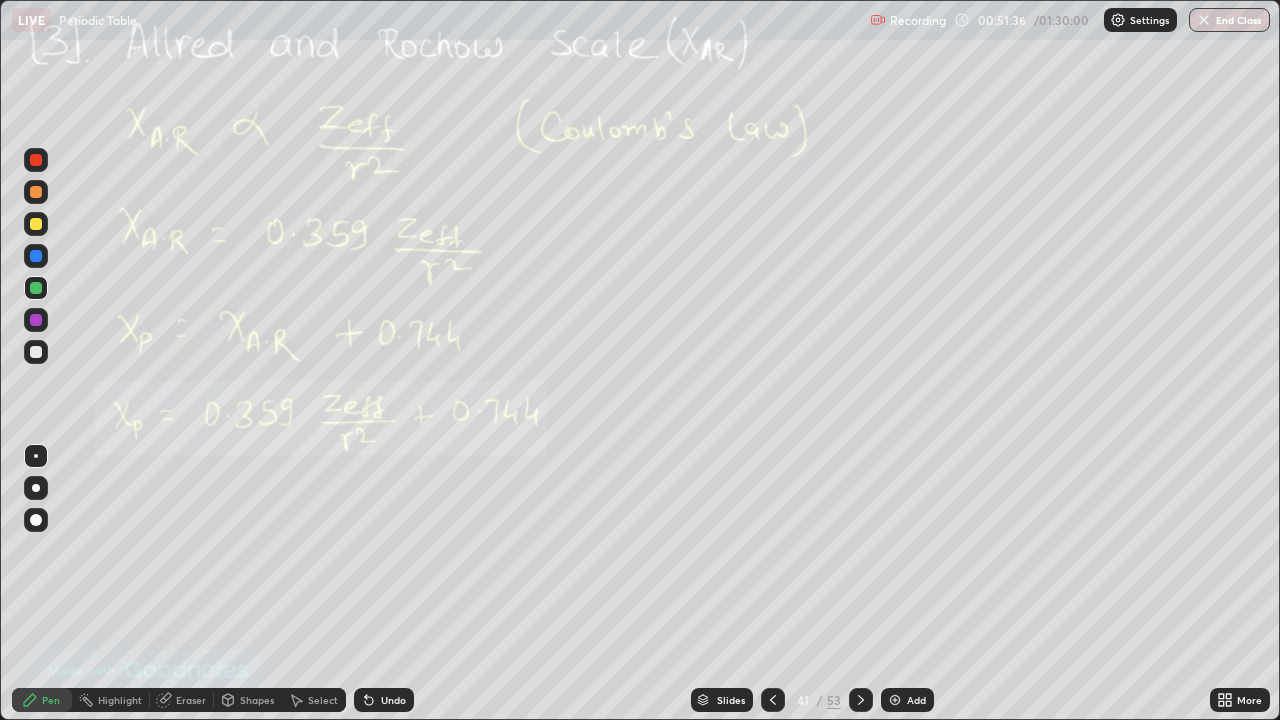 click 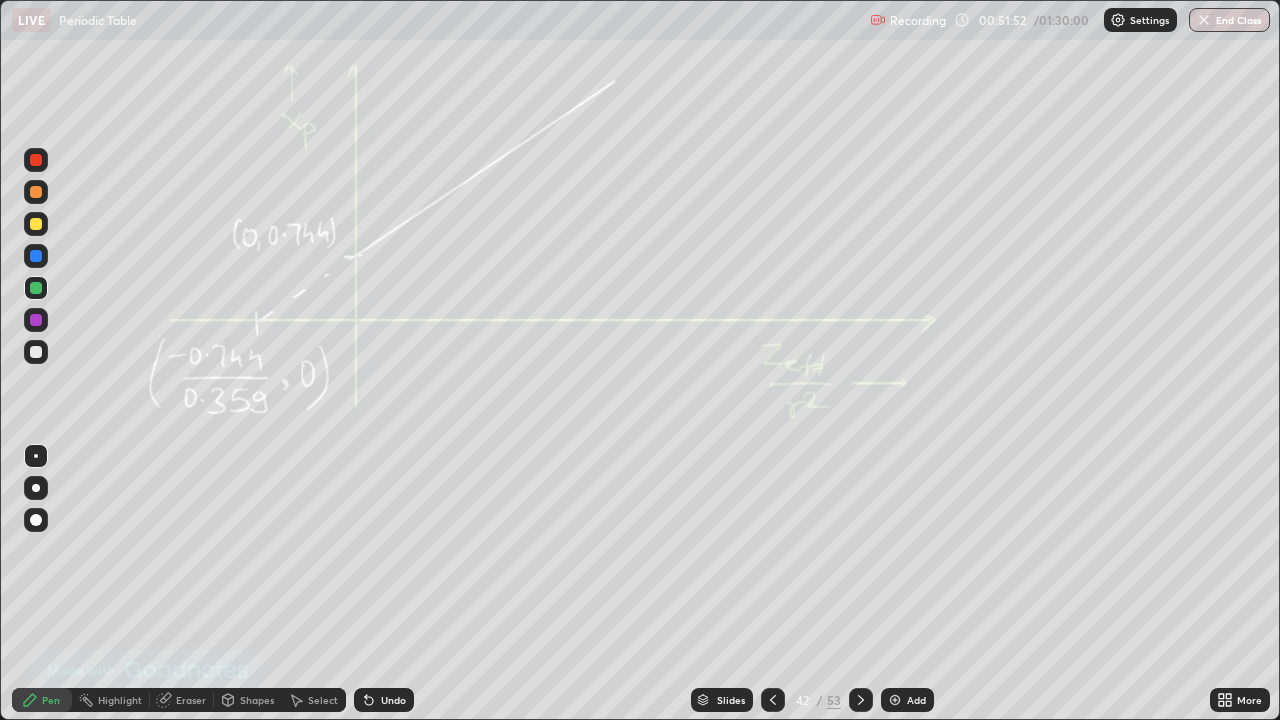 click 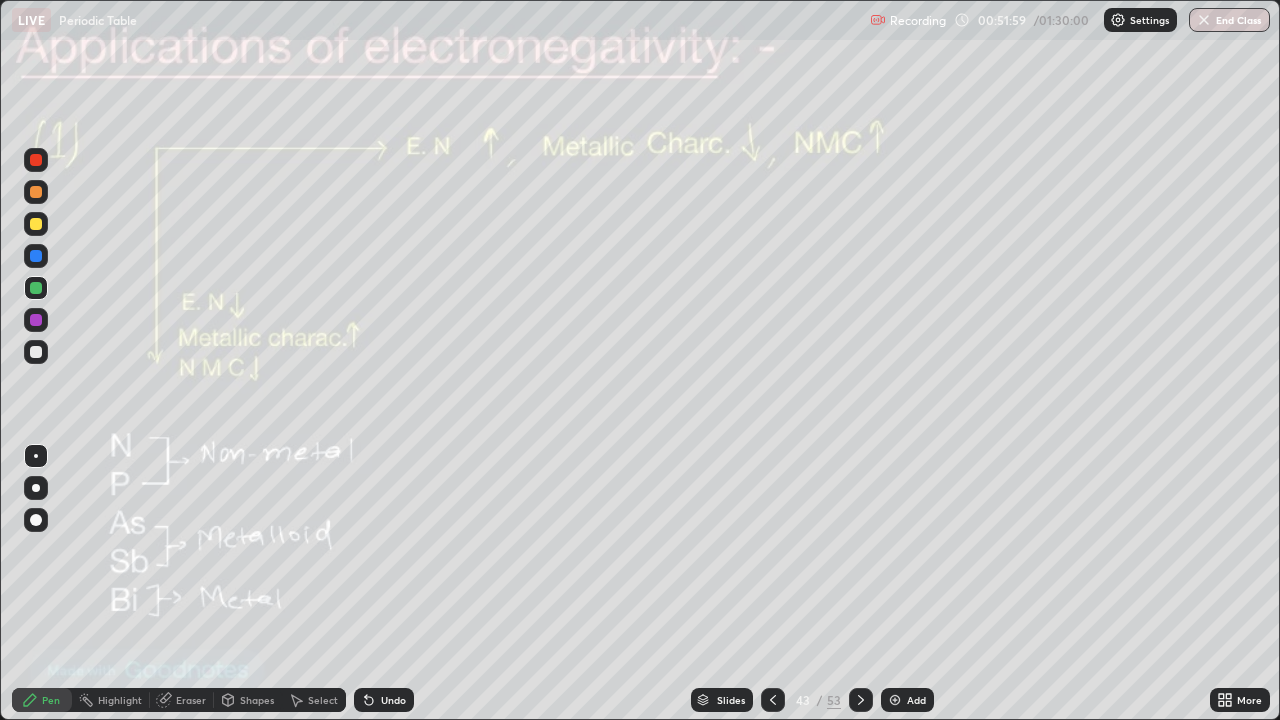 click at bounding box center (36, 288) 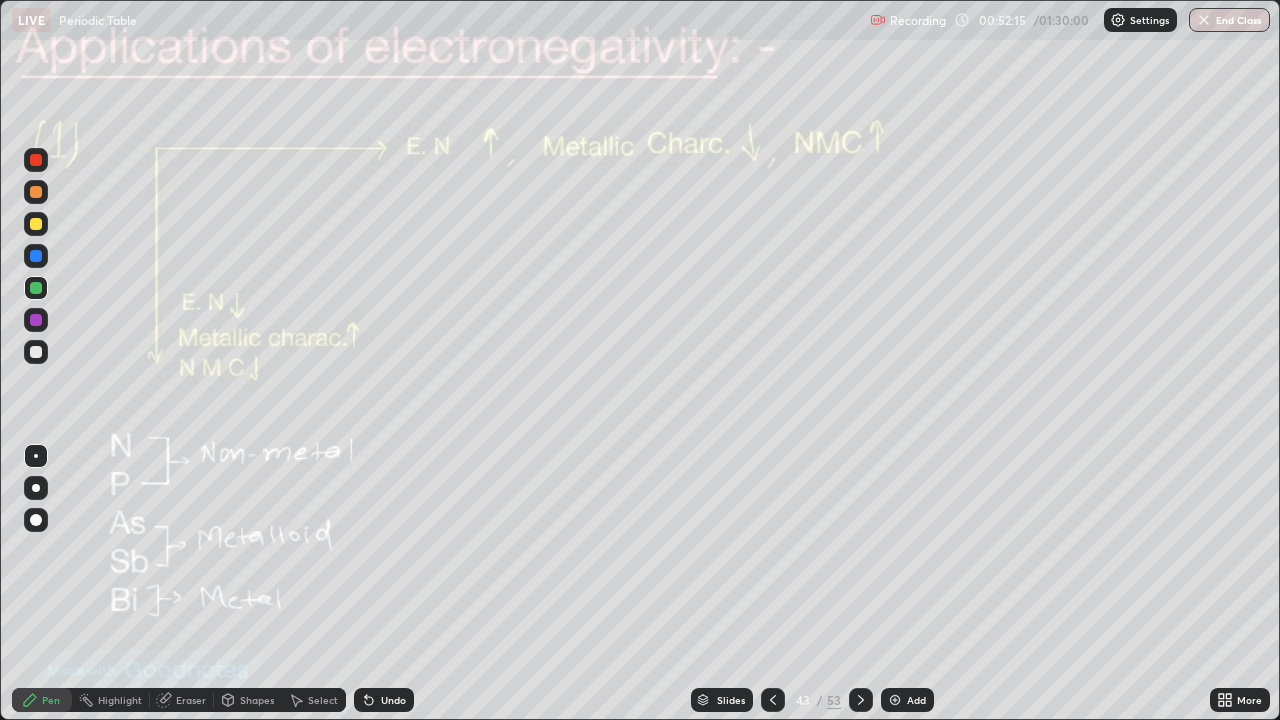 click at bounding box center (861, 700) 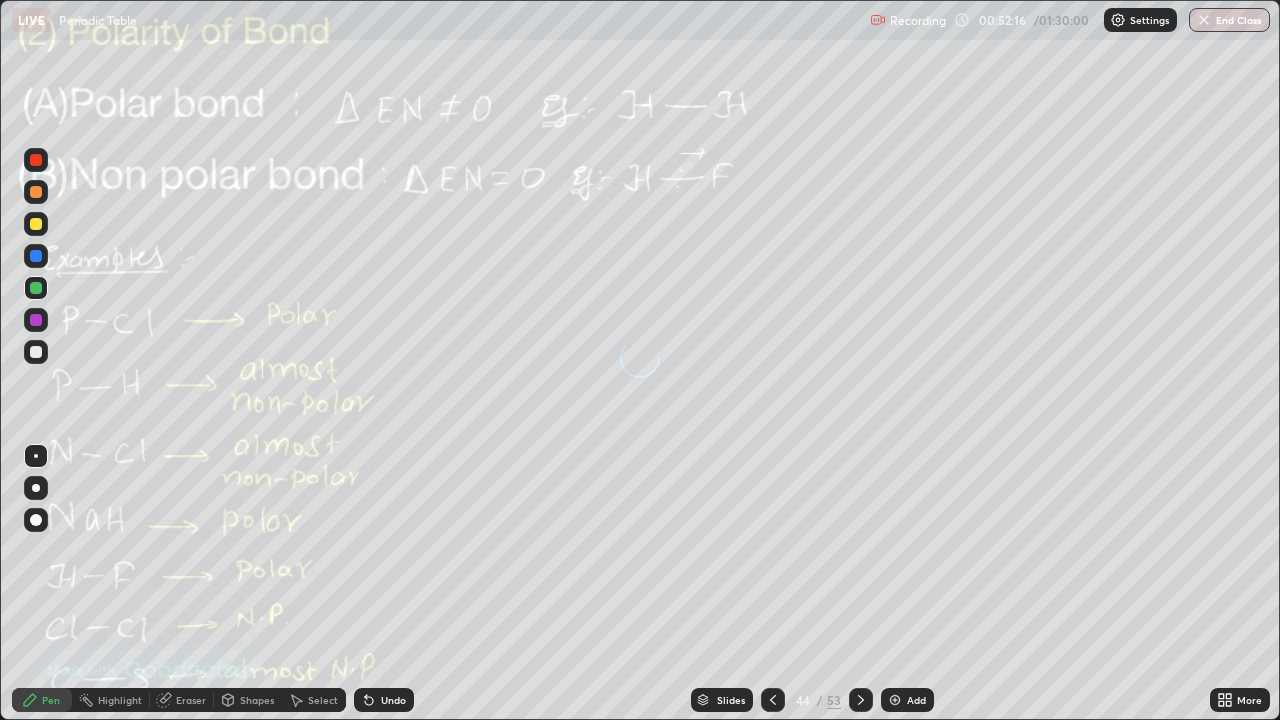 click on "Slides 44 / 53 Add" at bounding box center [812, 700] 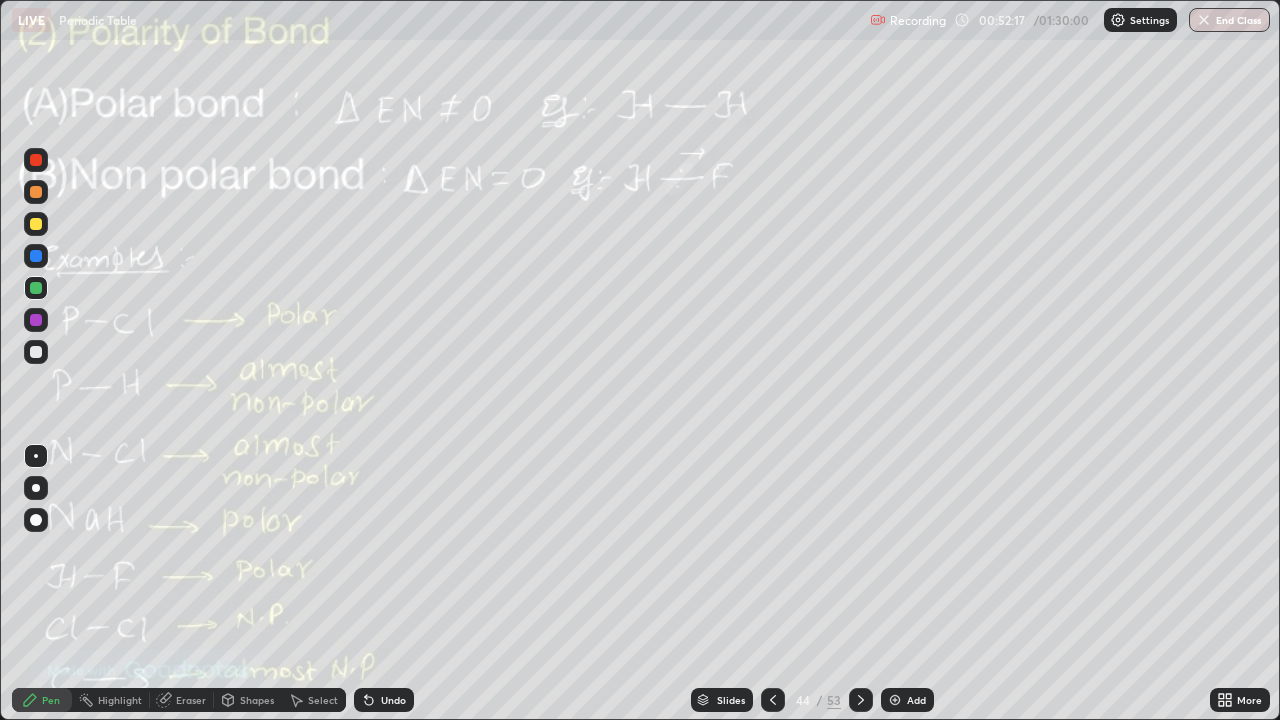click 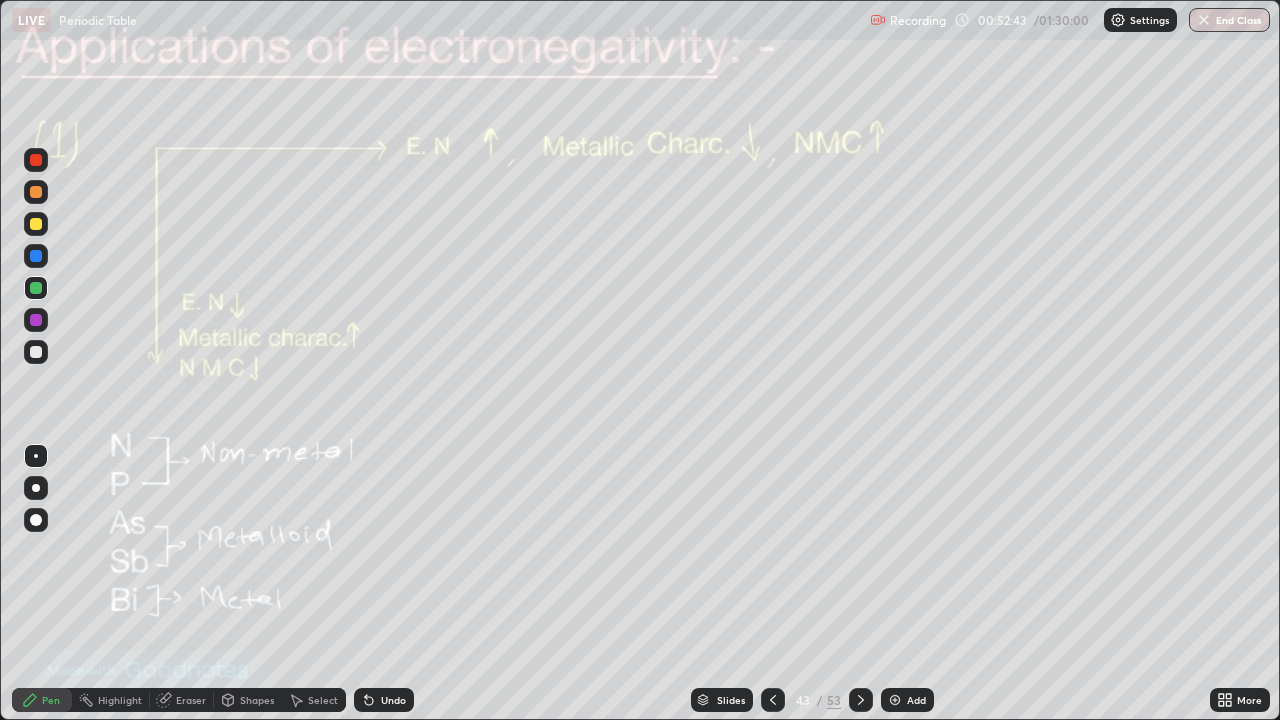 click 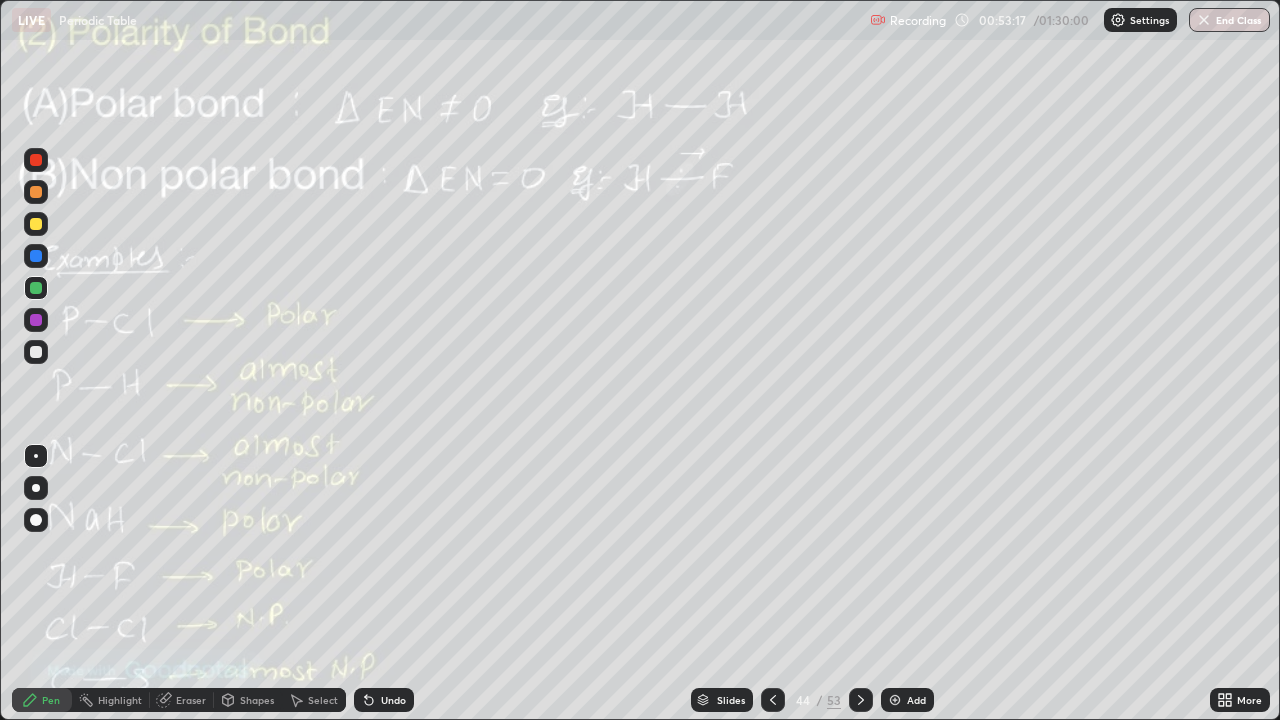 click 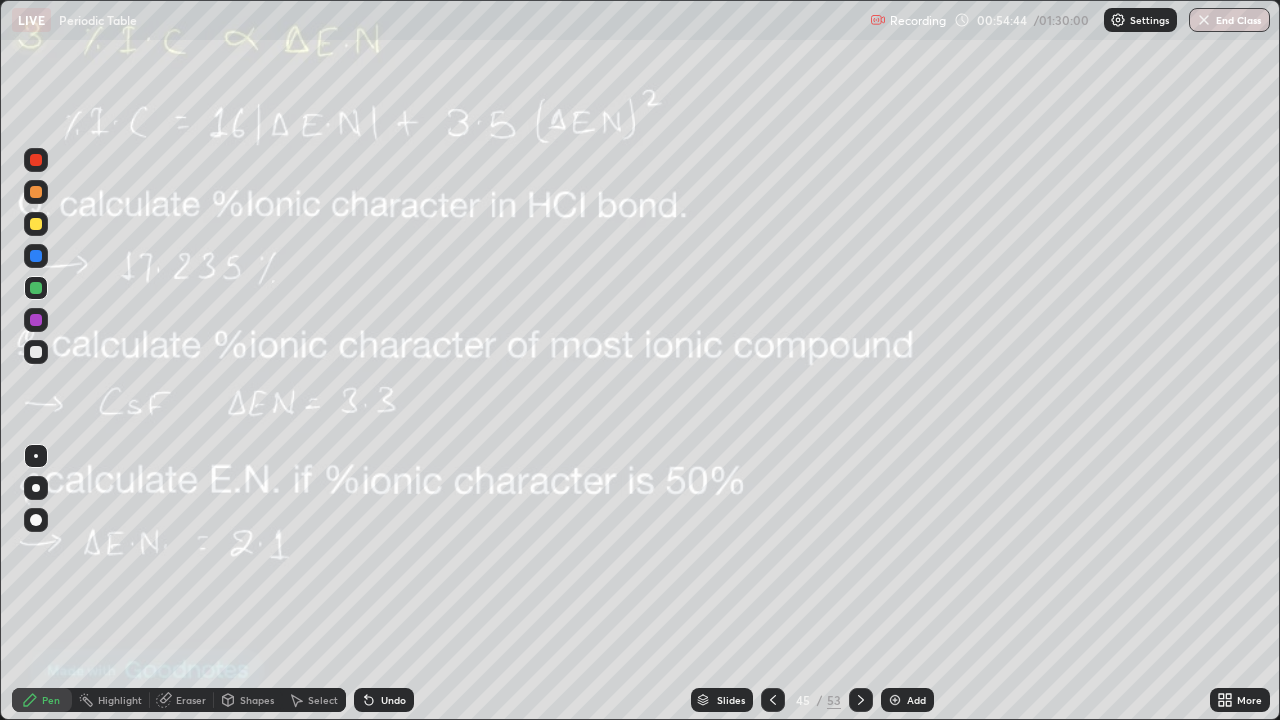 click on "Eraser" at bounding box center (182, 700) 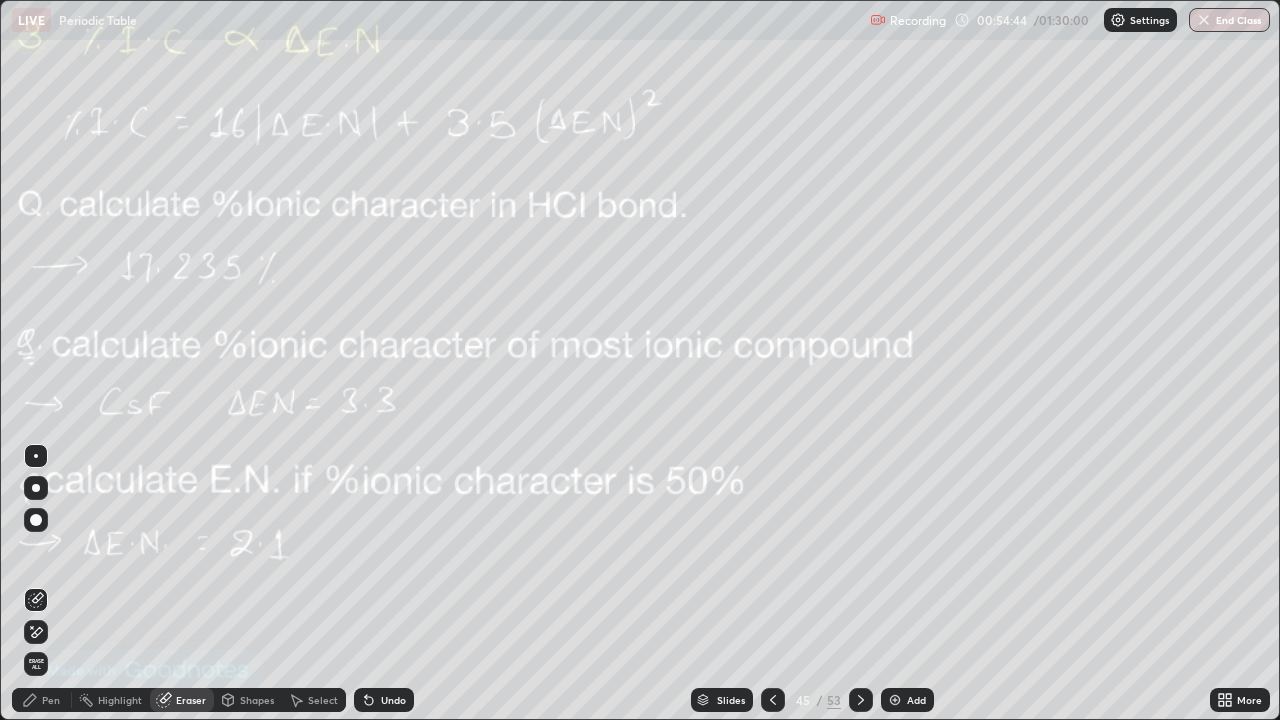 click at bounding box center [36, 632] 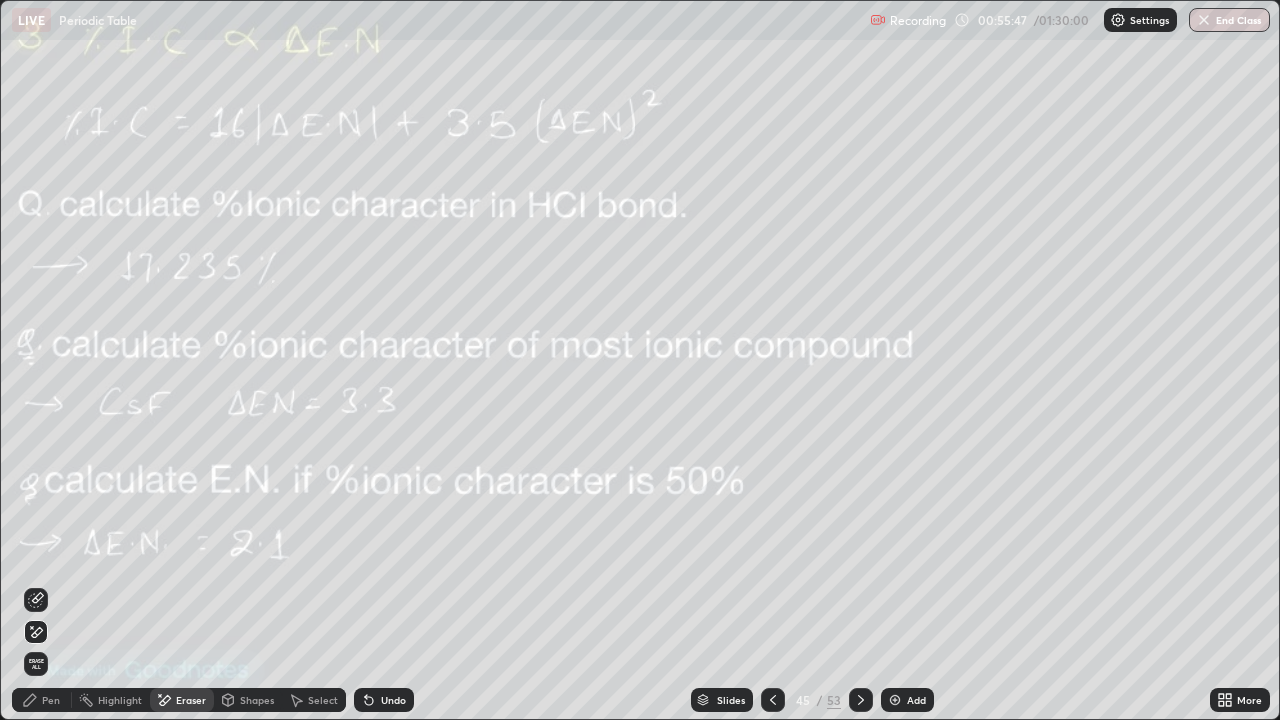 click on "Pen" at bounding box center (42, 700) 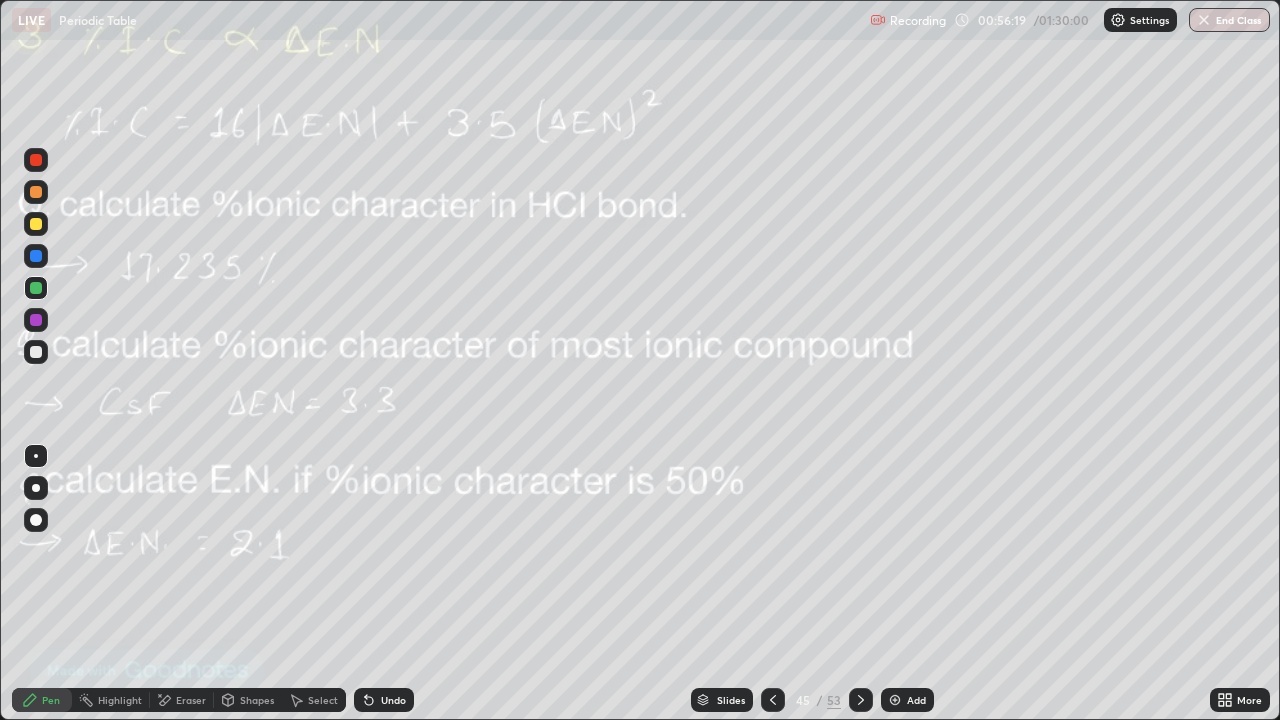click 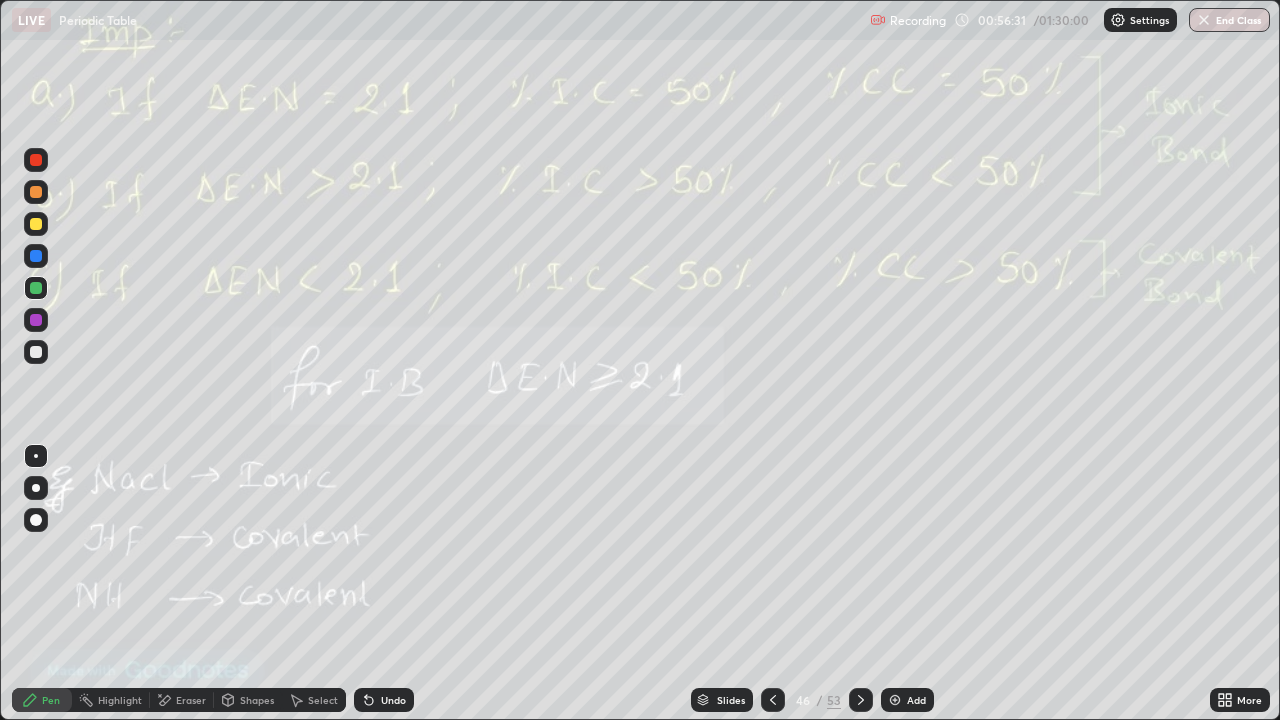 click 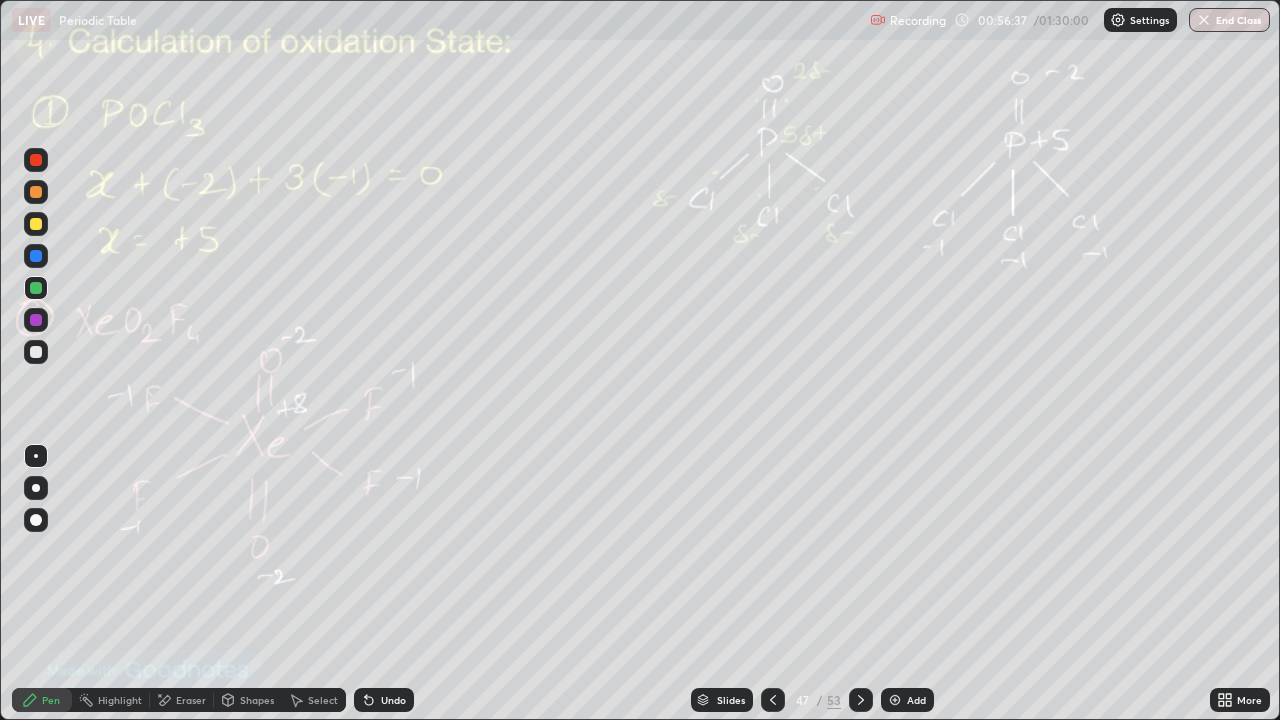 click at bounding box center (861, 700) 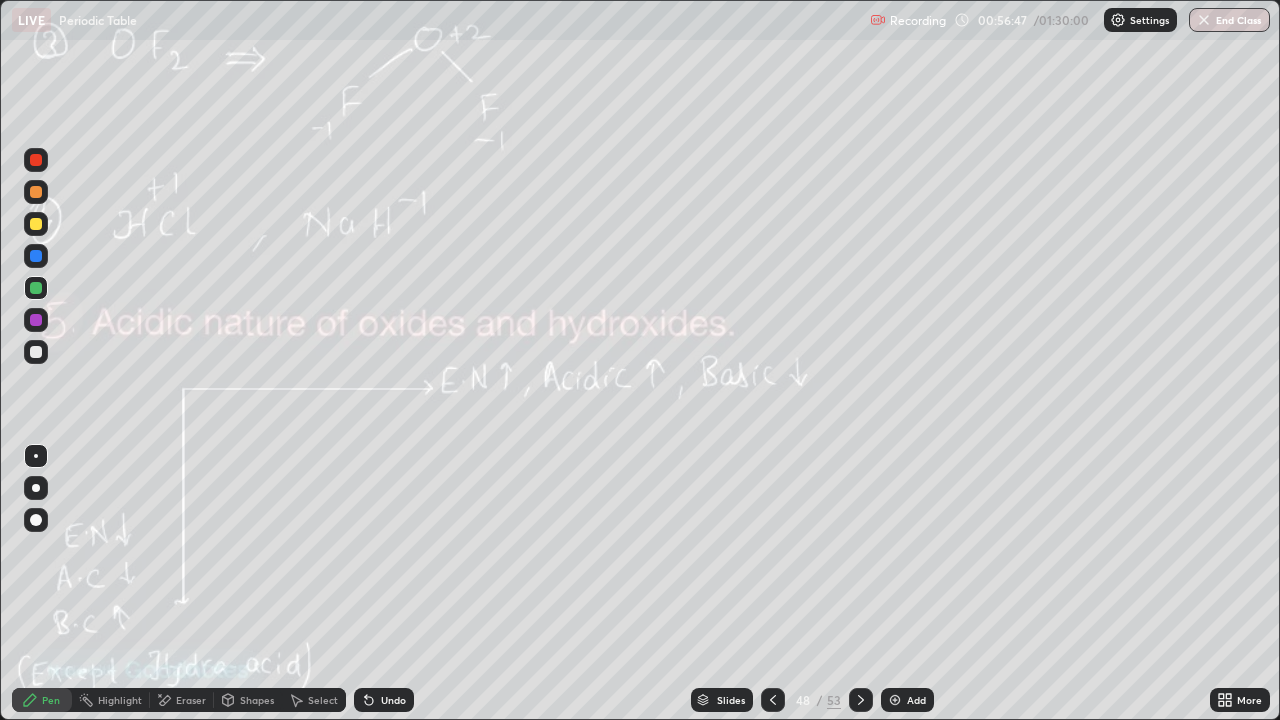 click 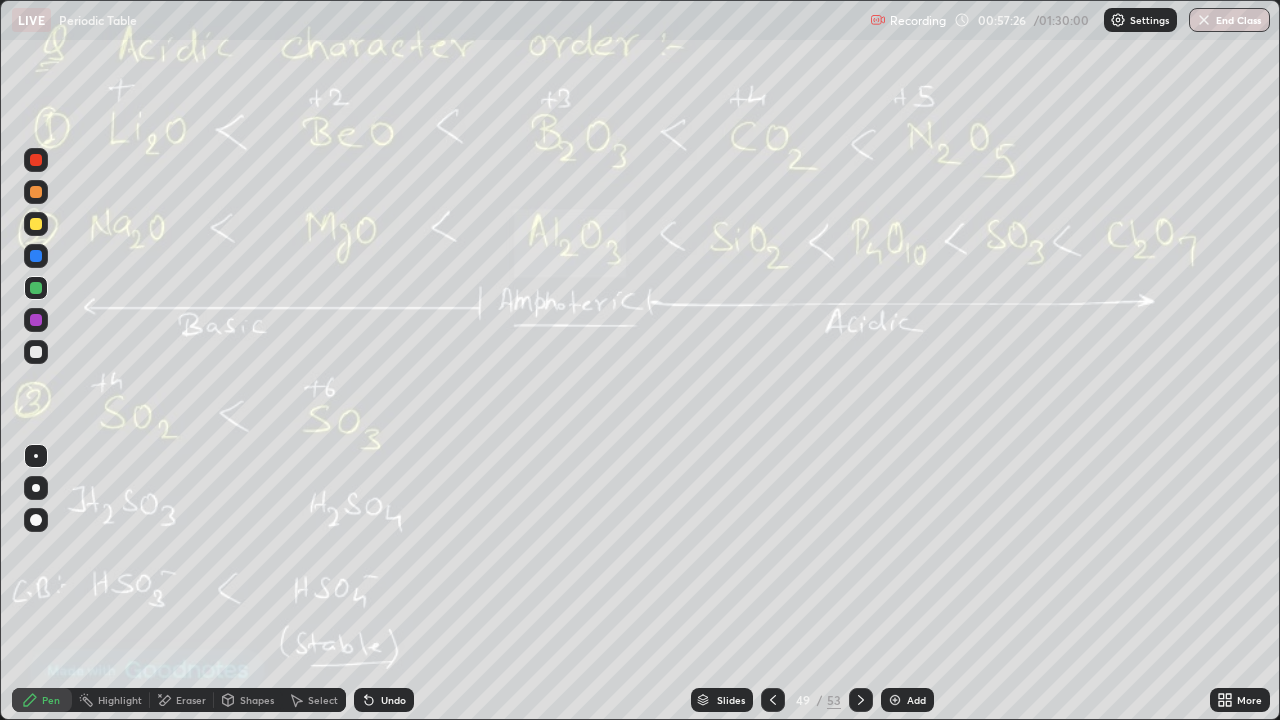 click 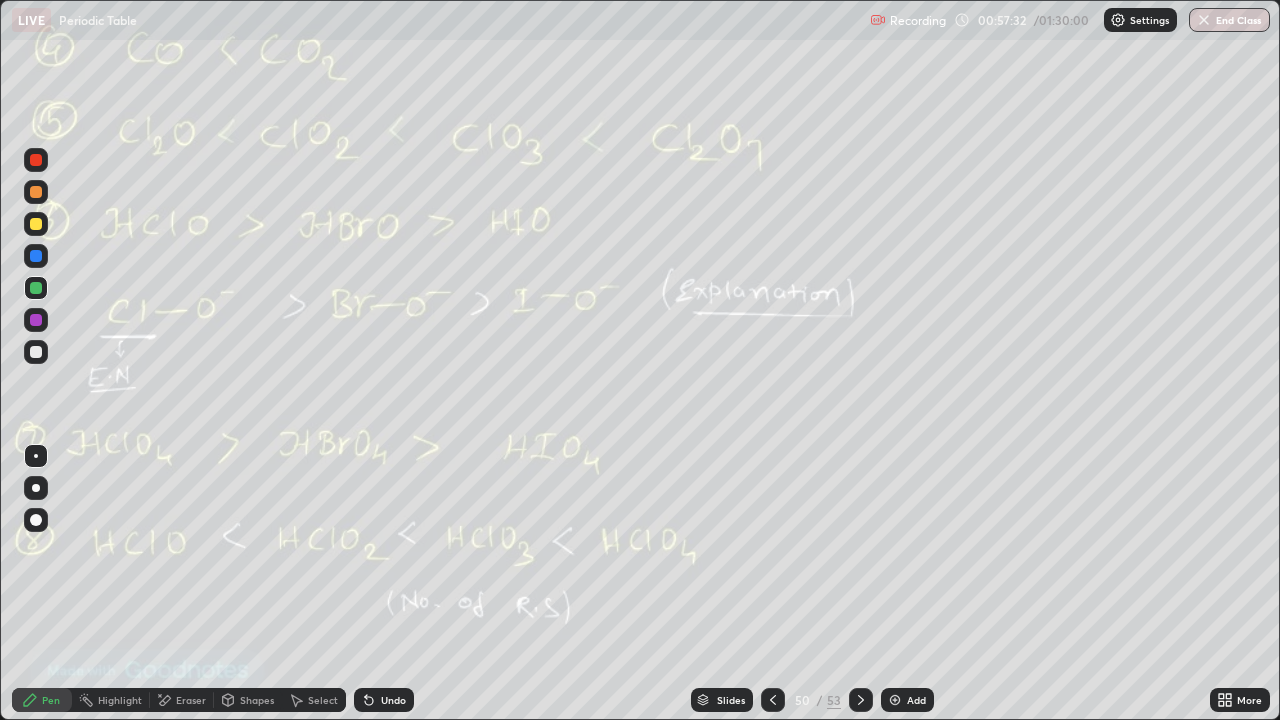 click on "LIVE Periodic Table" at bounding box center (437, 20) 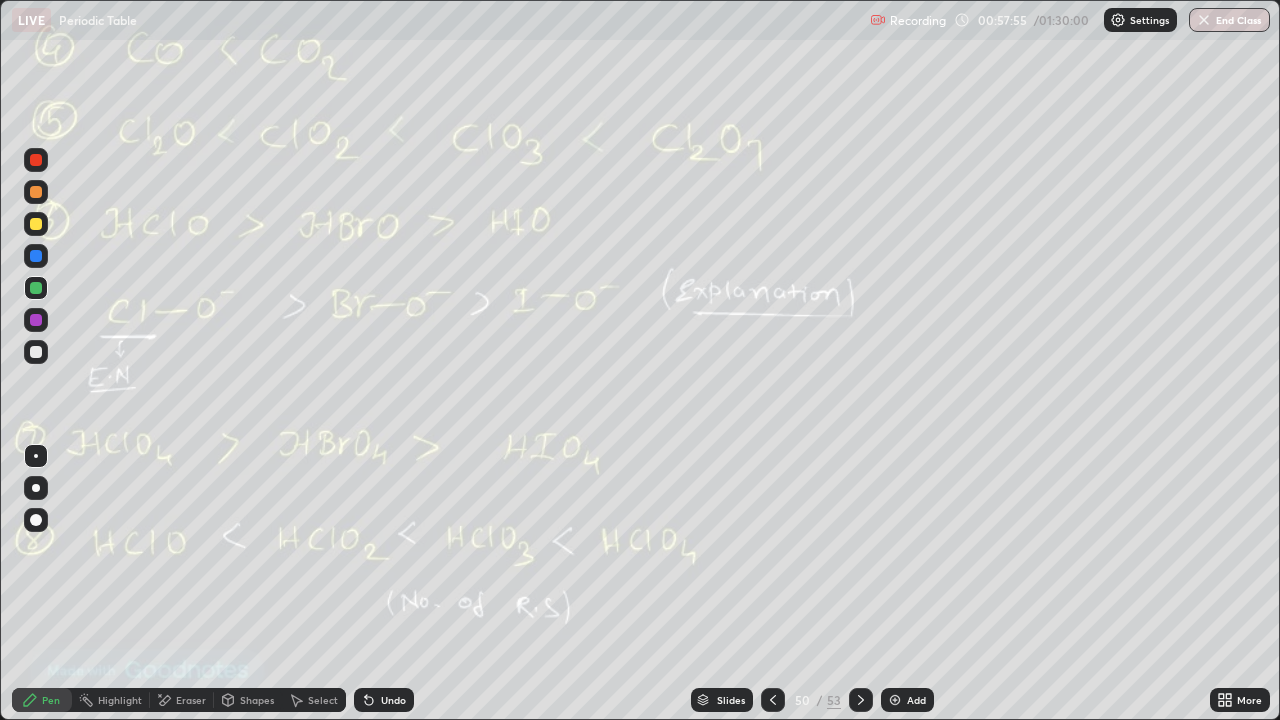 click at bounding box center [861, 700] 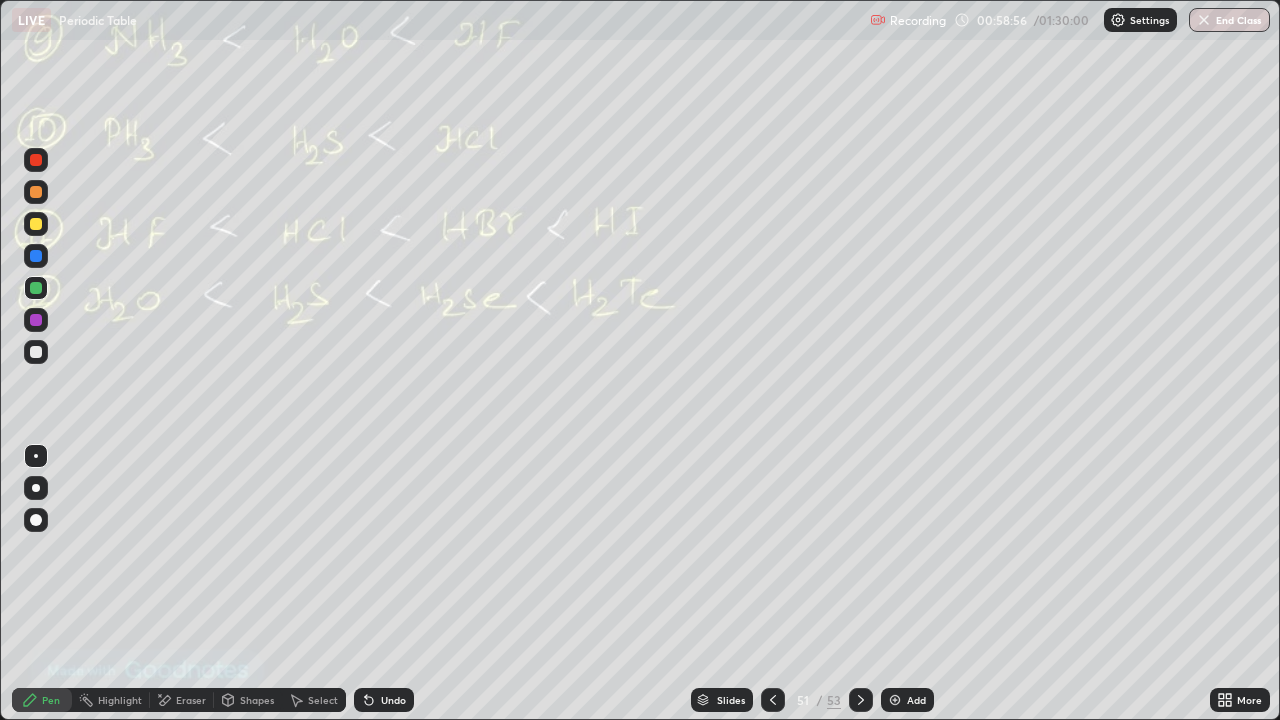 click on "LIVE Periodic Table" at bounding box center (437, 20) 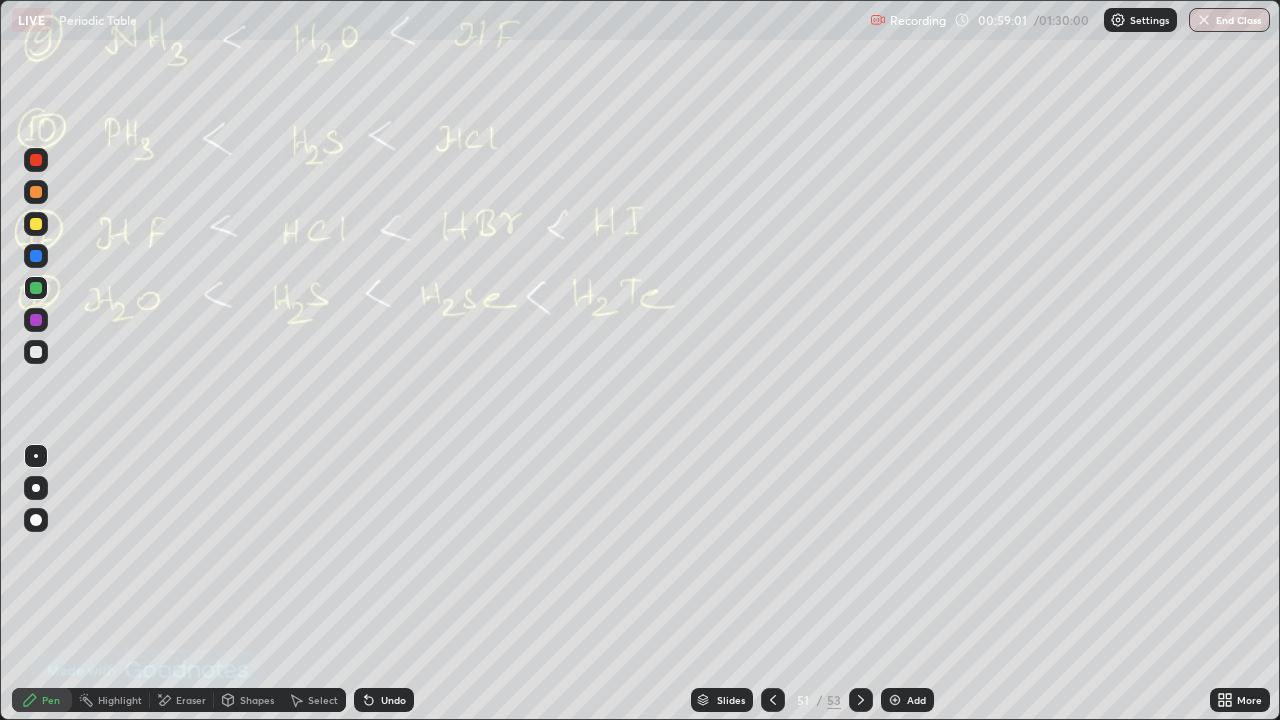 click 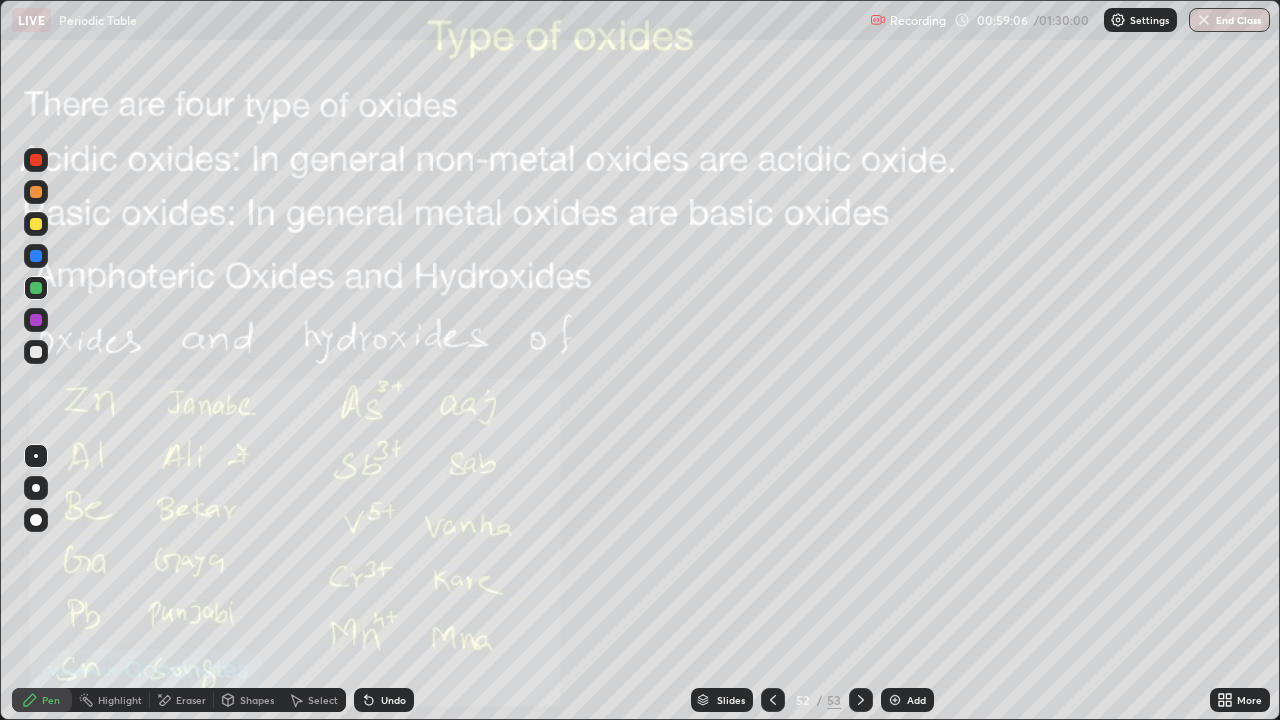 click 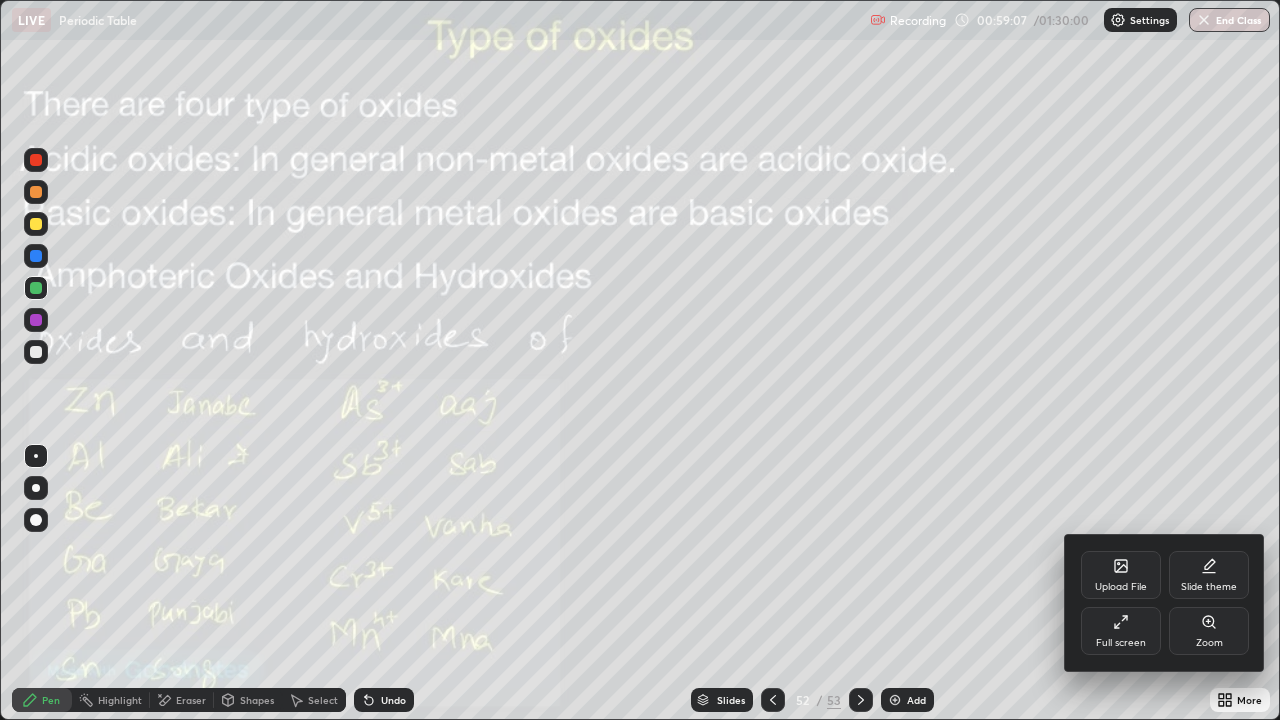 click 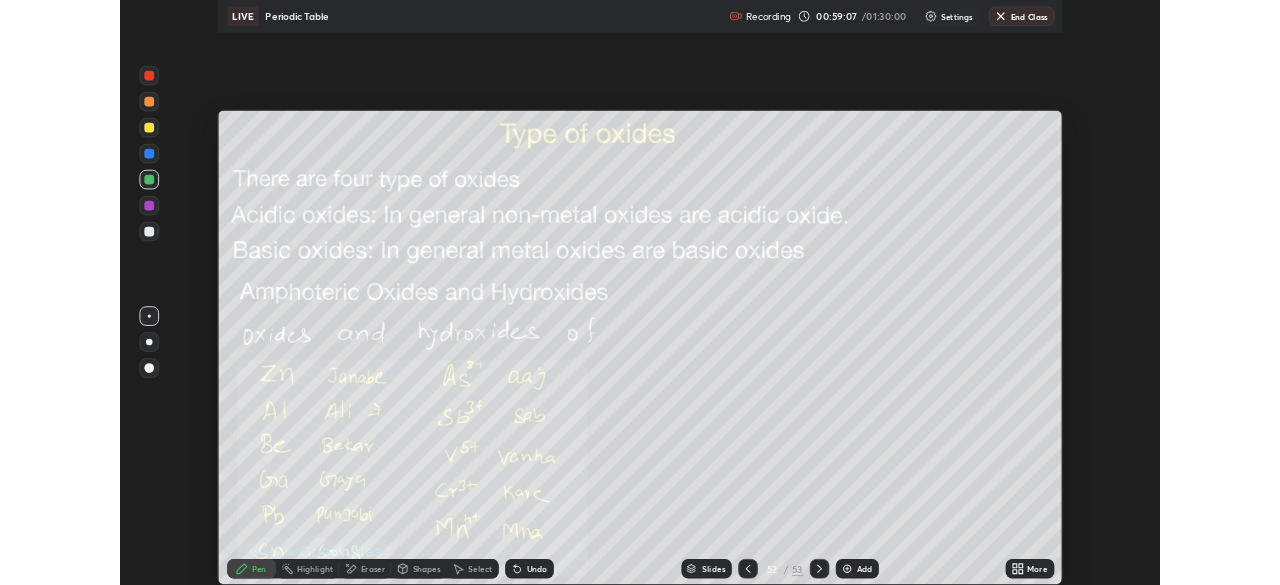 scroll, scrollTop: 585, scrollLeft: 1280, axis: both 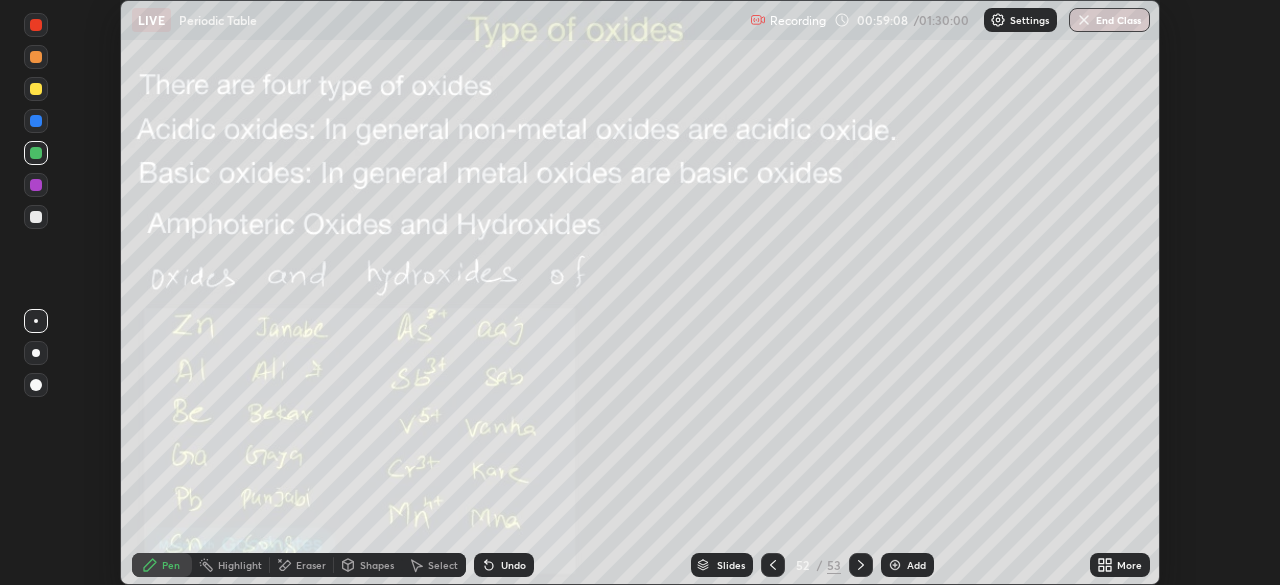 click on "More" at bounding box center (1129, 565) 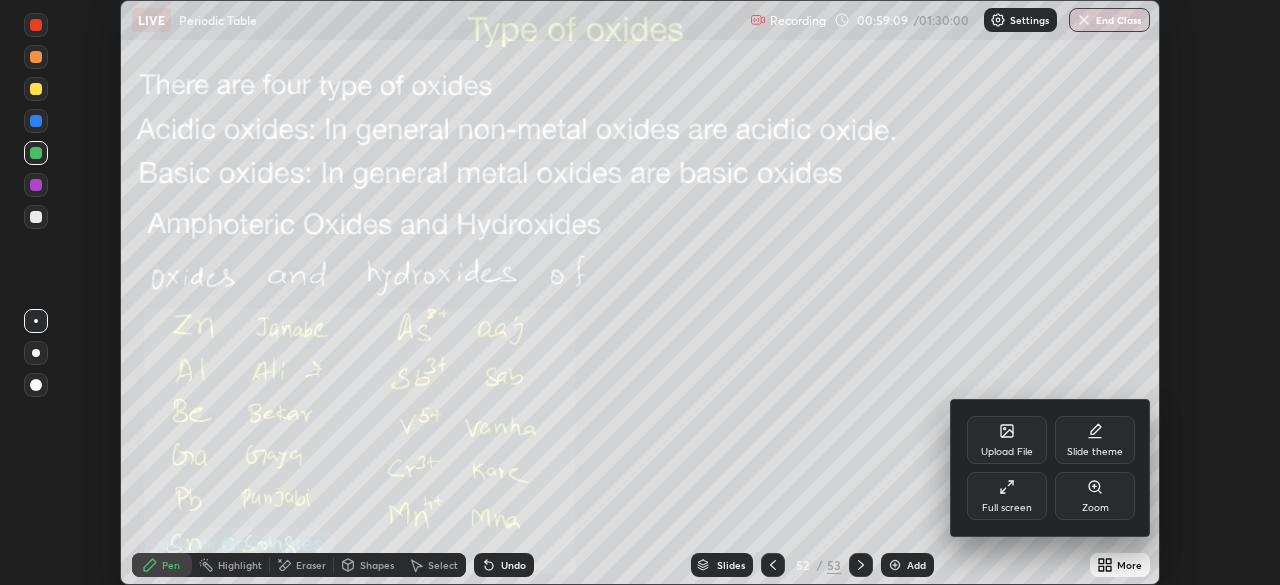 click on "Full screen" at bounding box center [1007, 496] 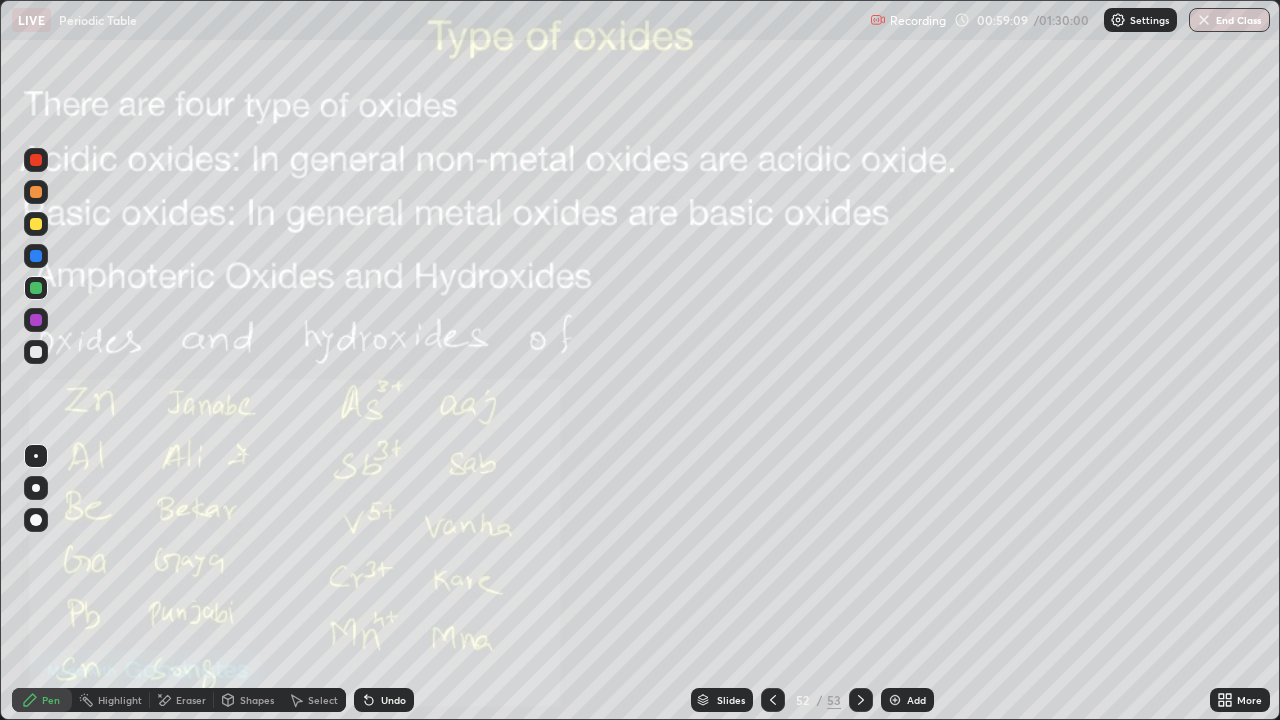 scroll, scrollTop: 99280, scrollLeft: 98720, axis: both 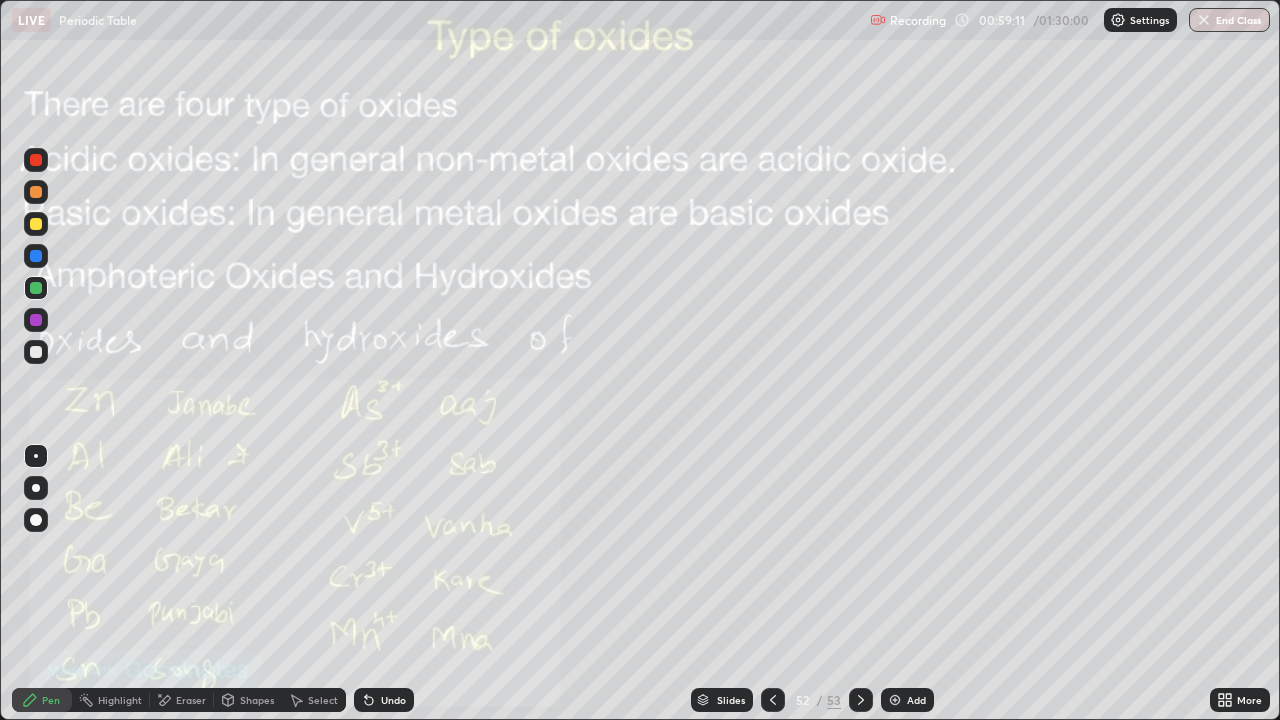 click on "Add" at bounding box center (916, 700) 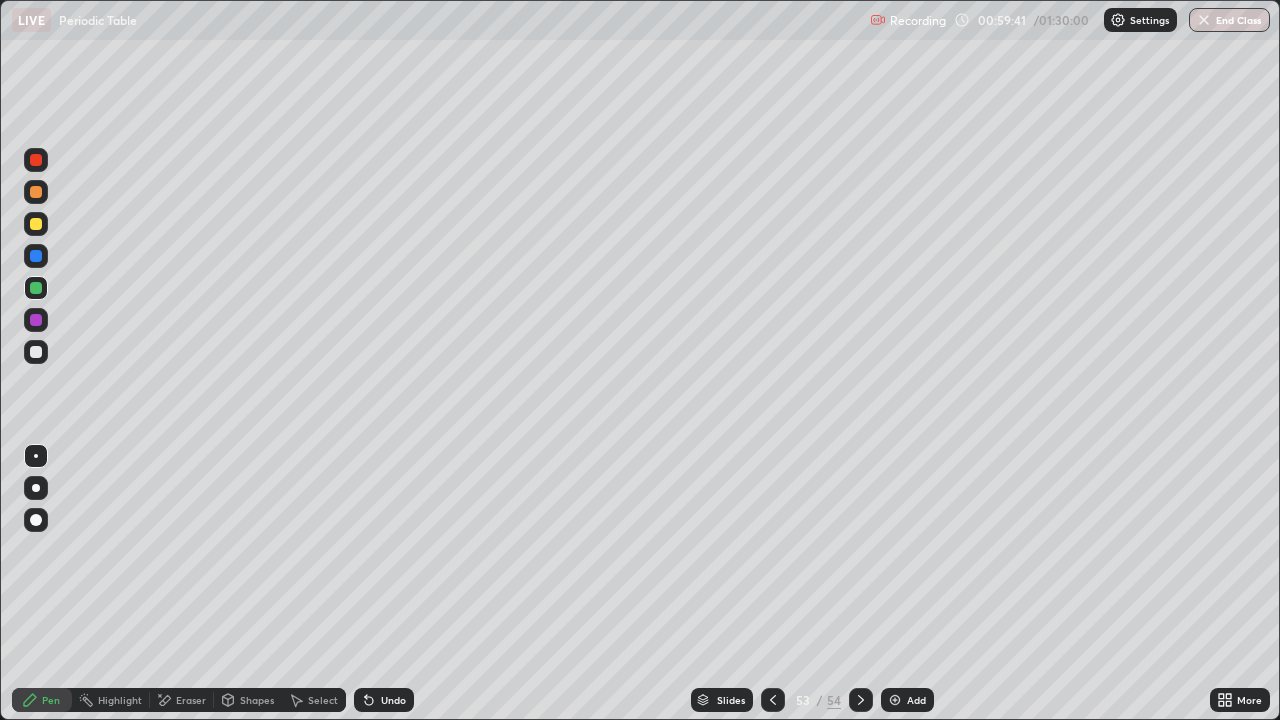 click 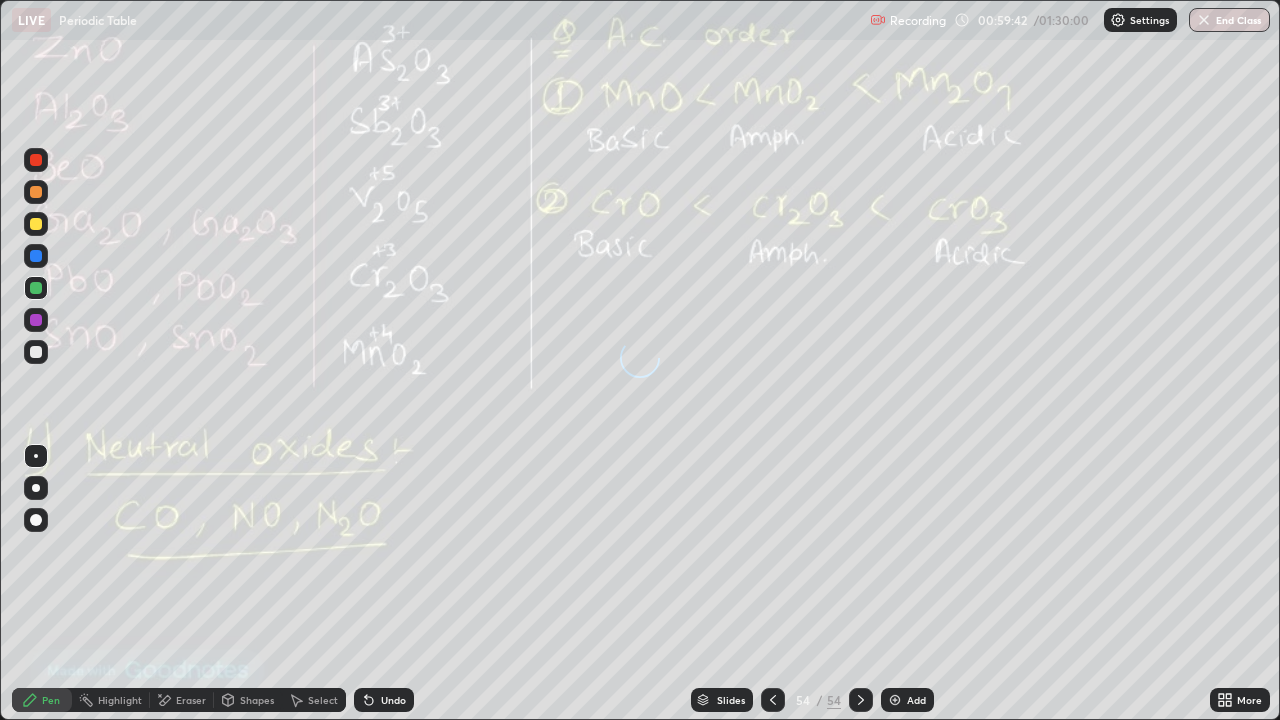 click on "54" at bounding box center (803, 700) 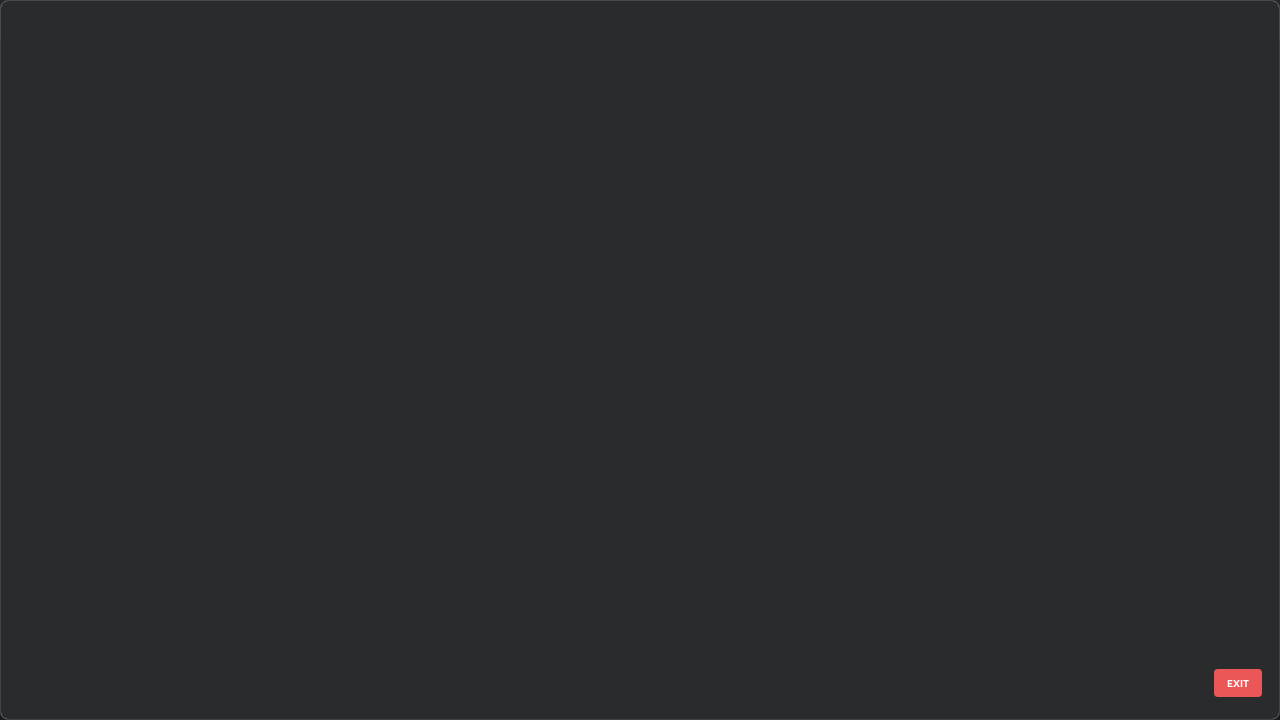 scroll, scrollTop: 3325, scrollLeft: 0, axis: vertical 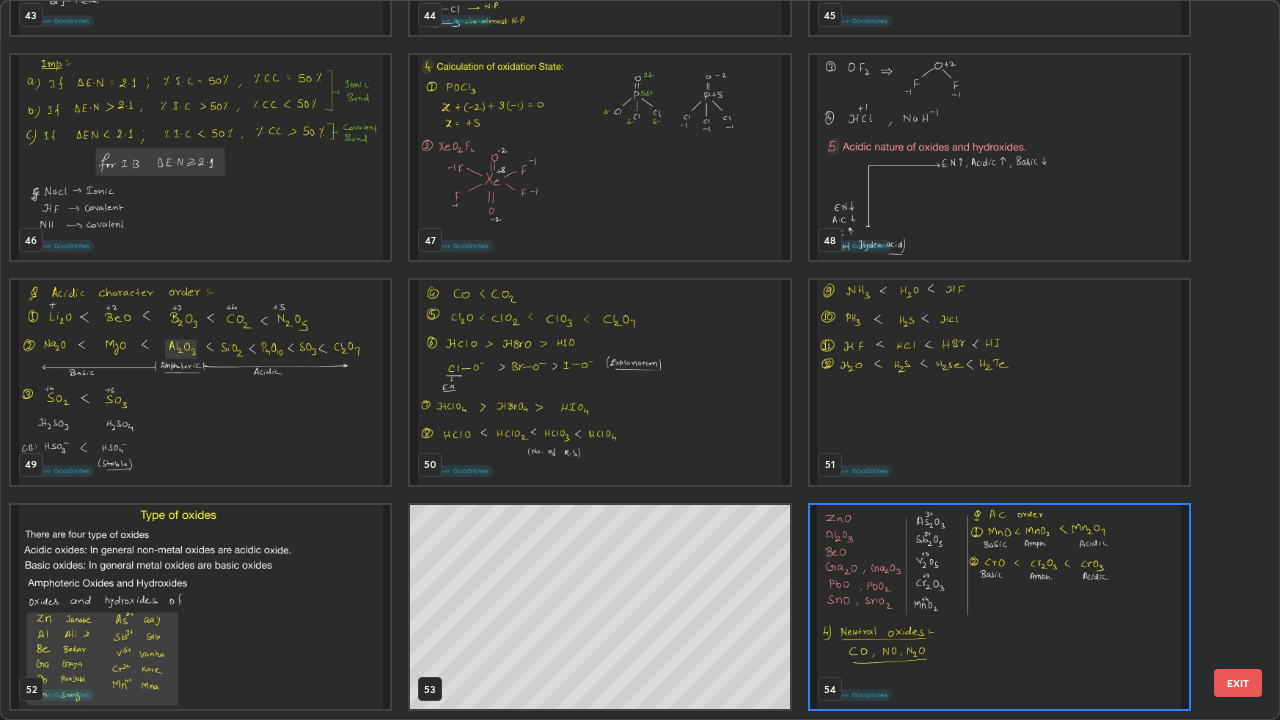 click at bounding box center [200, 607] 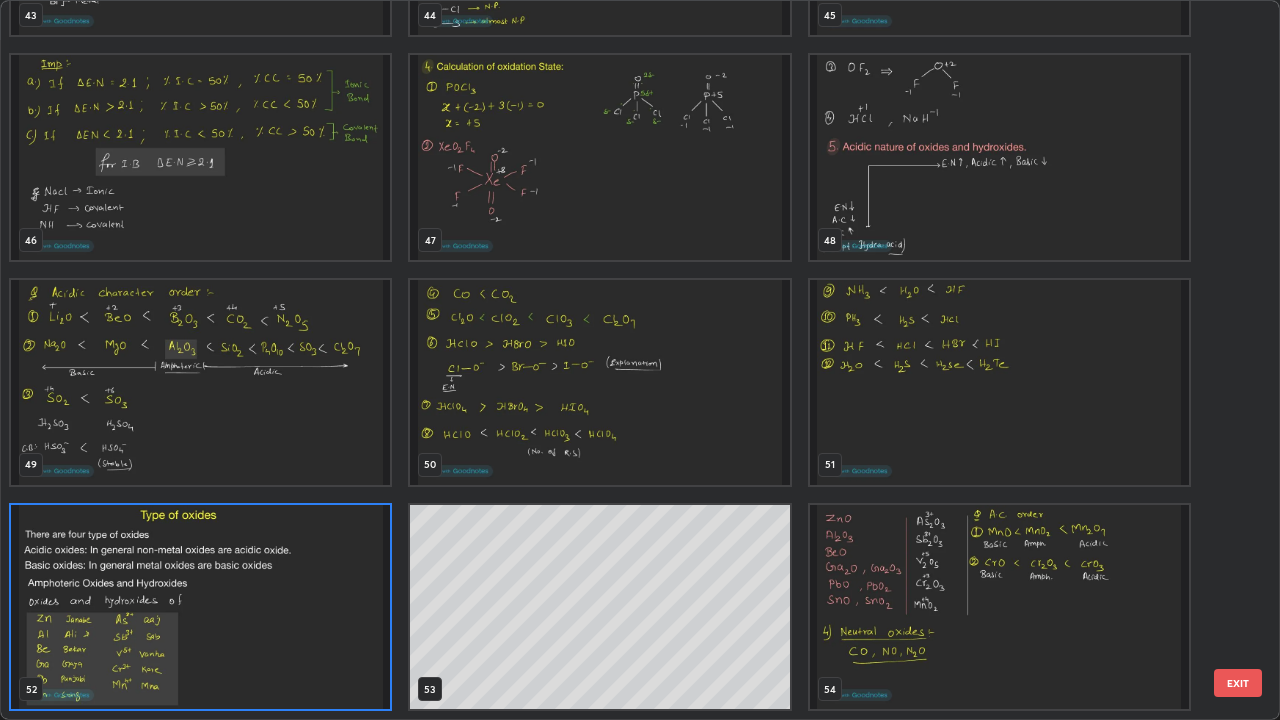 click at bounding box center (200, 607) 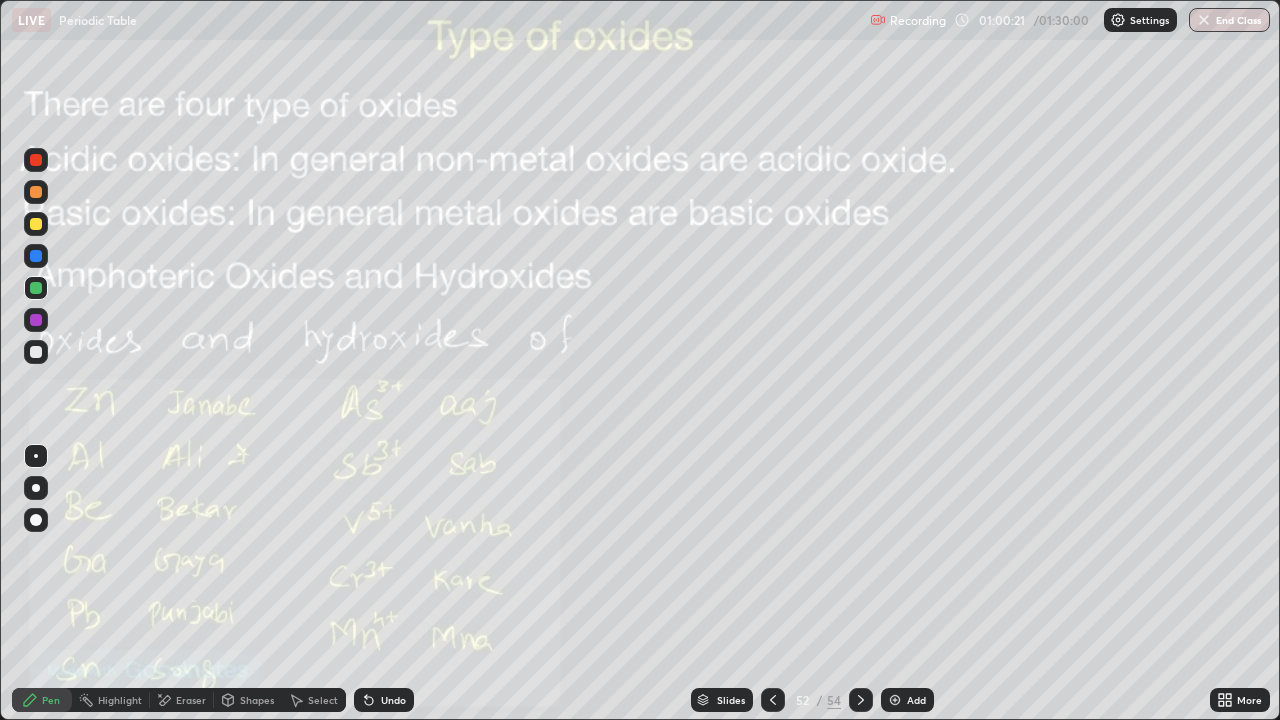 click at bounding box center [861, 700] 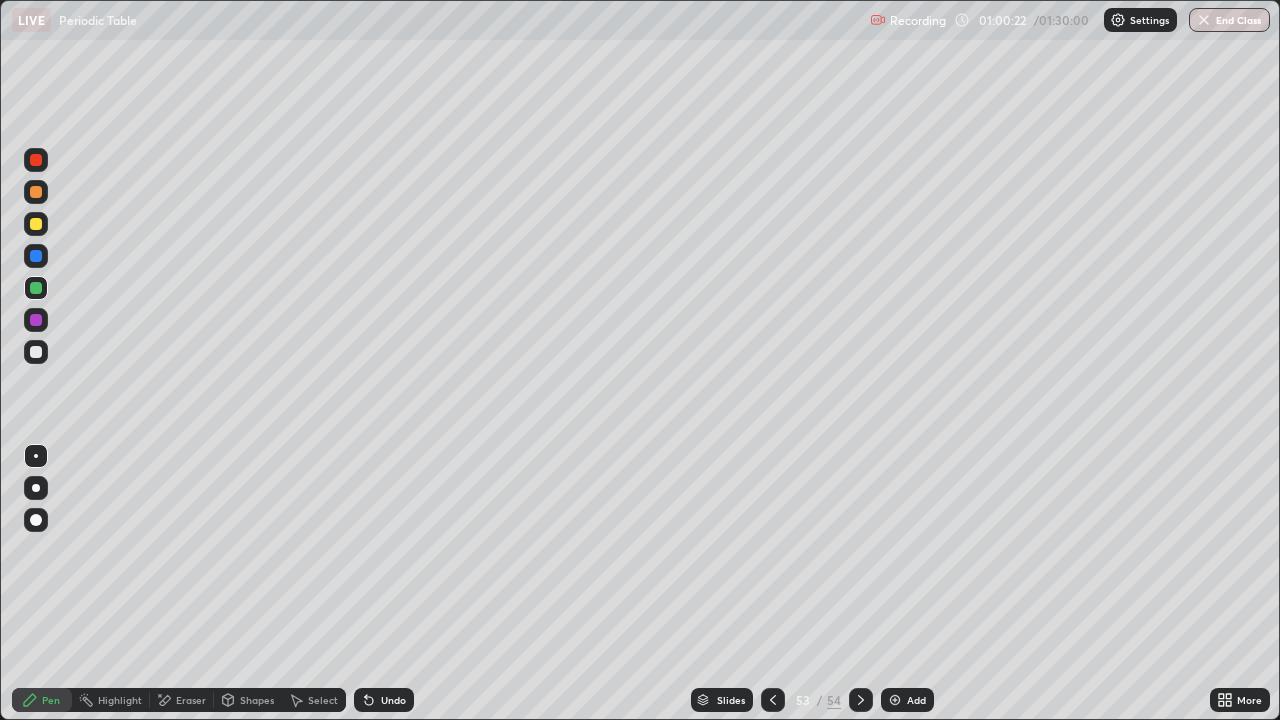 click 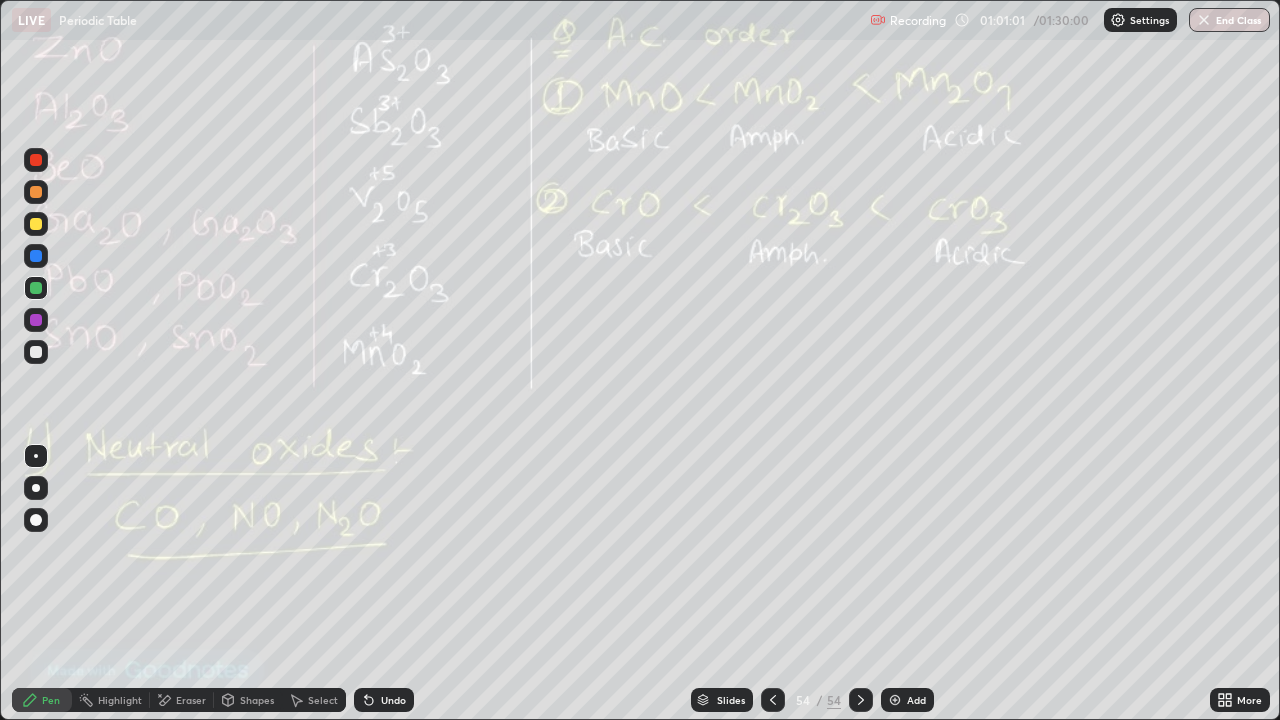 click on "Add" at bounding box center (907, 700) 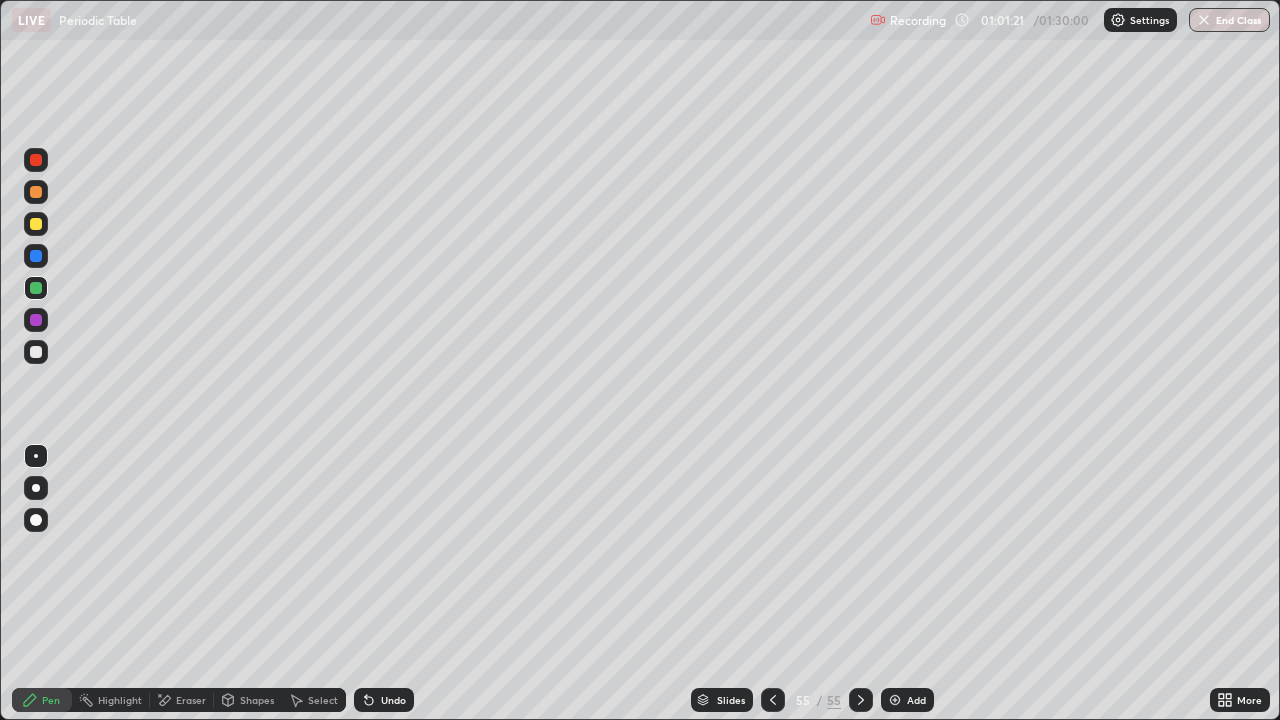 click 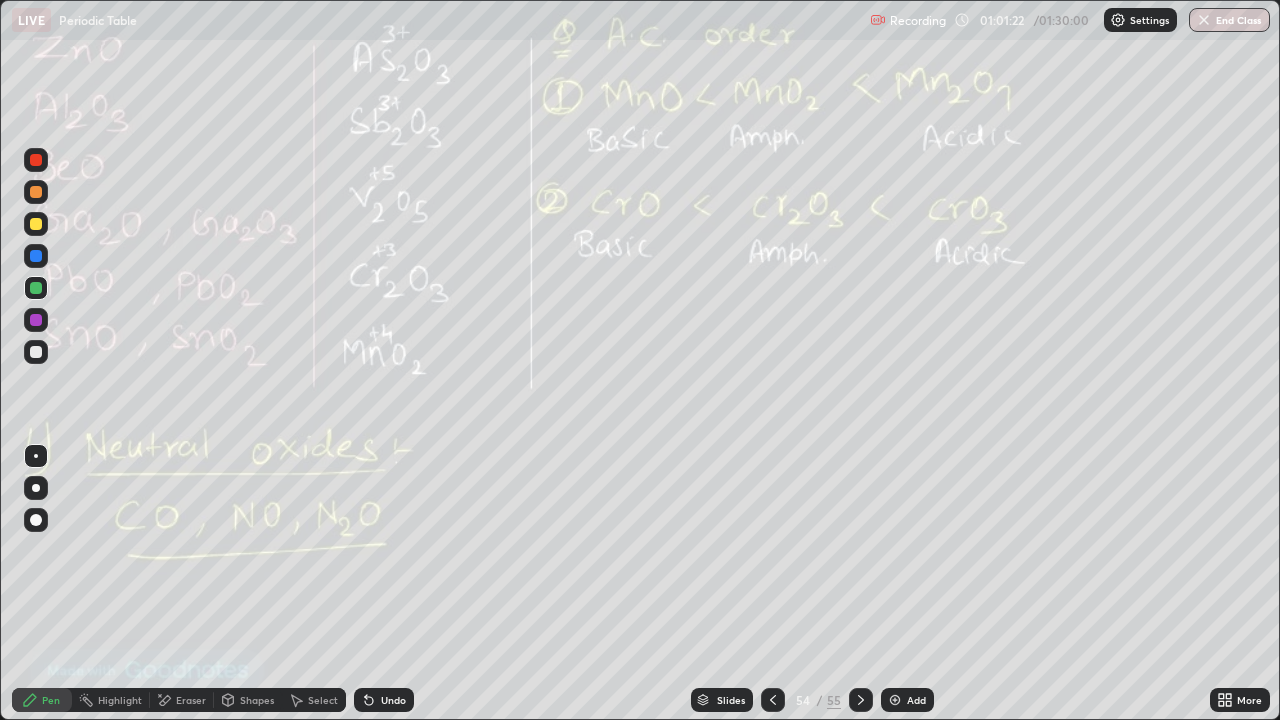 click at bounding box center (773, 700) 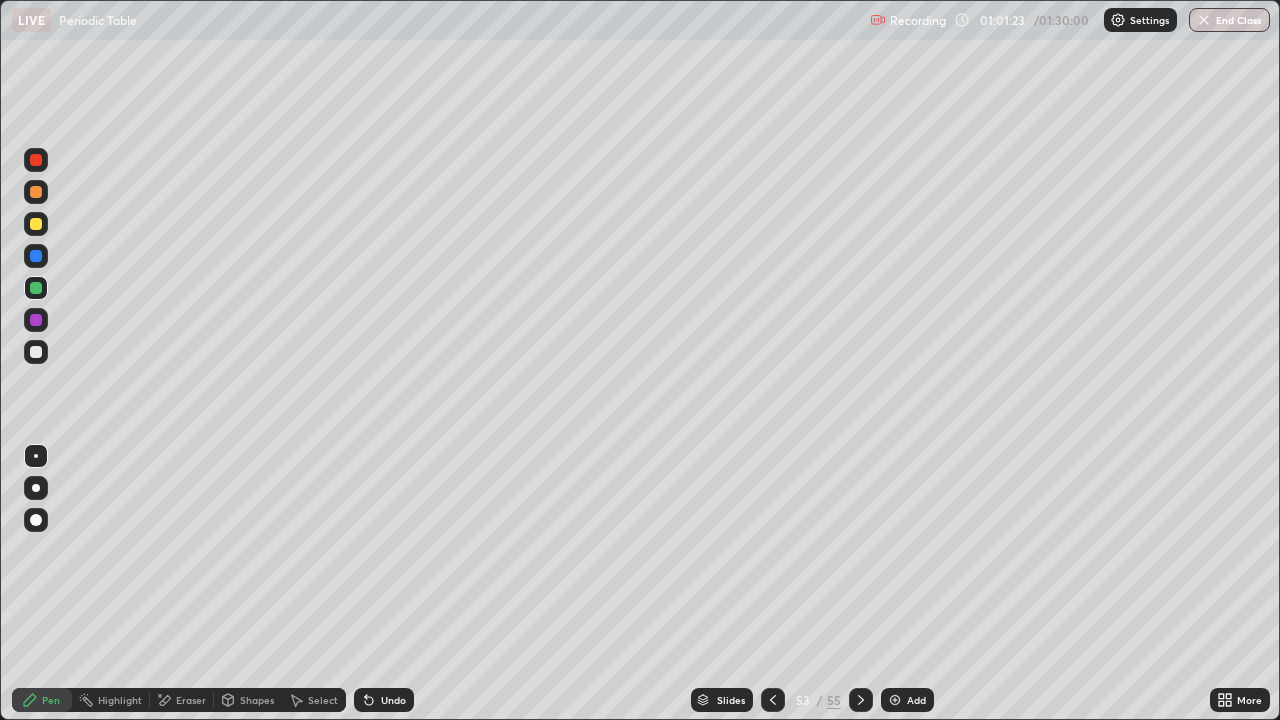 click 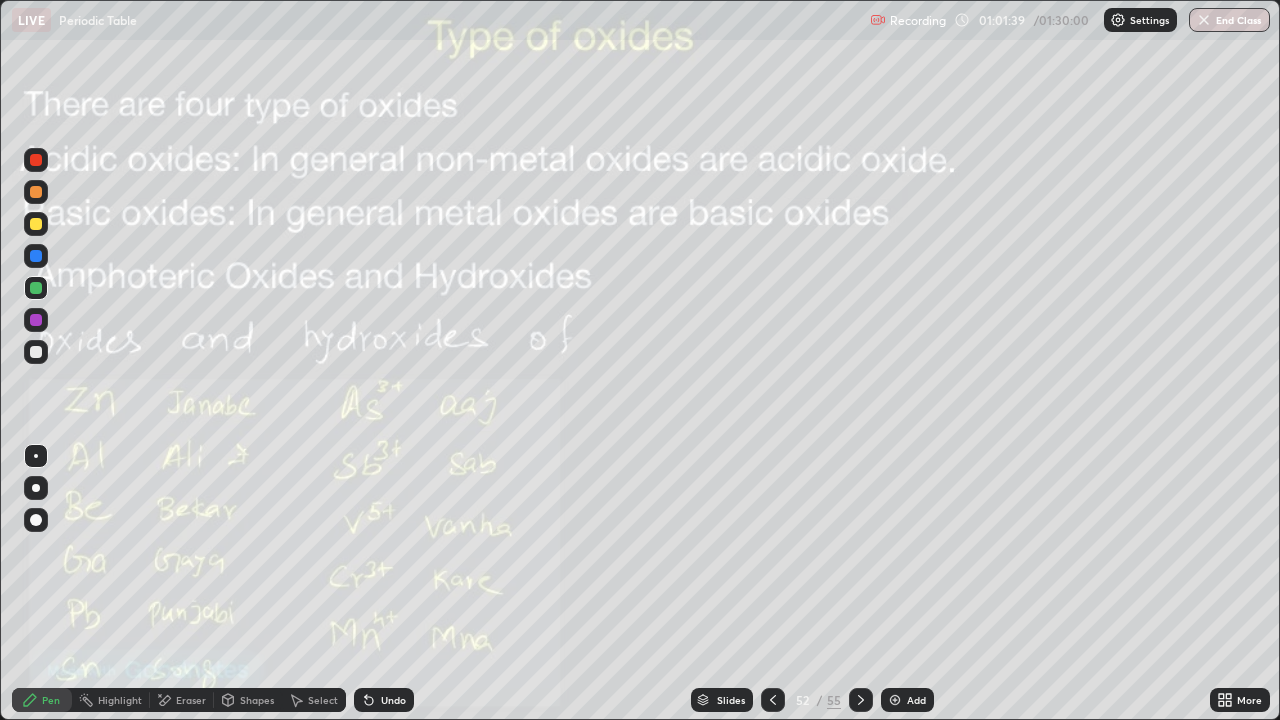 click on "End Class" at bounding box center (1229, 20) 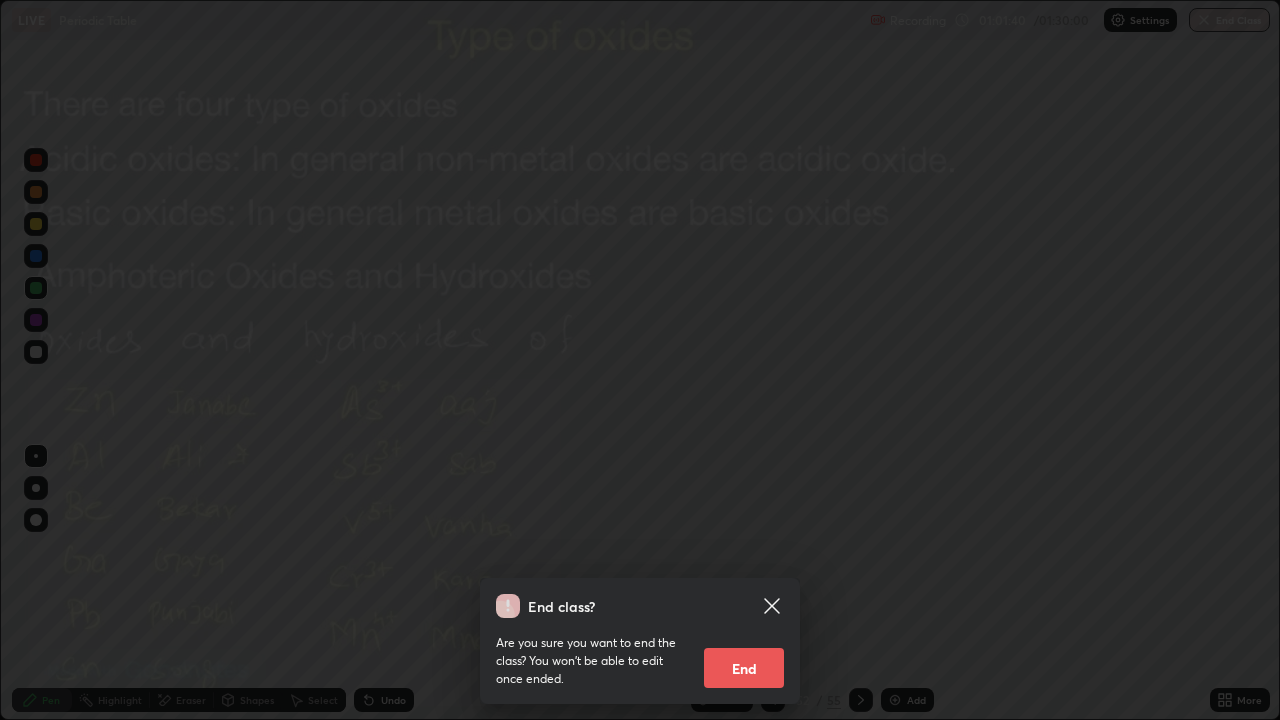 click on "End" at bounding box center (744, 668) 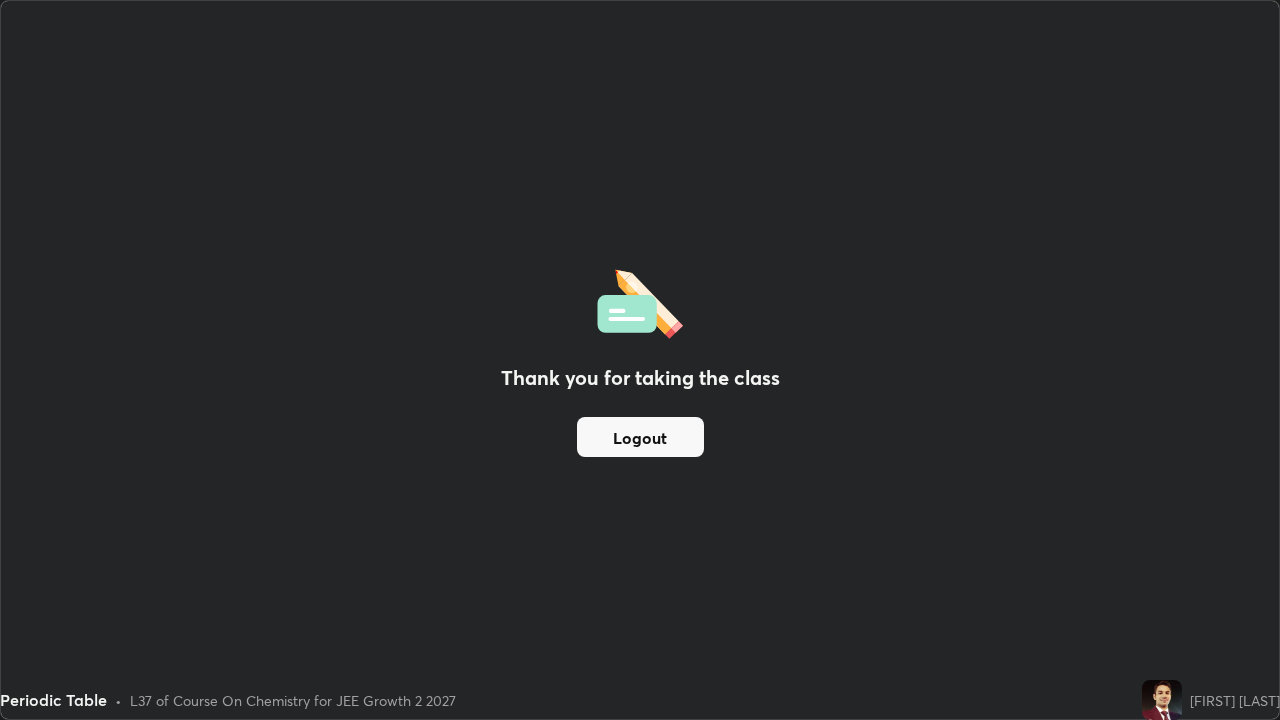 click on "Logout" at bounding box center [640, 437] 